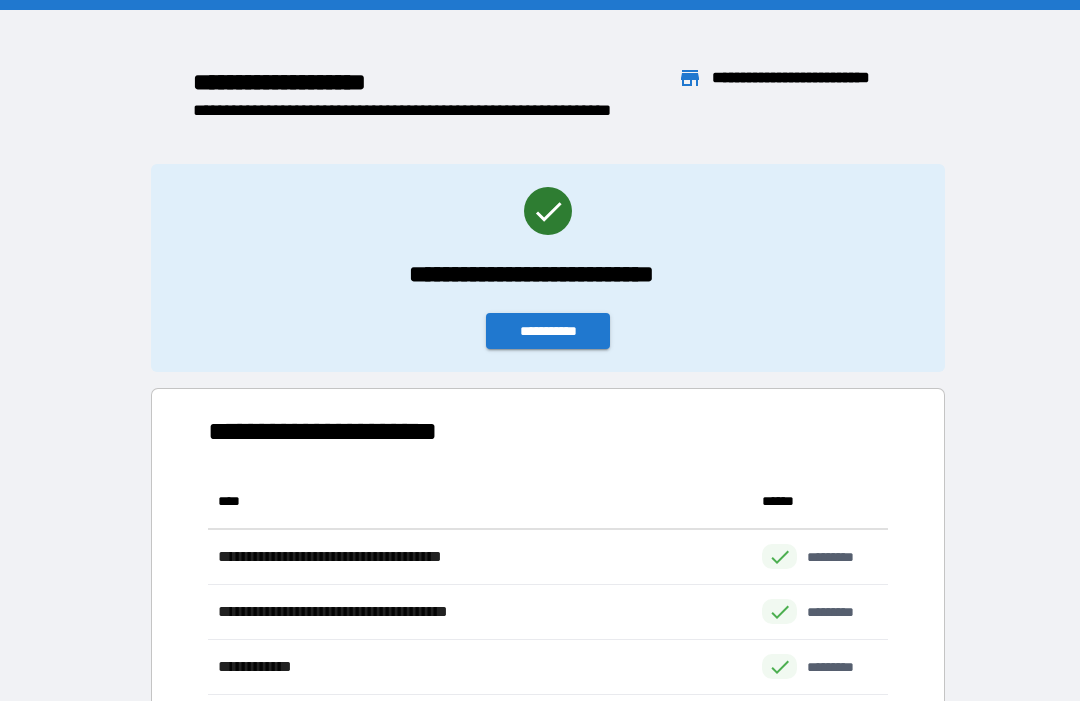 scroll, scrollTop: 68, scrollLeft: 0, axis: vertical 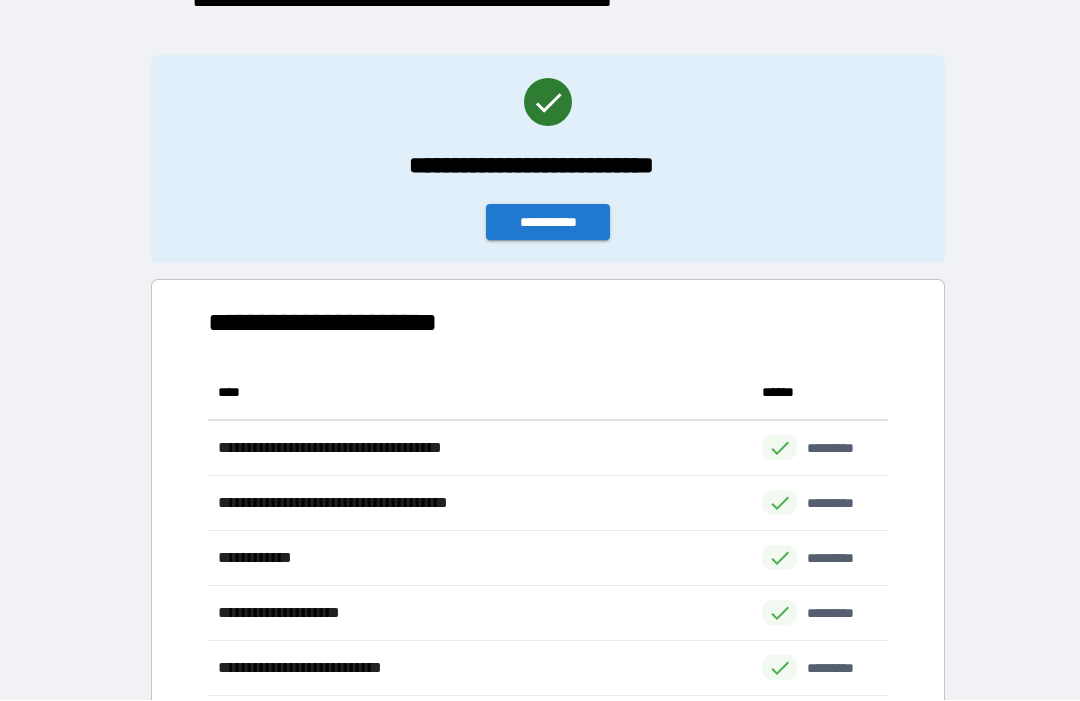 click on "**********" at bounding box center [548, 223] 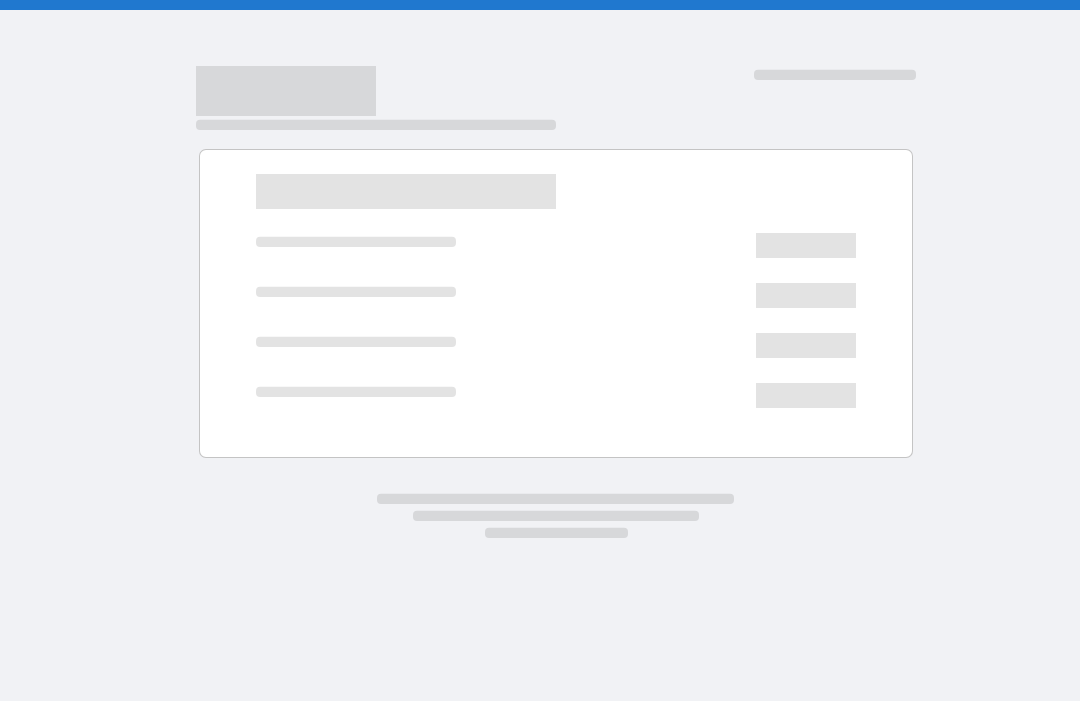 scroll, scrollTop: 0, scrollLeft: 0, axis: both 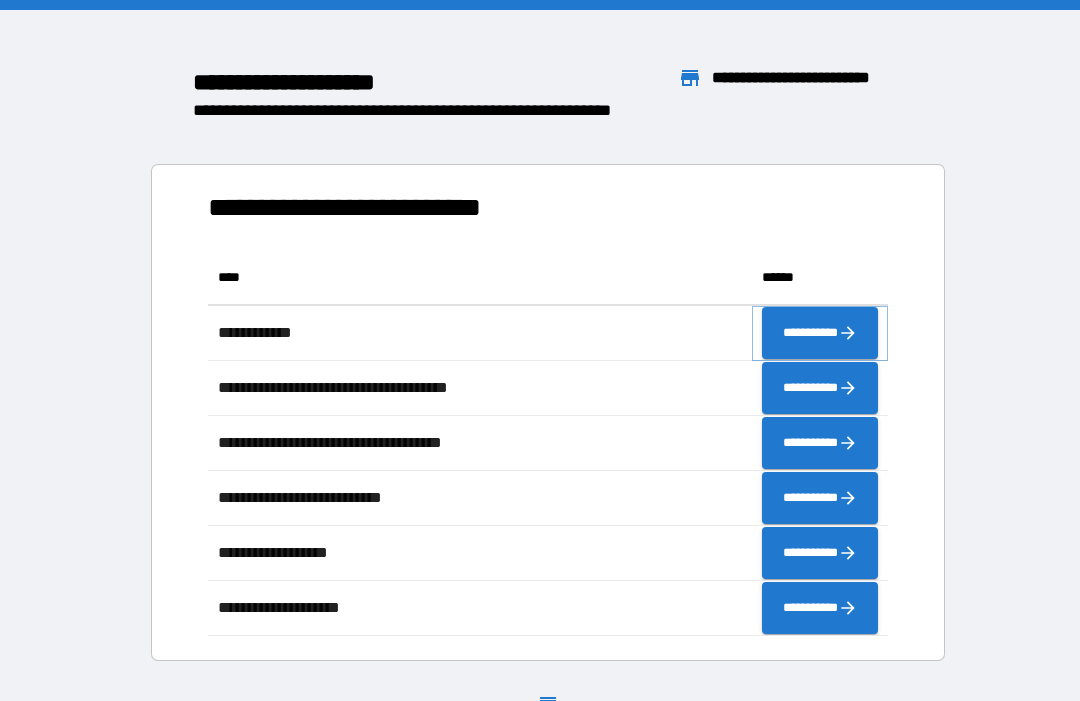 click on "**********" at bounding box center [820, 333] 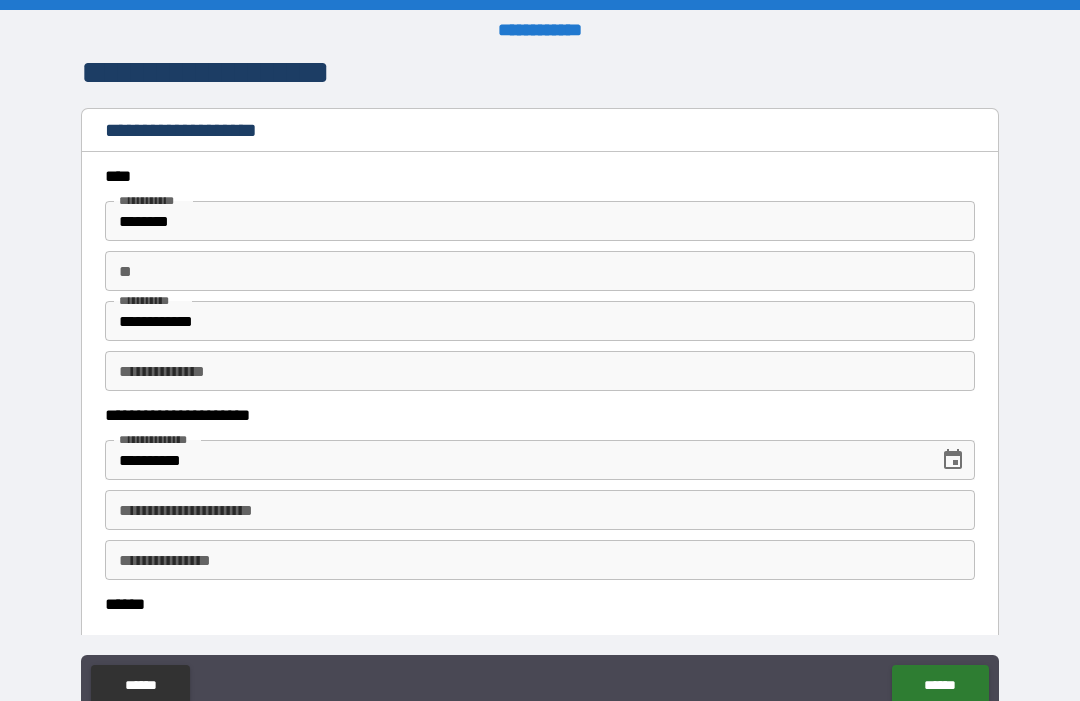 click on "**********" at bounding box center (540, 510) 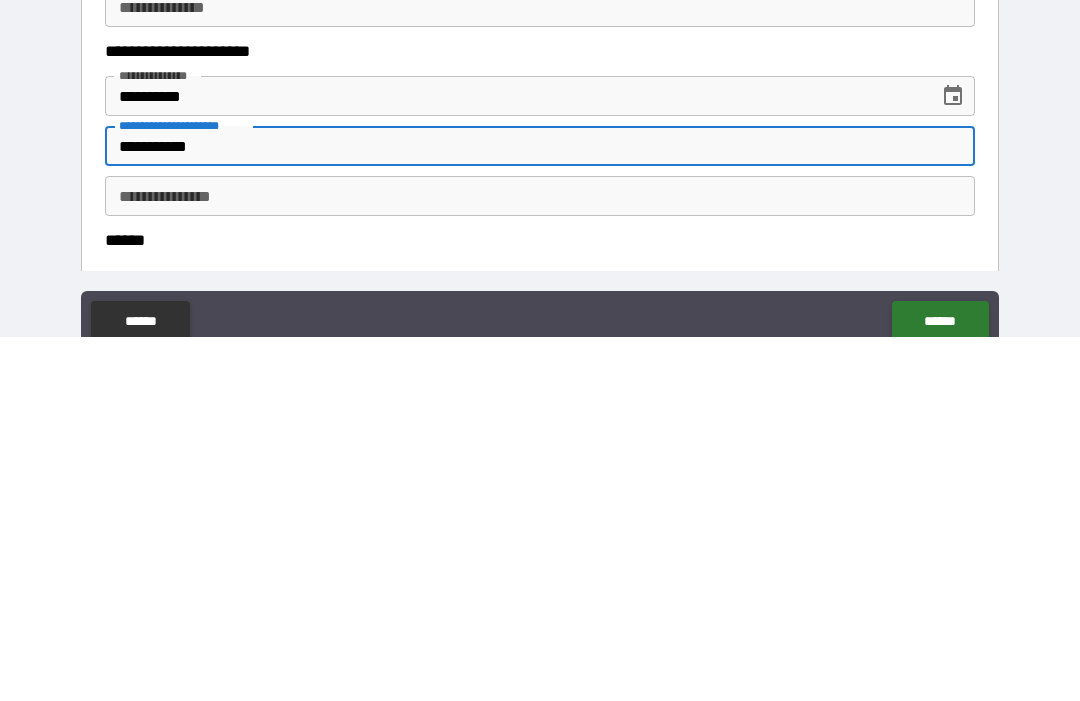 type on "**********" 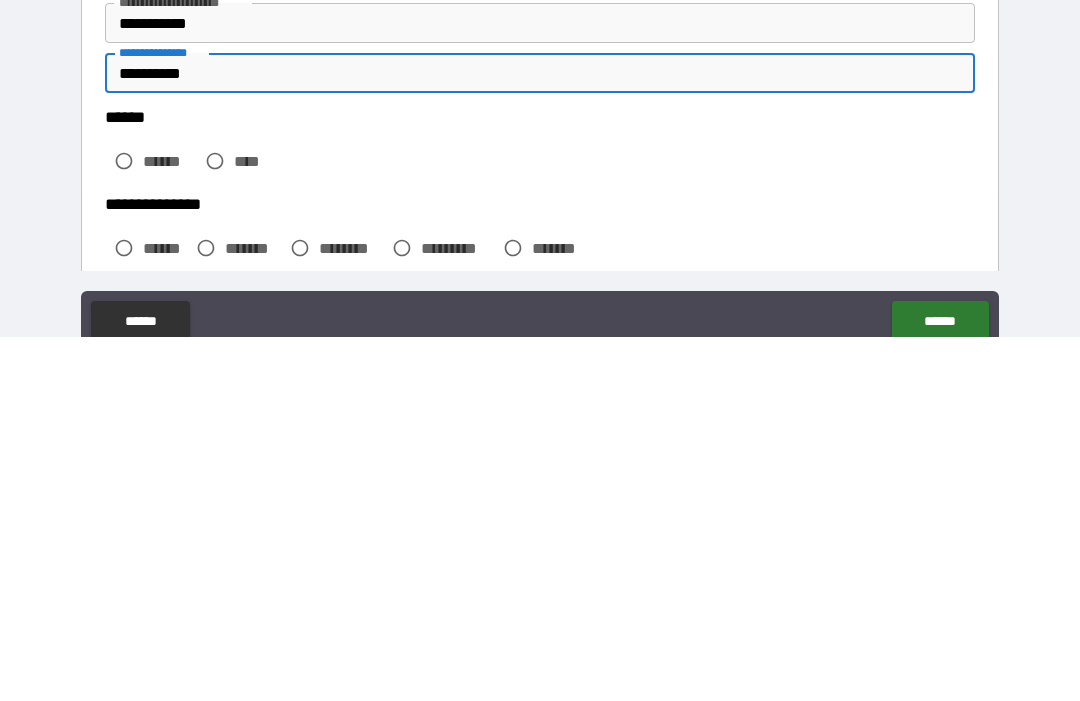 scroll, scrollTop: 152, scrollLeft: 0, axis: vertical 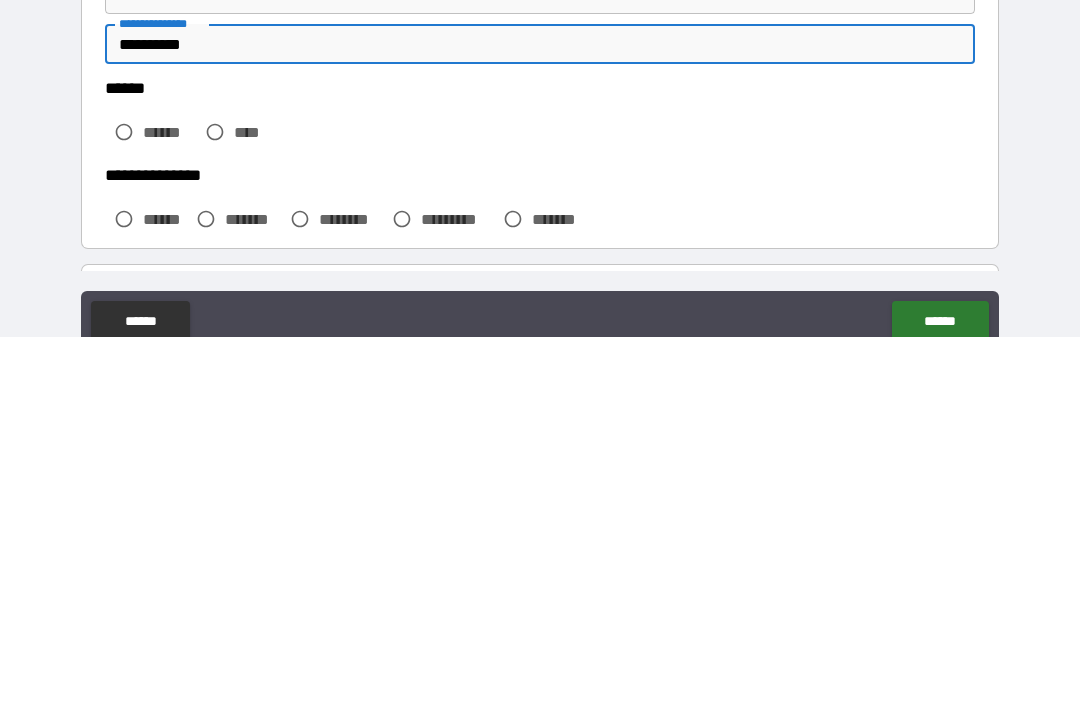 type on "**********" 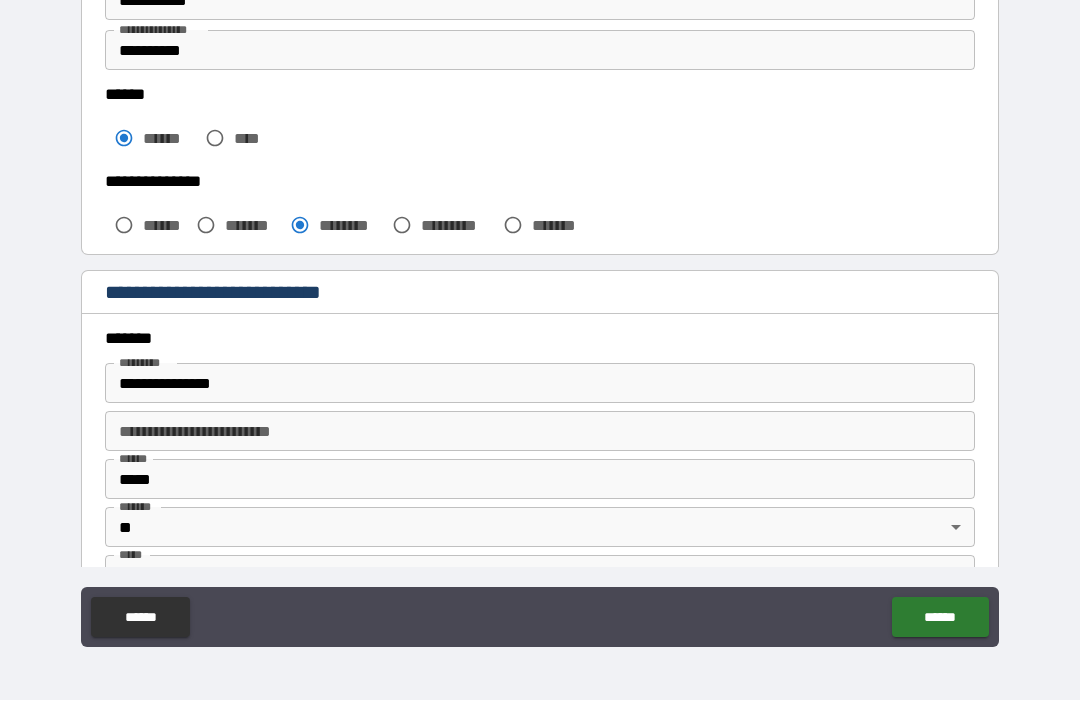 scroll, scrollTop: 450, scrollLeft: 0, axis: vertical 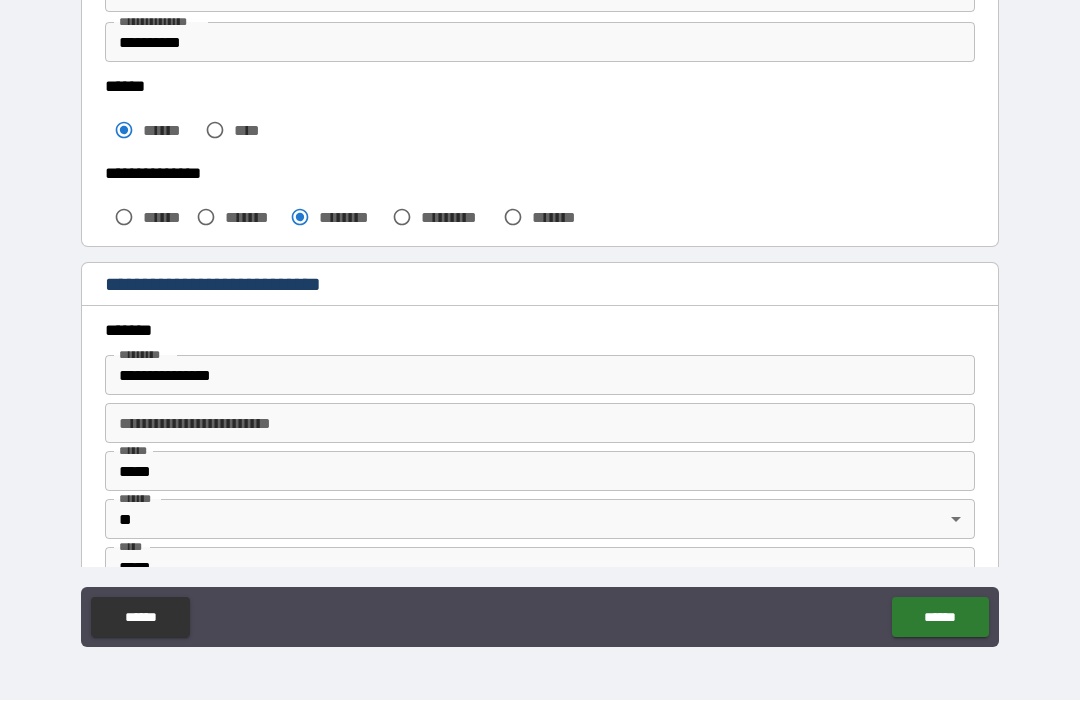 click on "**********" at bounding box center [540, 376] 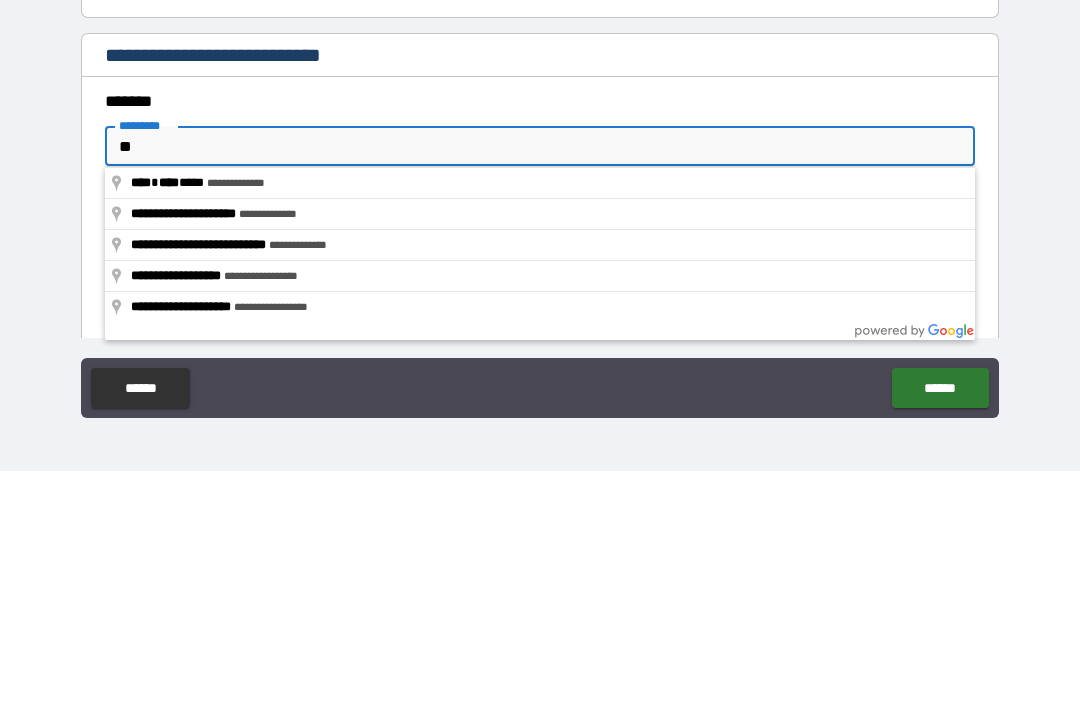 type on "*" 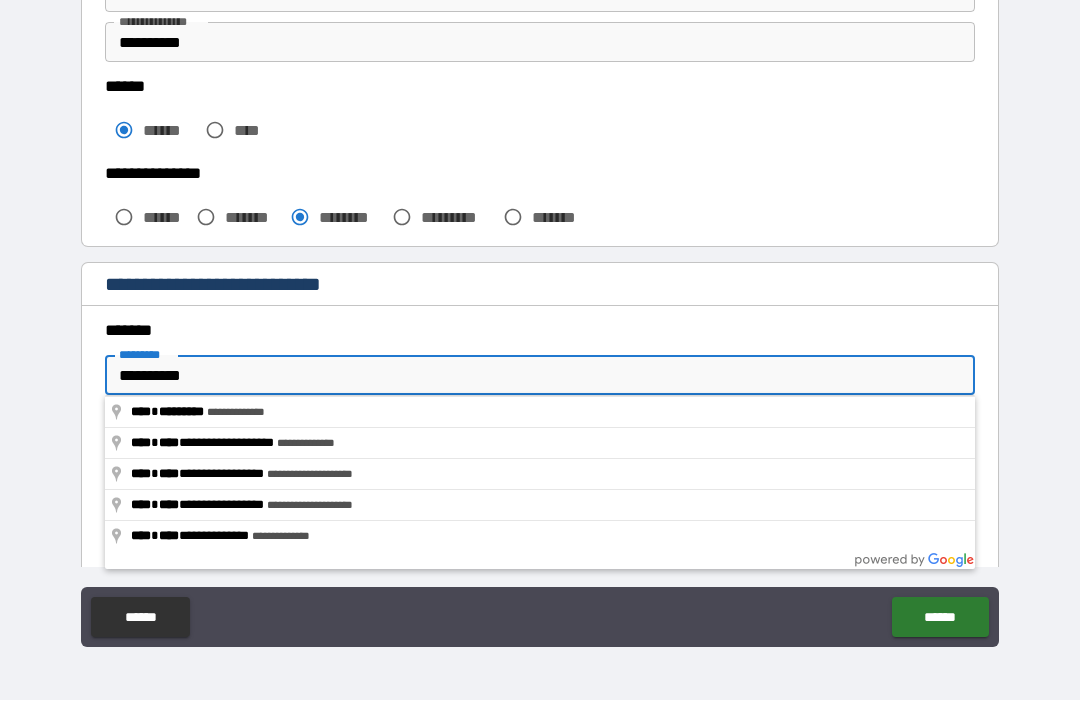 click on "*********" at bounding box center (540, 376) 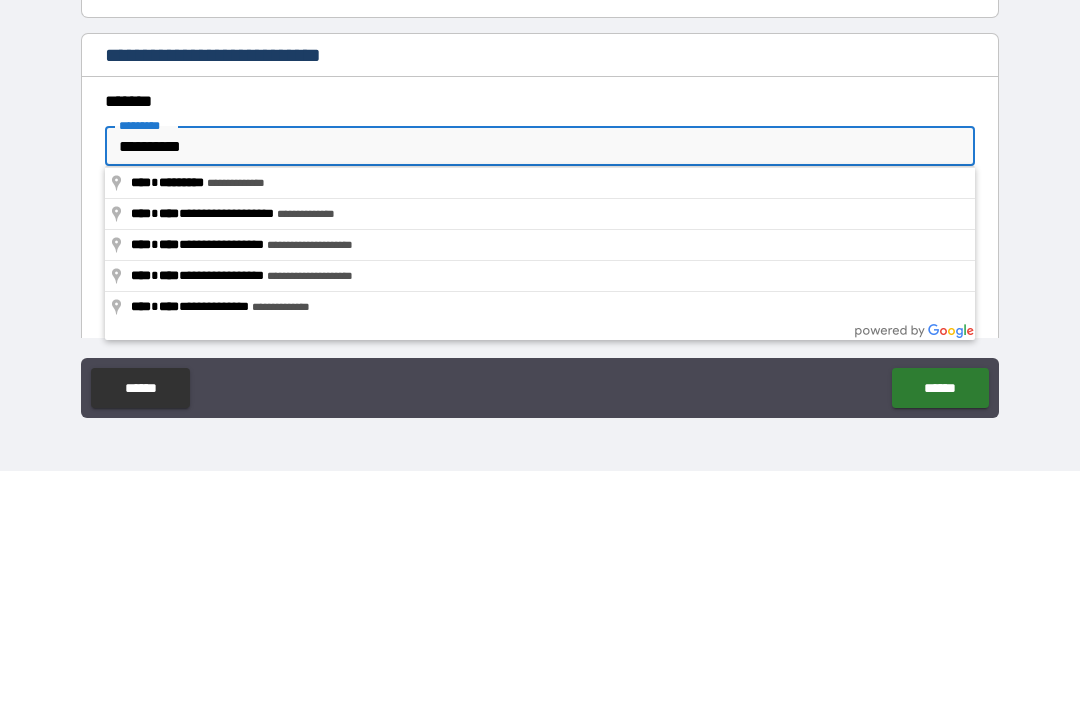 type on "**********" 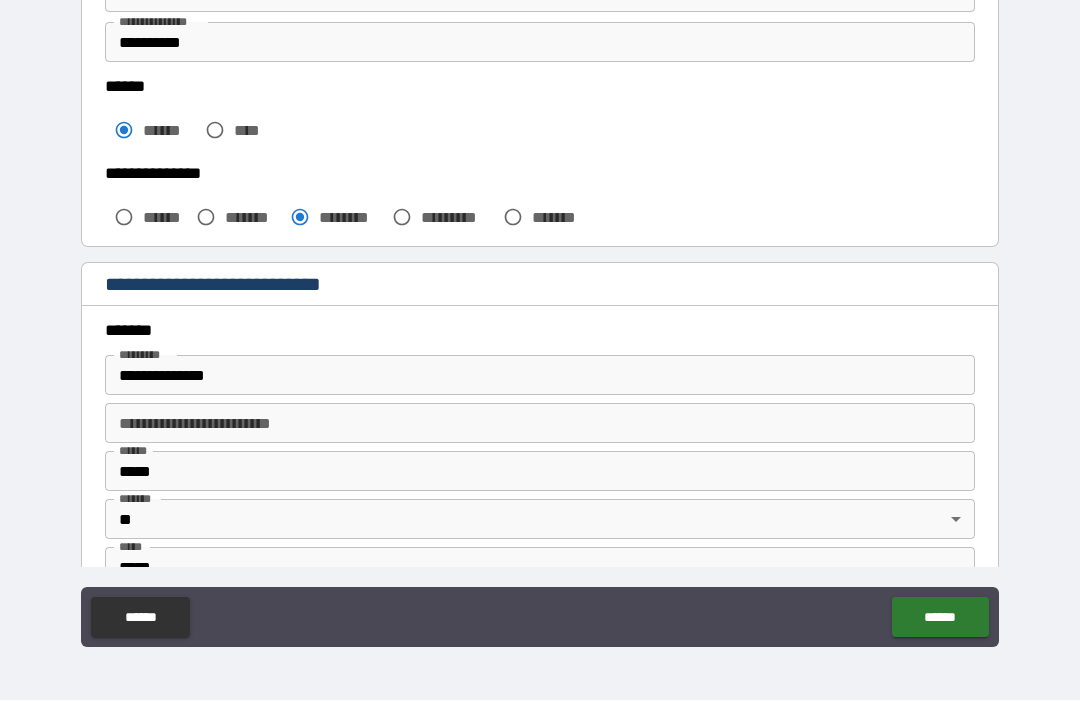 click on "**********" at bounding box center (540, 376) 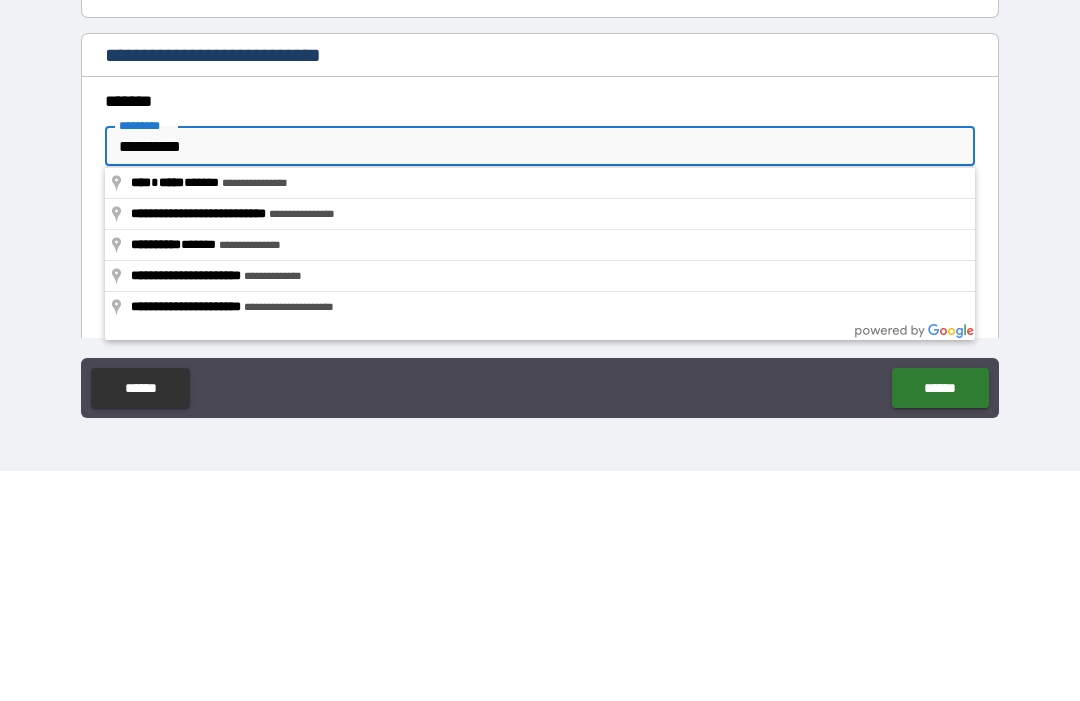 type on "**********" 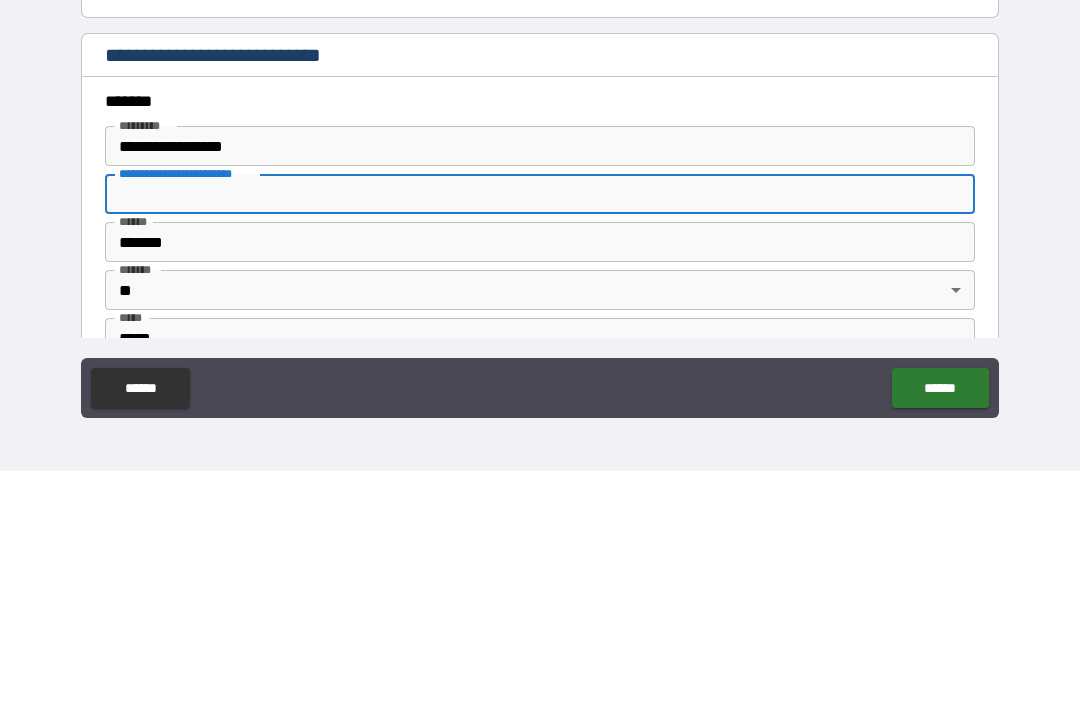 click on "*******" at bounding box center [540, 472] 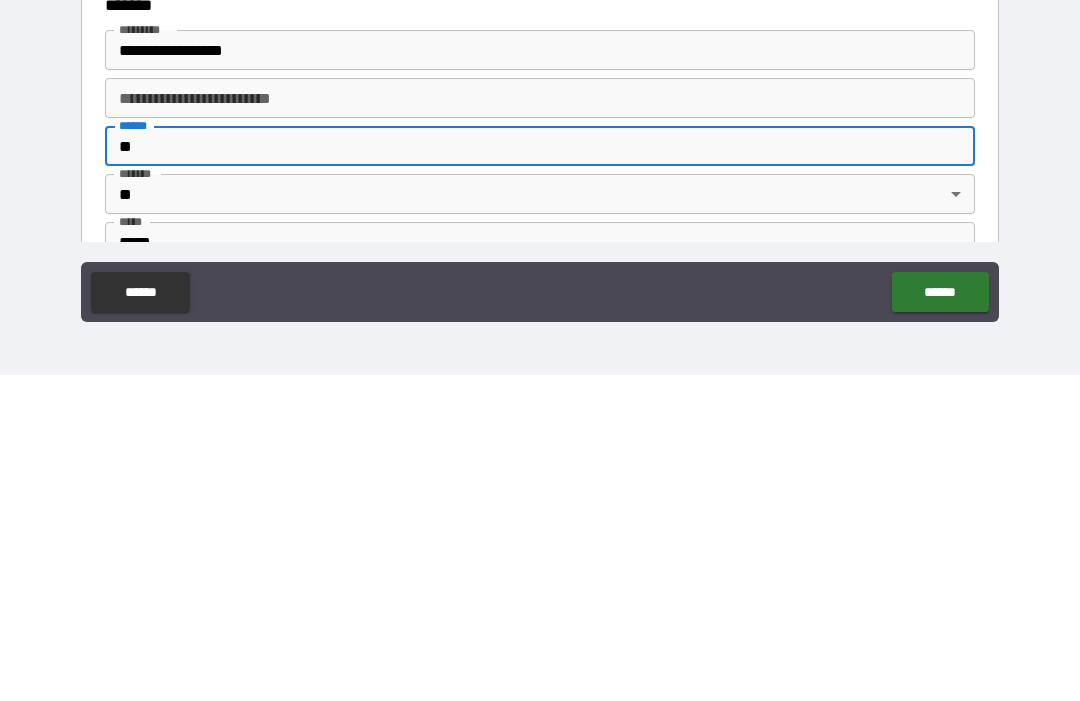type on "*" 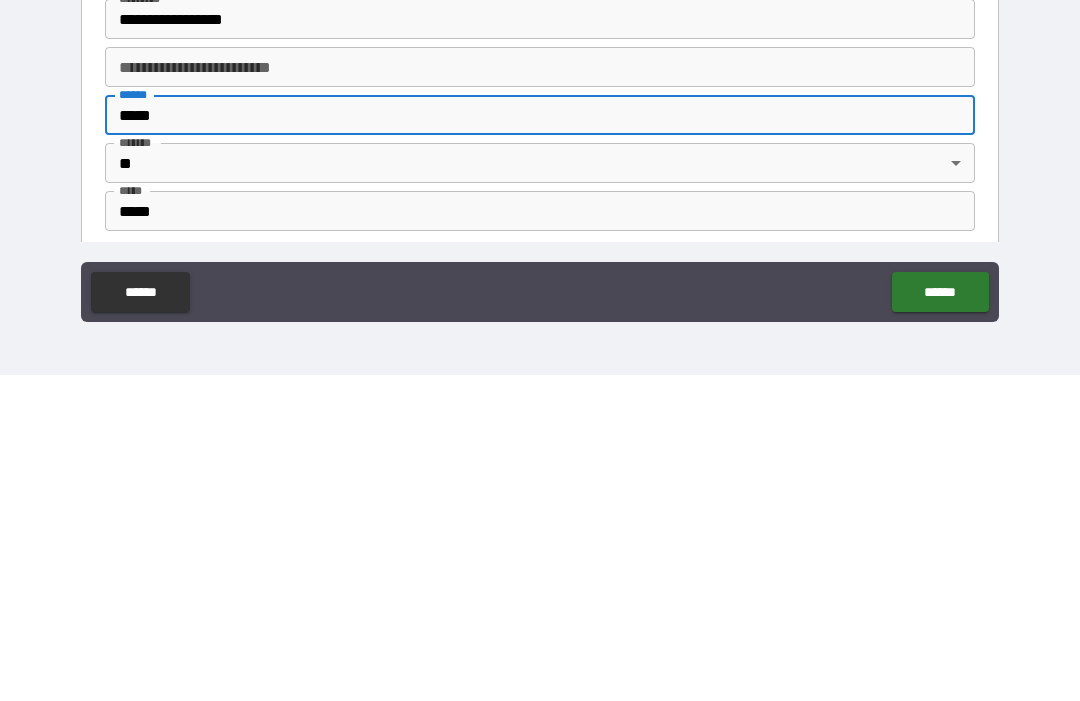 scroll, scrollTop: 496, scrollLeft: 0, axis: vertical 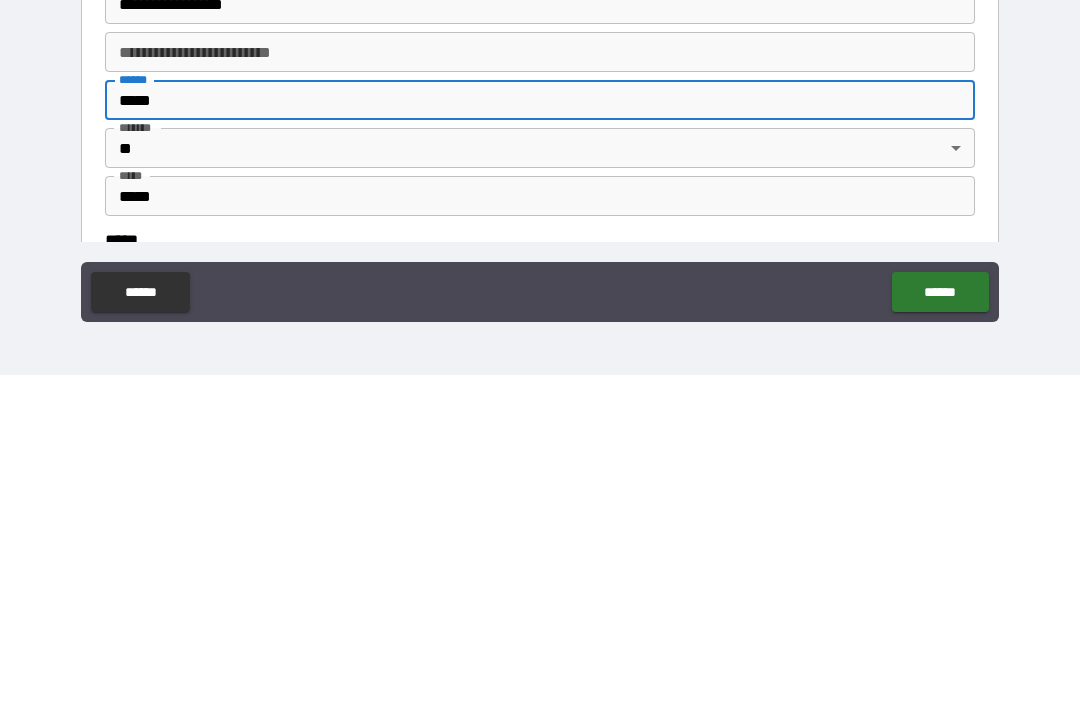 type on "*****" 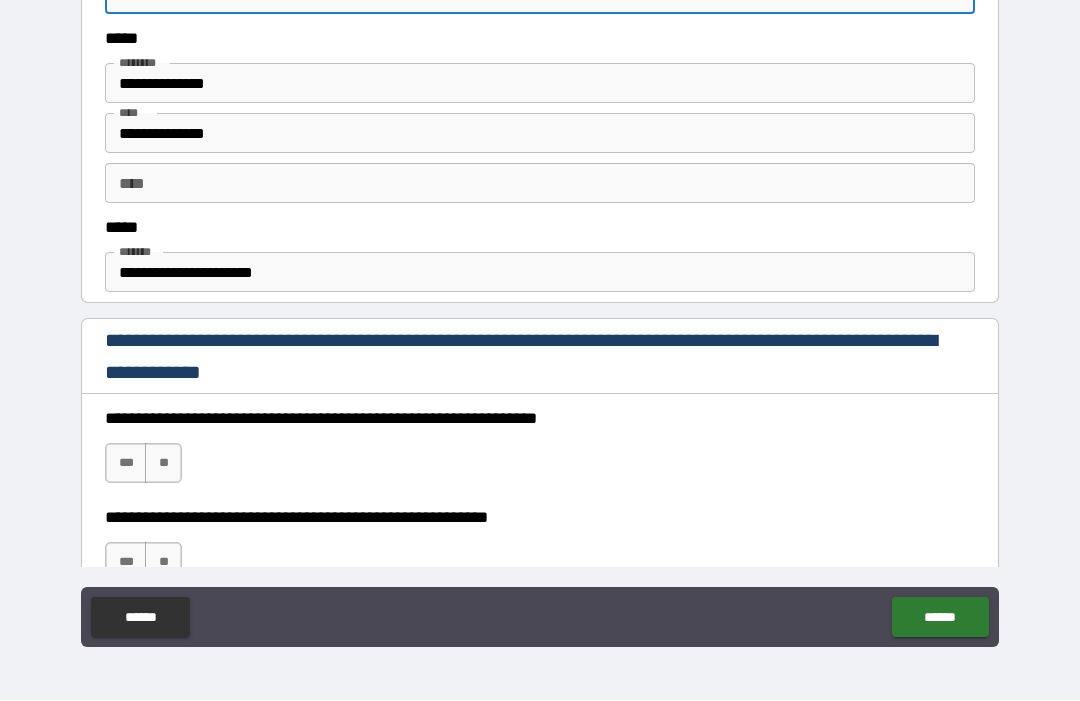 scroll, scrollTop: 1031, scrollLeft: 0, axis: vertical 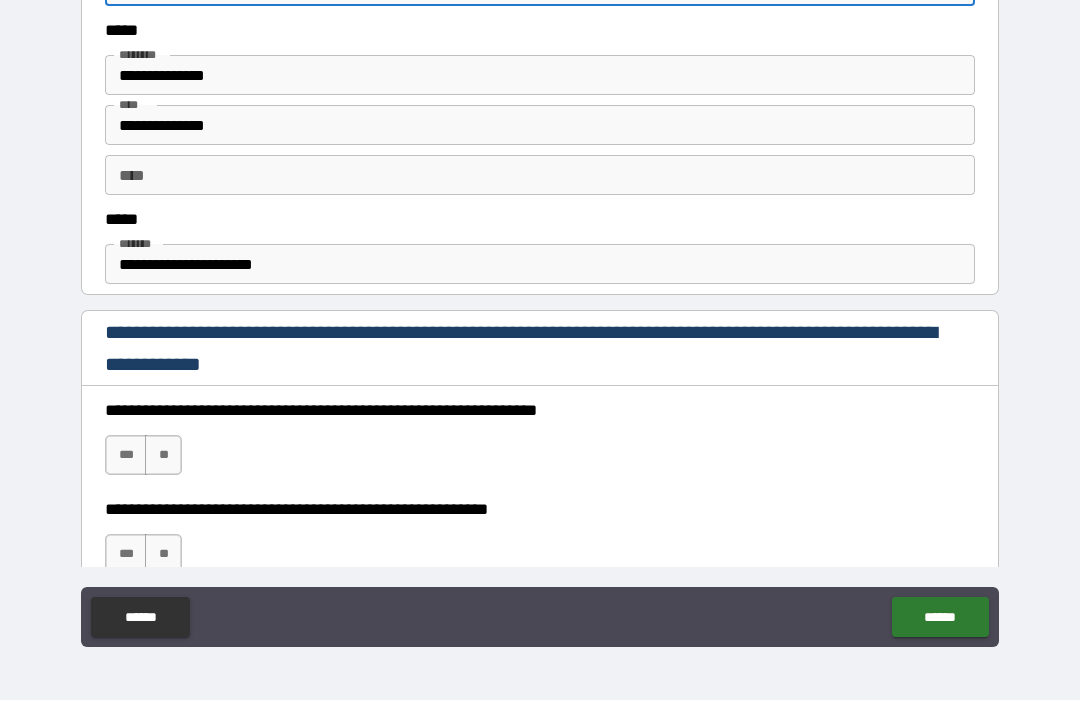 type on "*****" 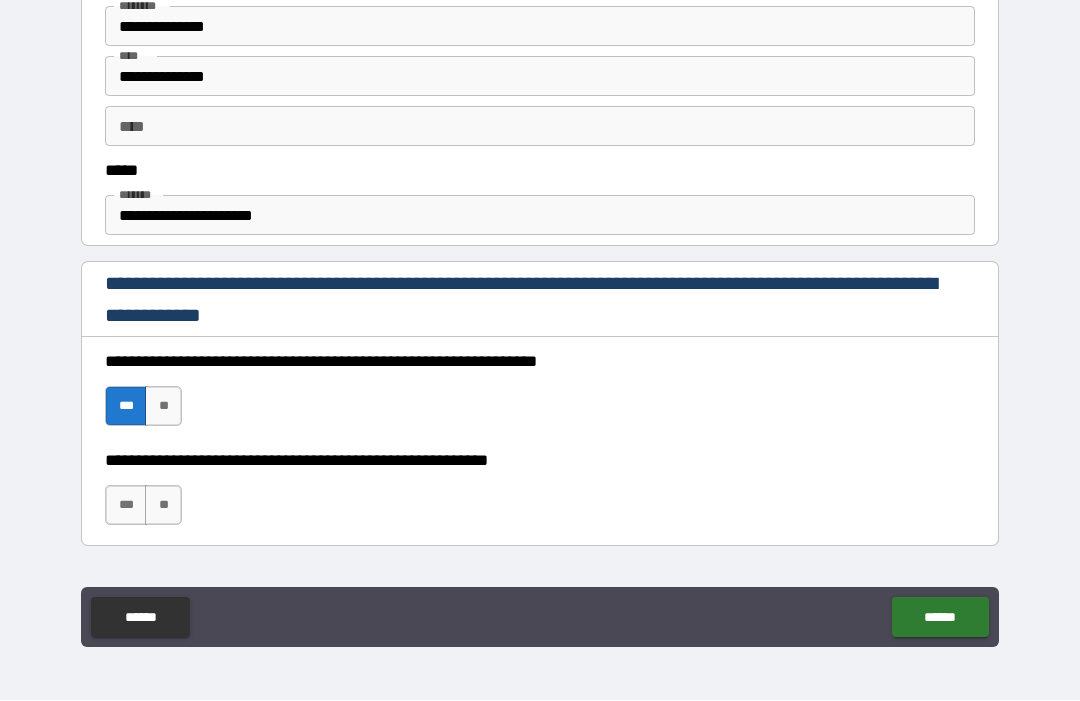 scroll, scrollTop: 1153, scrollLeft: 0, axis: vertical 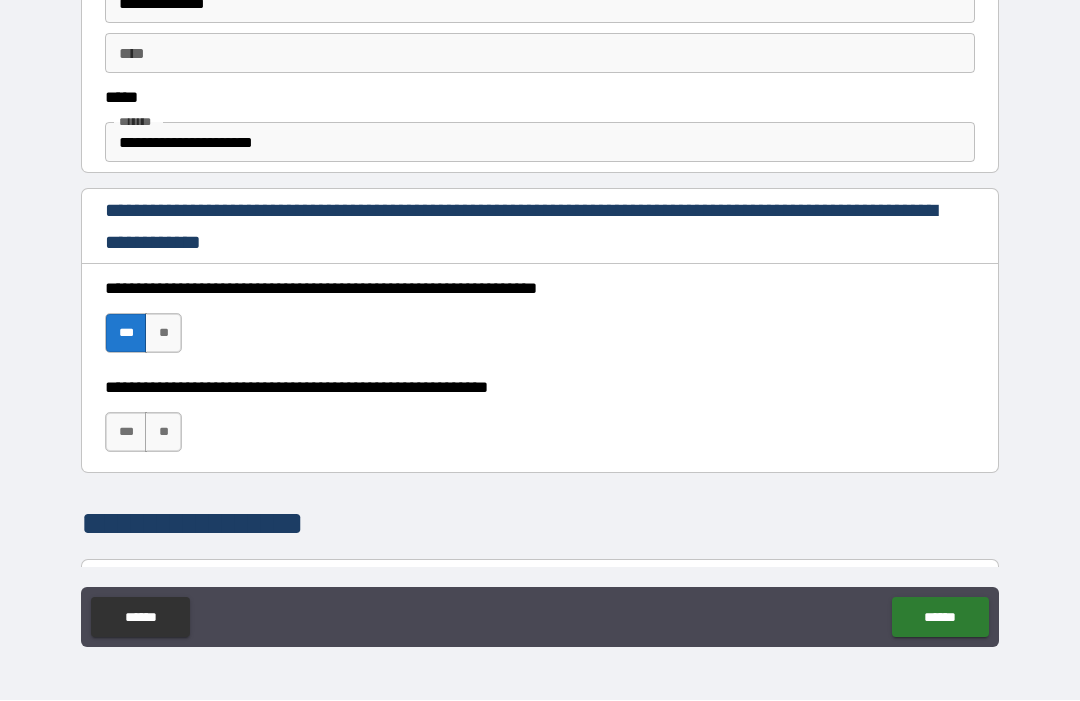click on "**" at bounding box center (163, 433) 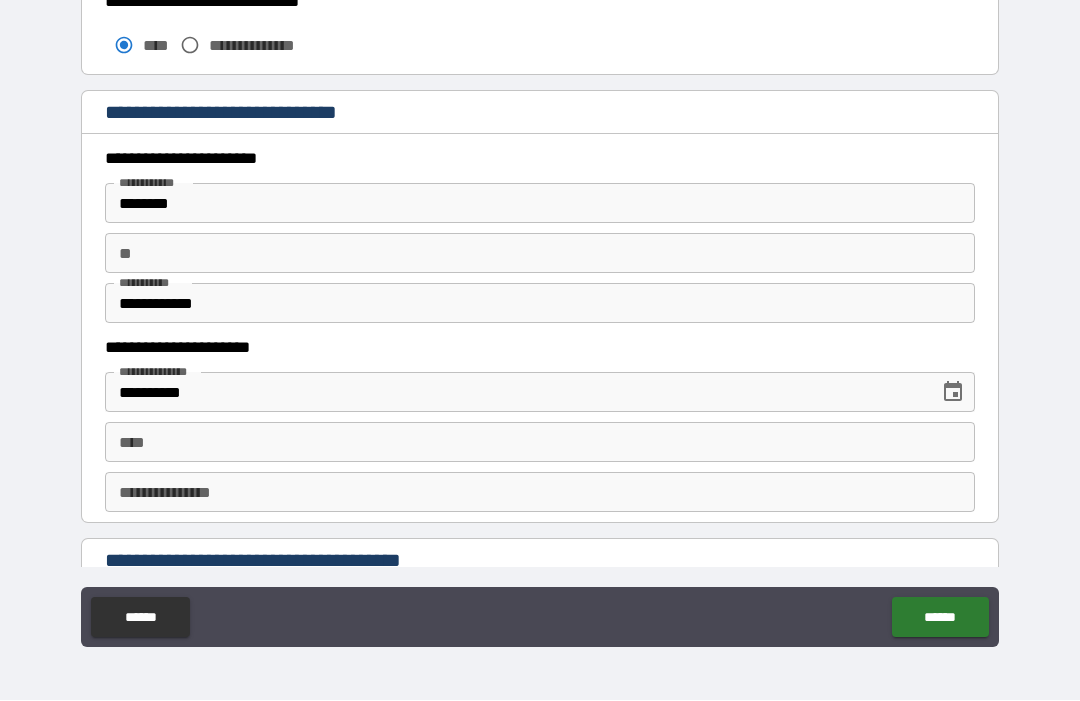 scroll, scrollTop: 1814, scrollLeft: 0, axis: vertical 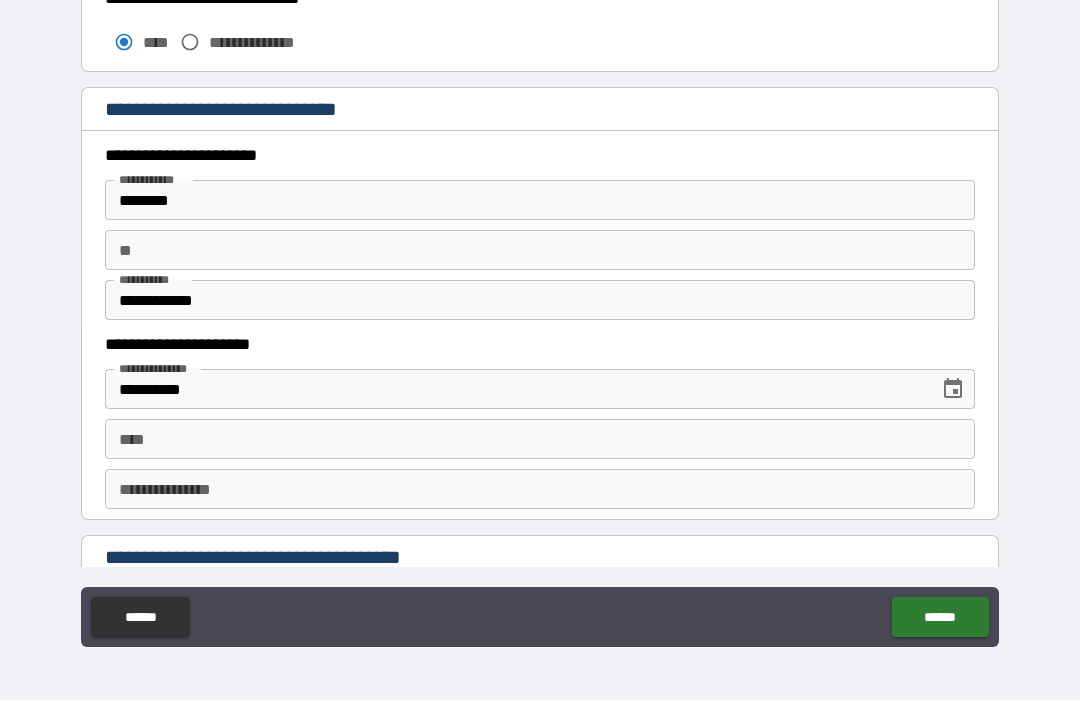 click on "****" at bounding box center (540, 440) 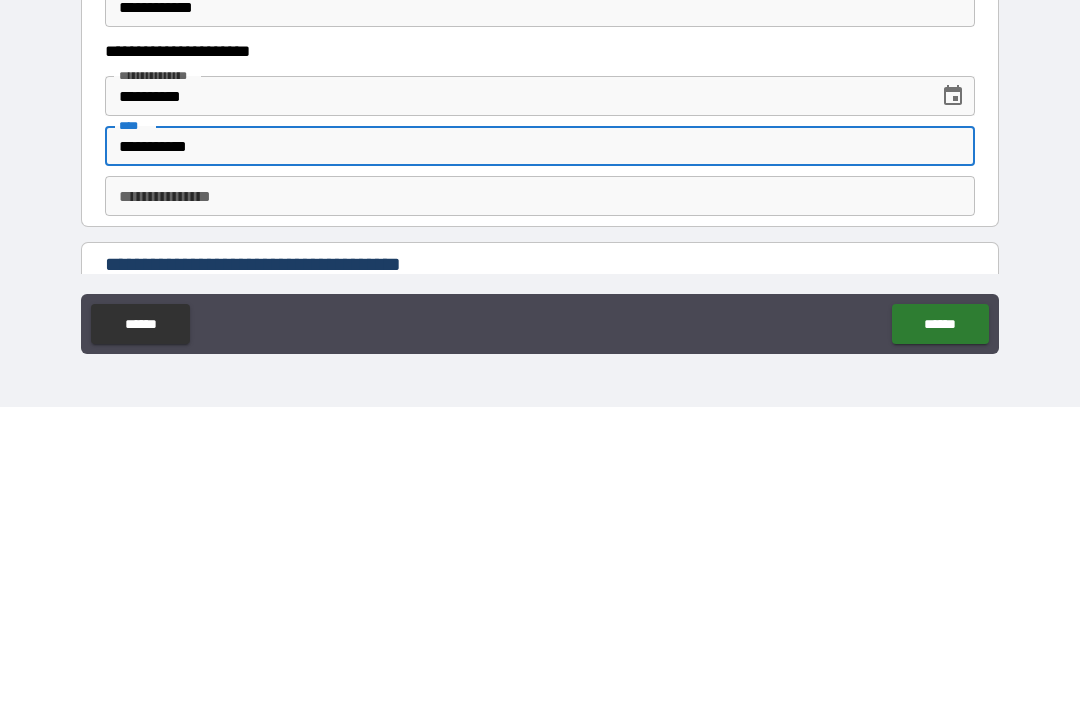 type on "**********" 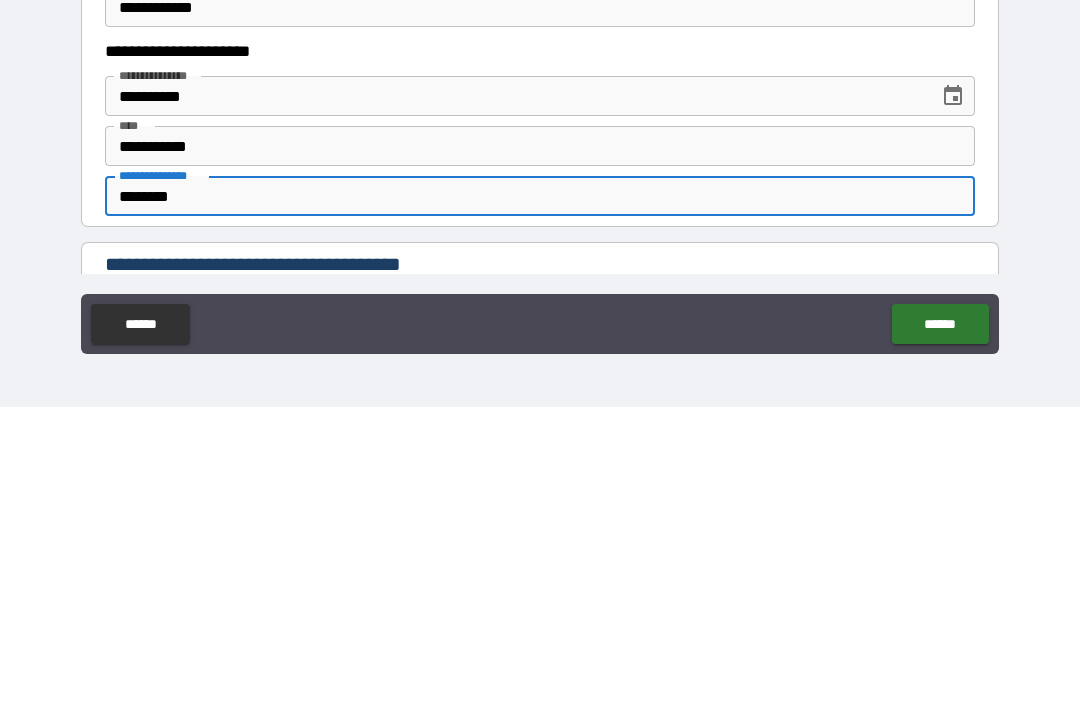 click on "********" at bounding box center (540, 490) 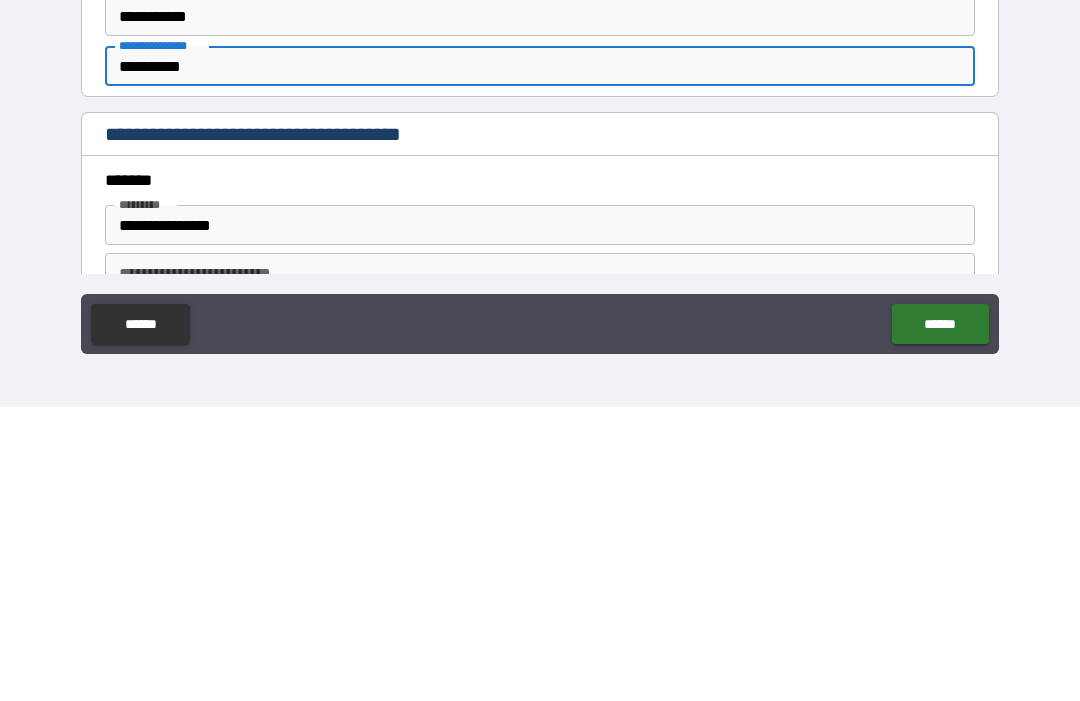 scroll, scrollTop: 1974, scrollLeft: 0, axis: vertical 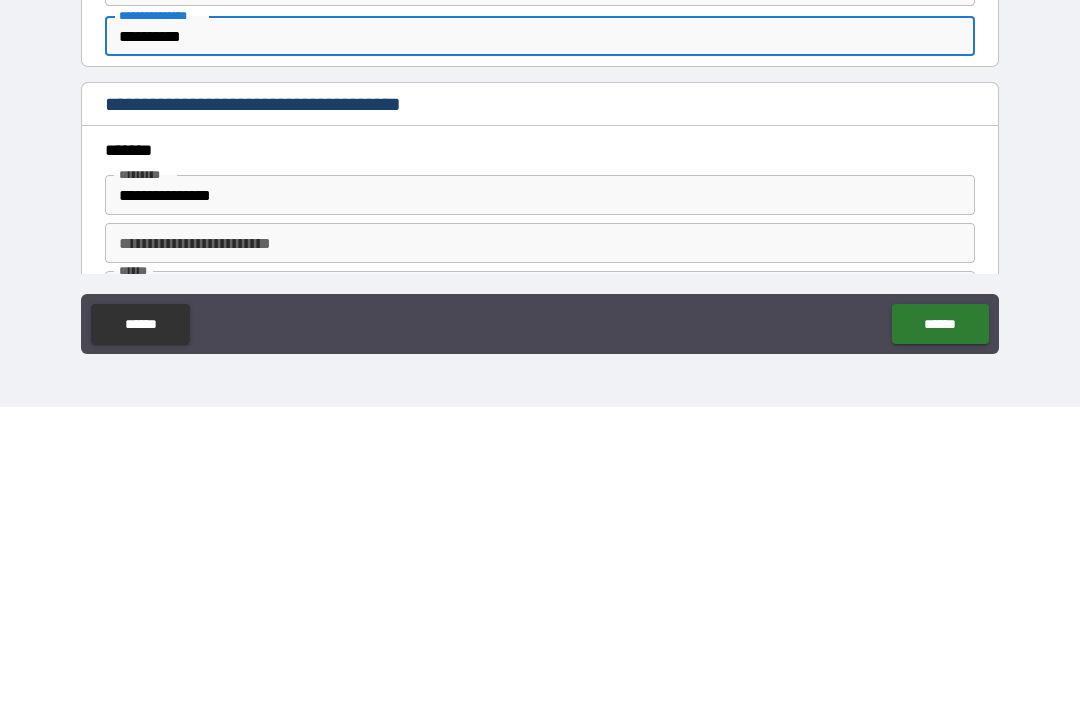 type on "**********" 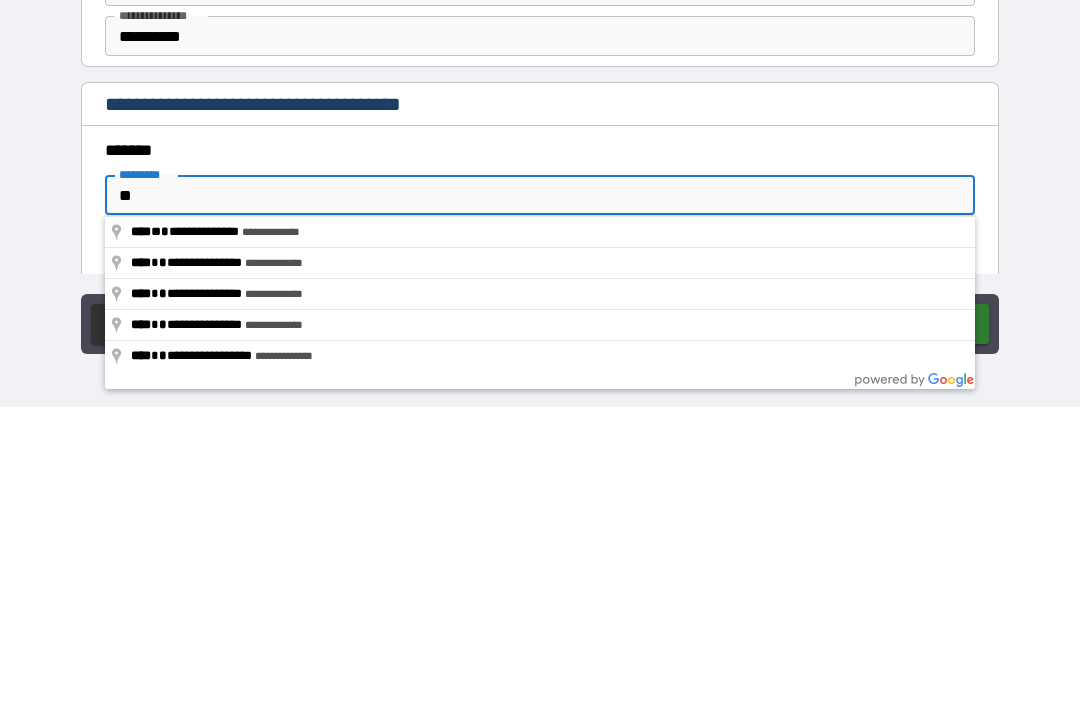 type on "*" 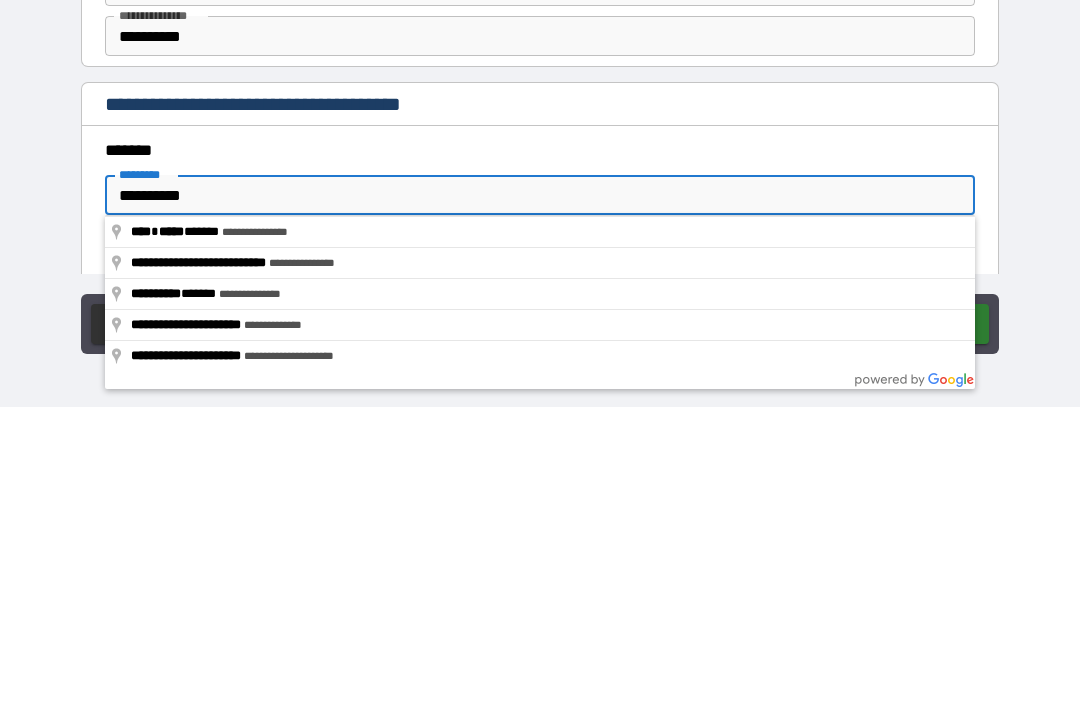 type on "**********" 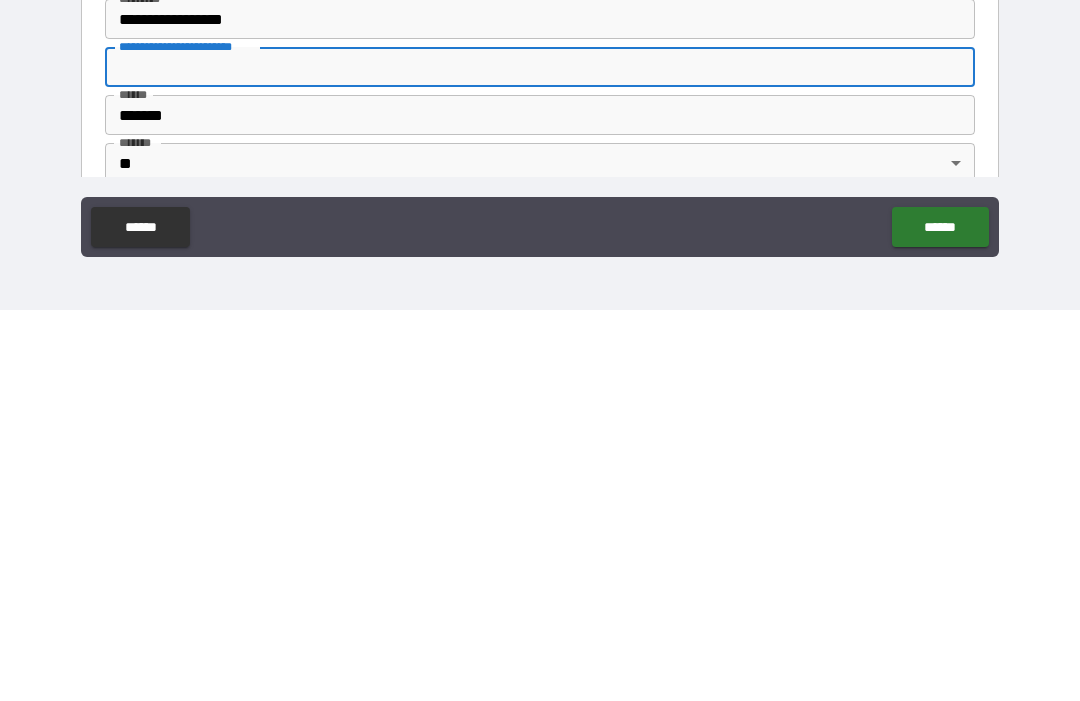 scroll, scrollTop: 2063, scrollLeft: 0, axis: vertical 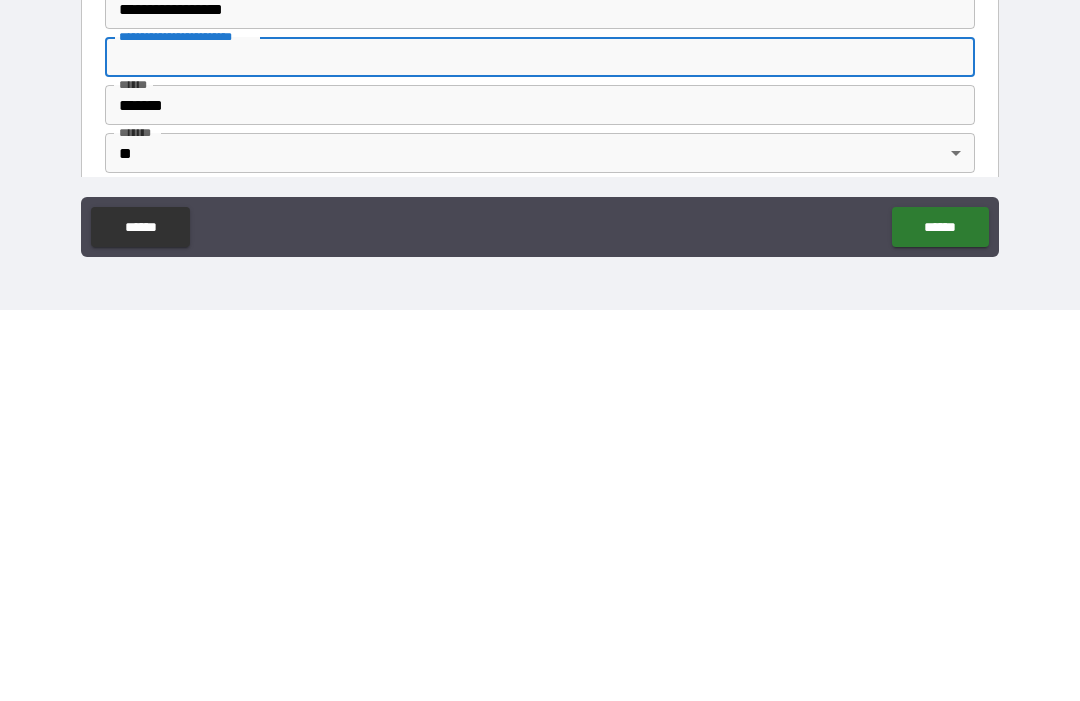 click on "*******" at bounding box center (540, 496) 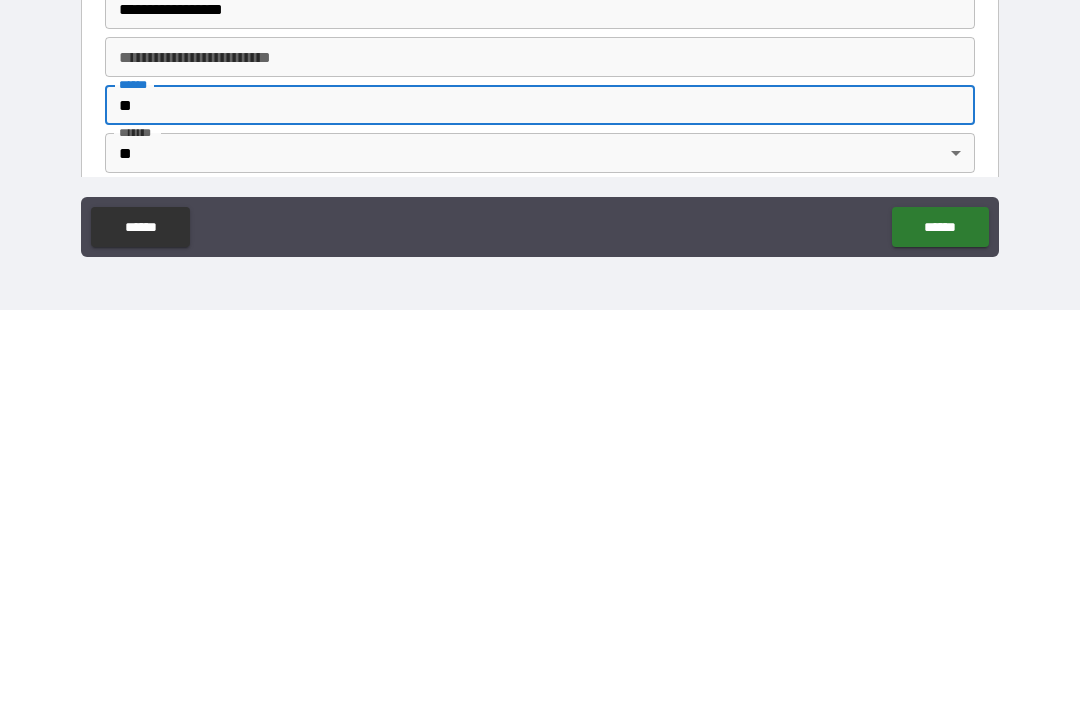type on "*" 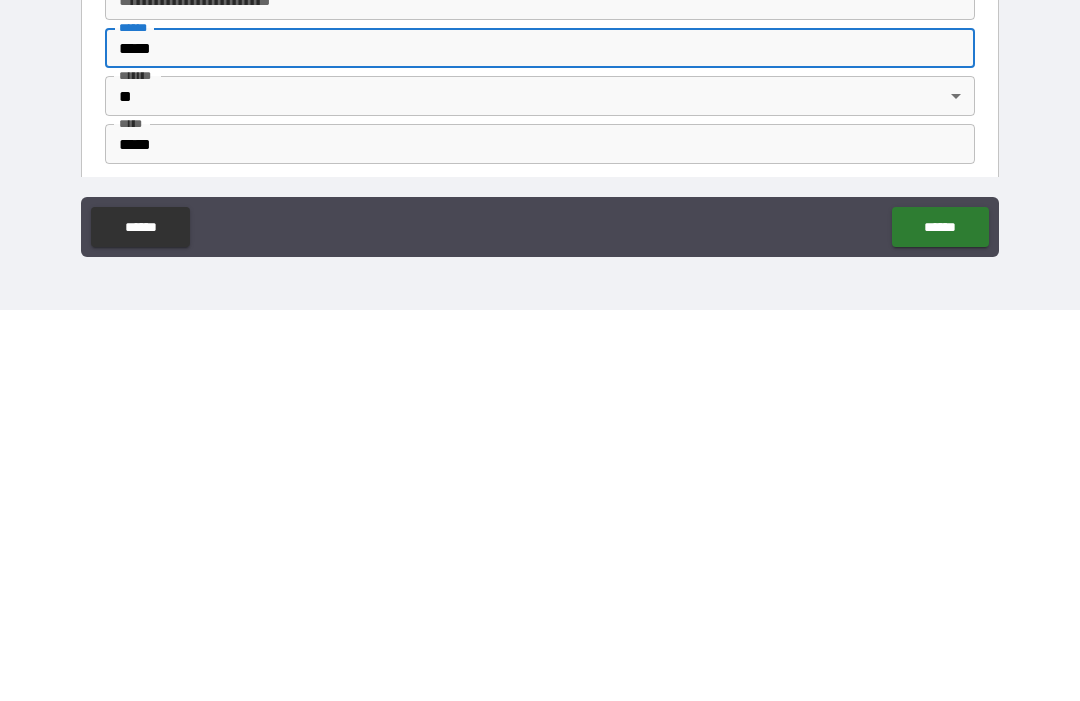 scroll, scrollTop: 2121, scrollLeft: 0, axis: vertical 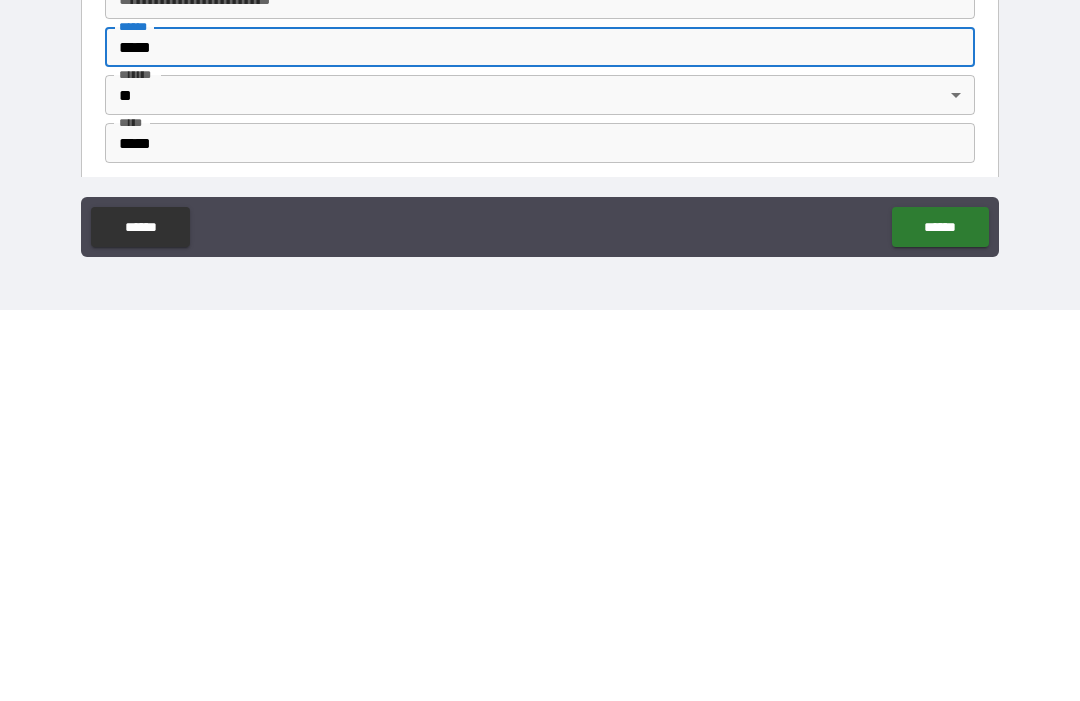 type on "*****" 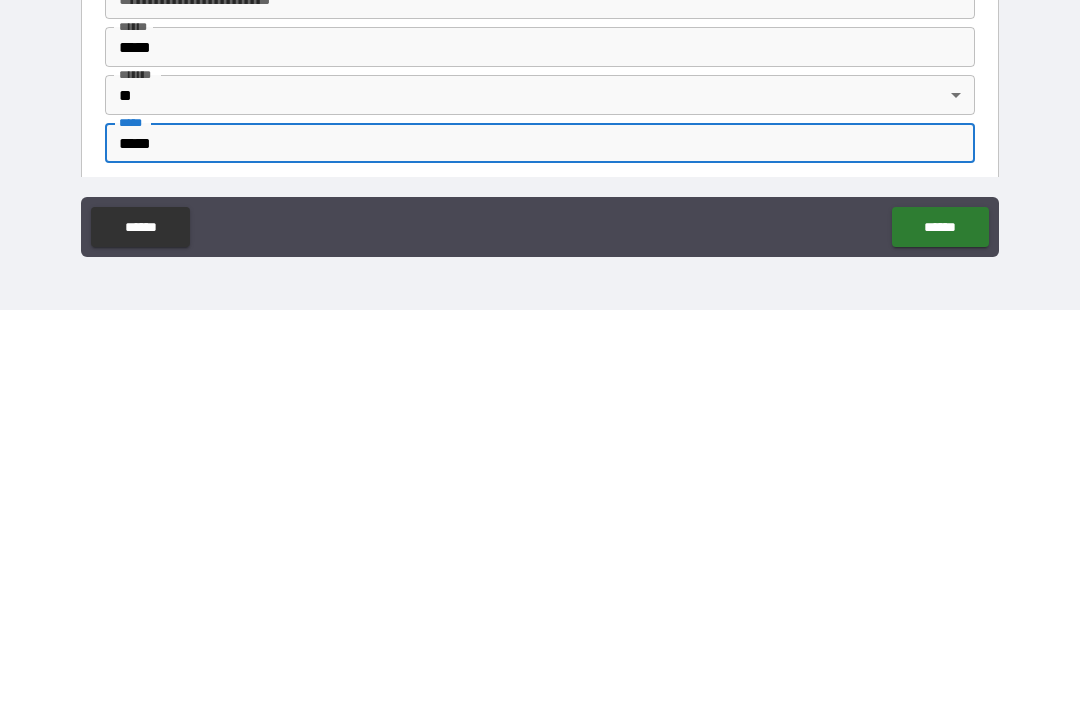 type on "*****" 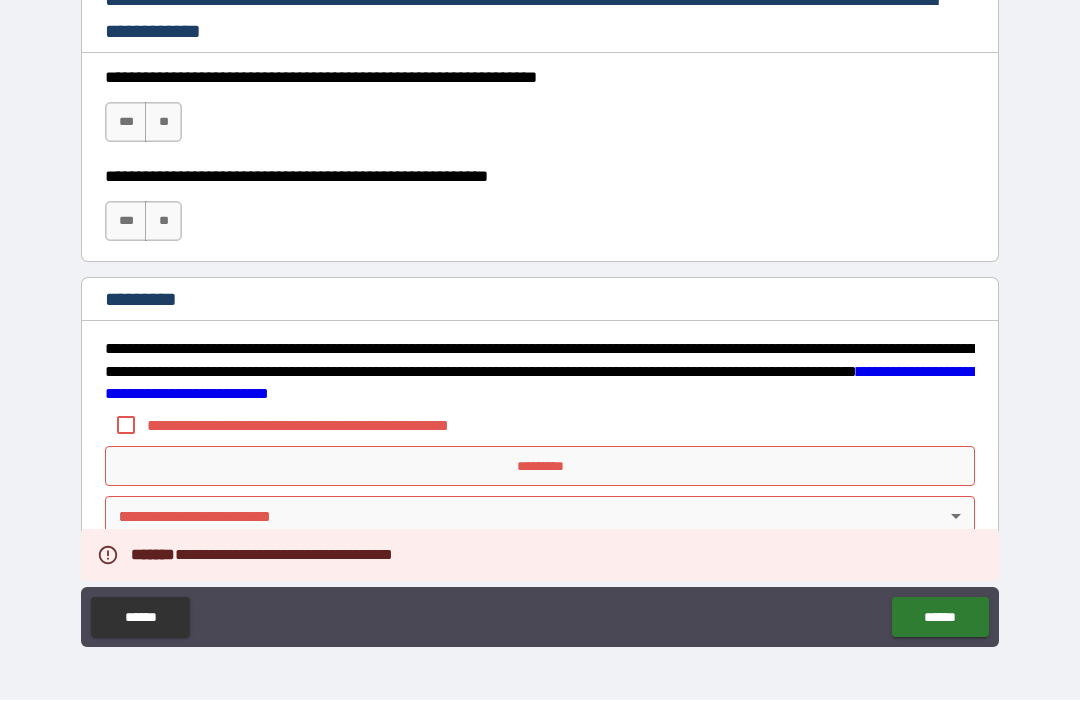 scroll, scrollTop: 3001, scrollLeft: 0, axis: vertical 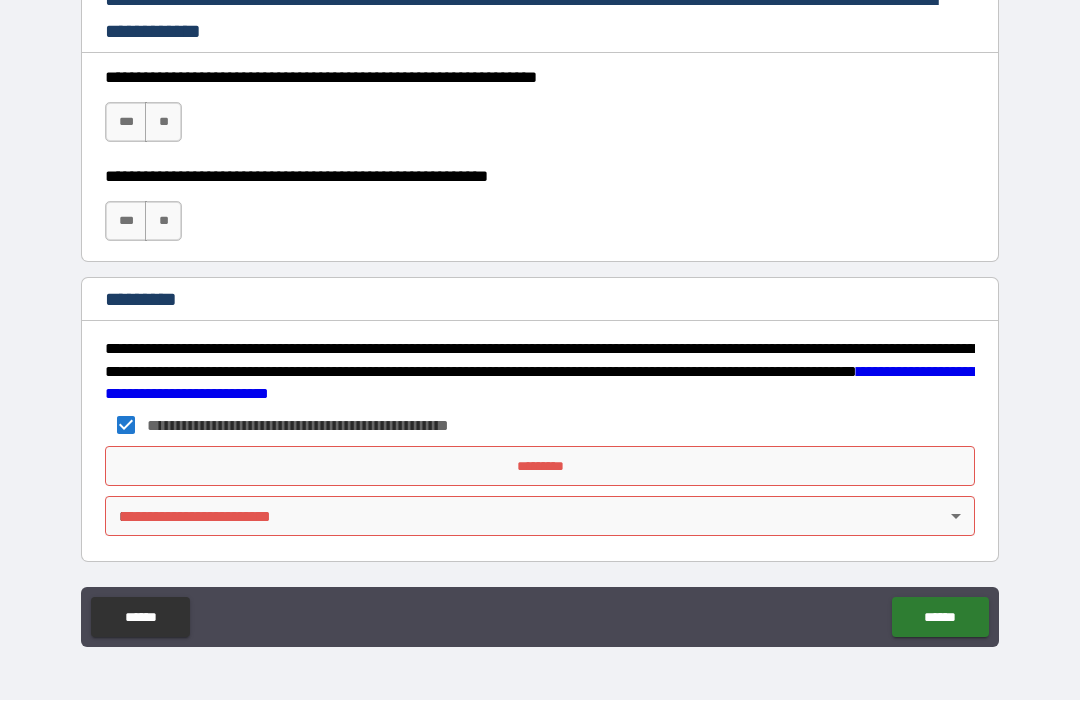 click on "***" at bounding box center (126, 123) 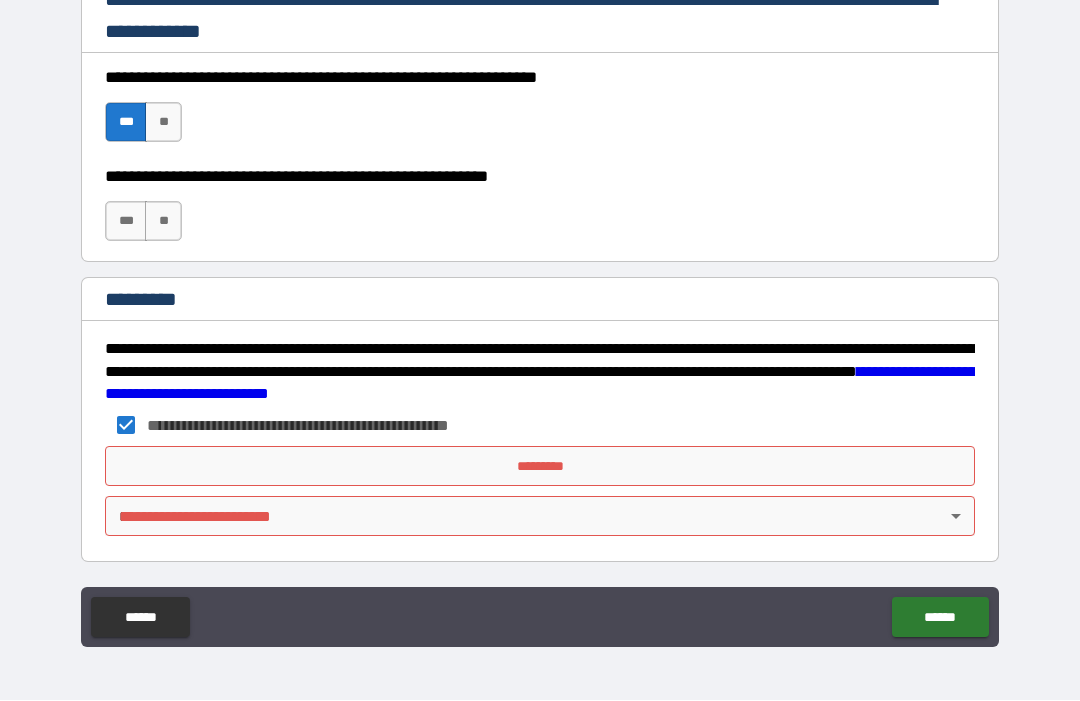 click on "**" at bounding box center (163, 222) 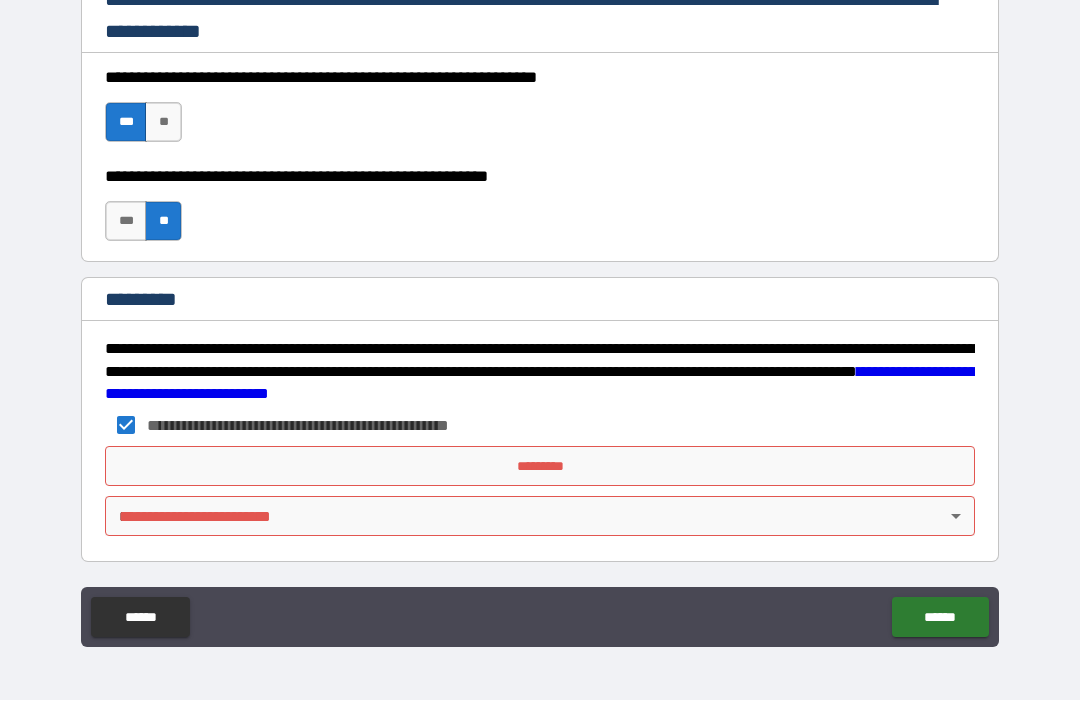 click on "**********" at bounding box center (540, 317) 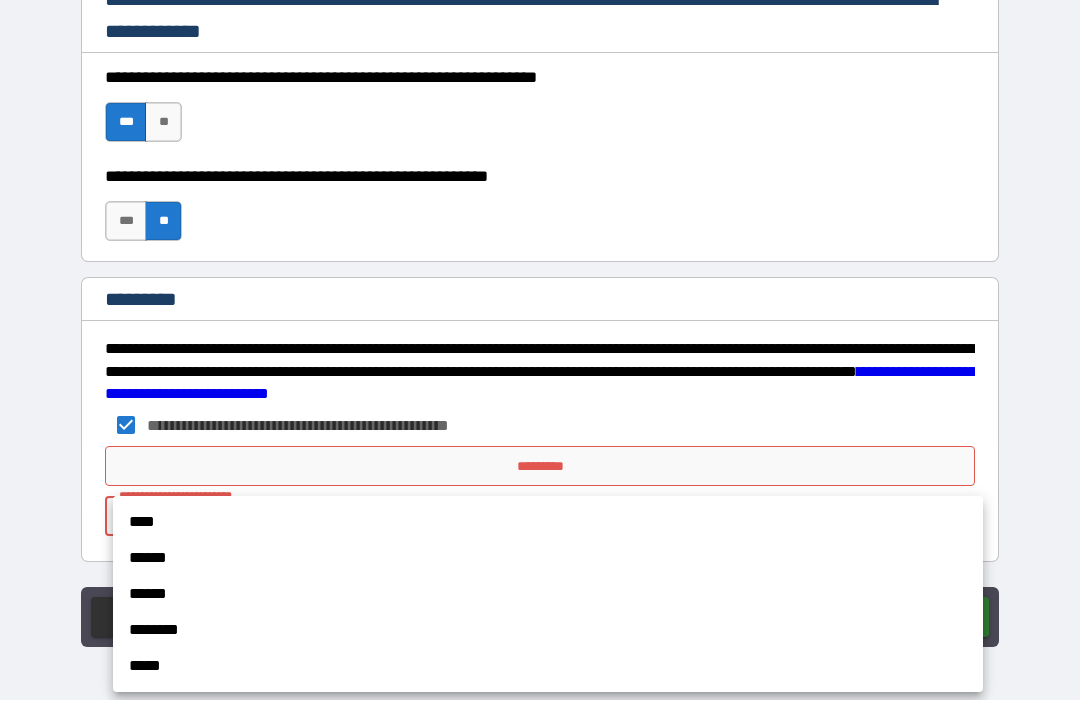 click on "****" at bounding box center [548, 523] 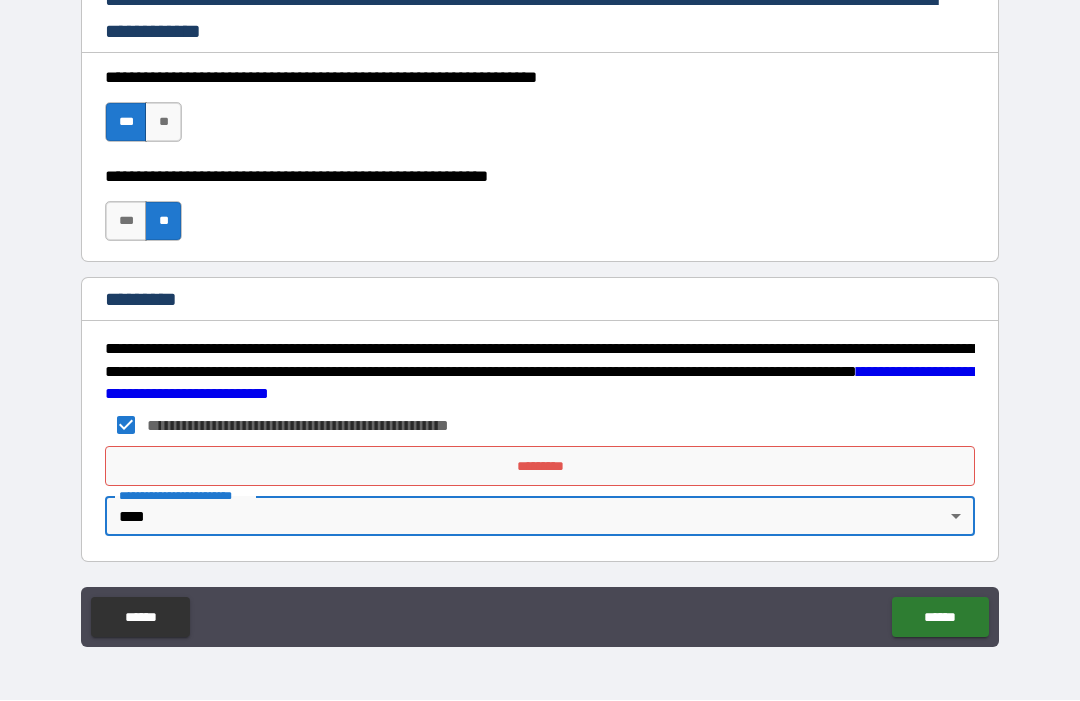 click on "*********" at bounding box center (540, 467) 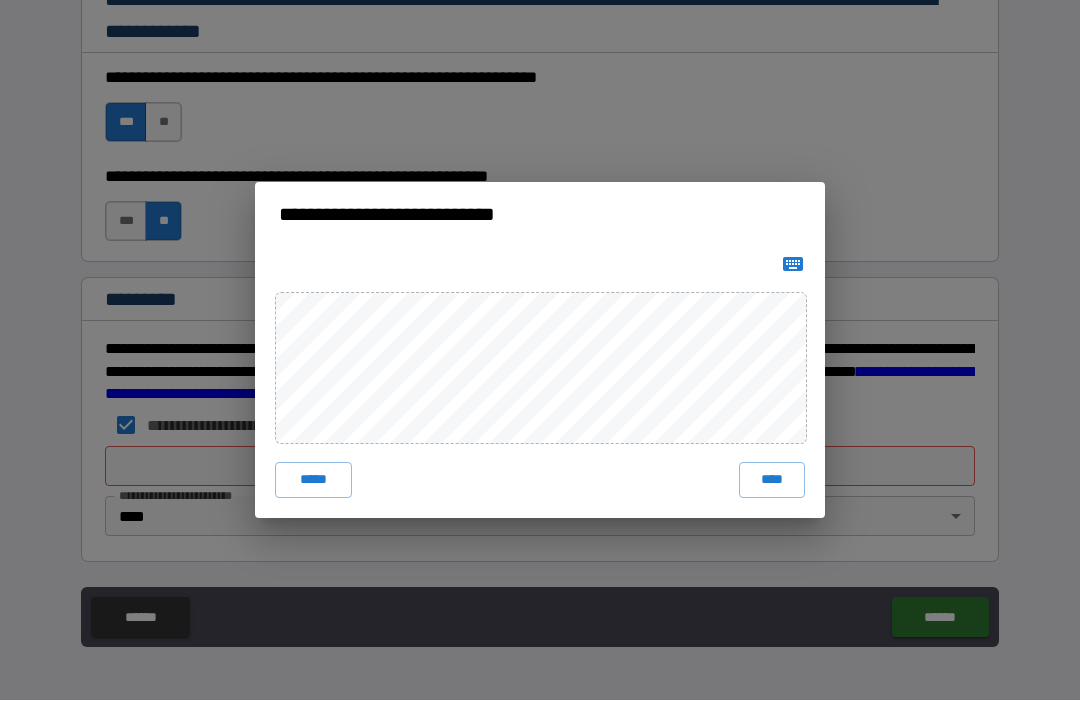 click on "****" at bounding box center (772, 481) 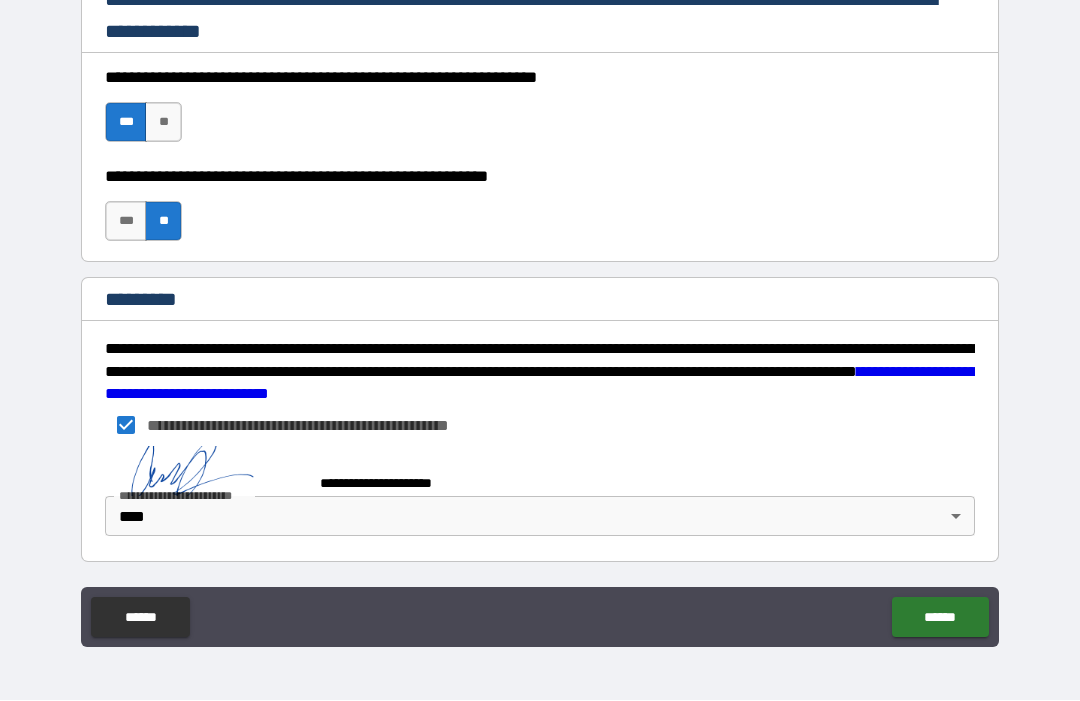 scroll, scrollTop: 2991, scrollLeft: 0, axis: vertical 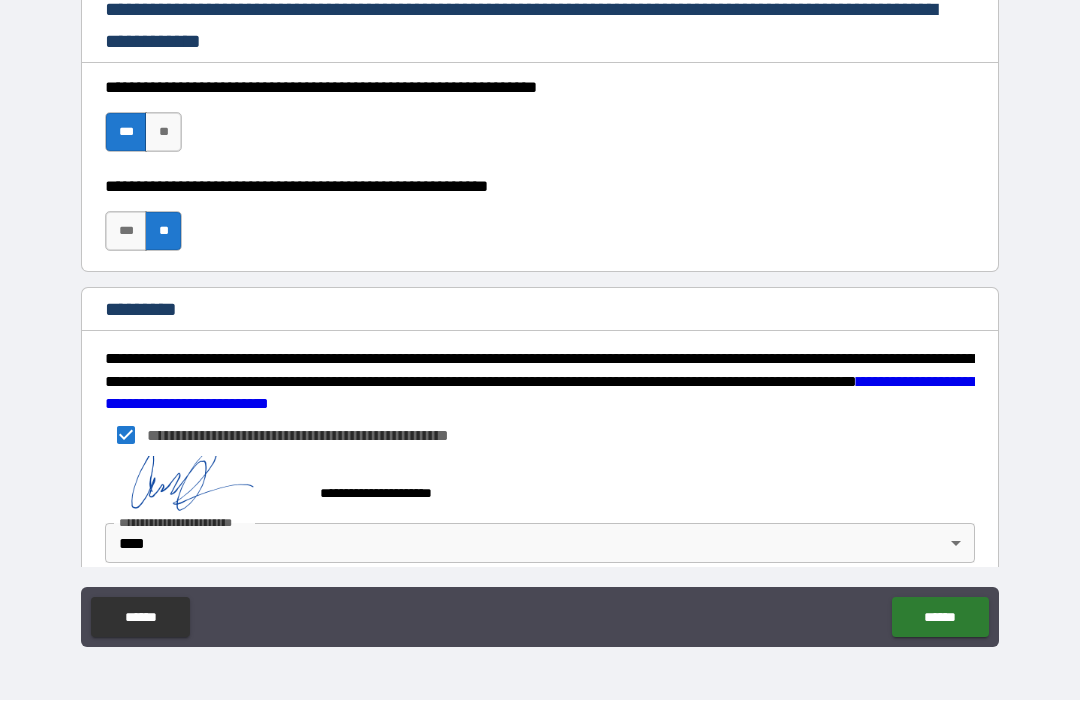click on "******" at bounding box center [940, 618] 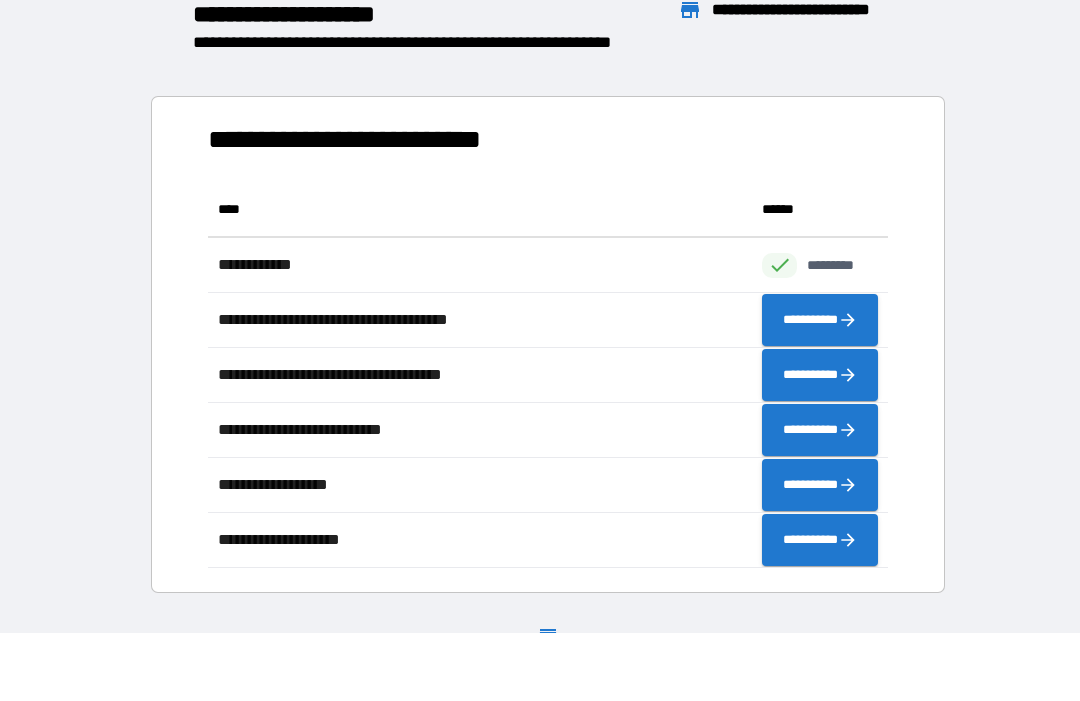 scroll, scrollTop: 386, scrollLeft: 680, axis: both 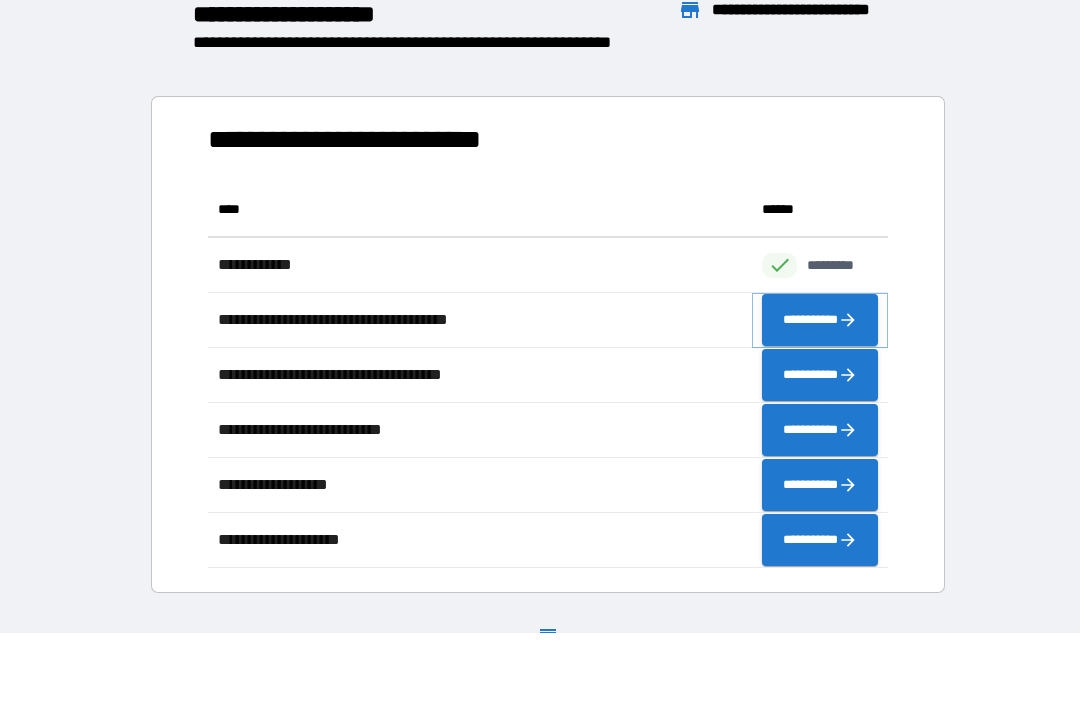 click on "**********" at bounding box center [820, 321] 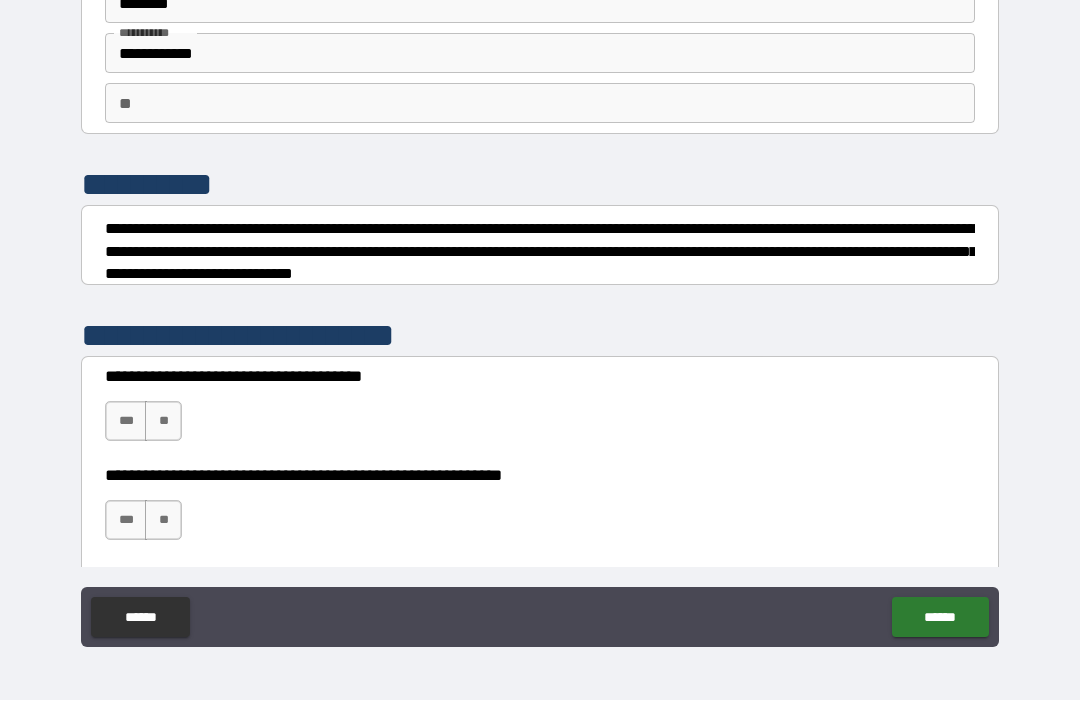 scroll, scrollTop: 119, scrollLeft: 0, axis: vertical 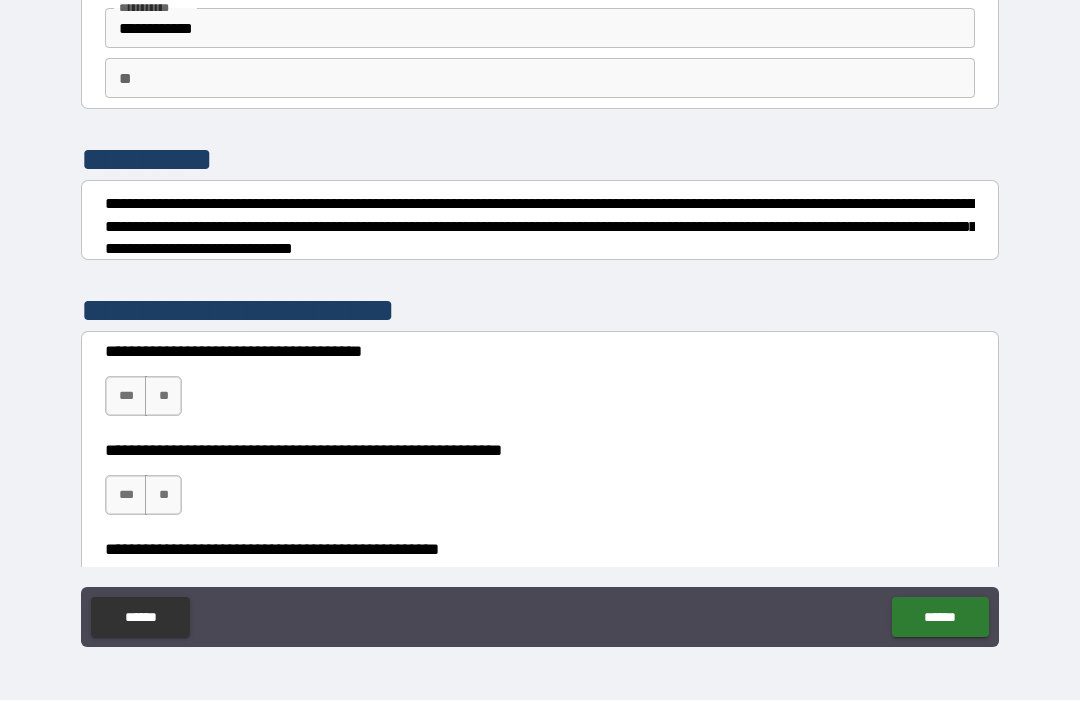click on "***" at bounding box center (126, 397) 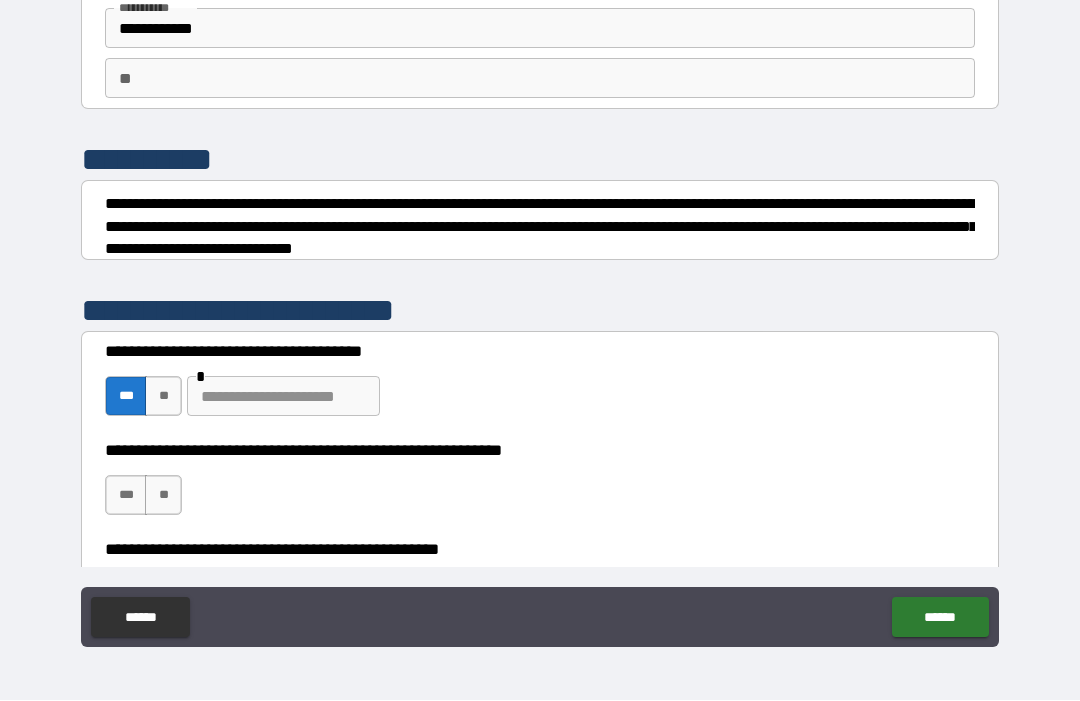 click on "***" at bounding box center (126, 496) 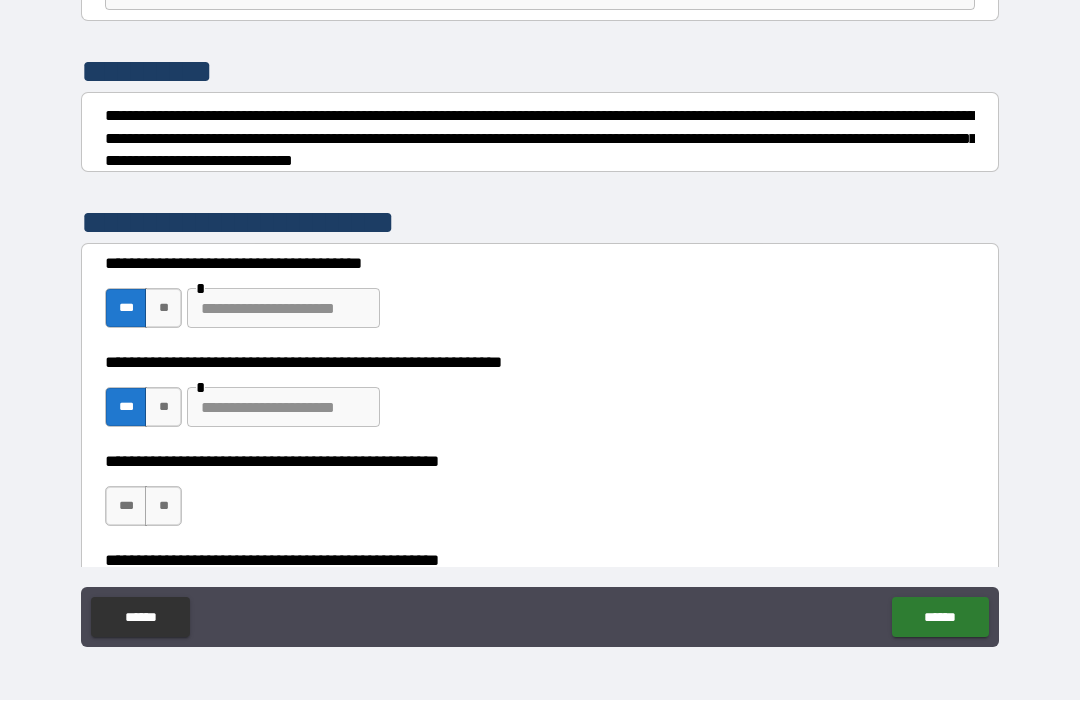 scroll, scrollTop: 217, scrollLeft: 0, axis: vertical 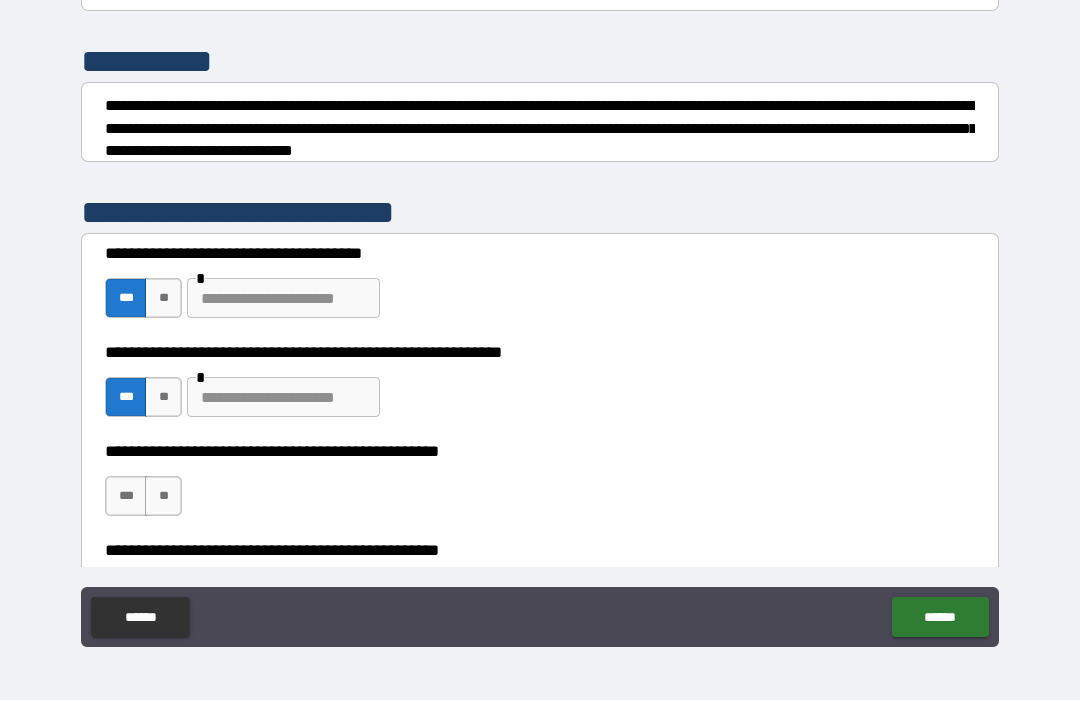 click on "**" at bounding box center [163, 497] 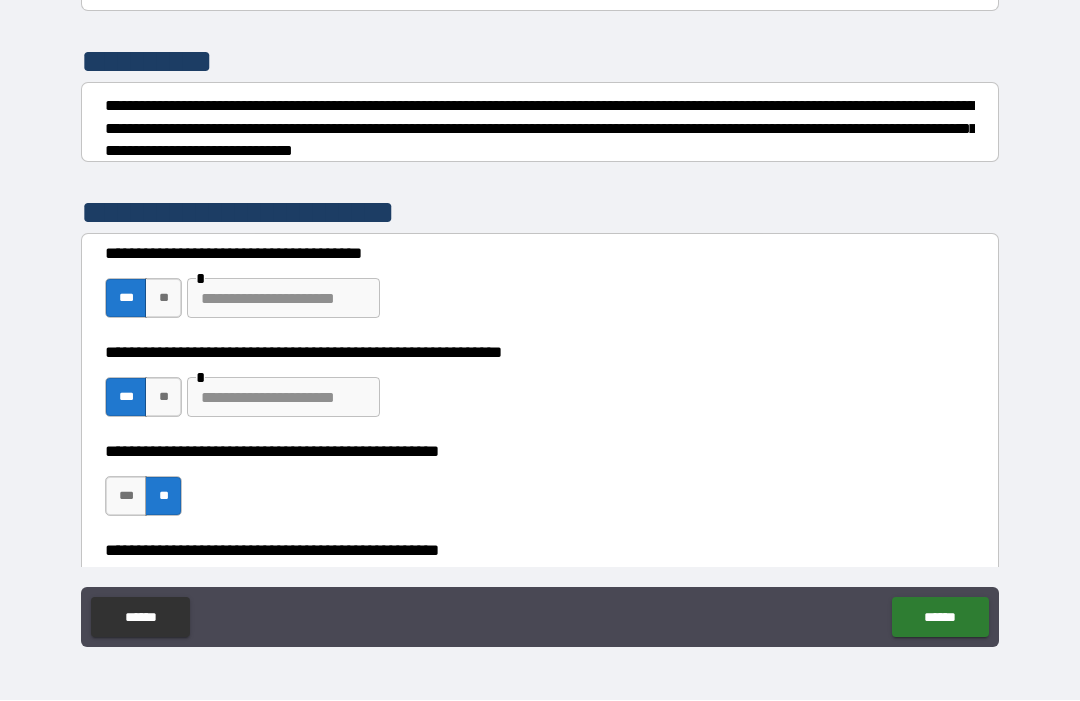 click at bounding box center [283, 398] 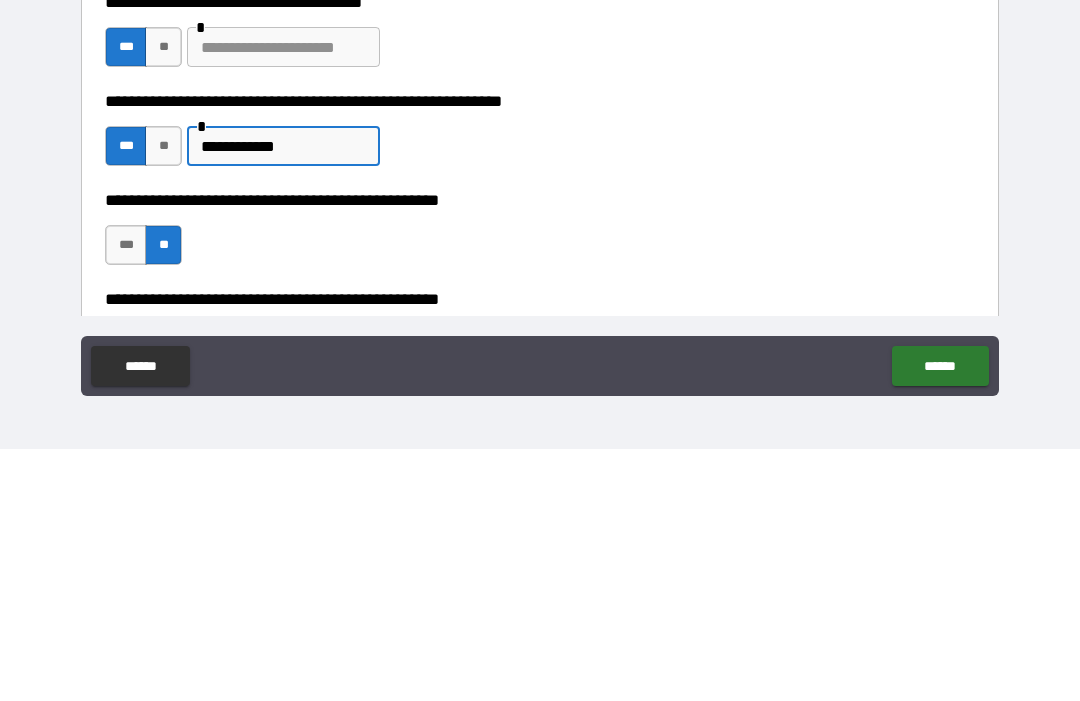 type on "**********" 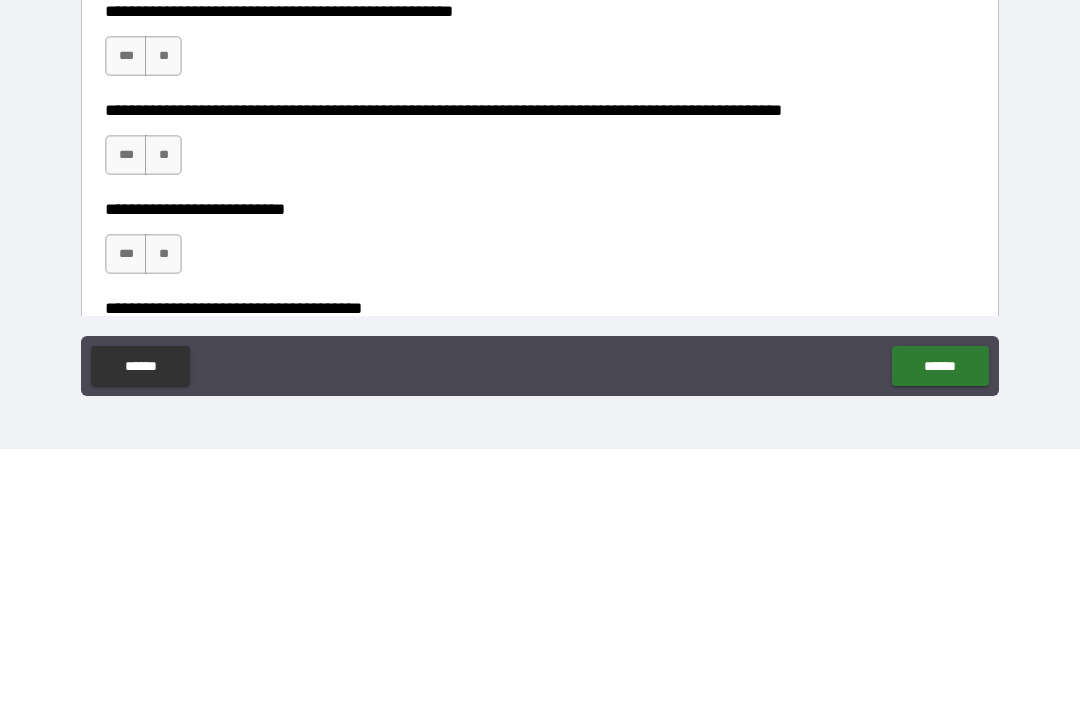 scroll, scrollTop: 593, scrollLeft: 0, axis: vertical 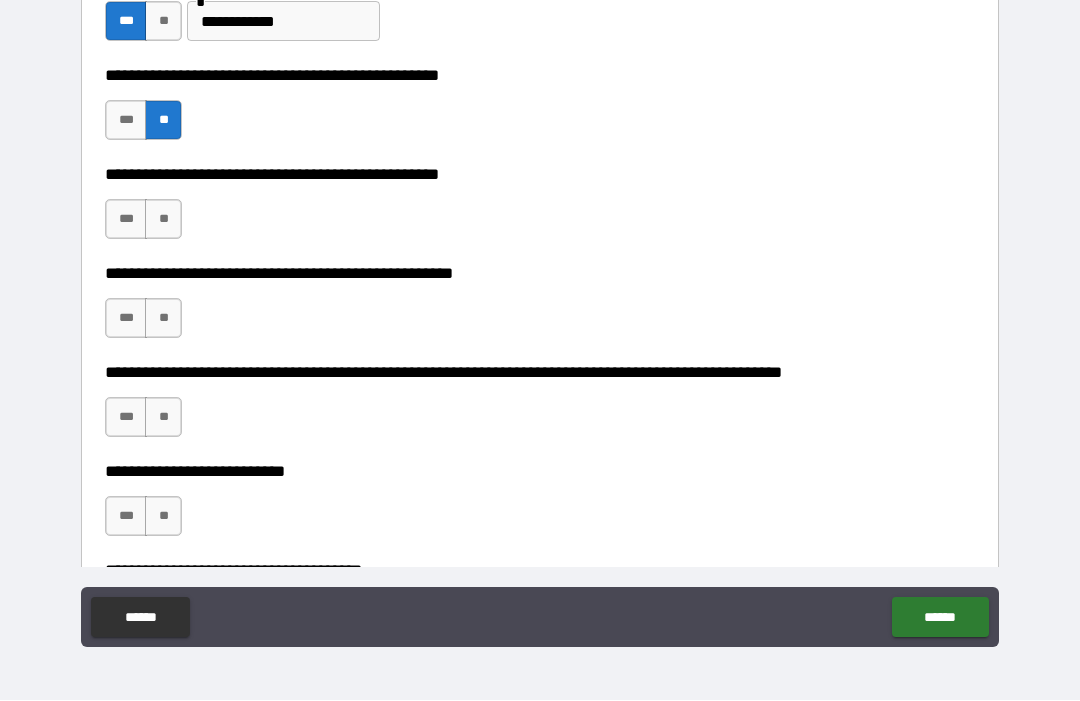 type on "*********" 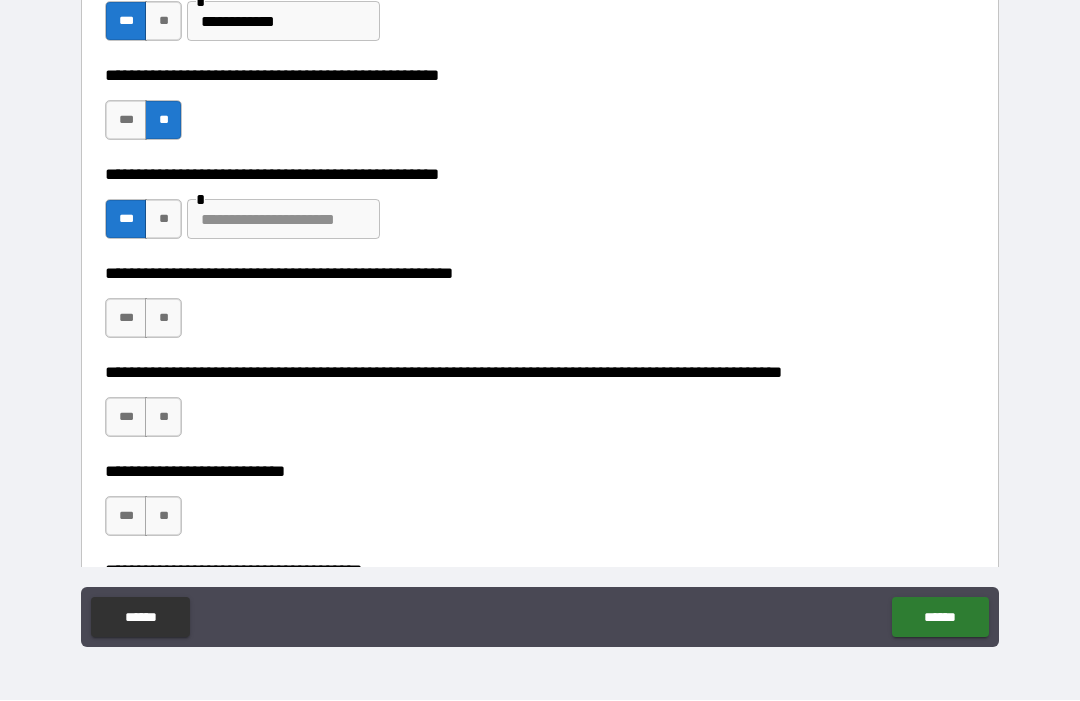 click at bounding box center (283, 220) 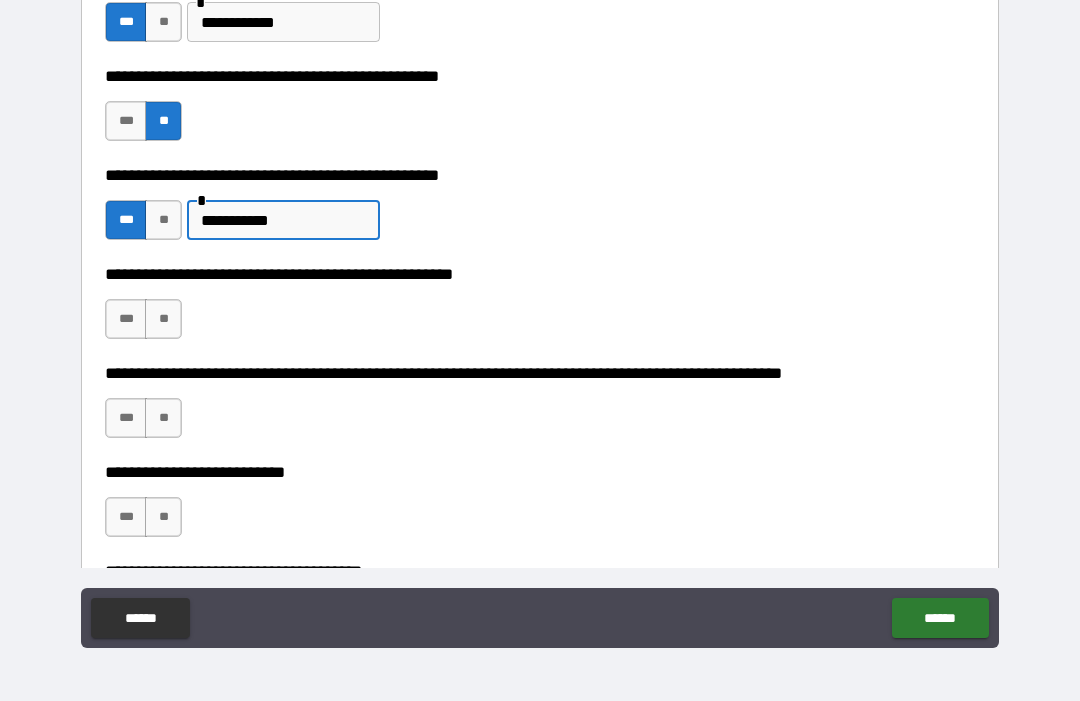 click on "**********" at bounding box center (283, 220) 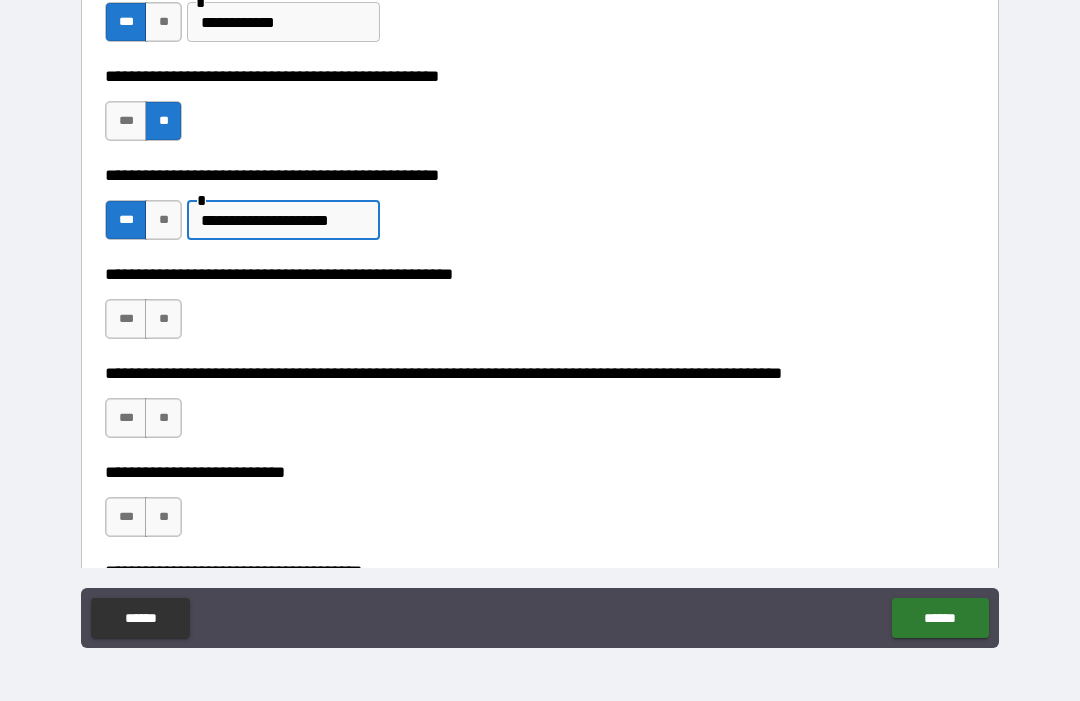 type on "**********" 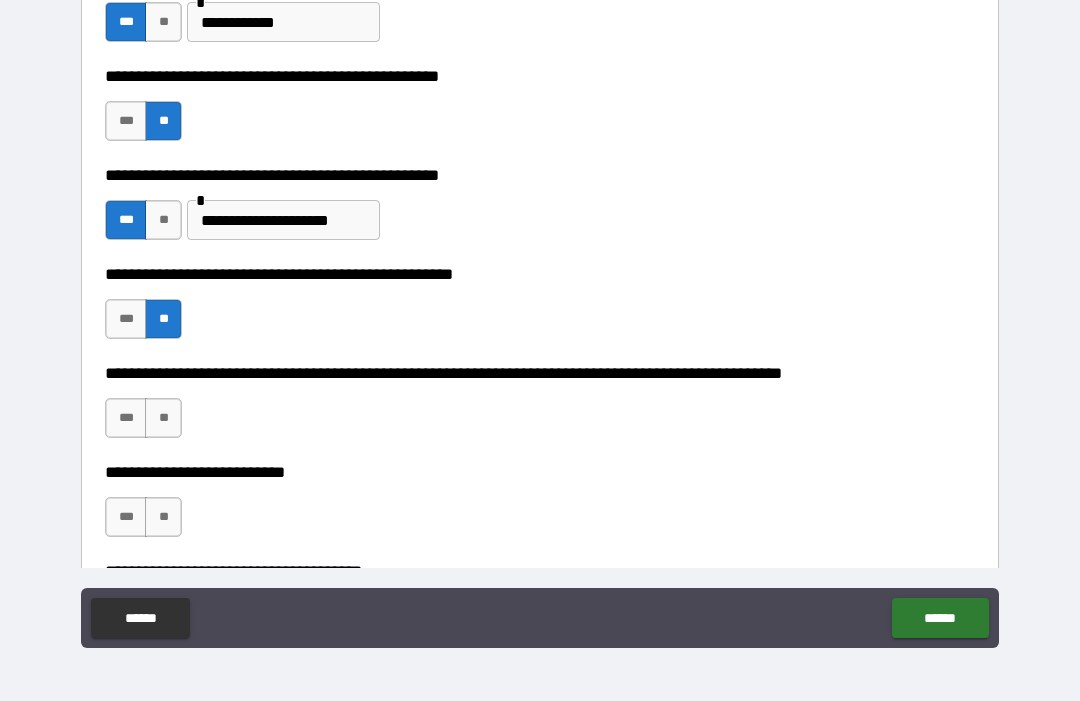 click on "**" at bounding box center (163, 418) 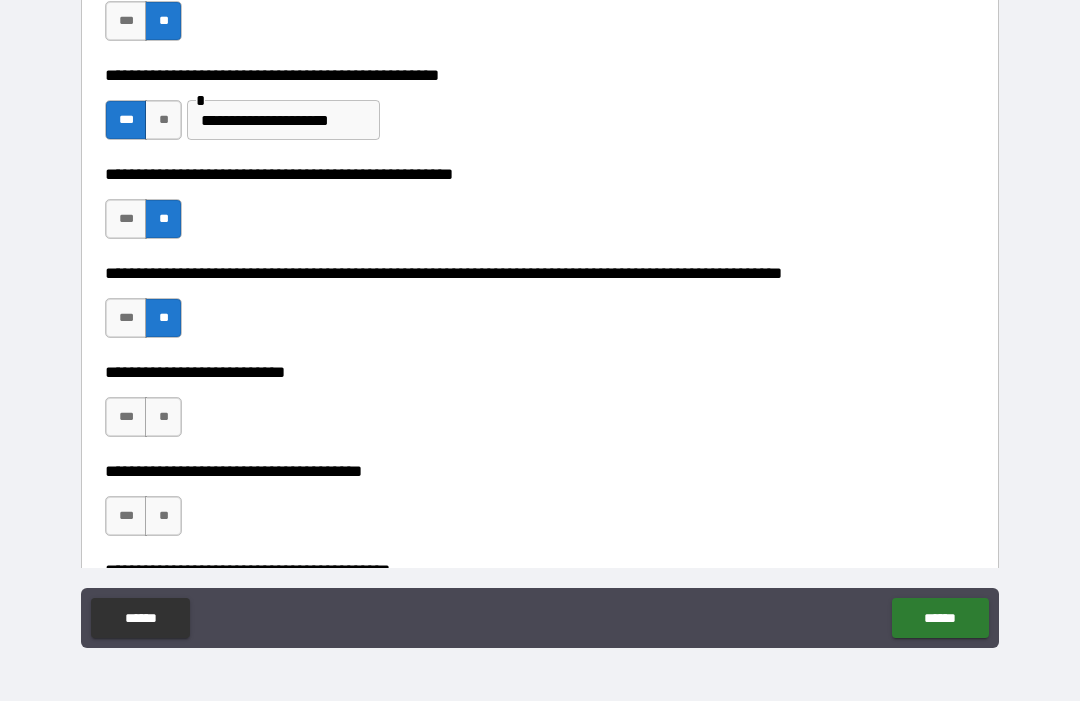 scroll, scrollTop: 695, scrollLeft: 0, axis: vertical 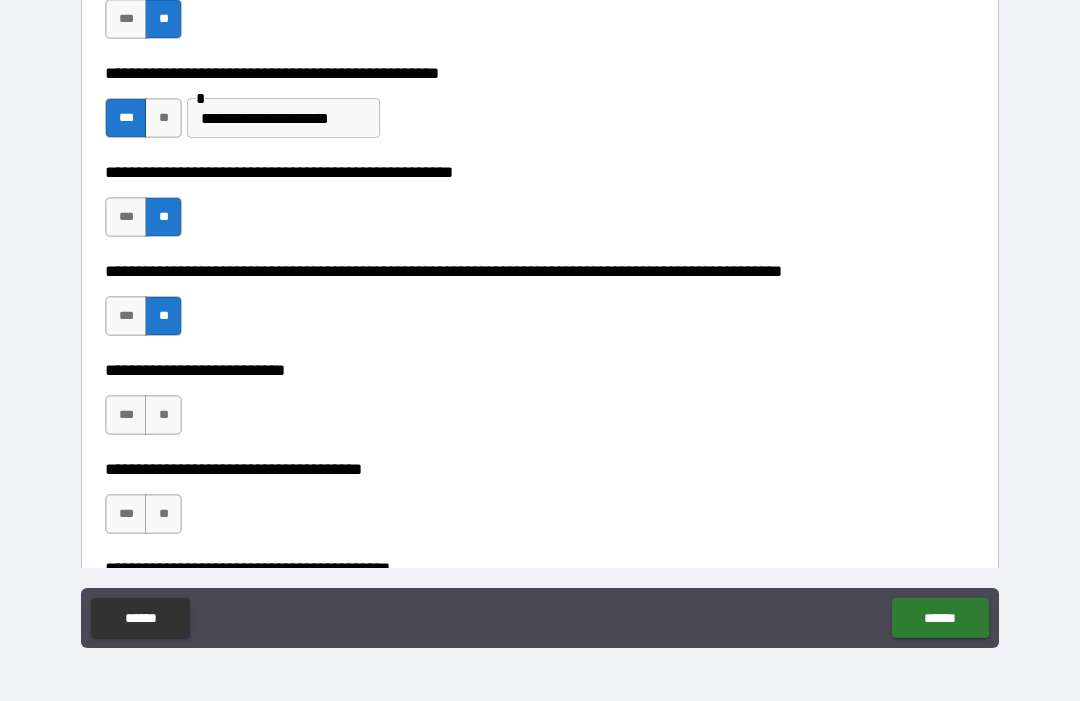click on "**" at bounding box center (163, 415) 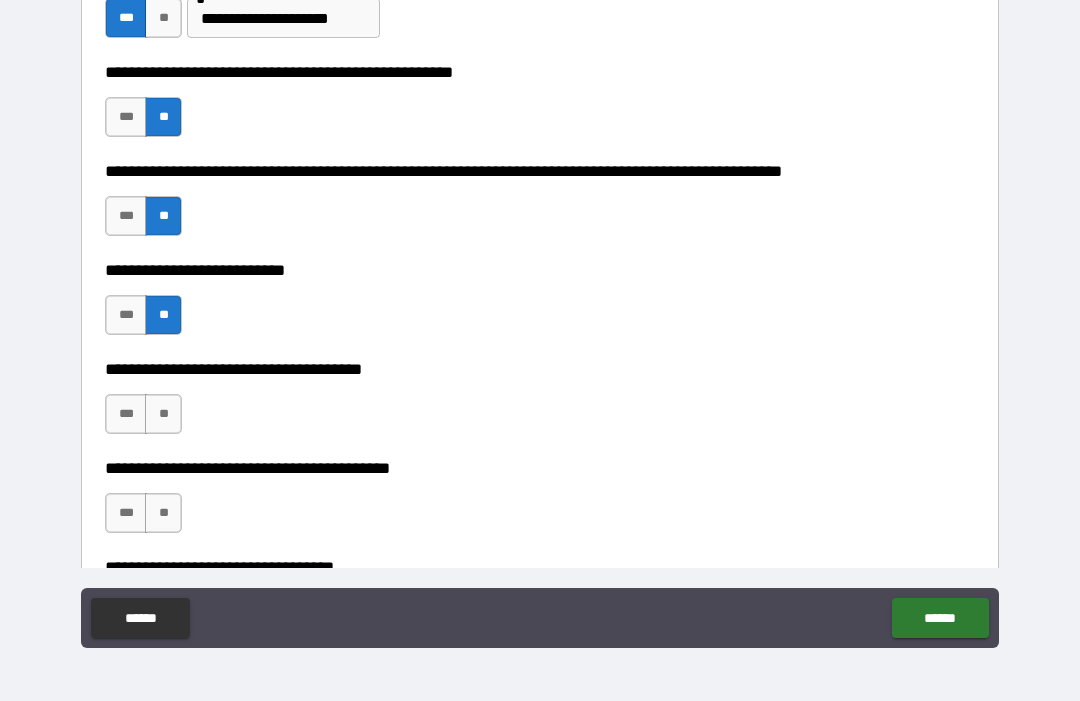scroll, scrollTop: 796, scrollLeft: 0, axis: vertical 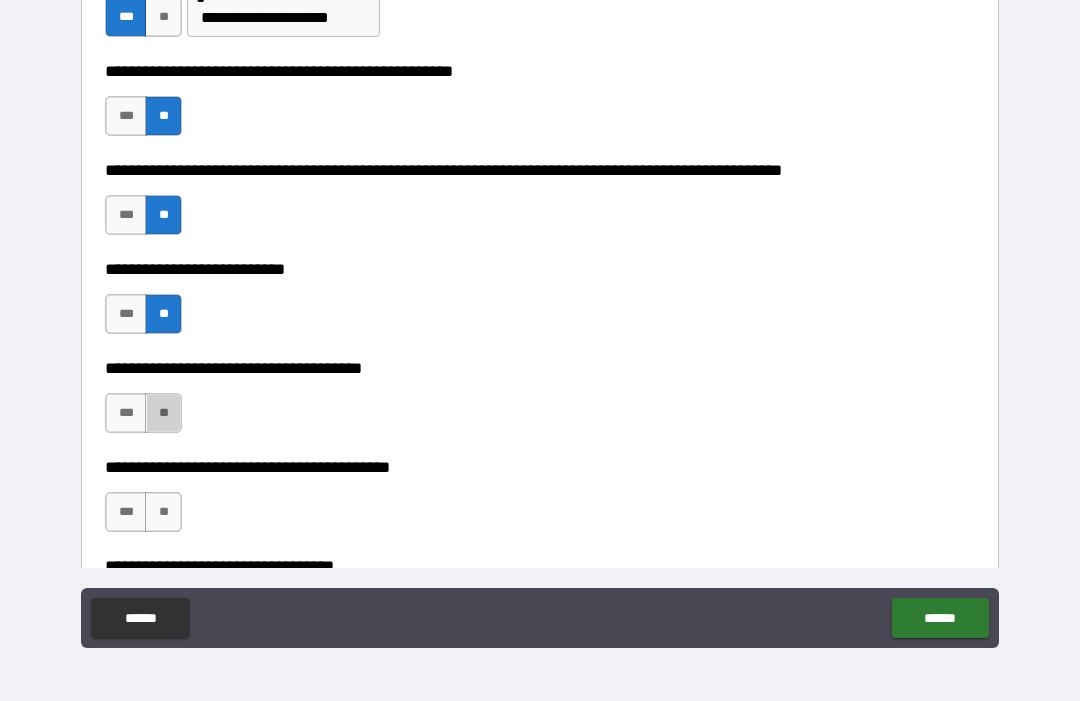 click on "**" at bounding box center [163, 413] 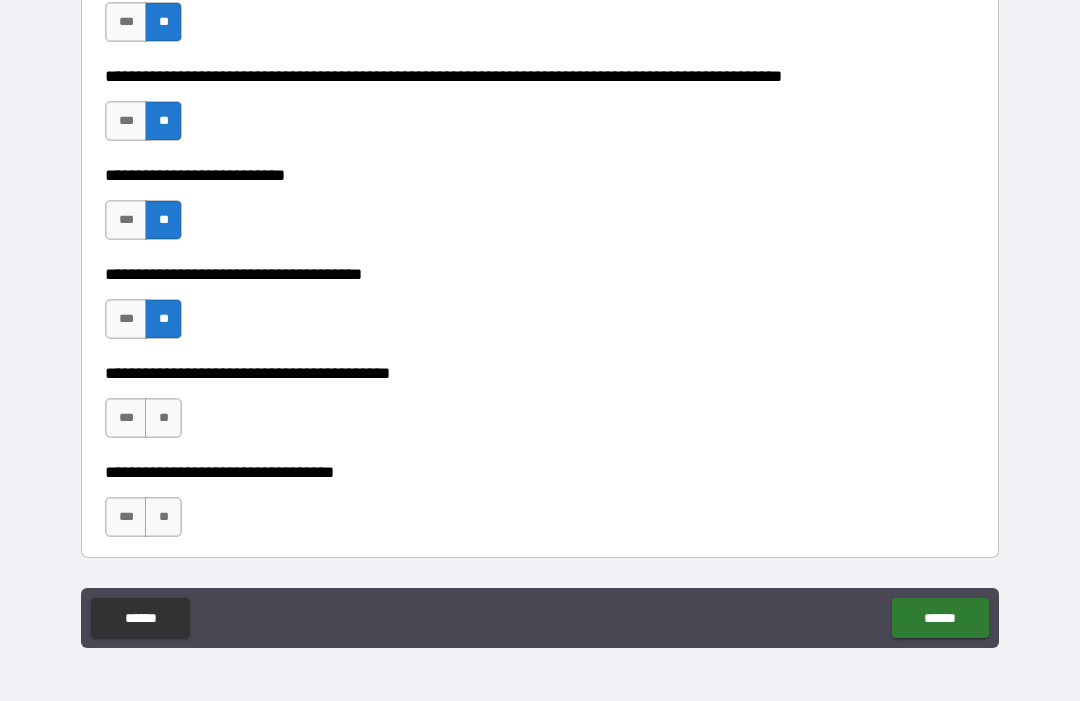 scroll, scrollTop: 892, scrollLeft: 0, axis: vertical 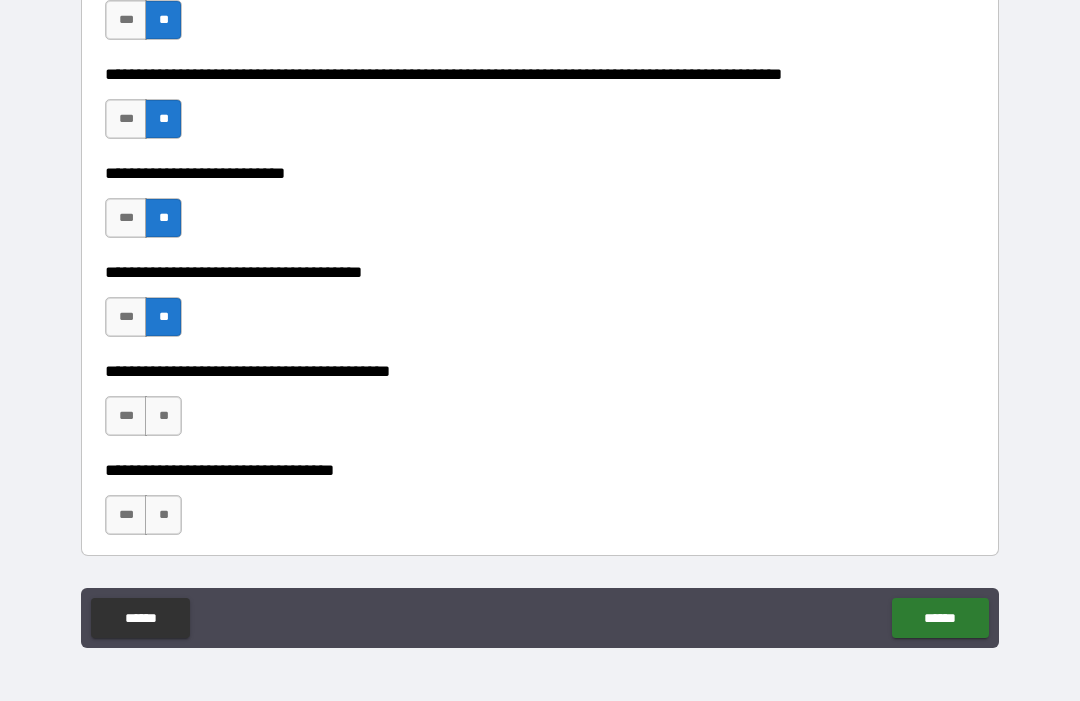 click on "***" at bounding box center [126, 416] 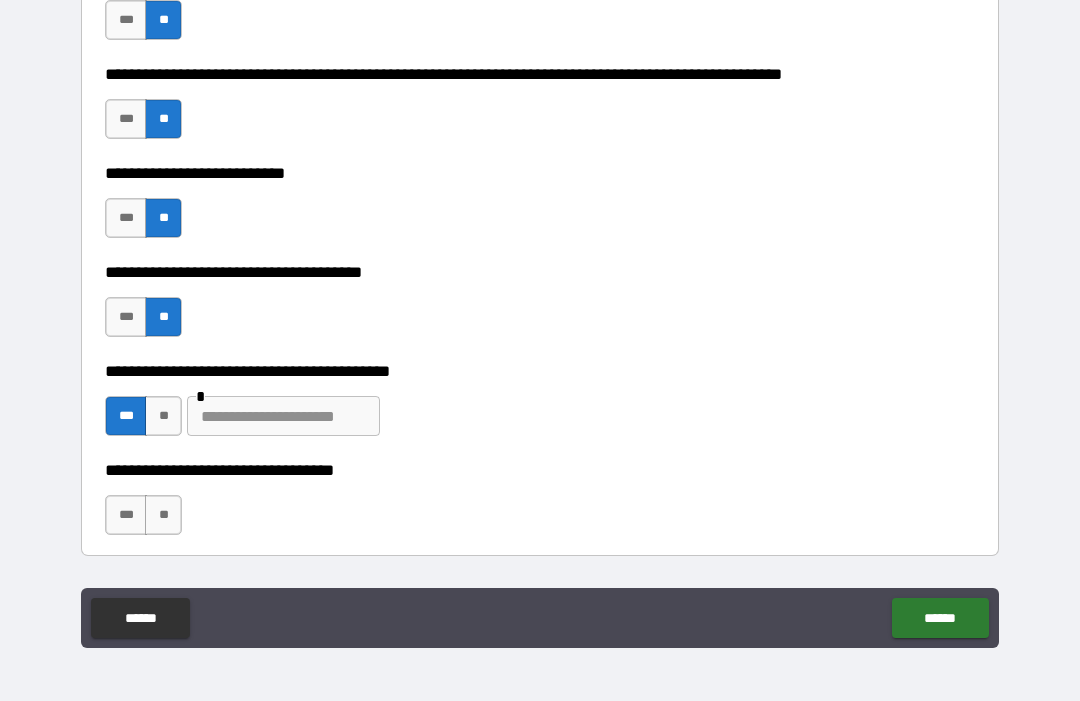 click at bounding box center (283, 416) 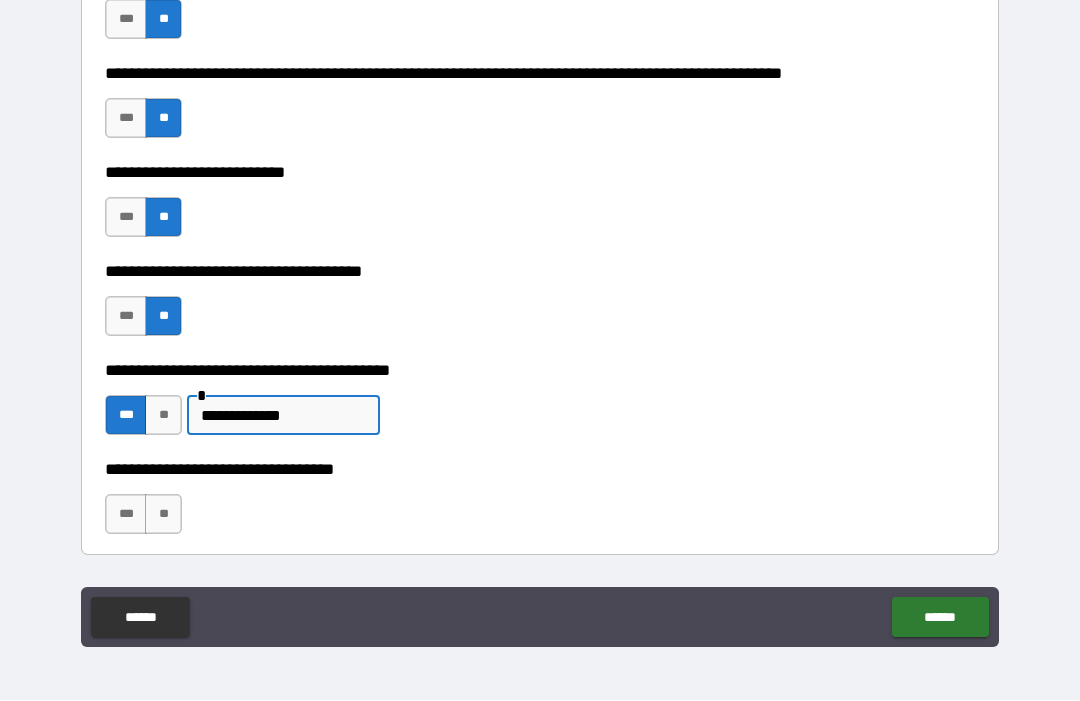 type on "**********" 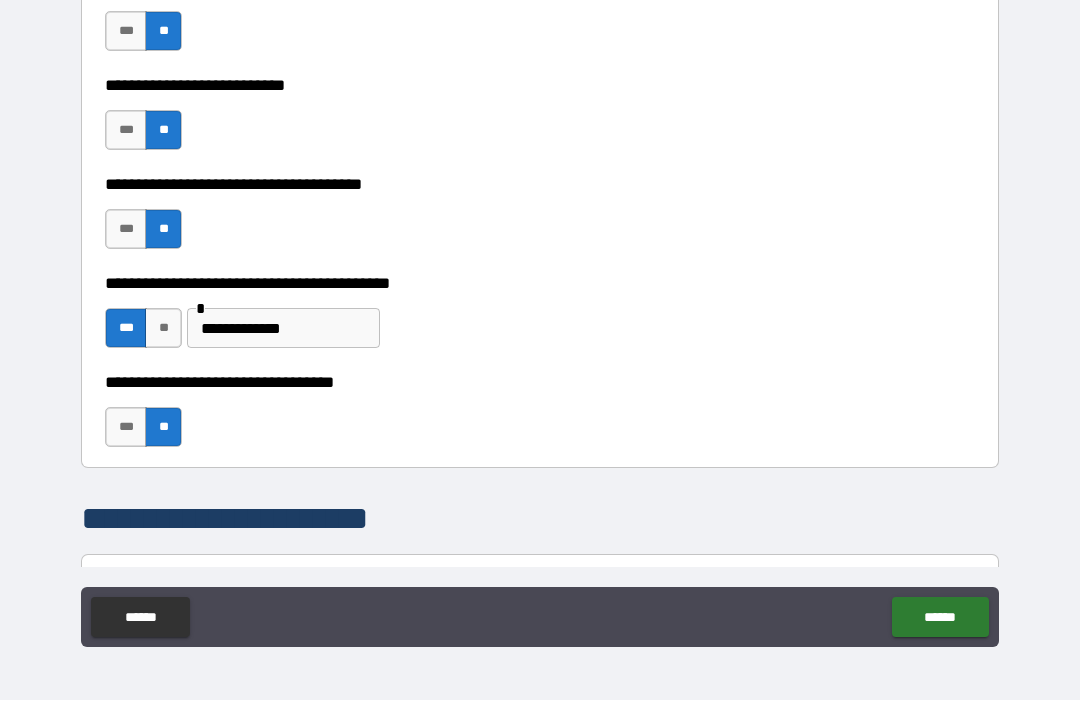 scroll, scrollTop: 995, scrollLeft: 0, axis: vertical 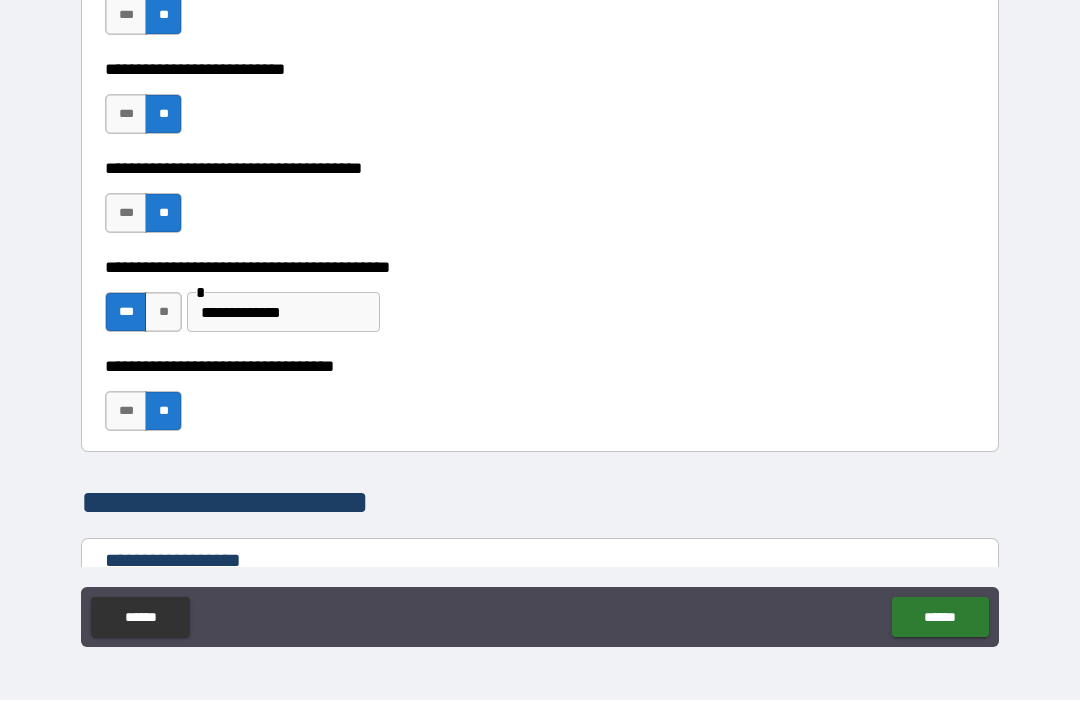 click on "***" at bounding box center [126, 412] 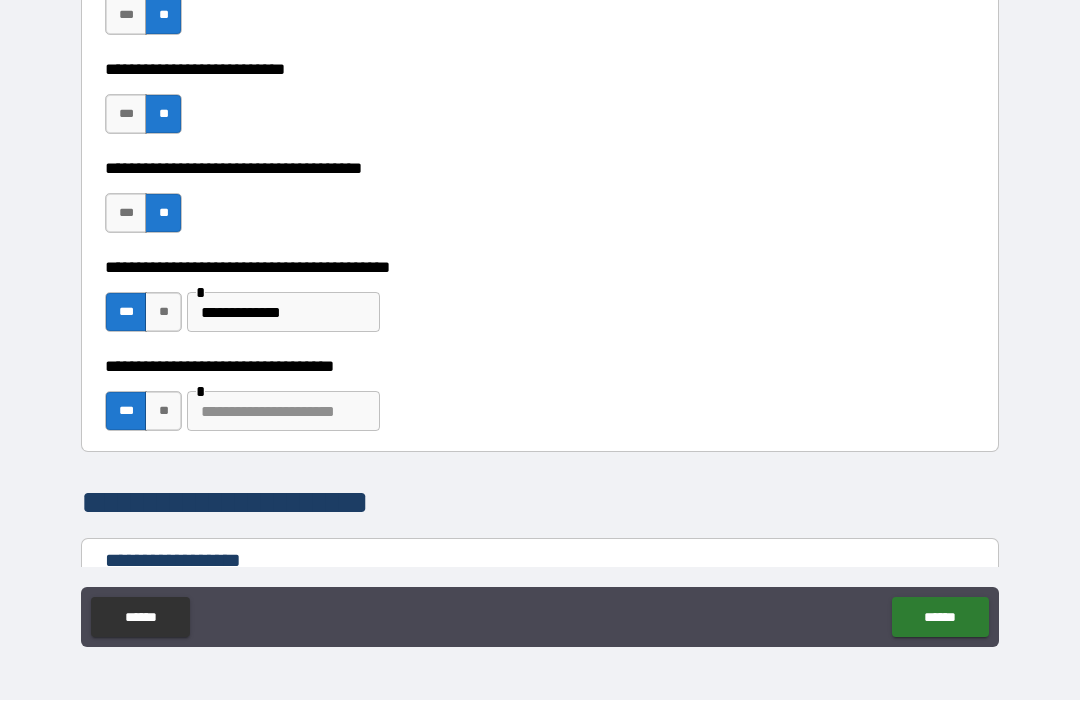 click at bounding box center (283, 412) 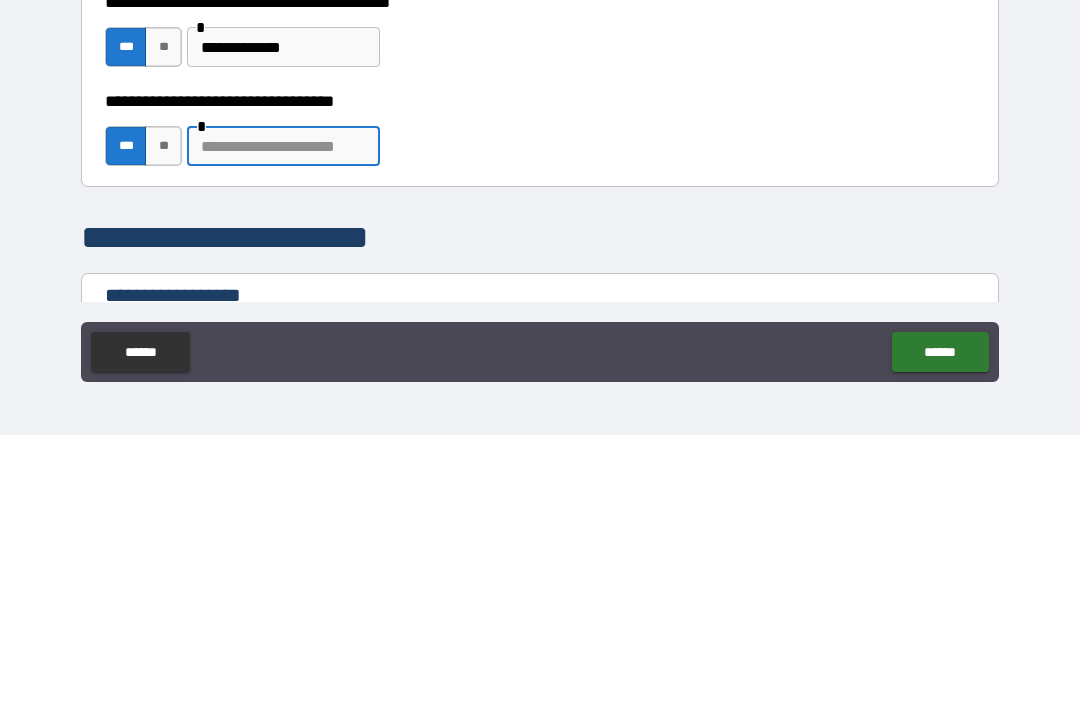 click on "**" at bounding box center (163, 412) 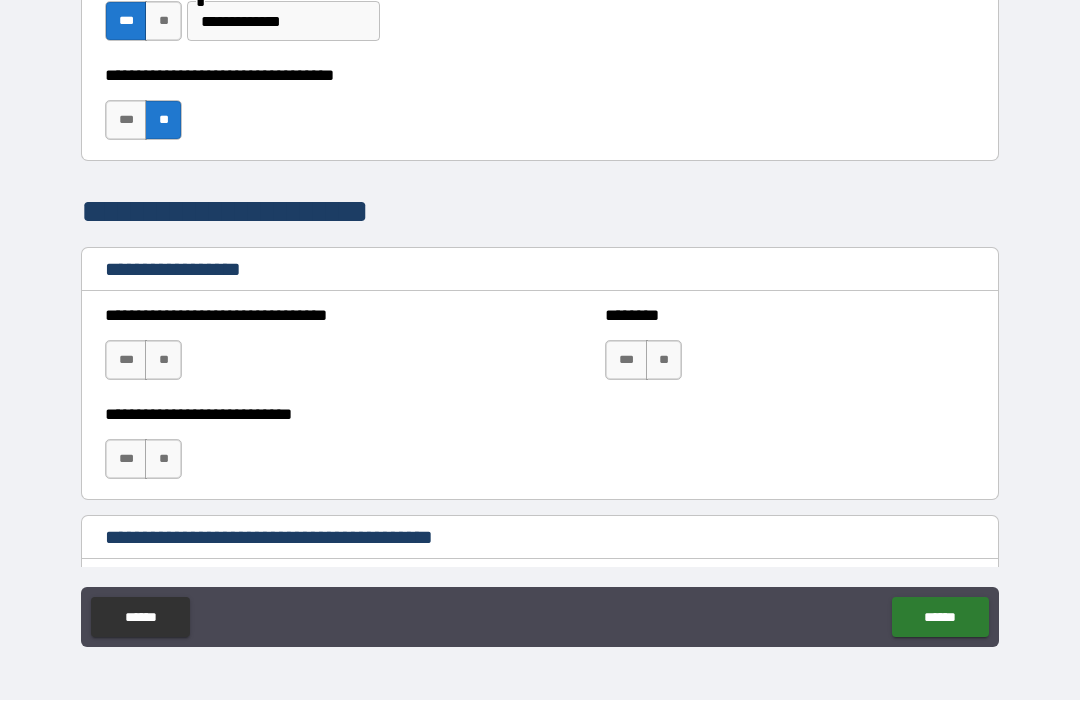 scroll, scrollTop: 1287, scrollLeft: 0, axis: vertical 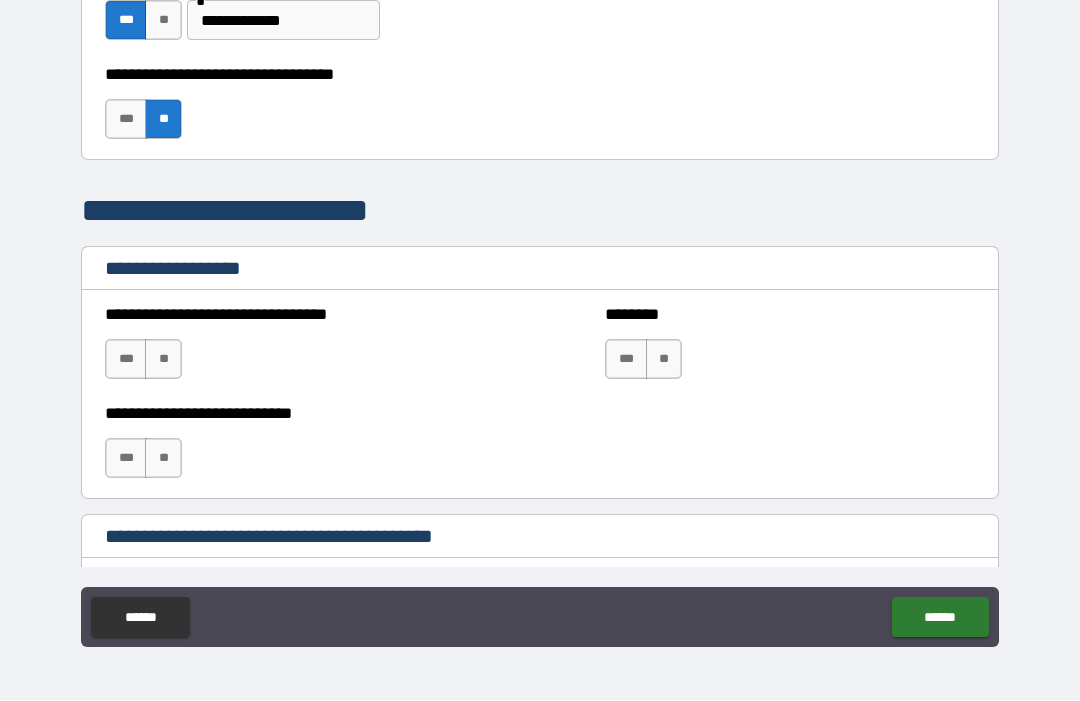 click on "**" at bounding box center [163, 360] 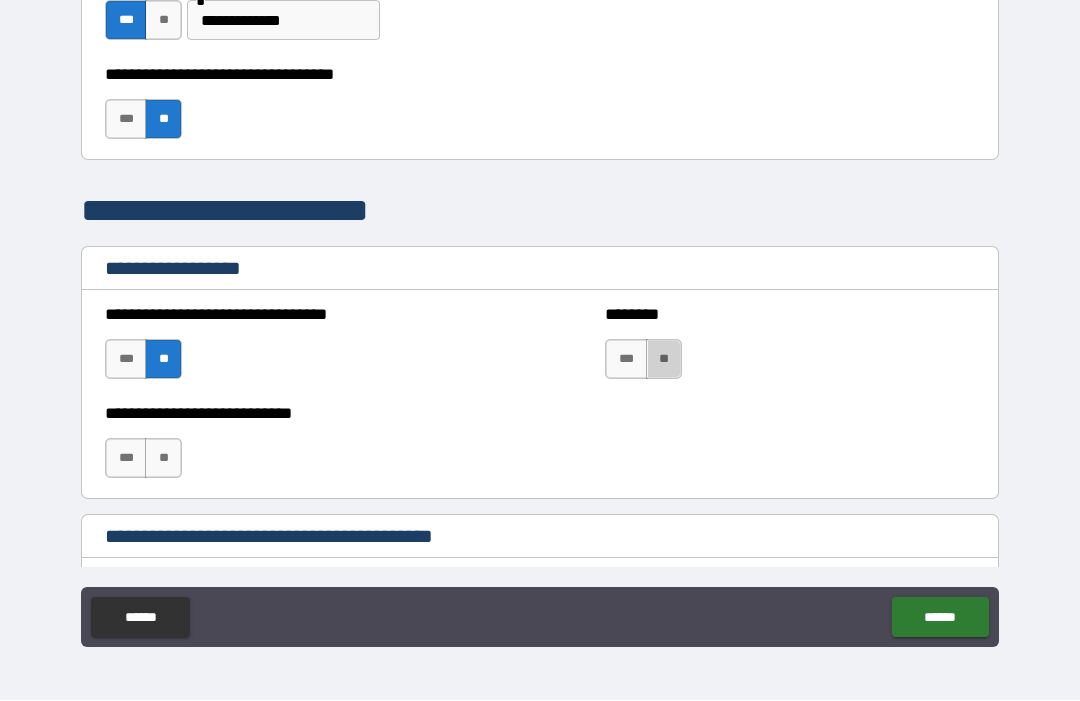 click on "**" at bounding box center [664, 360] 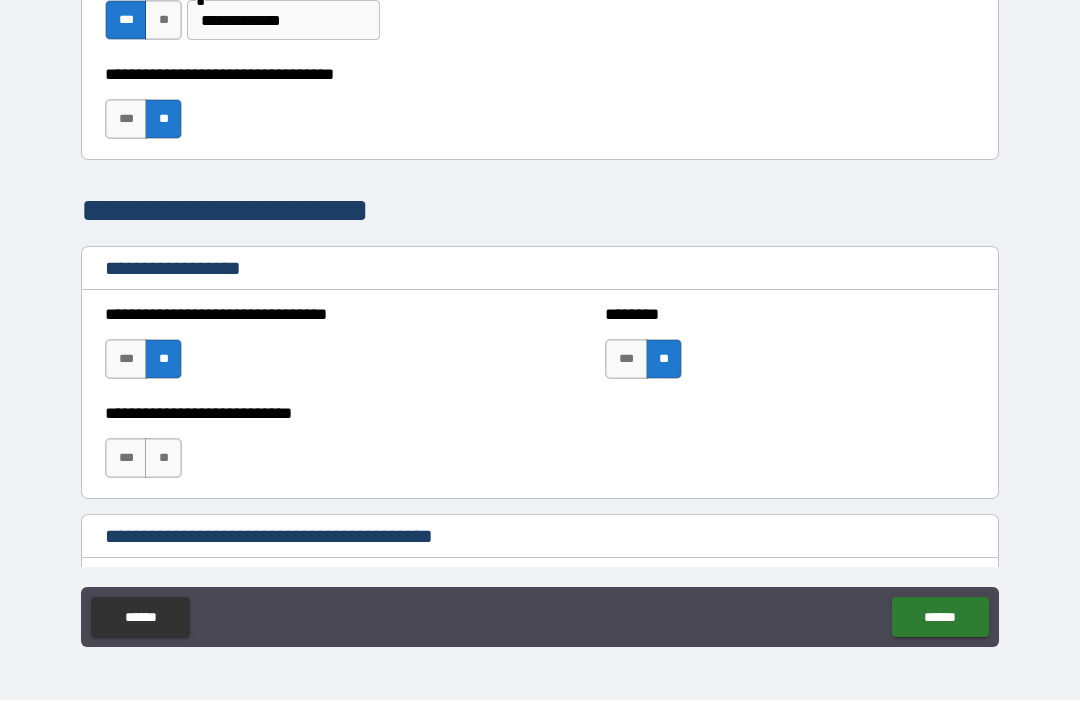 click on "**" at bounding box center (163, 459) 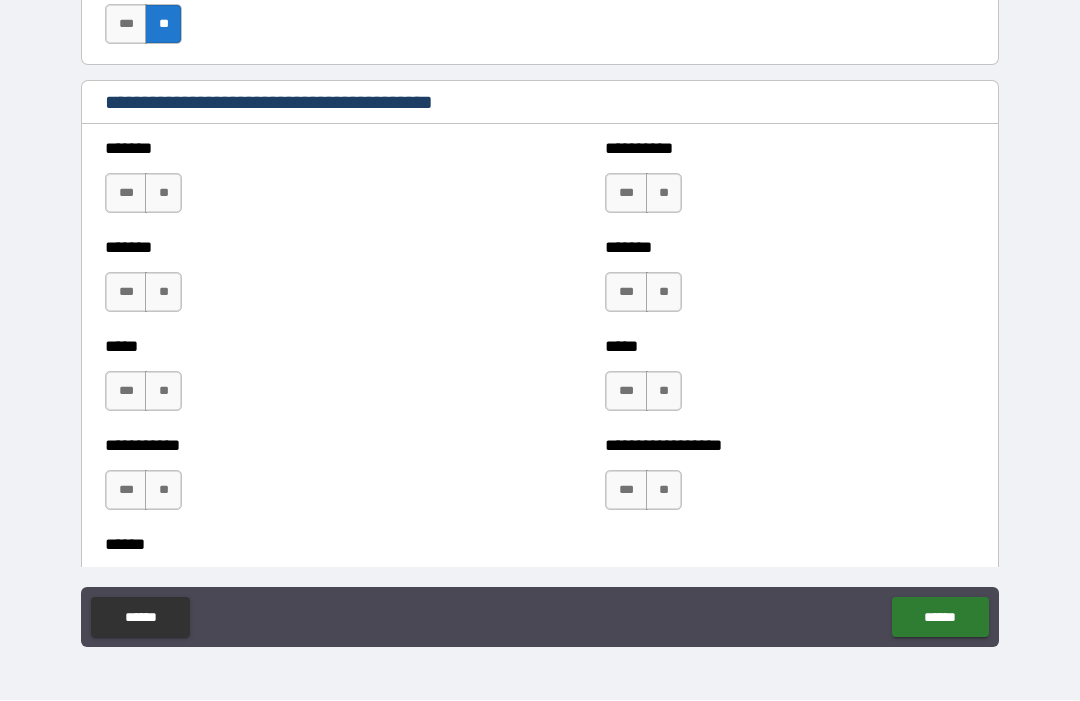 scroll, scrollTop: 1735, scrollLeft: 0, axis: vertical 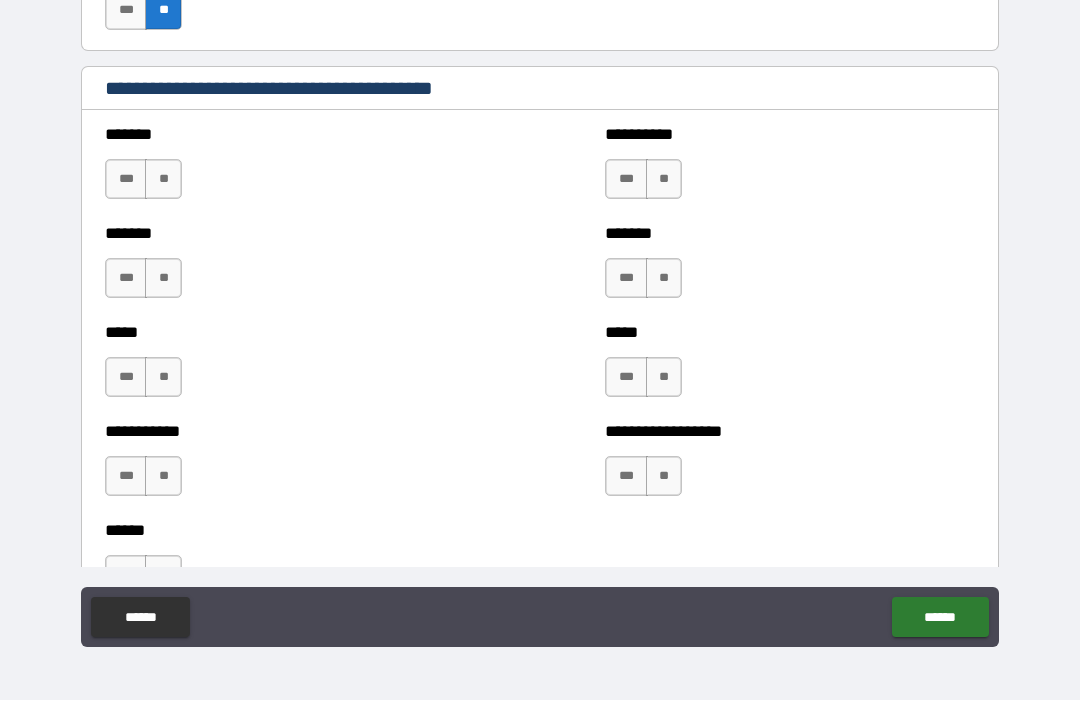 click on "**" at bounding box center (664, 477) 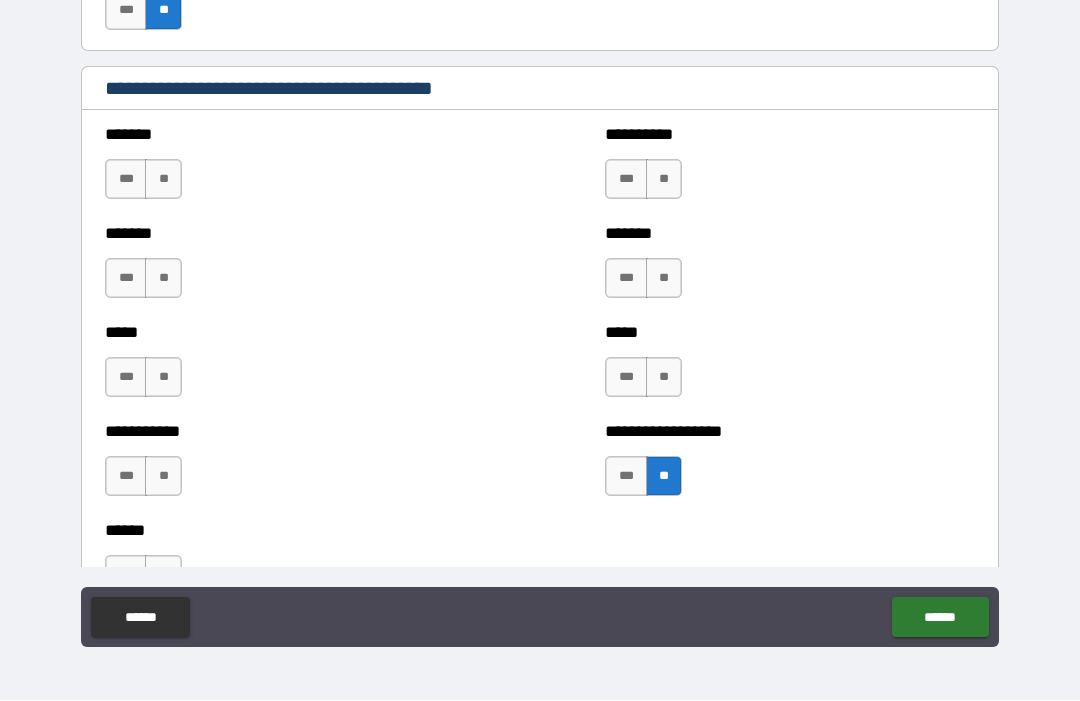 click on "**" at bounding box center [664, 378] 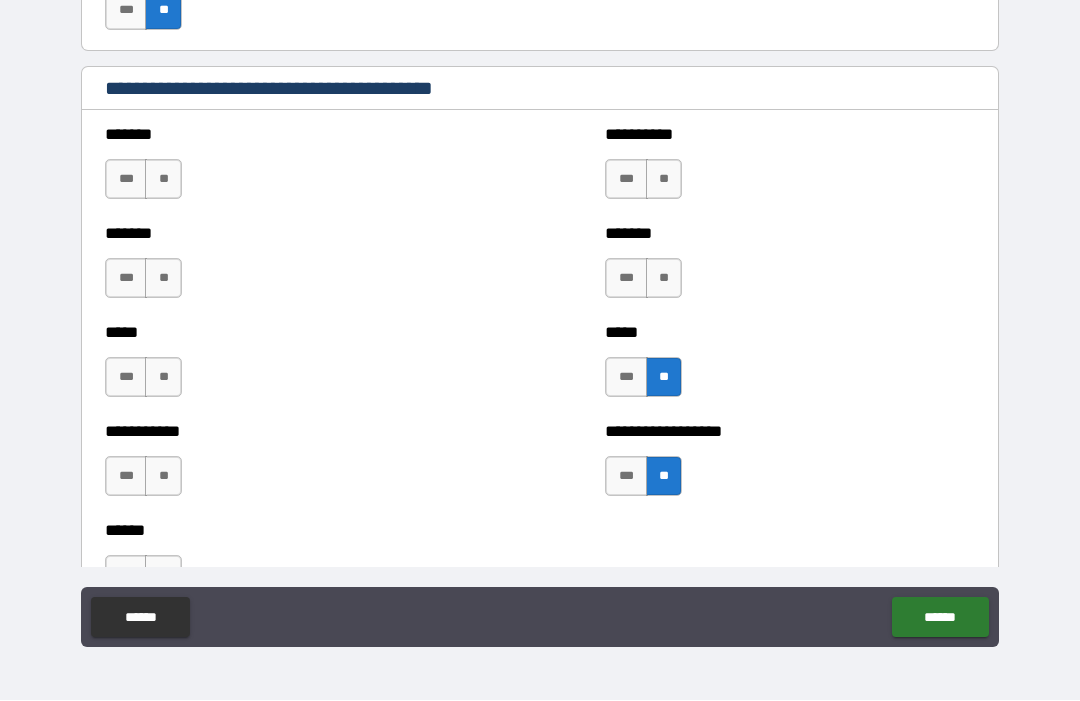 click on "**" at bounding box center (664, 279) 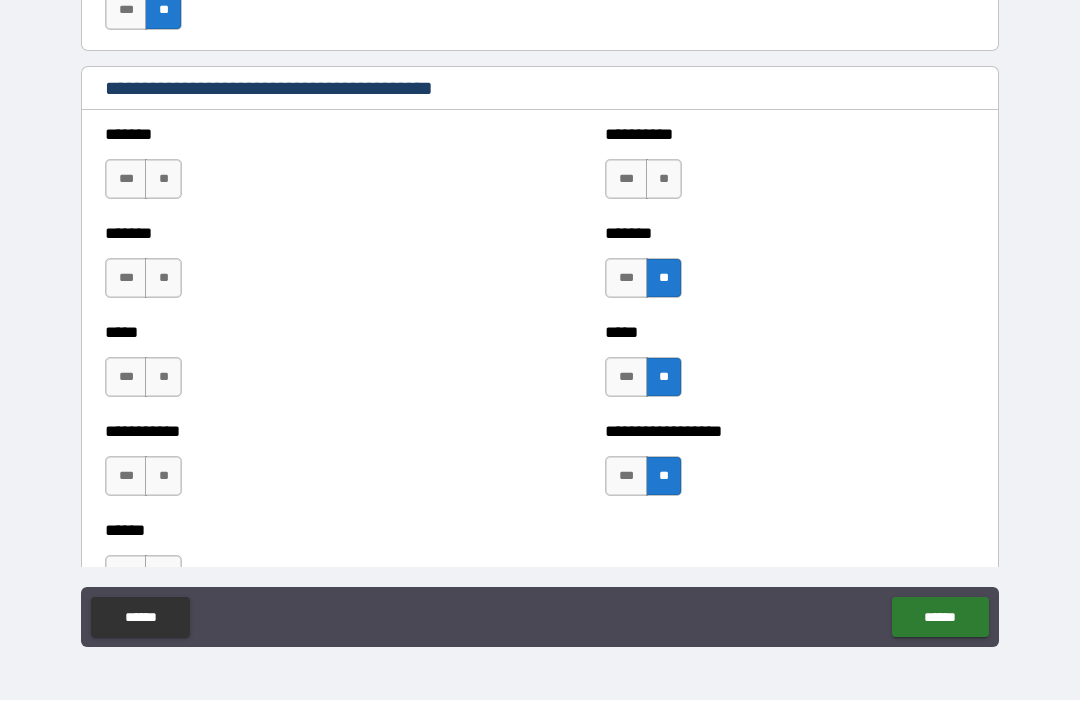 click on "**" at bounding box center [664, 180] 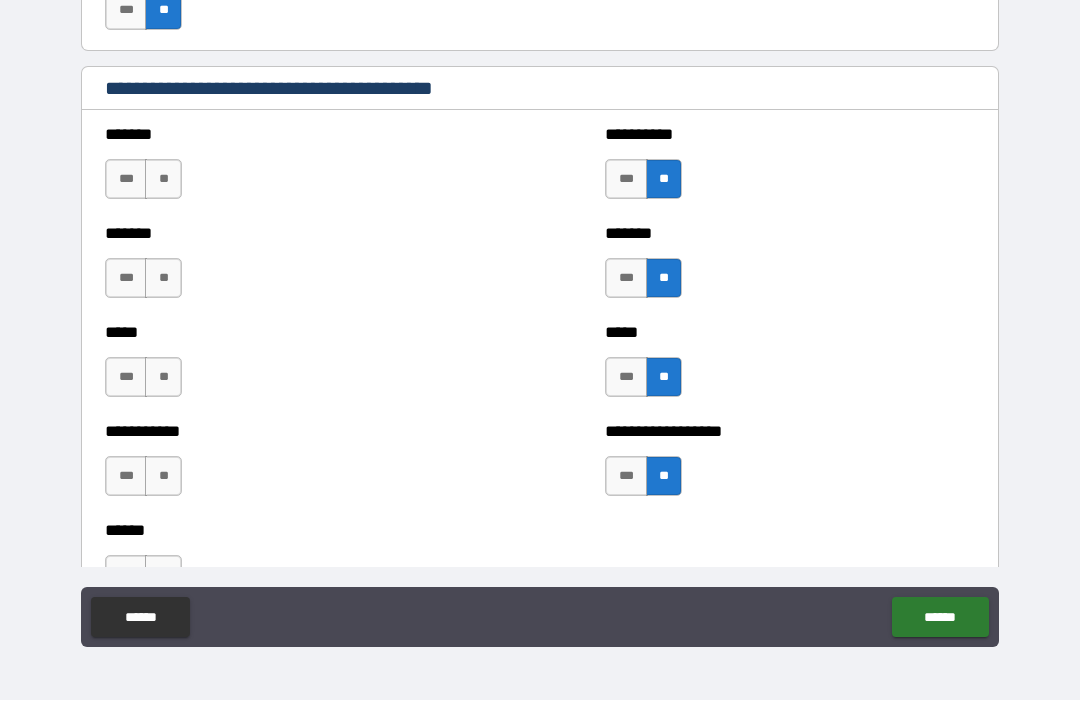 click on "**" at bounding box center (163, 180) 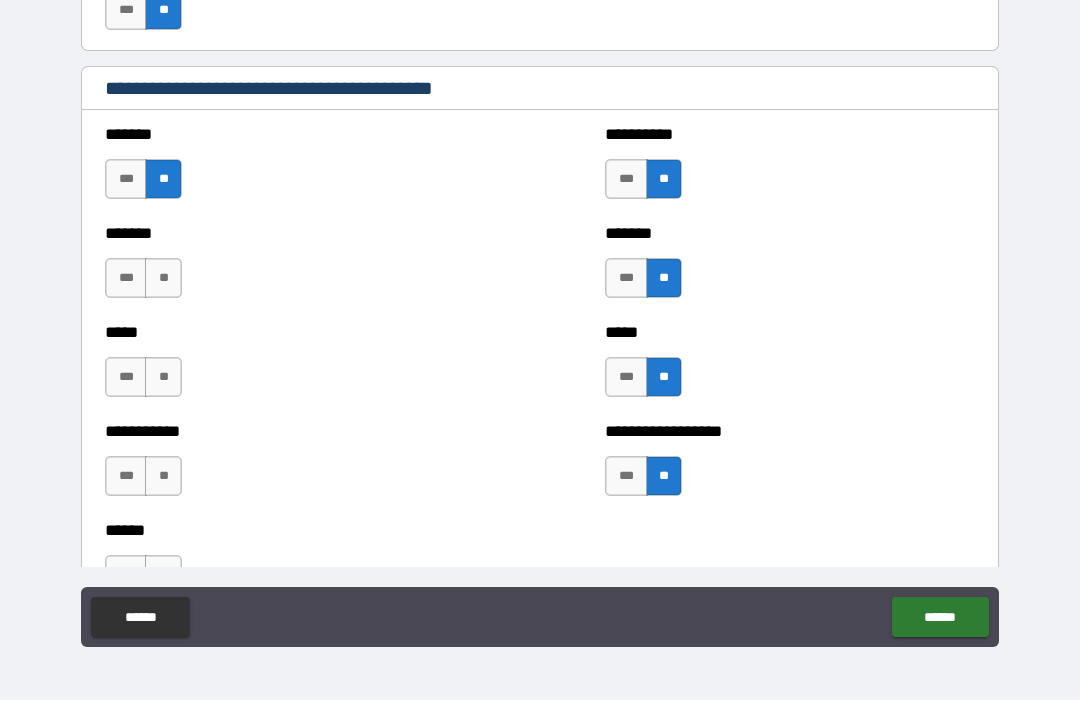 click on "**" at bounding box center (163, 279) 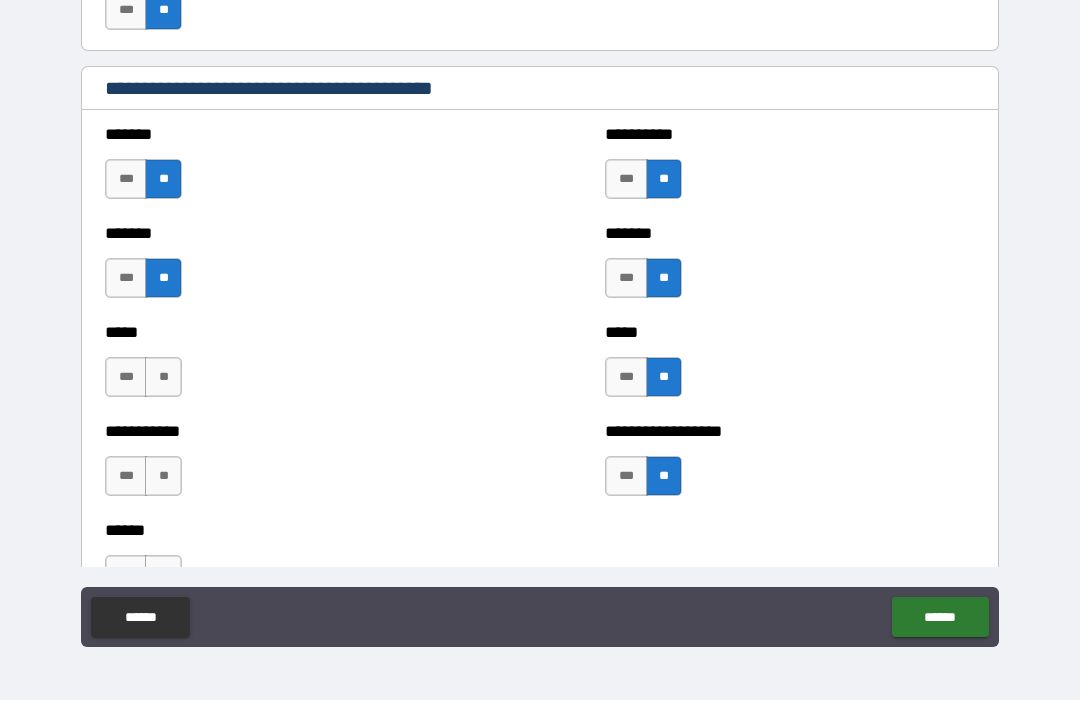 click on "**" at bounding box center [163, 378] 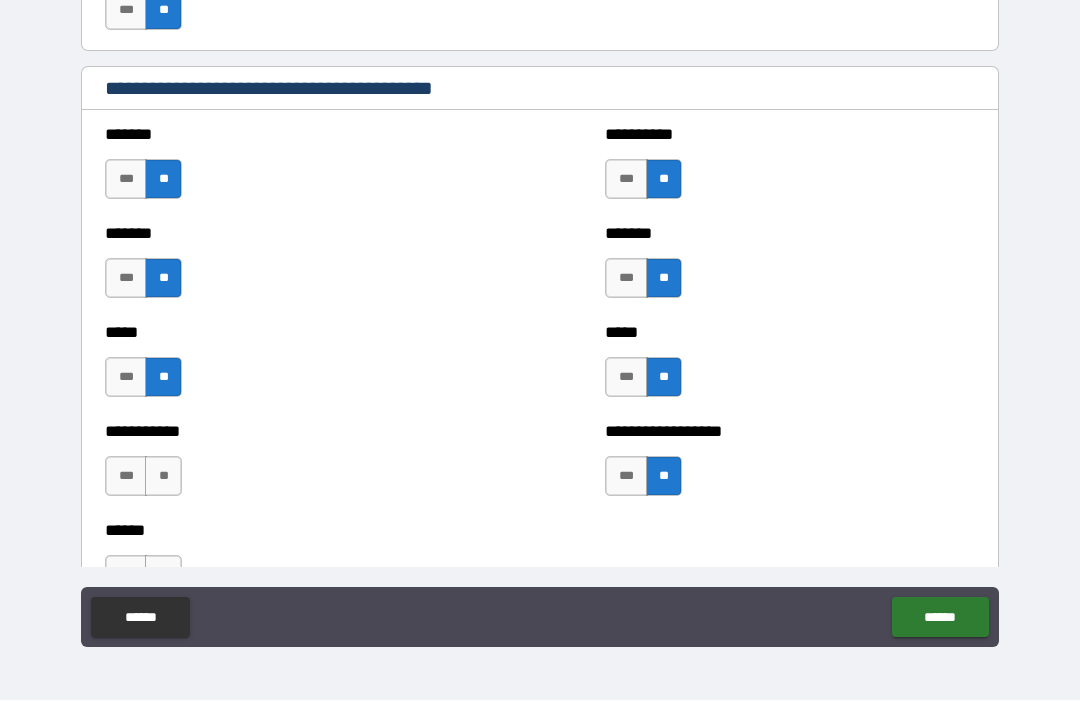 click on "**" at bounding box center (163, 477) 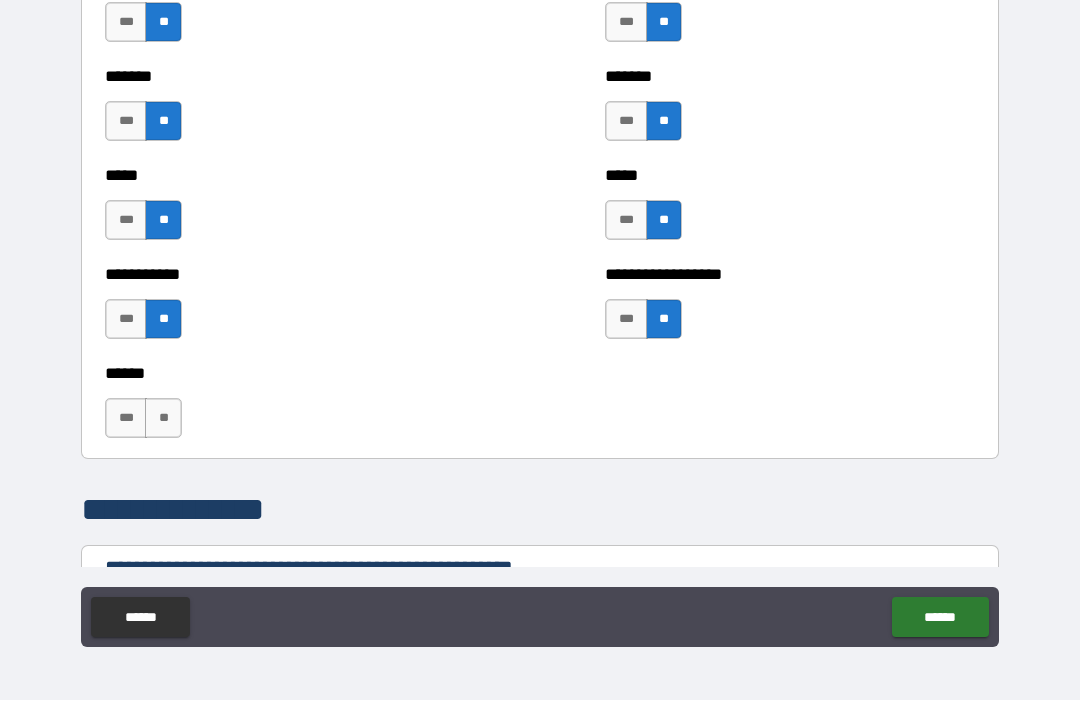 scroll, scrollTop: 1907, scrollLeft: 0, axis: vertical 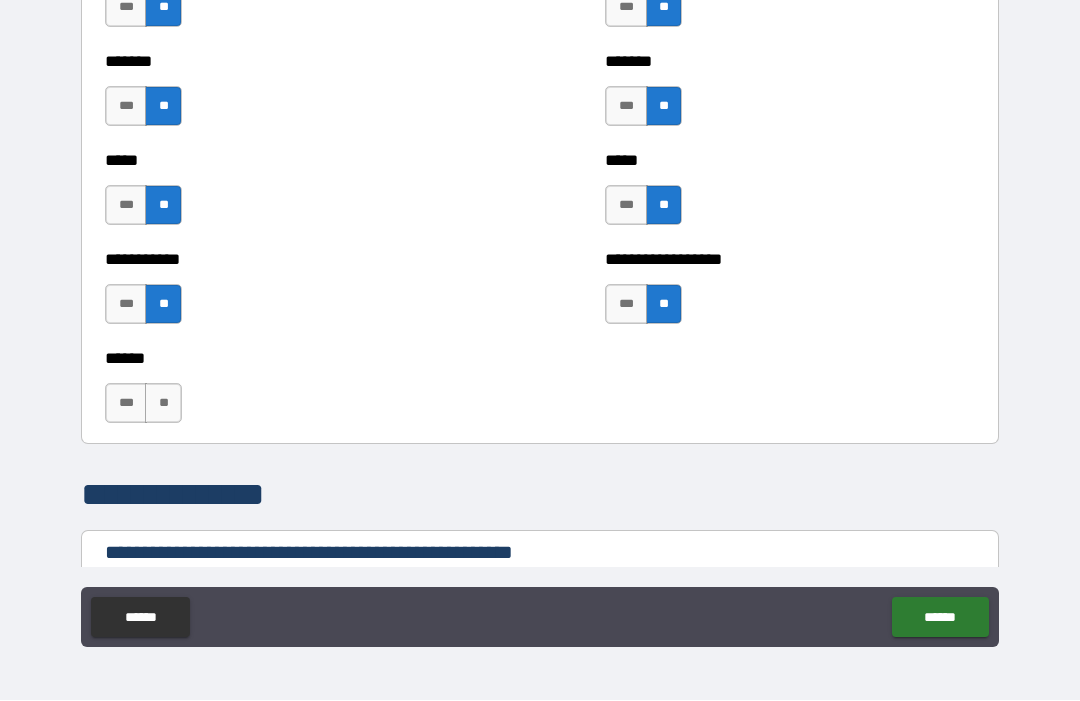 click on "**" at bounding box center (163, 404) 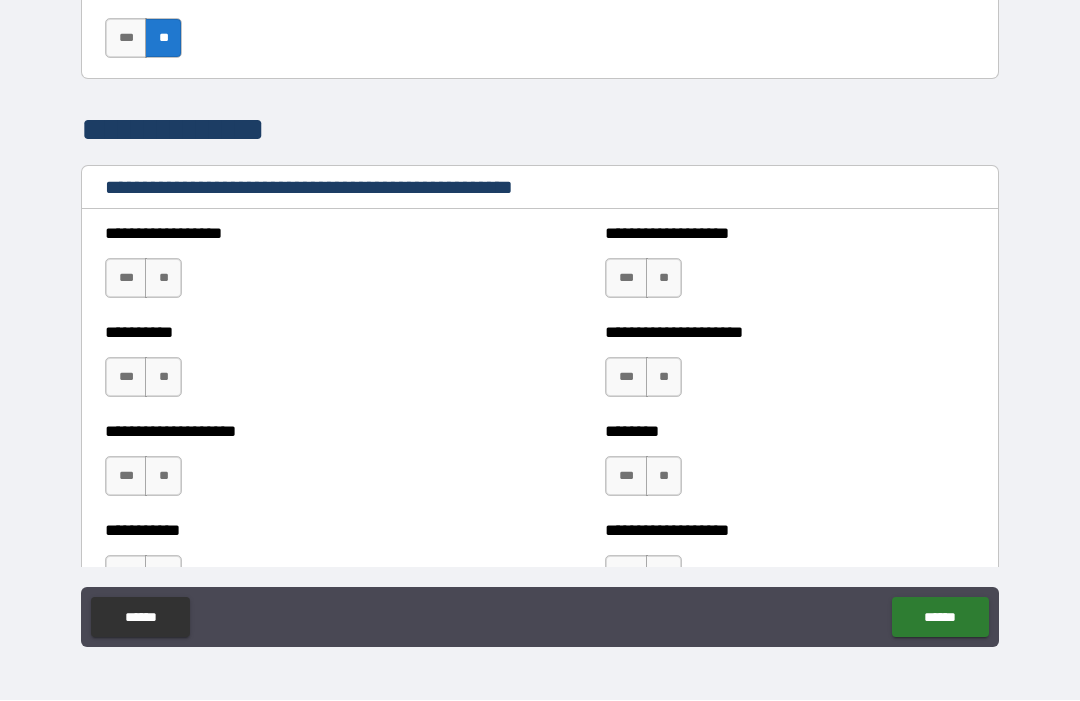 scroll, scrollTop: 2273, scrollLeft: 0, axis: vertical 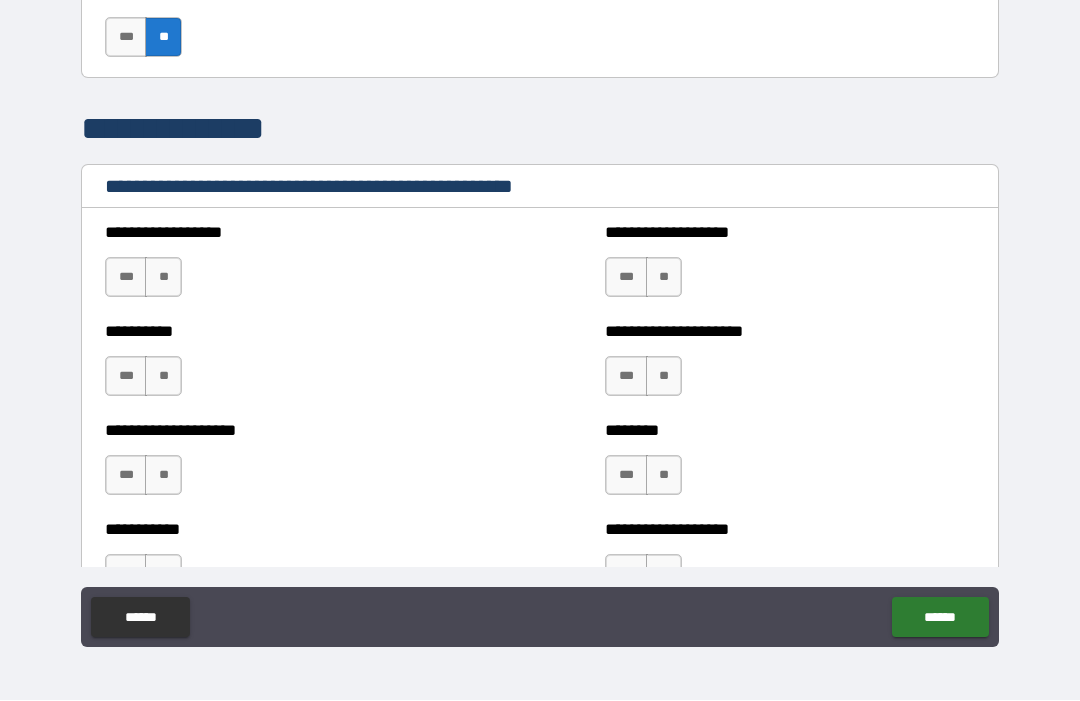 click on "**" at bounding box center (163, 278) 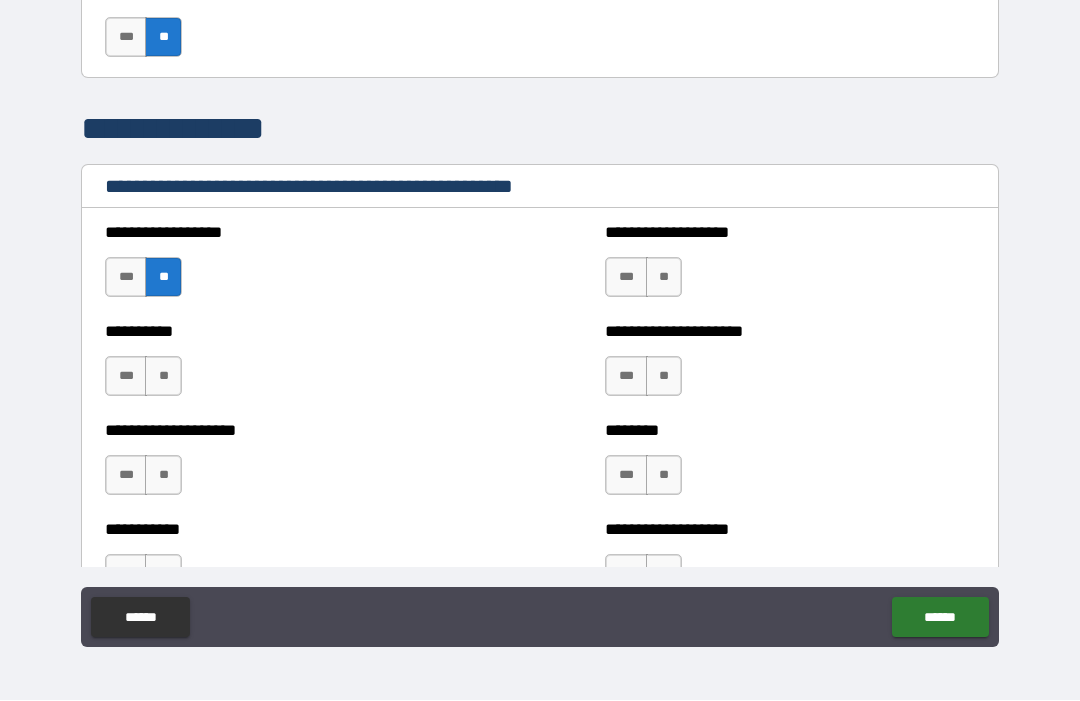 click on "**" at bounding box center [664, 278] 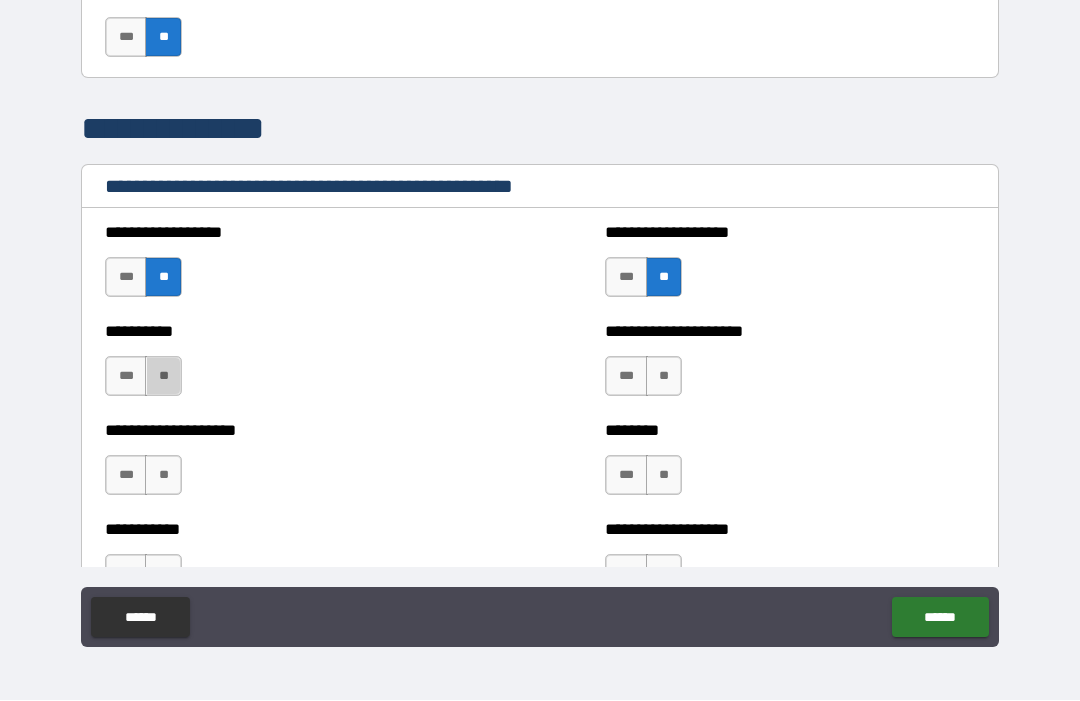 click on "**" at bounding box center [163, 377] 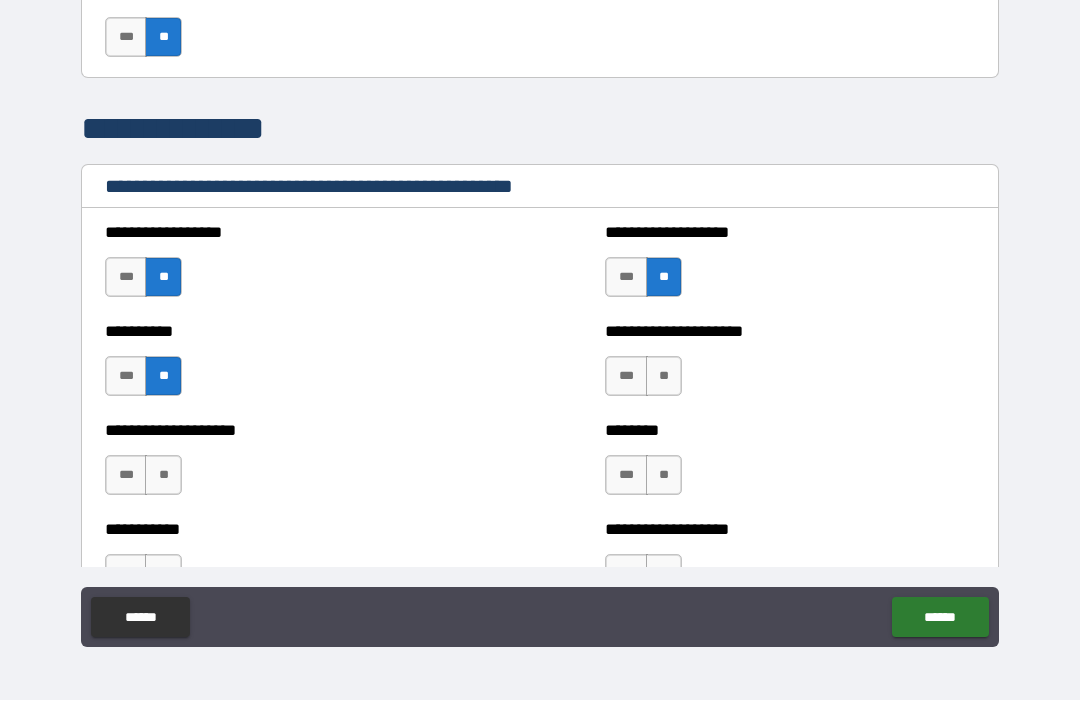 click on "**" at bounding box center (664, 377) 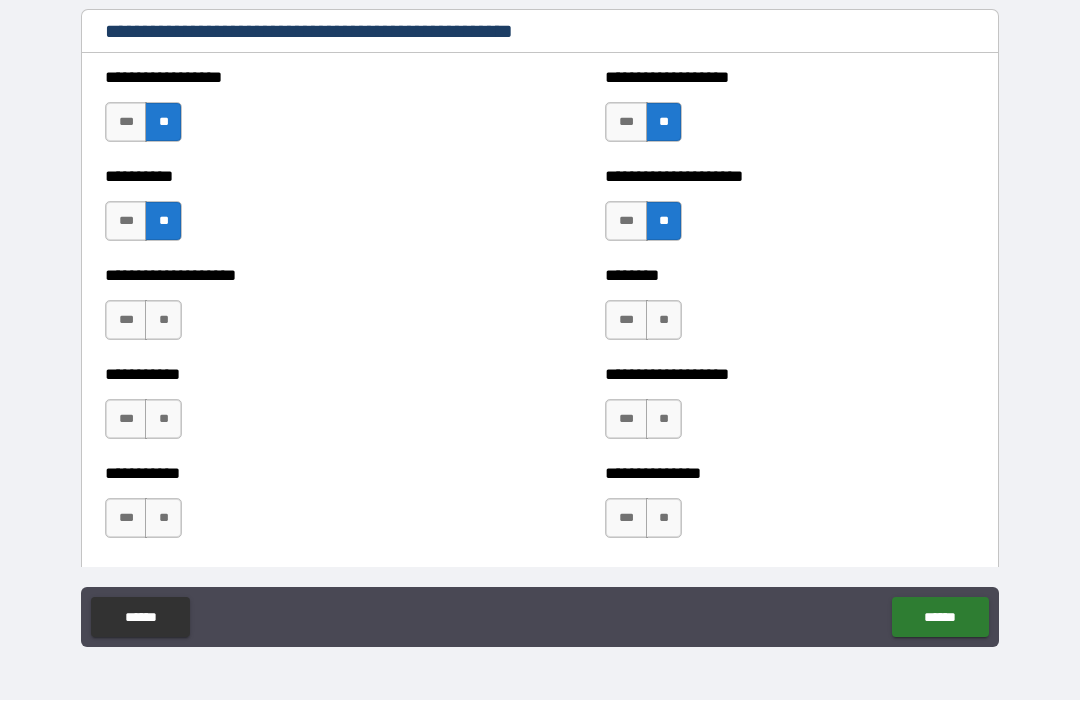 scroll, scrollTop: 2438, scrollLeft: 0, axis: vertical 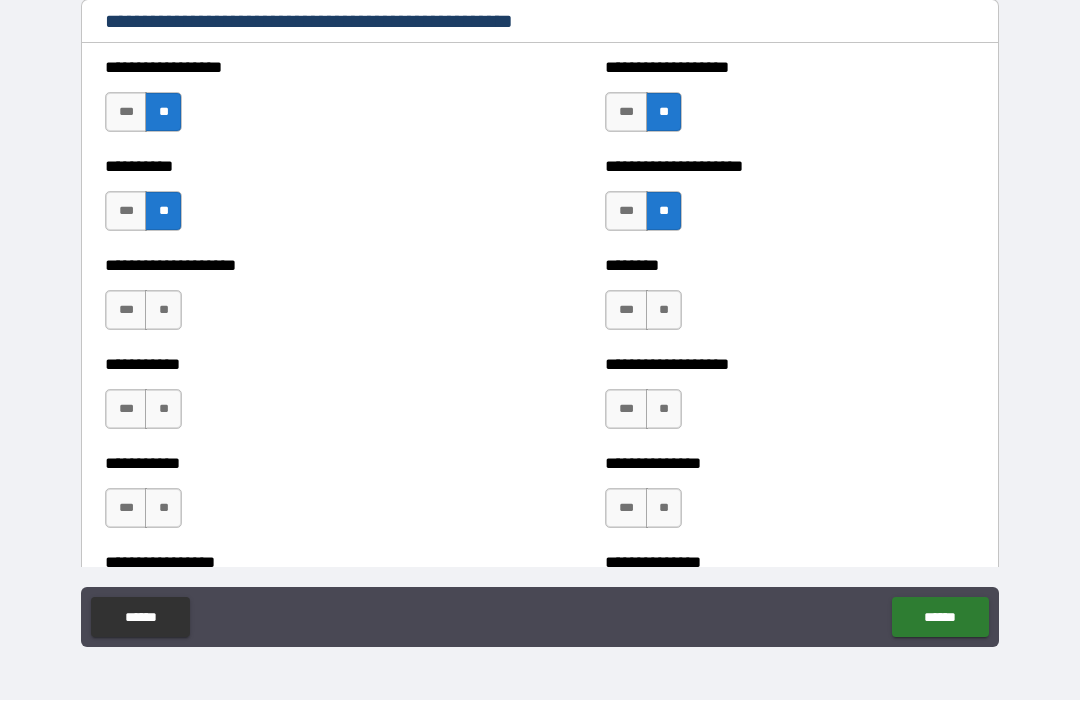 click on "**" at bounding box center [664, 311] 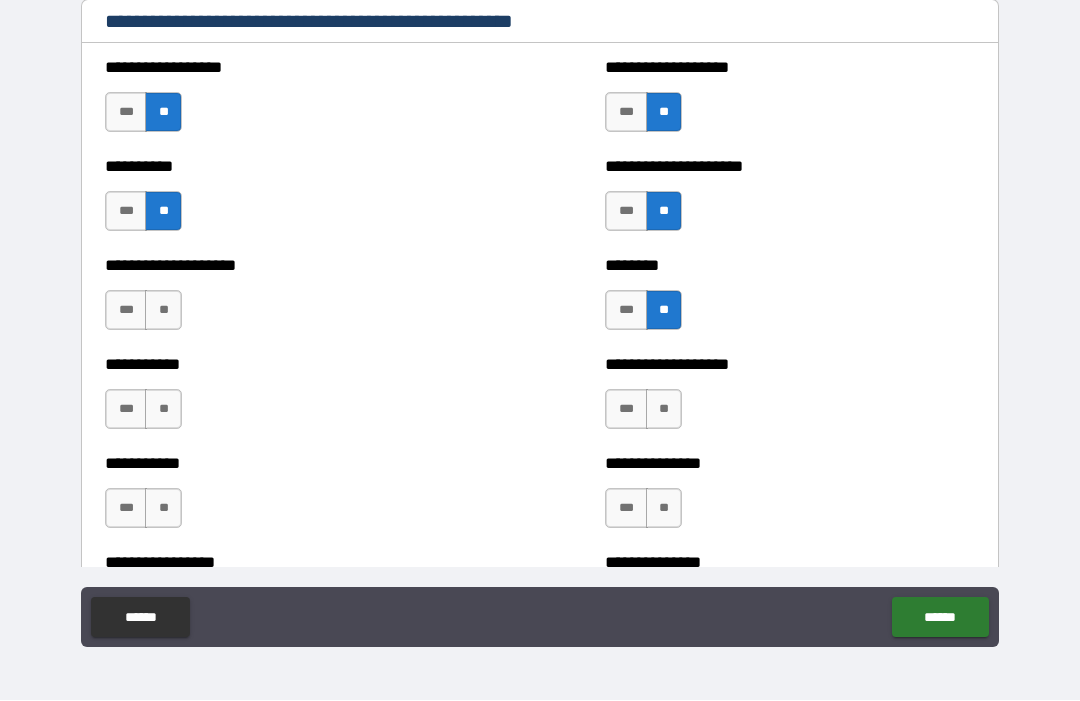 click on "**" at bounding box center (664, 410) 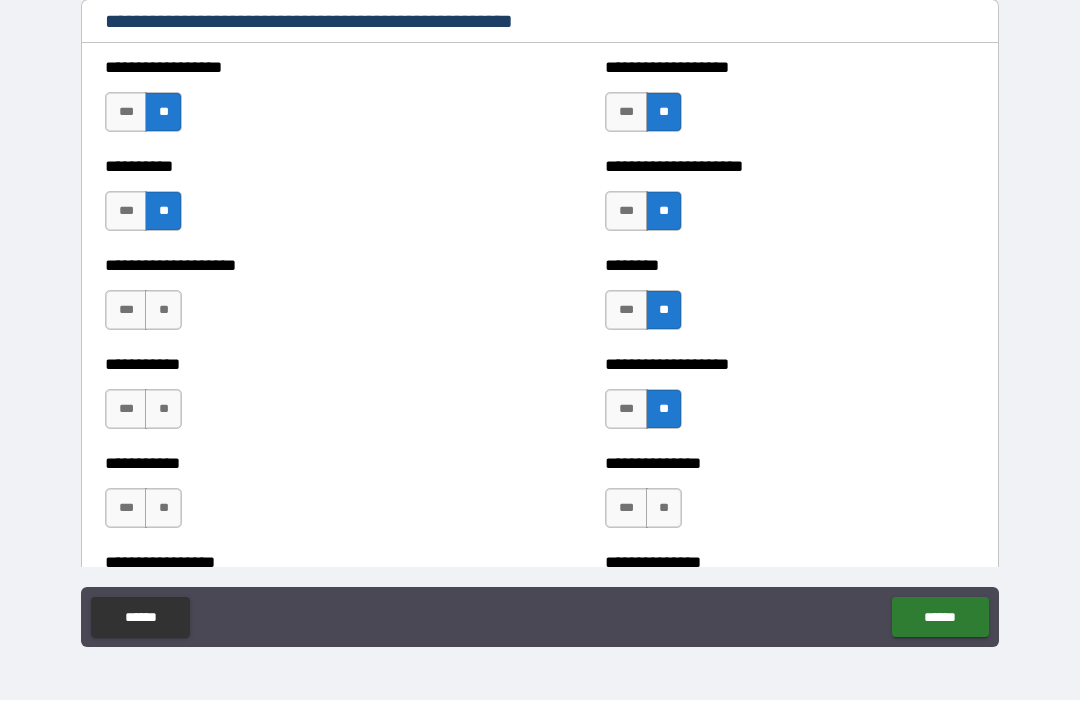 click on "**" at bounding box center (163, 311) 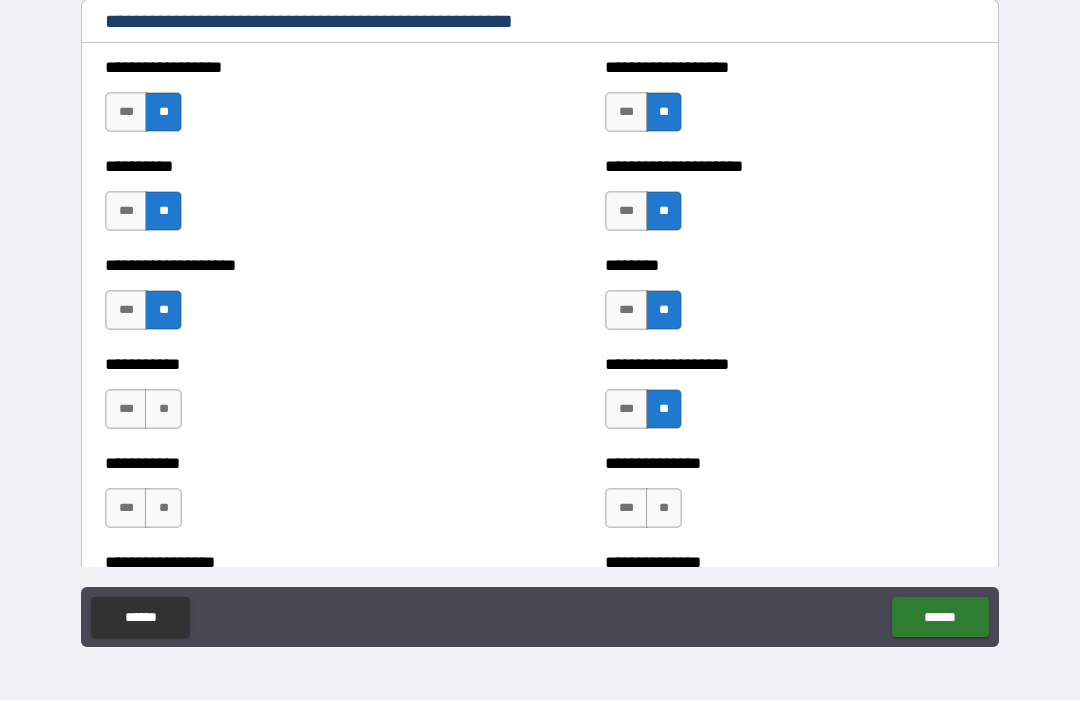 click on "**" at bounding box center [163, 410] 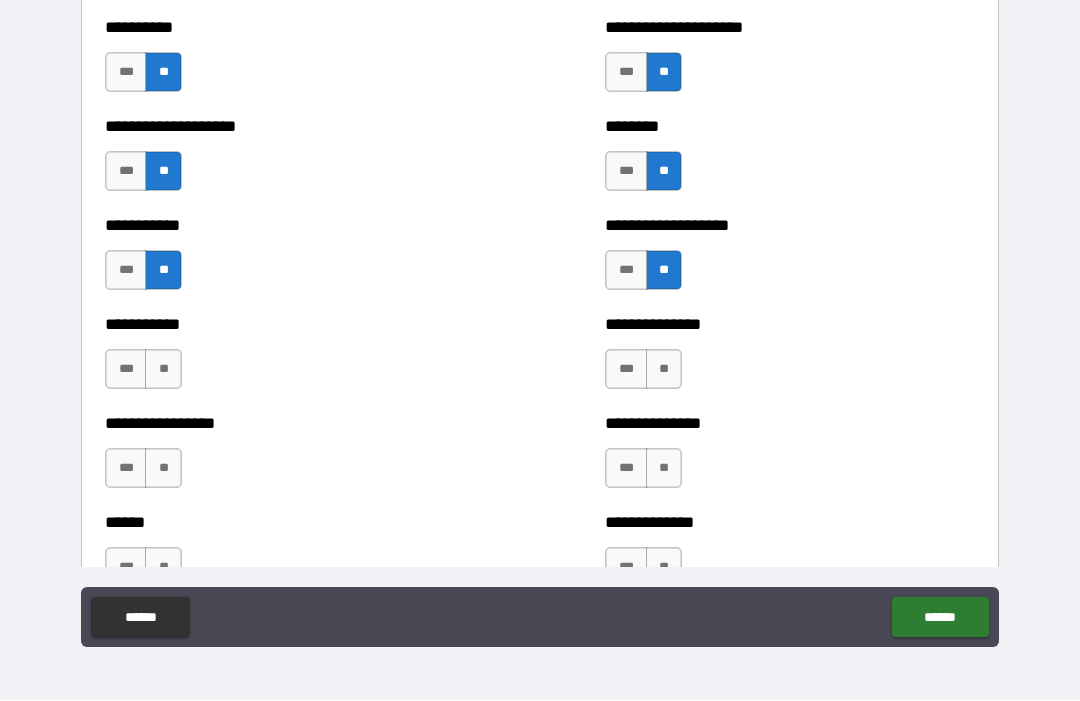 scroll, scrollTop: 2580, scrollLeft: 0, axis: vertical 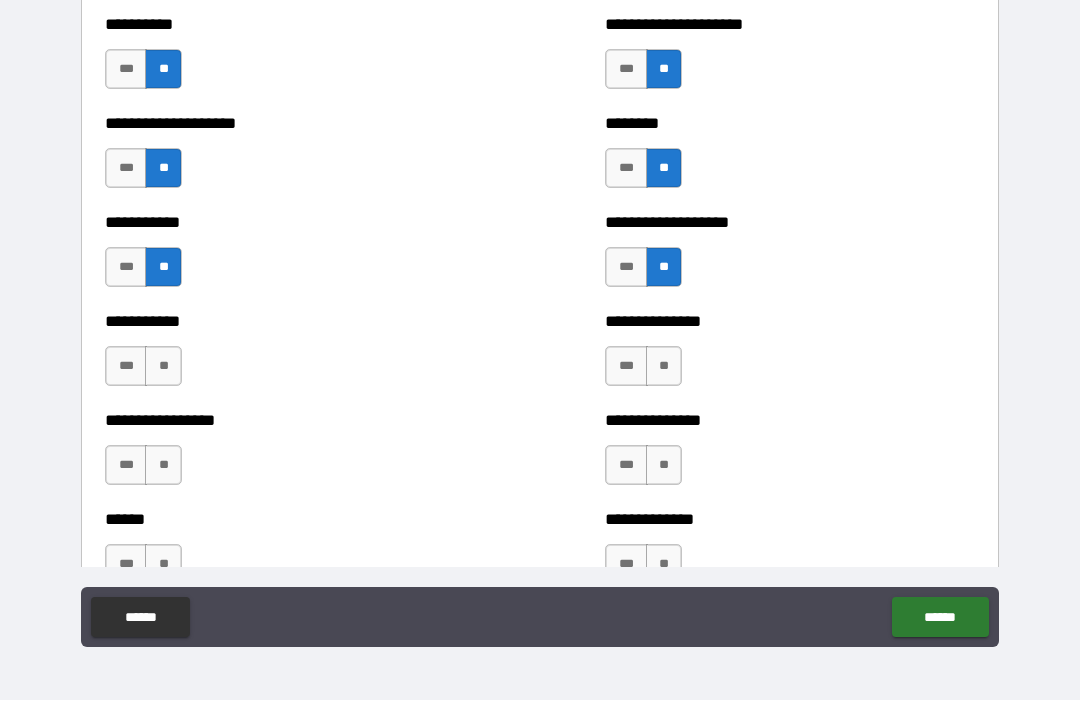 click on "**" at bounding box center [664, 367] 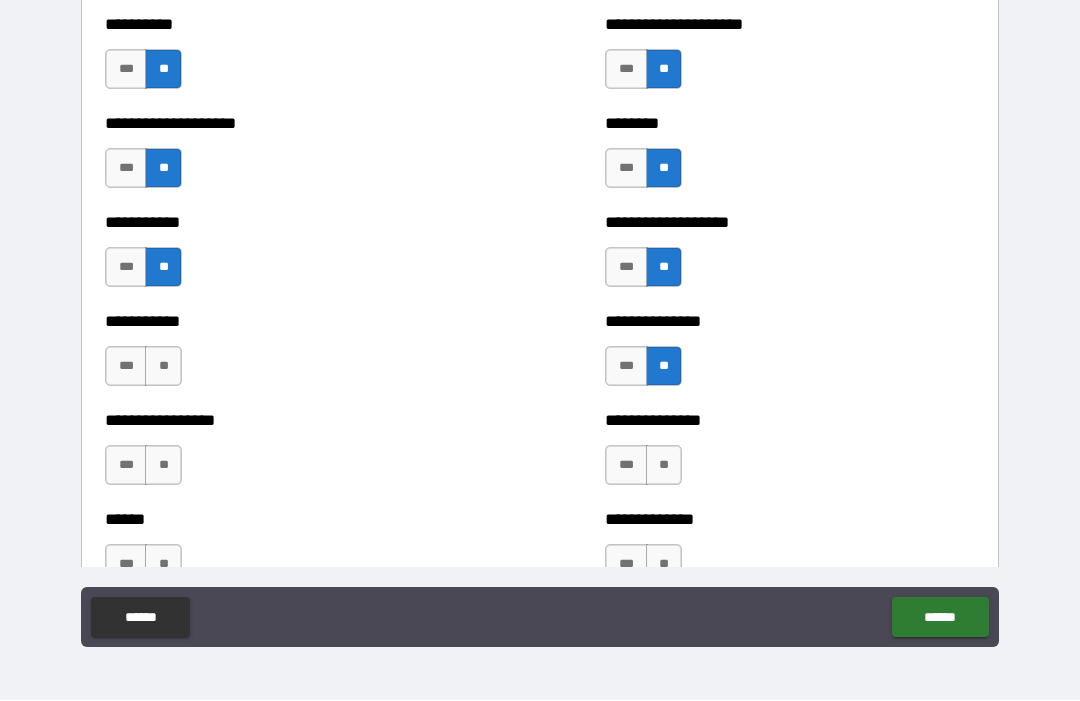 click on "**" at bounding box center [664, 466] 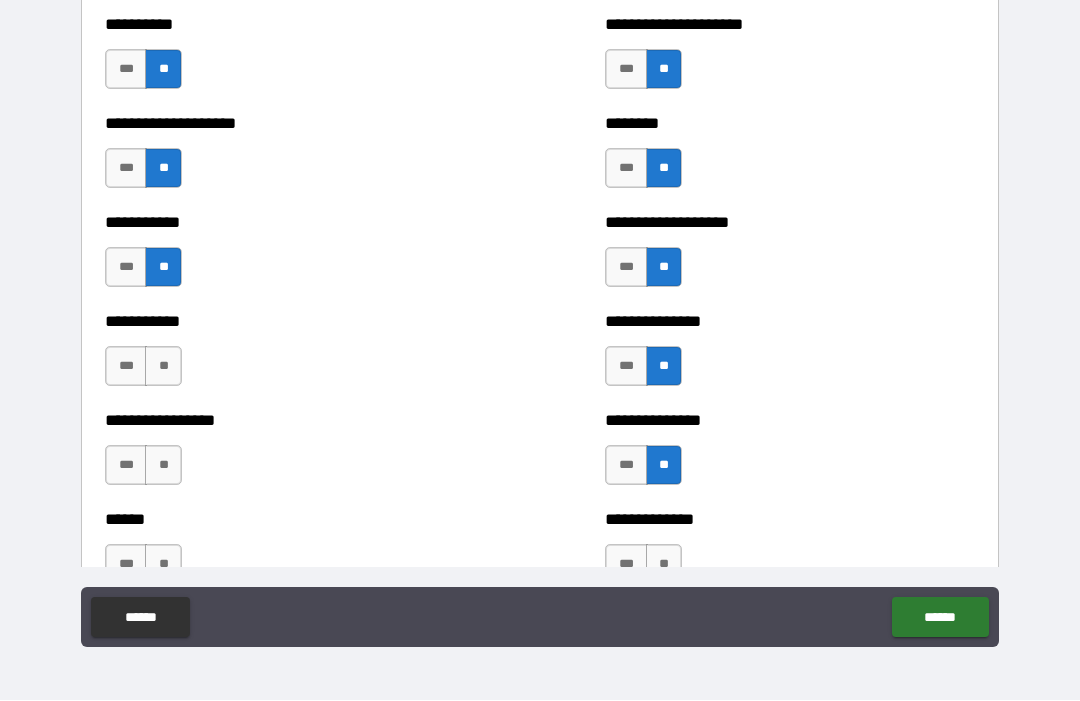 click on "**" at bounding box center (163, 367) 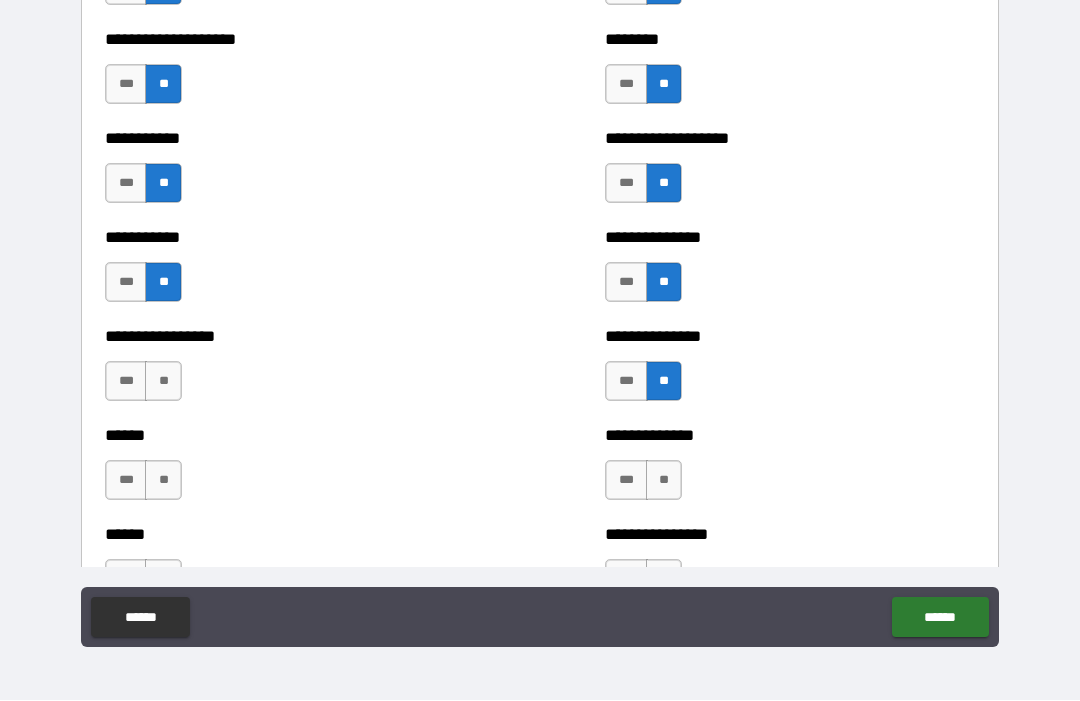 scroll, scrollTop: 2668, scrollLeft: 0, axis: vertical 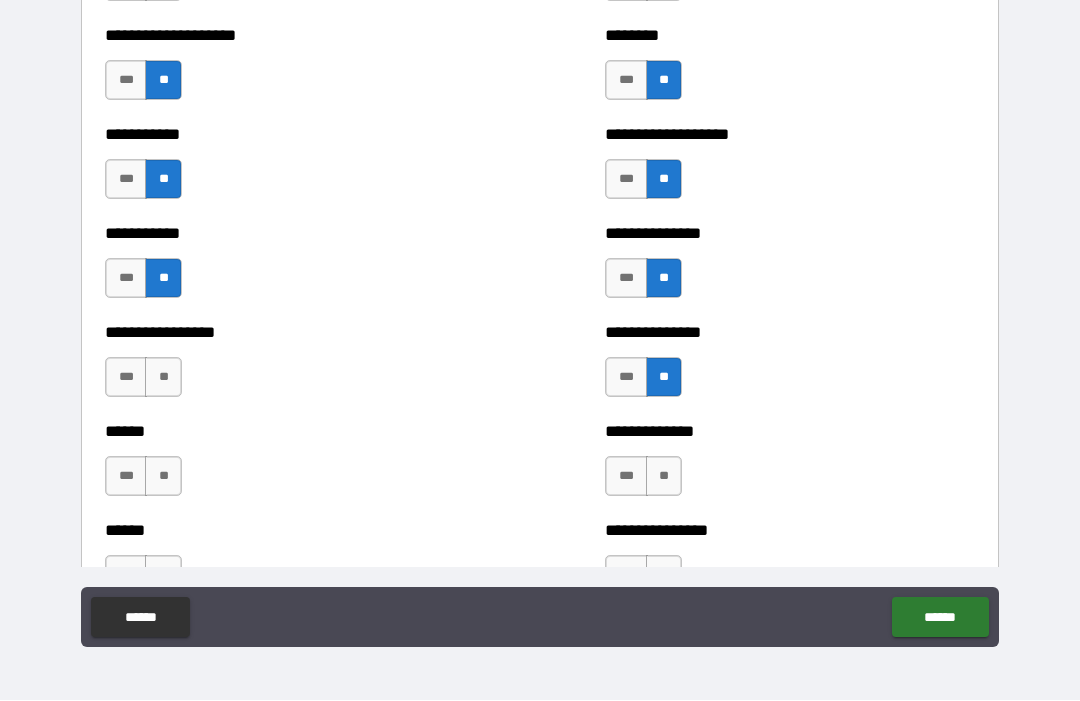 click on "**" at bounding box center [163, 378] 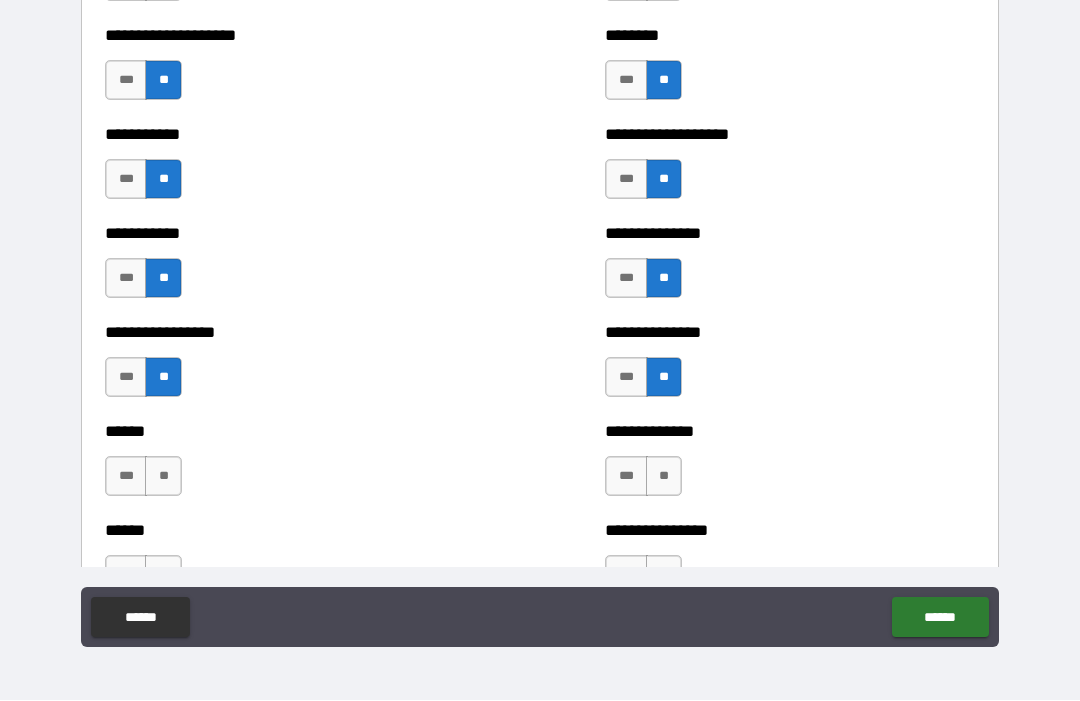 click on "**" at bounding box center (664, 477) 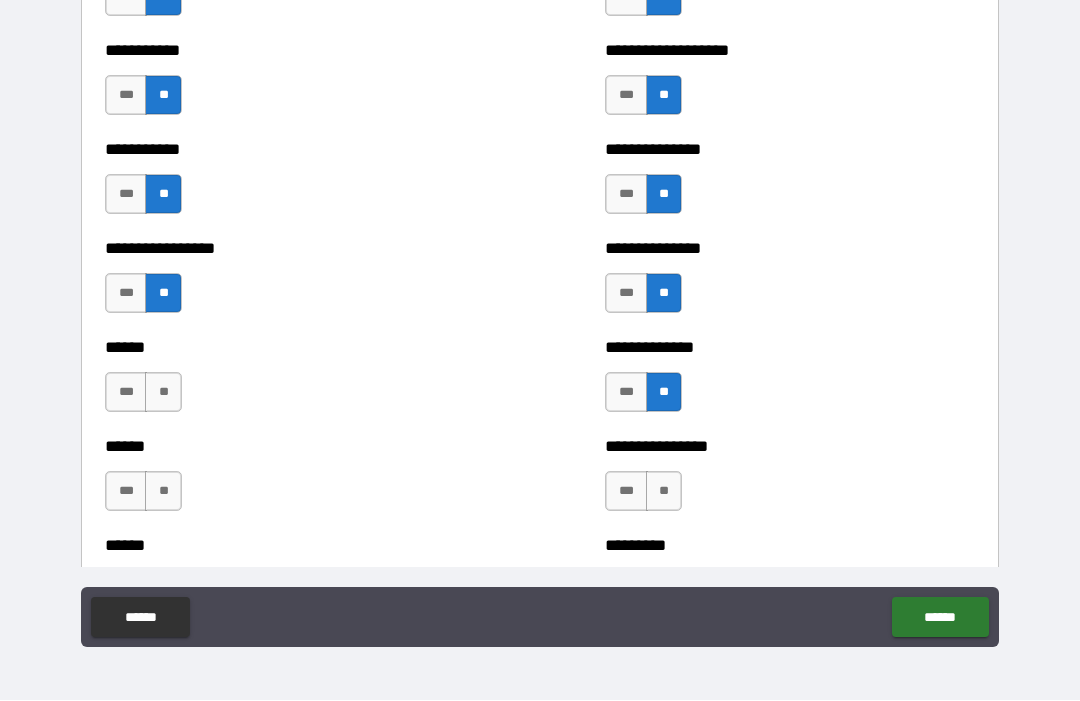 scroll, scrollTop: 2753, scrollLeft: 0, axis: vertical 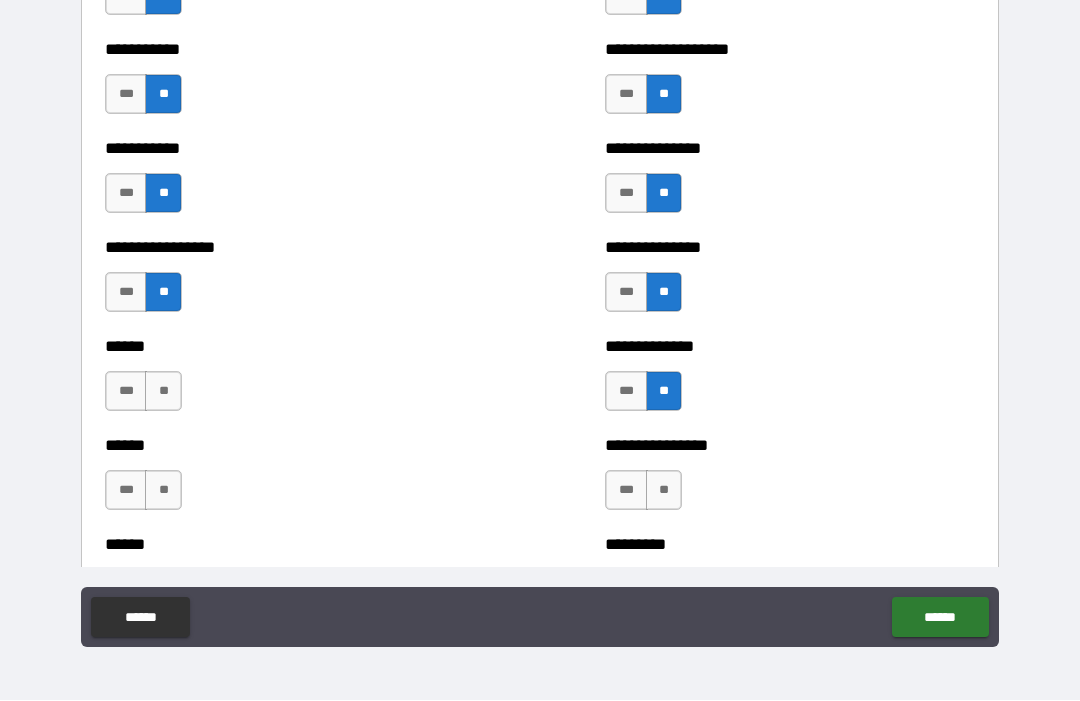 click on "**" at bounding box center (163, 392) 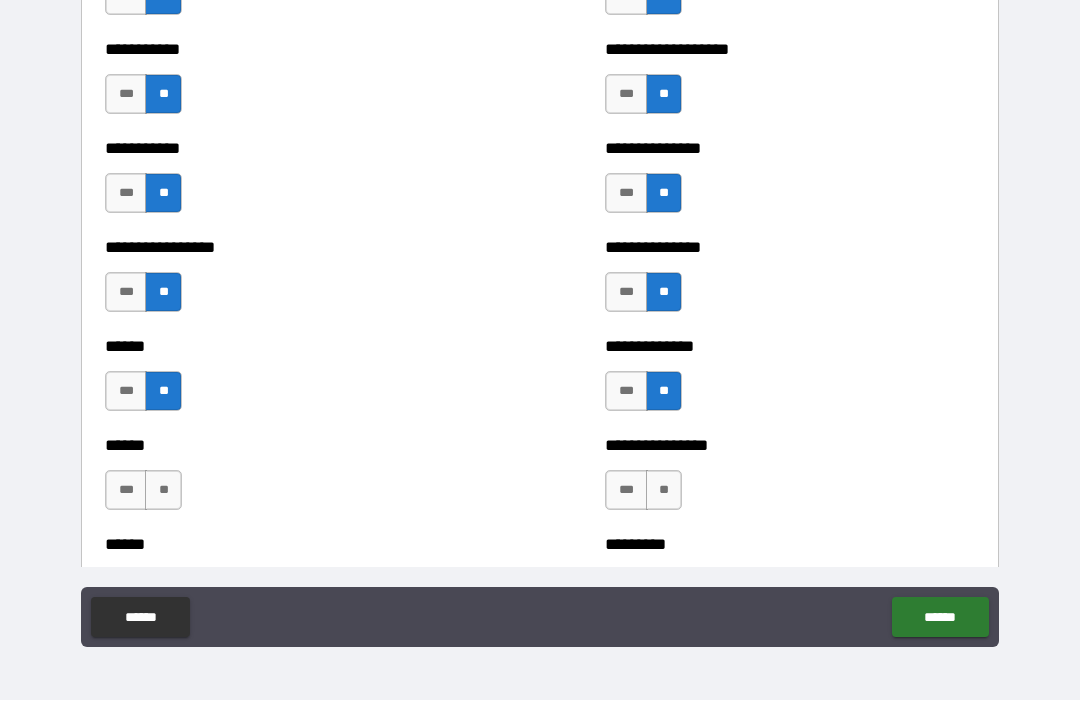 click on "**" at bounding box center [664, 491] 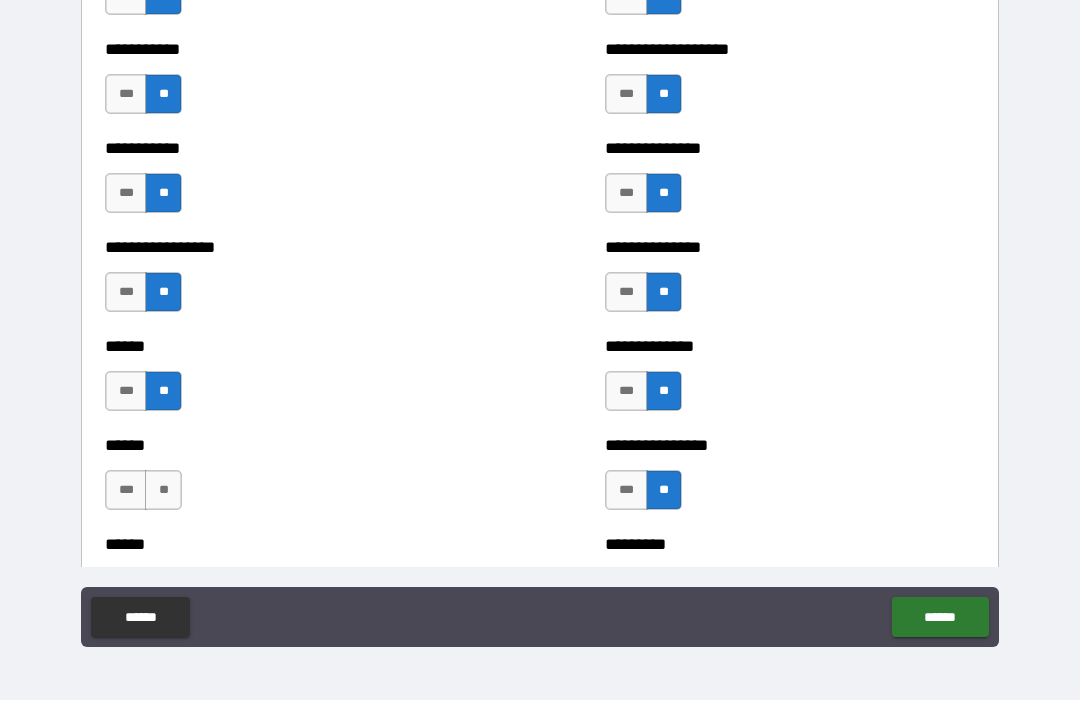 click on "**" at bounding box center (163, 491) 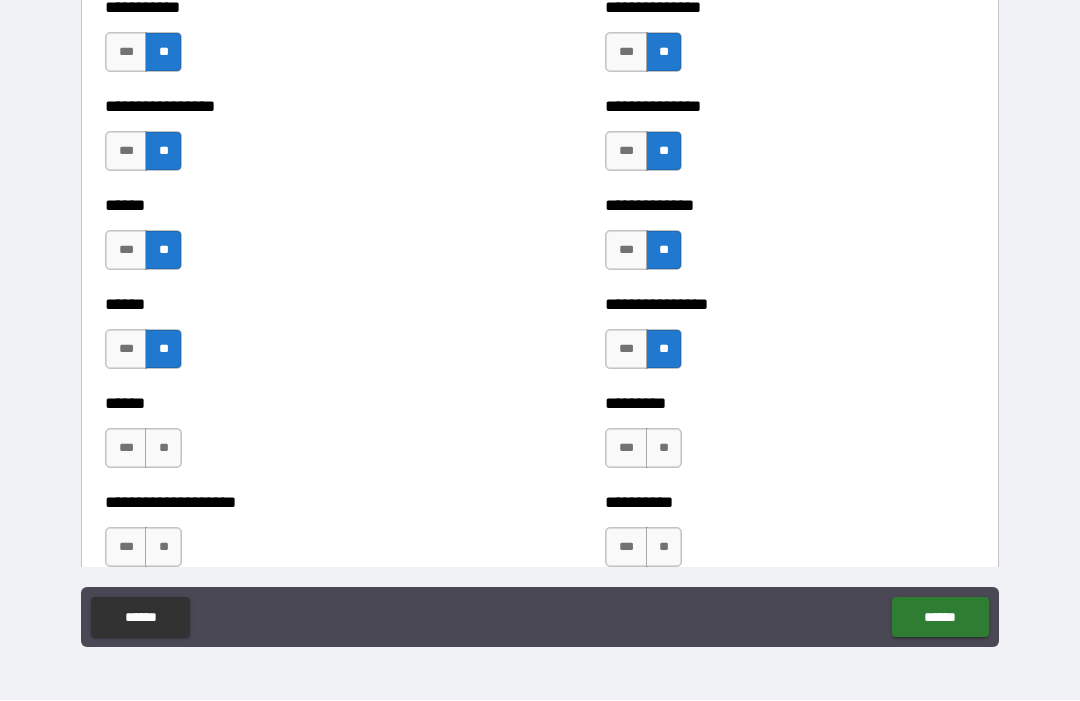 scroll, scrollTop: 2895, scrollLeft: 0, axis: vertical 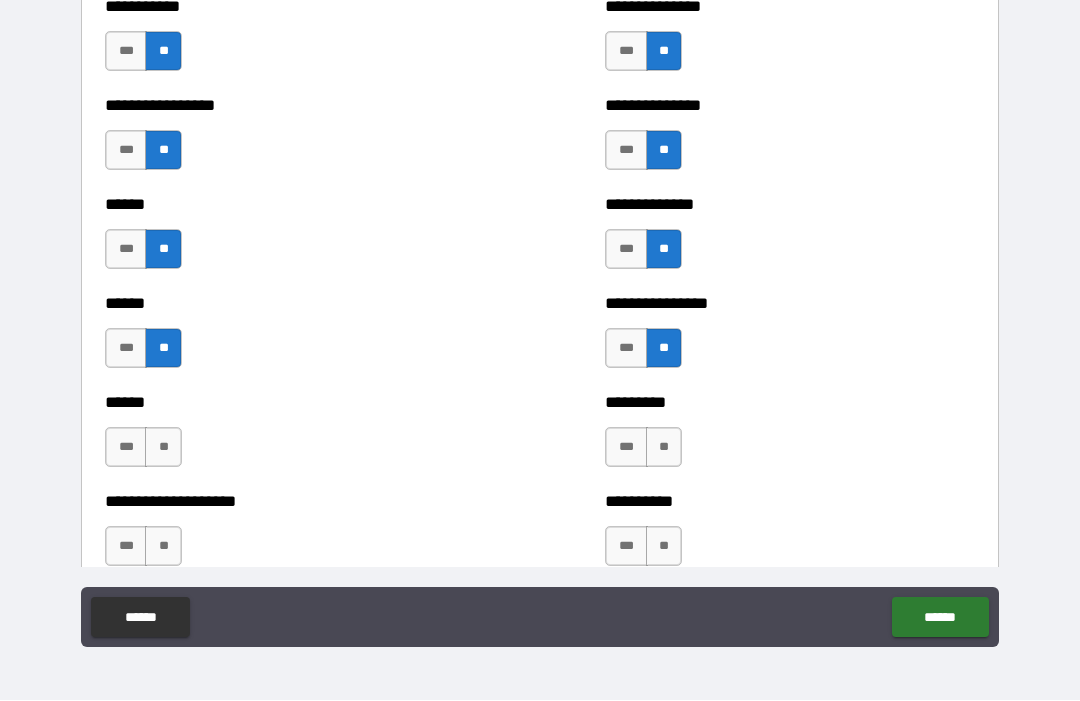 click on "**" at bounding box center [163, 448] 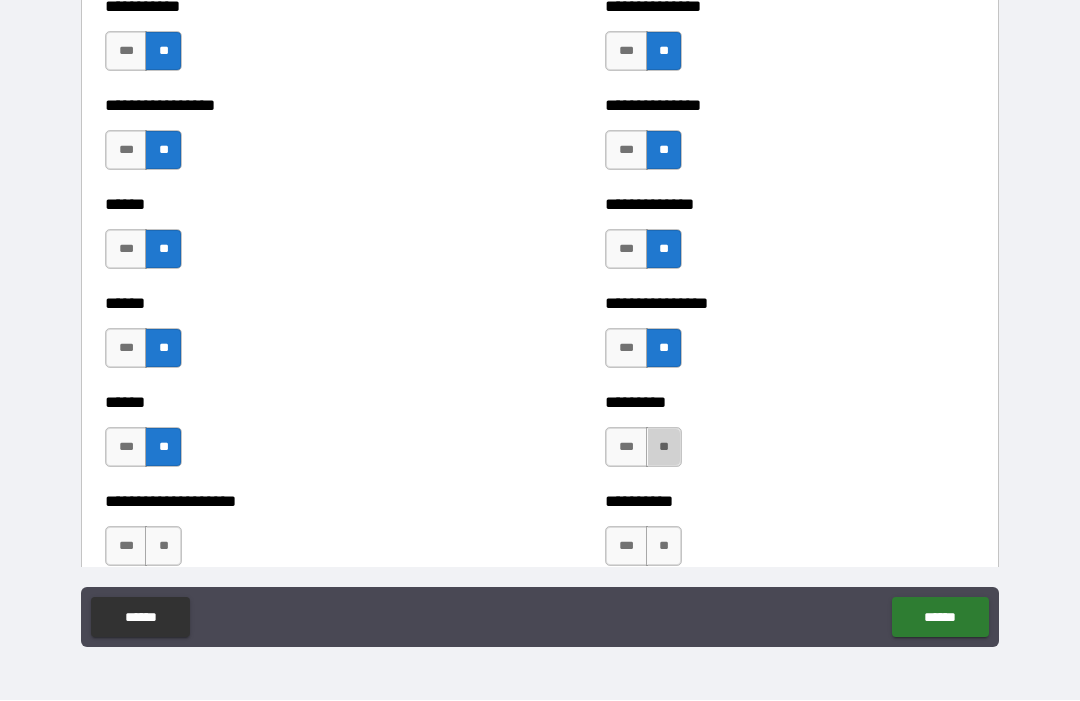 click on "**" at bounding box center [664, 448] 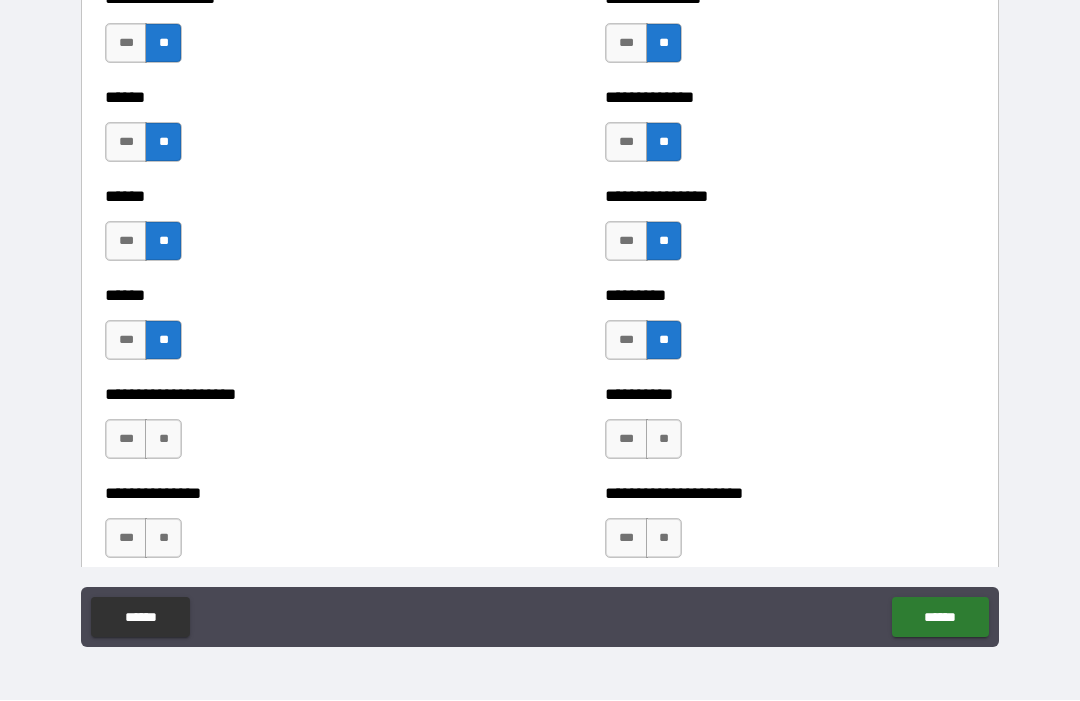 scroll, scrollTop: 3008, scrollLeft: 0, axis: vertical 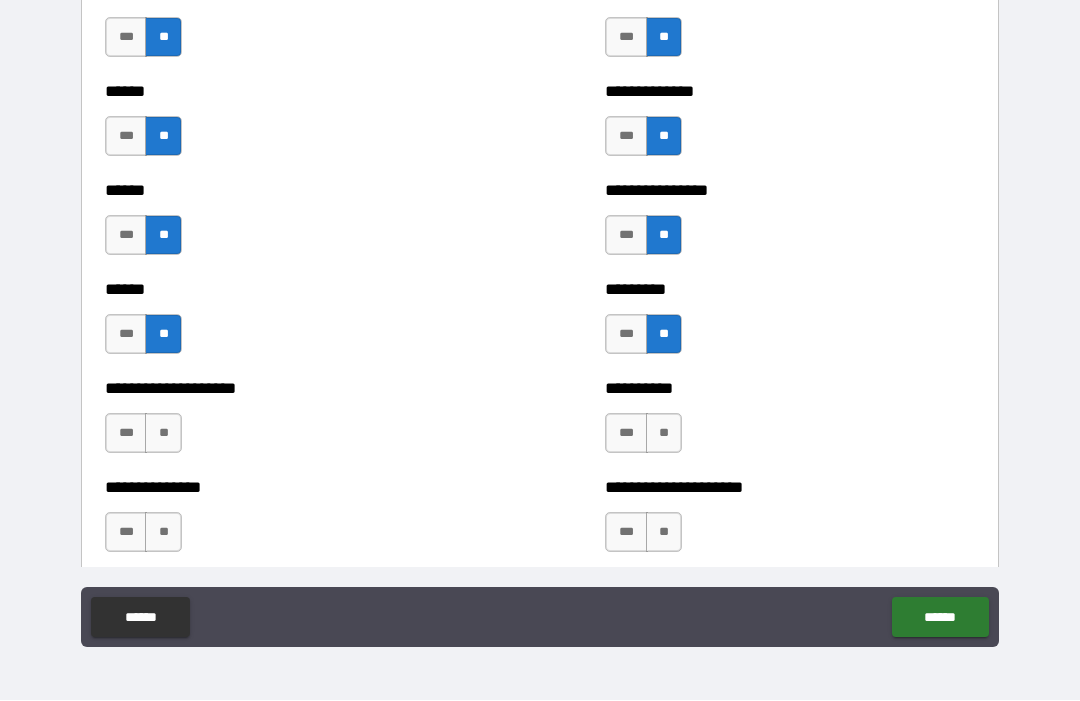 click on "***" at bounding box center (126, 434) 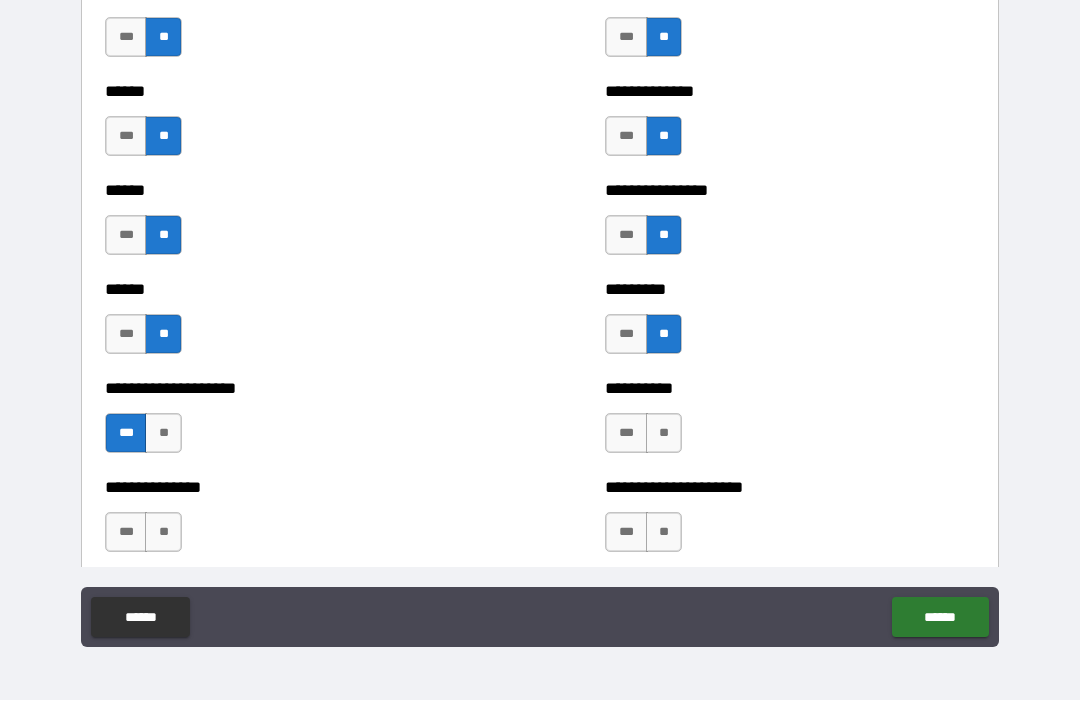 click on "**" at bounding box center [664, 434] 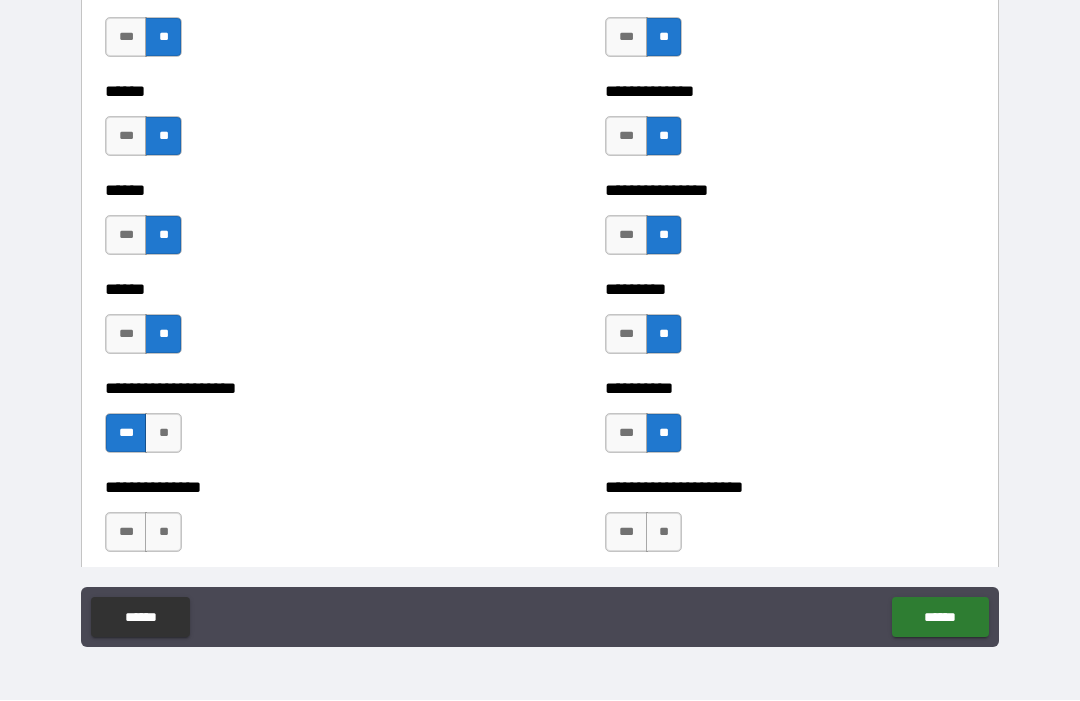 click on "**" at bounding box center [163, 533] 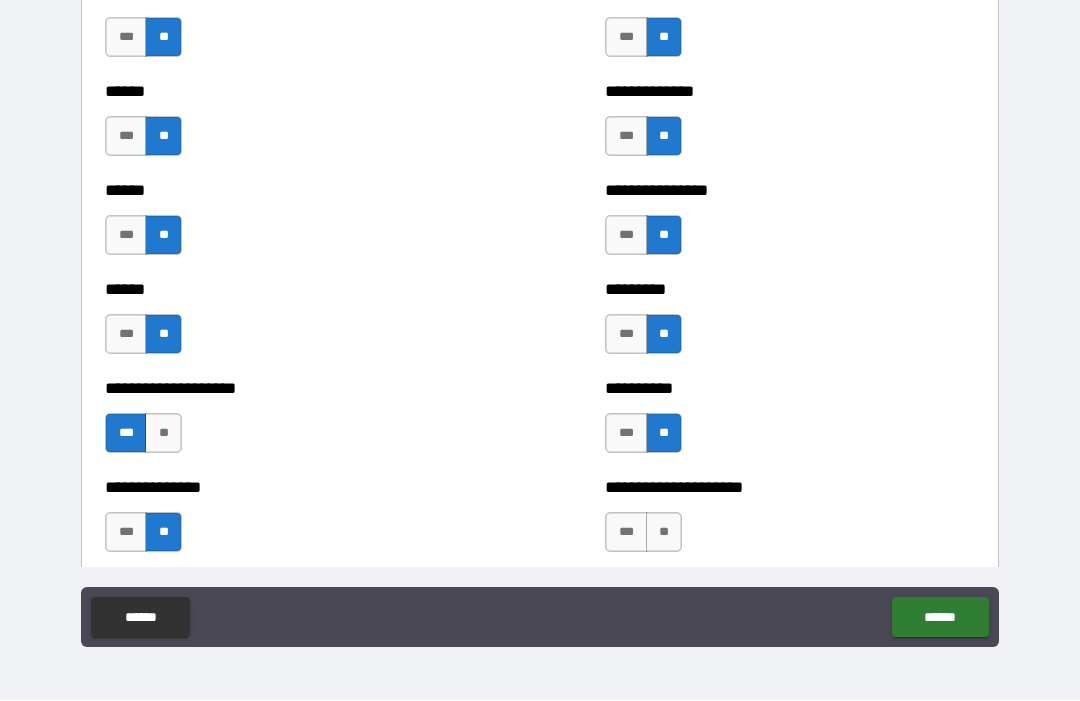click on "**" at bounding box center (664, 533) 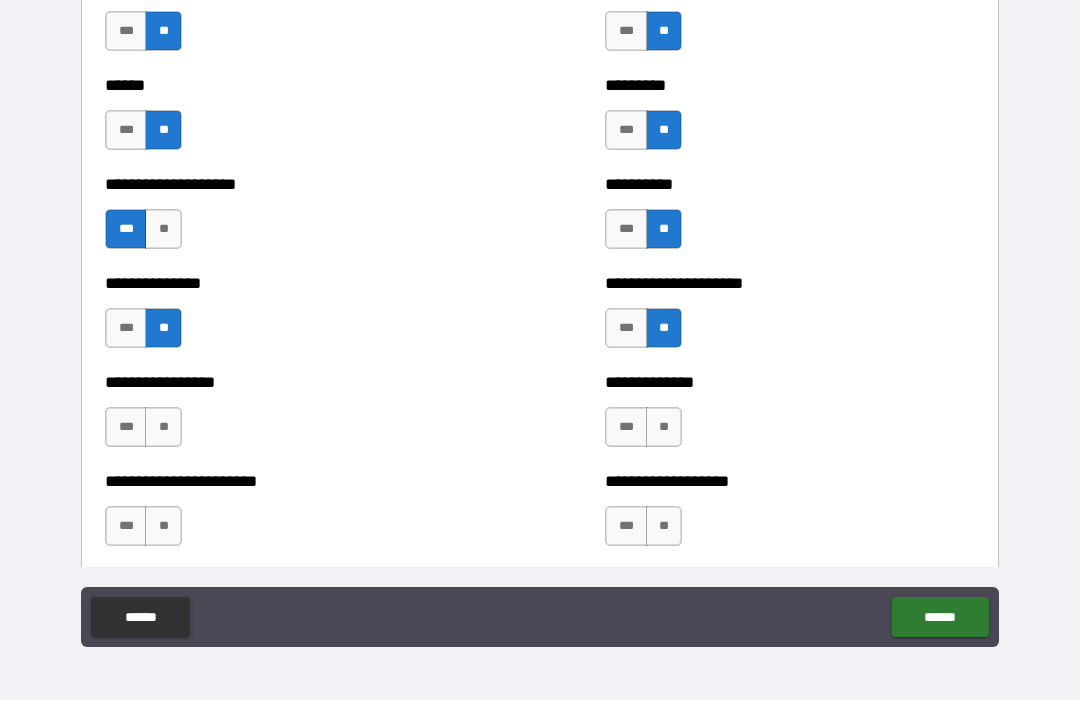 scroll, scrollTop: 3217, scrollLeft: 0, axis: vertical 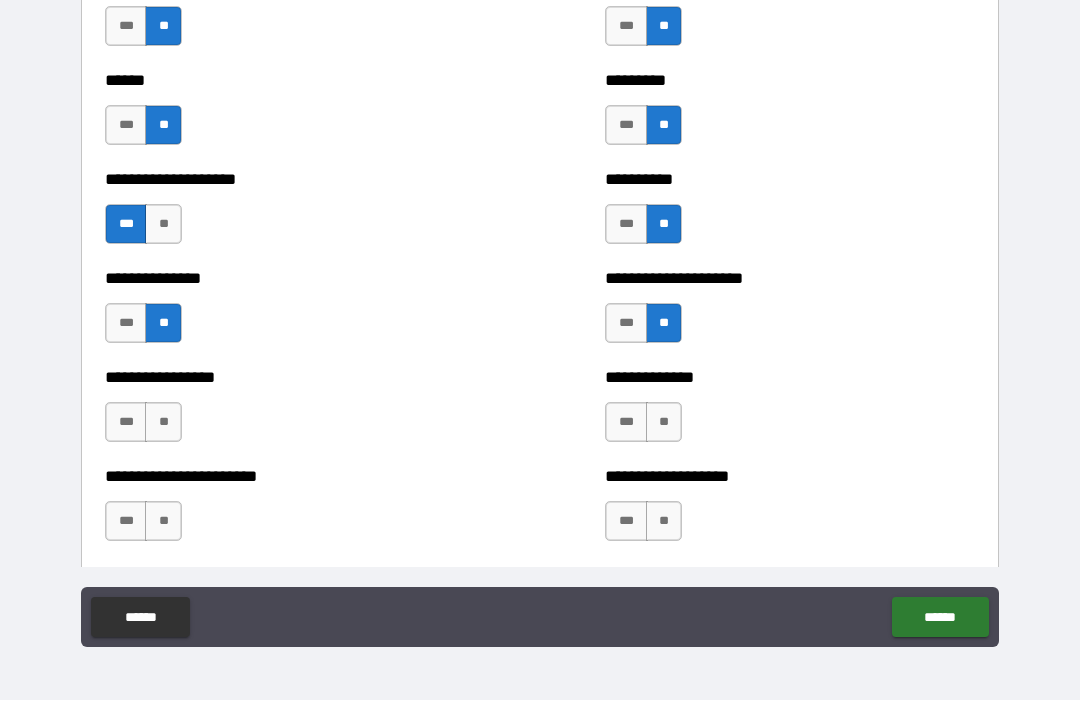 click on "**" at bounding box center [163, 423] 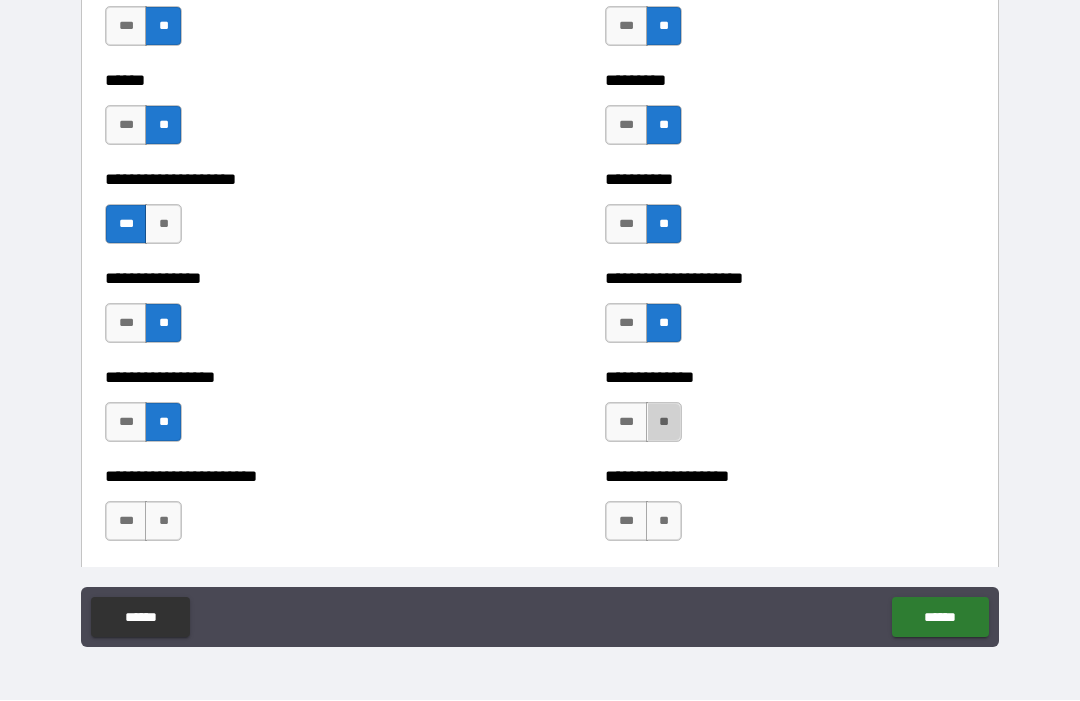 click on "**" at bounding box center [664, 423] 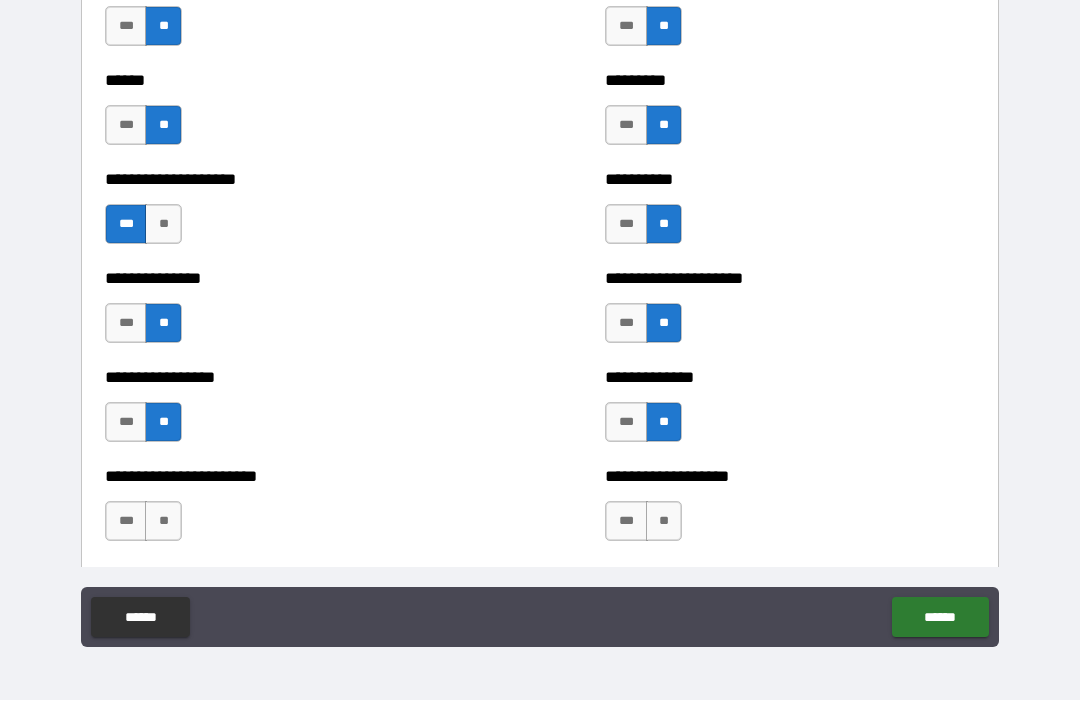 click on "**" at bounding box center [664, 522] 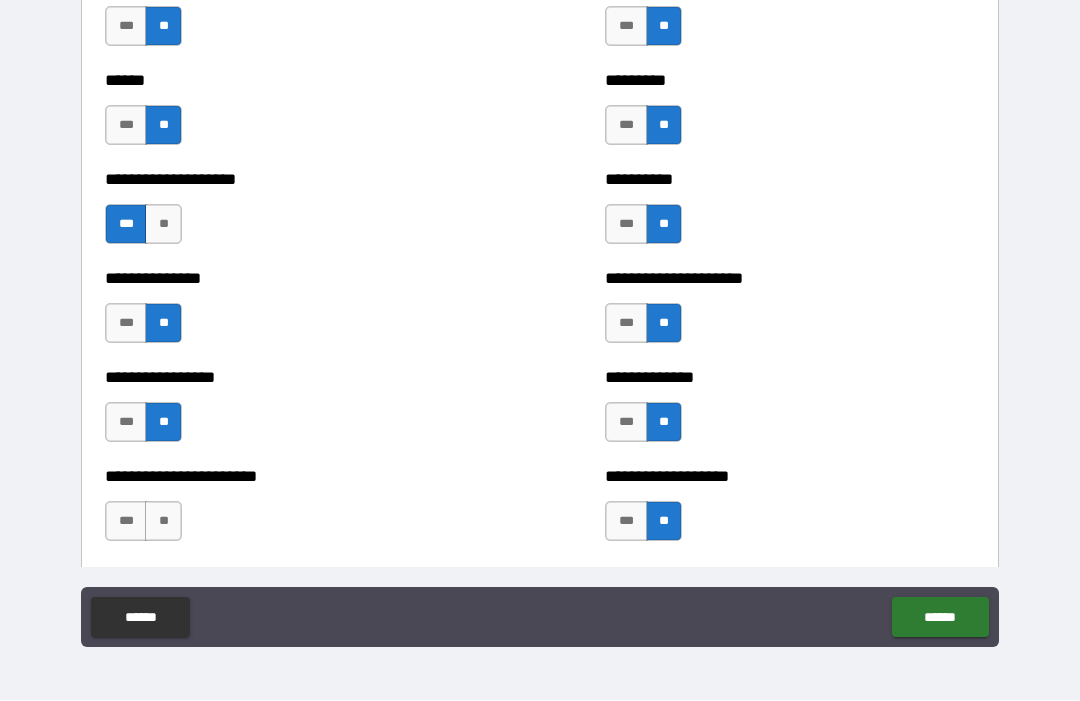 click on "**" at bounding box center [163, 522] 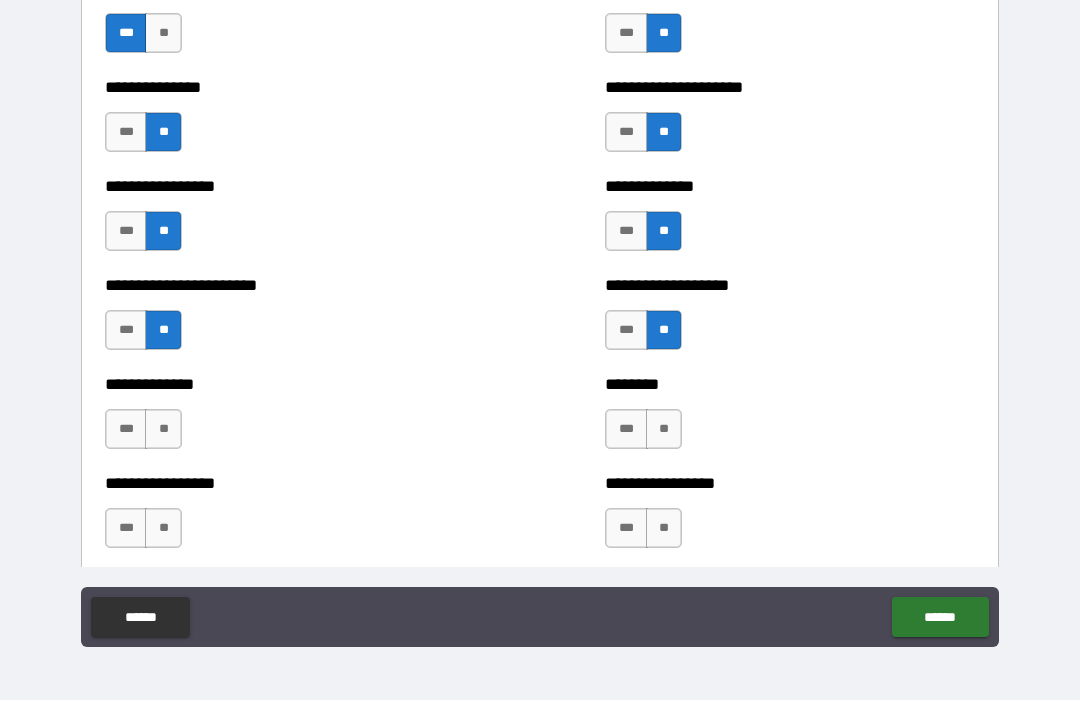 scroll, scrollTop: 3419, scrollLeft: 0, axis: vertical 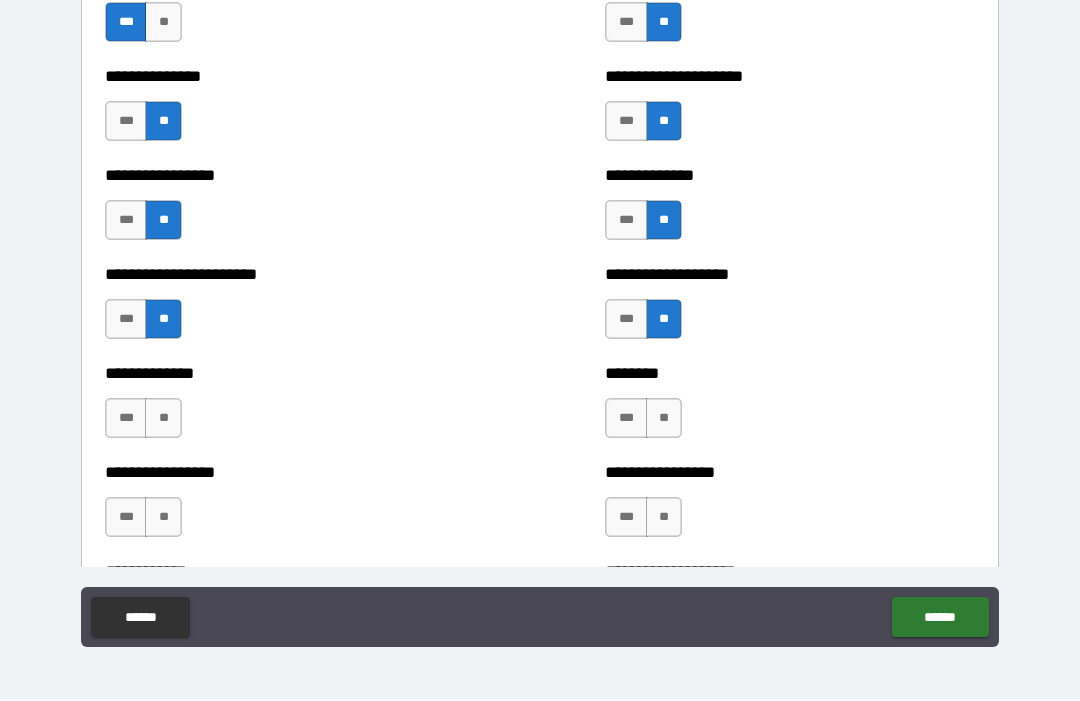click on "**" at bounding box center [163, 419] 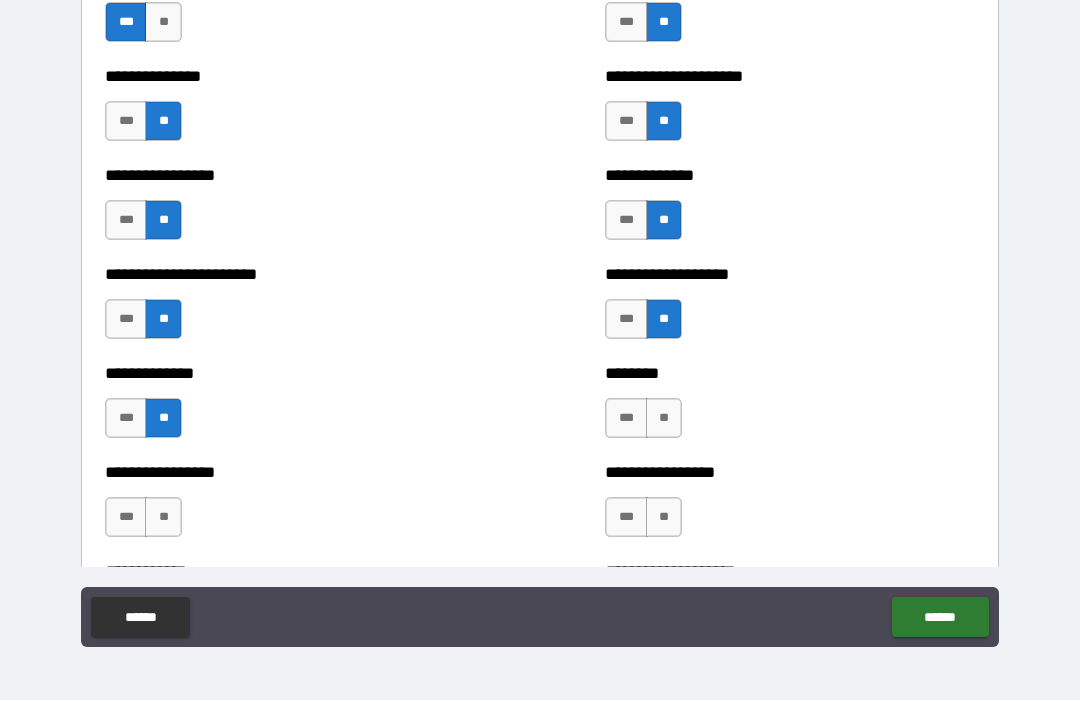 click on "**" at bounding box center [664, 419] 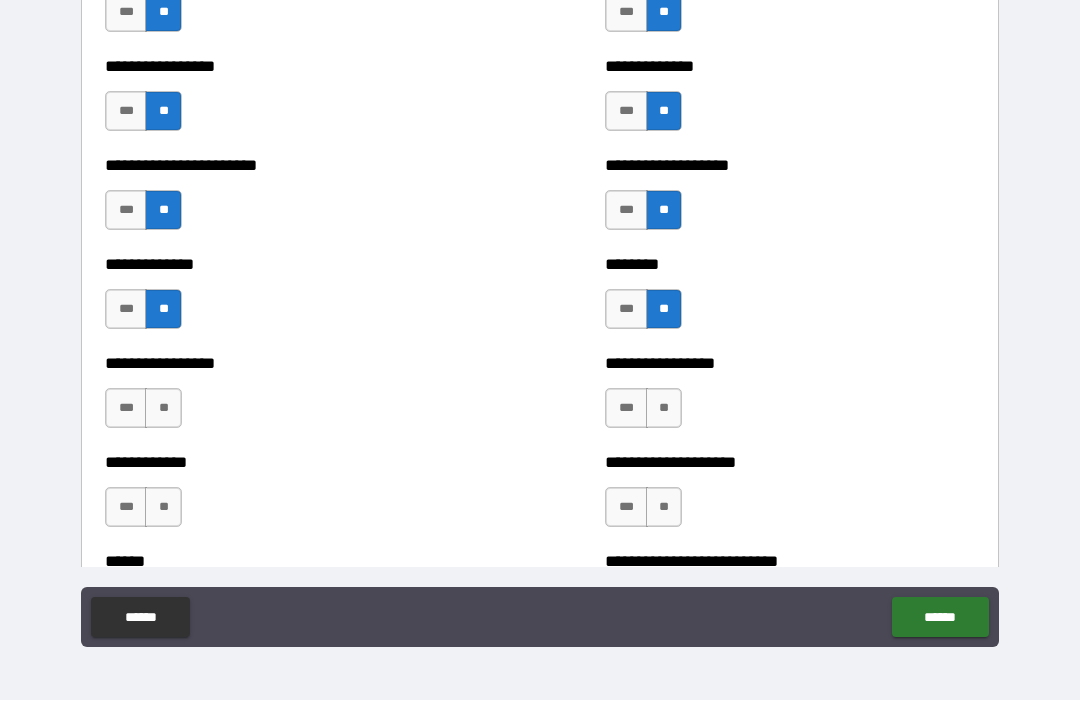 scroll, scrollTop: 3534, scrollLeft: 0, axis: vertical 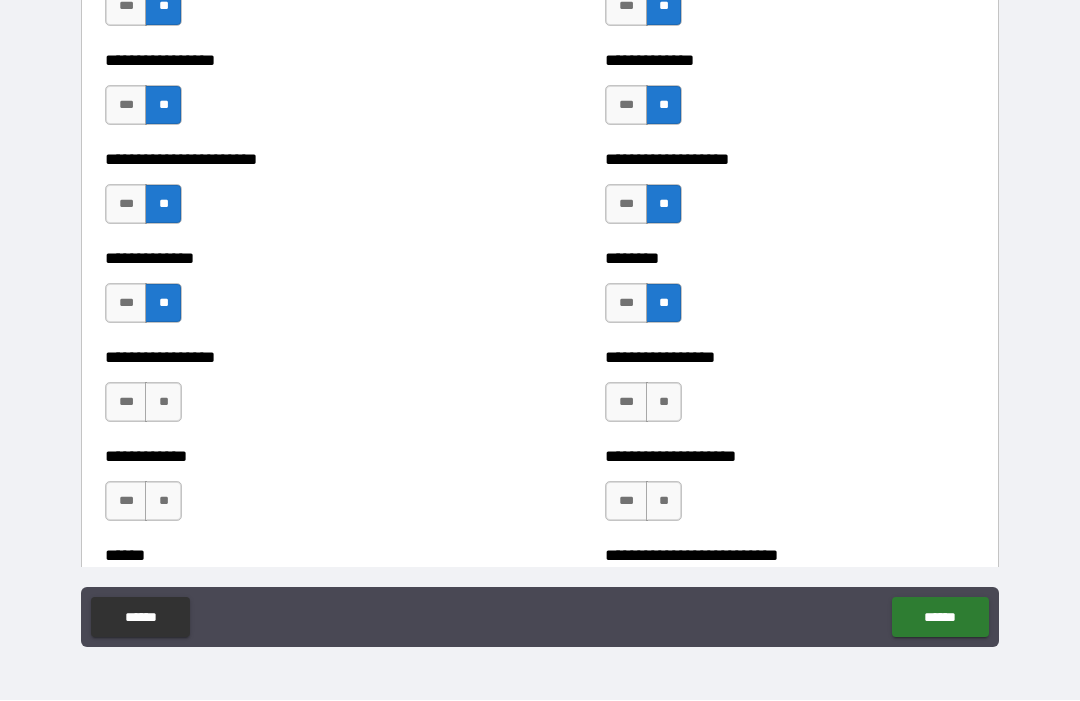click on "**" at bounding box center (163, 403) 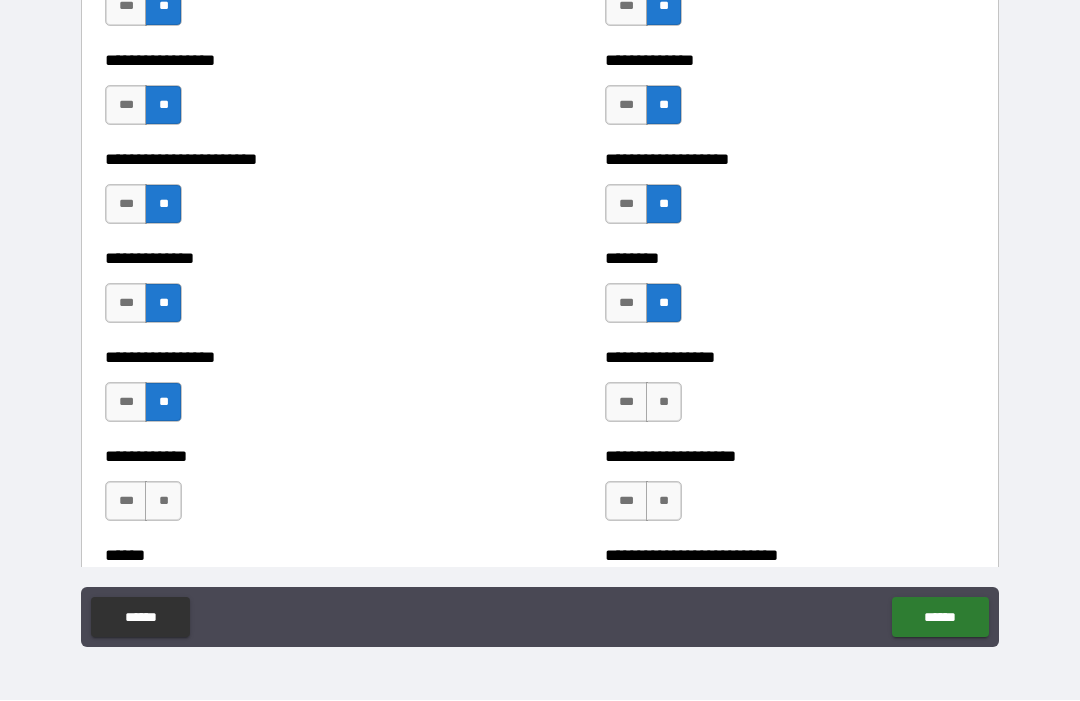 click on "**" at bounding box center (664, 403) 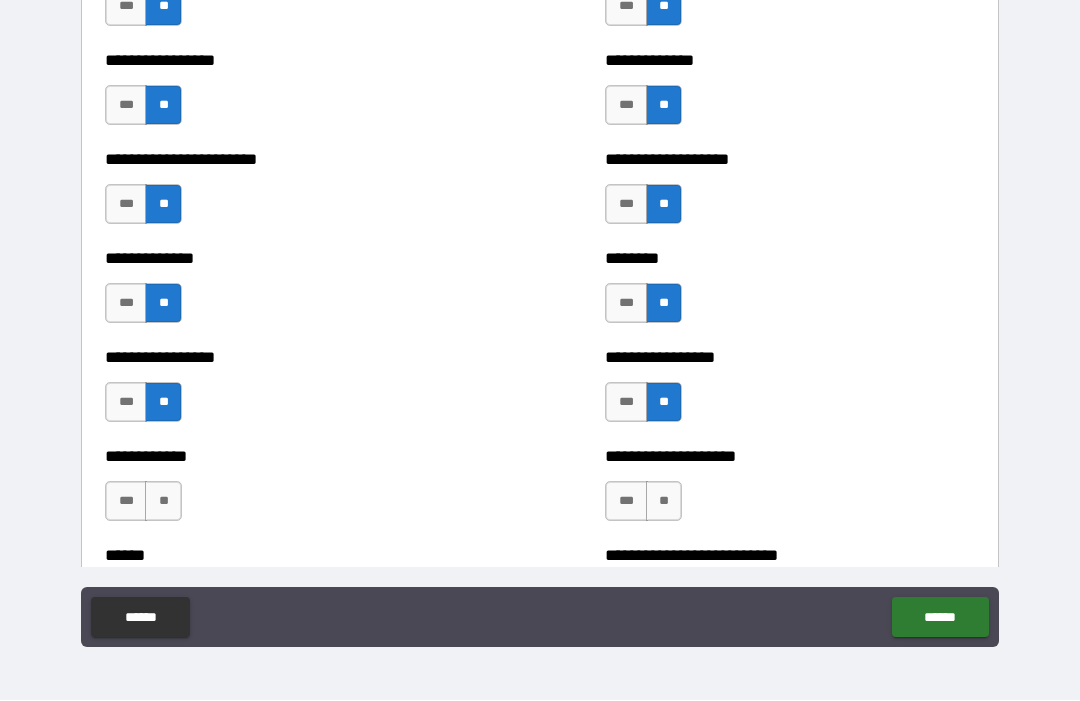 click on "**" at bounding box center [664, 502] 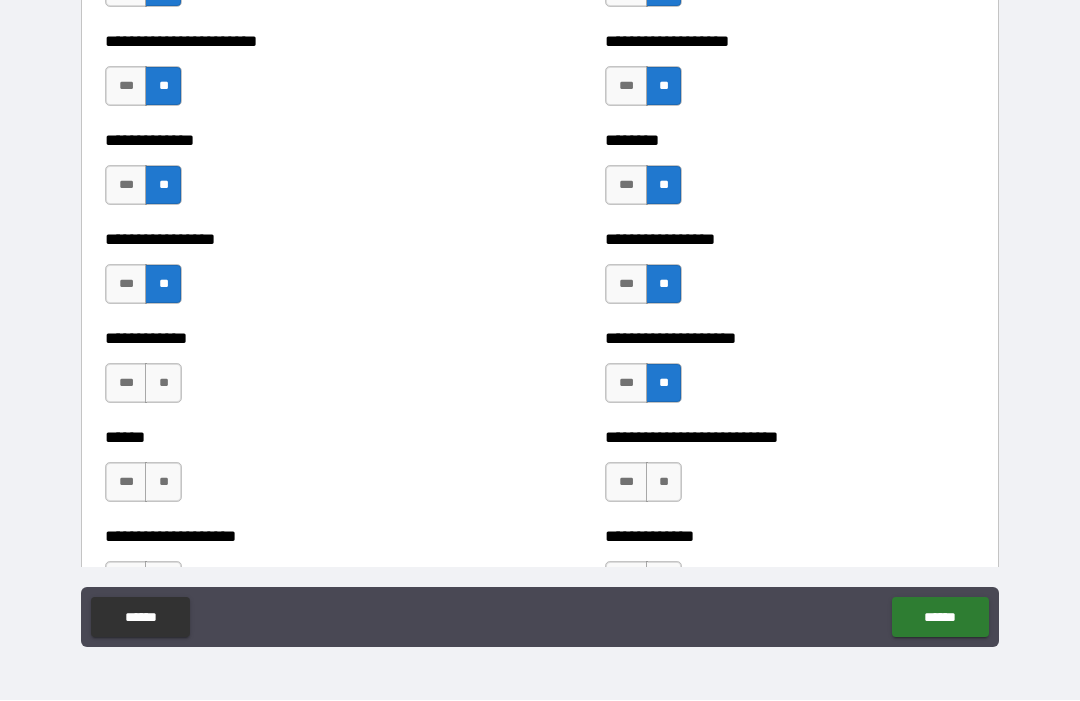 scroll, scrollTop: 3689, scrollLeft: 0, axis: vertical 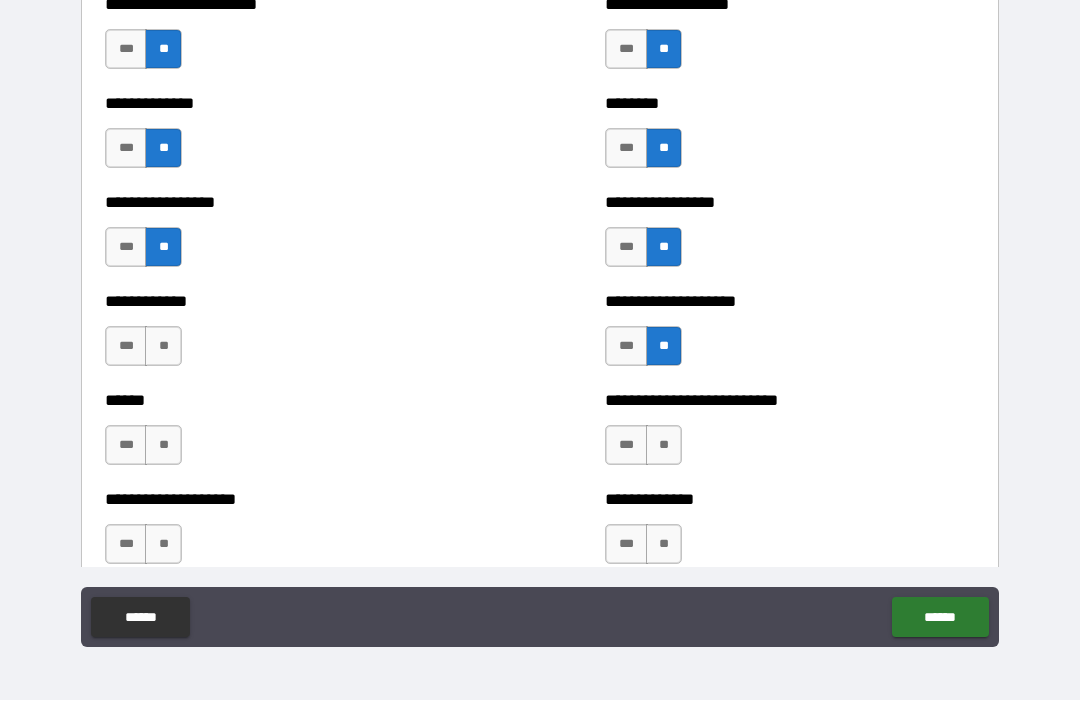 click on "**" at bounding box center (163, 347) 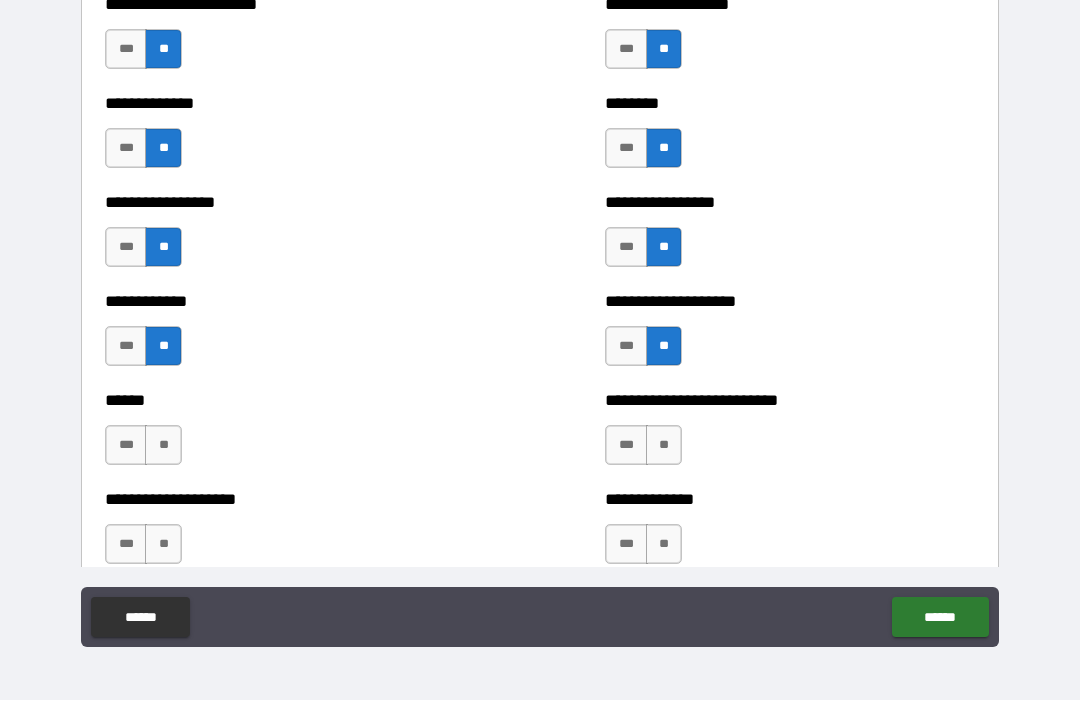 click on "**" at bounding box center (163, 446) 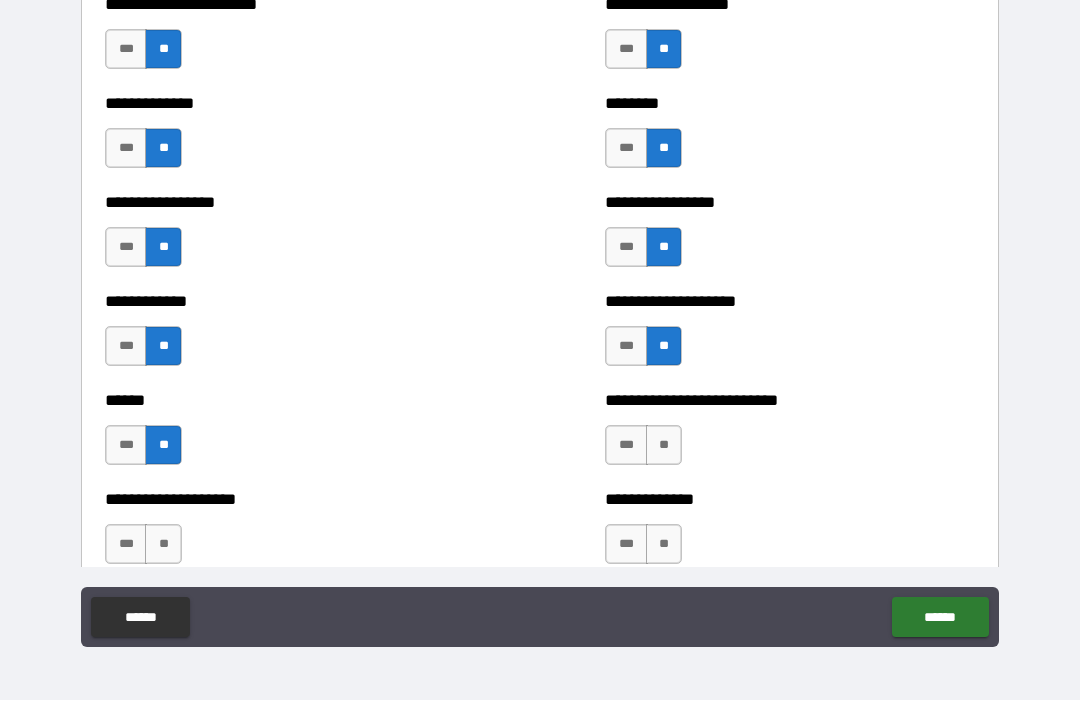 click on "**" at bounding box center [664, 446] 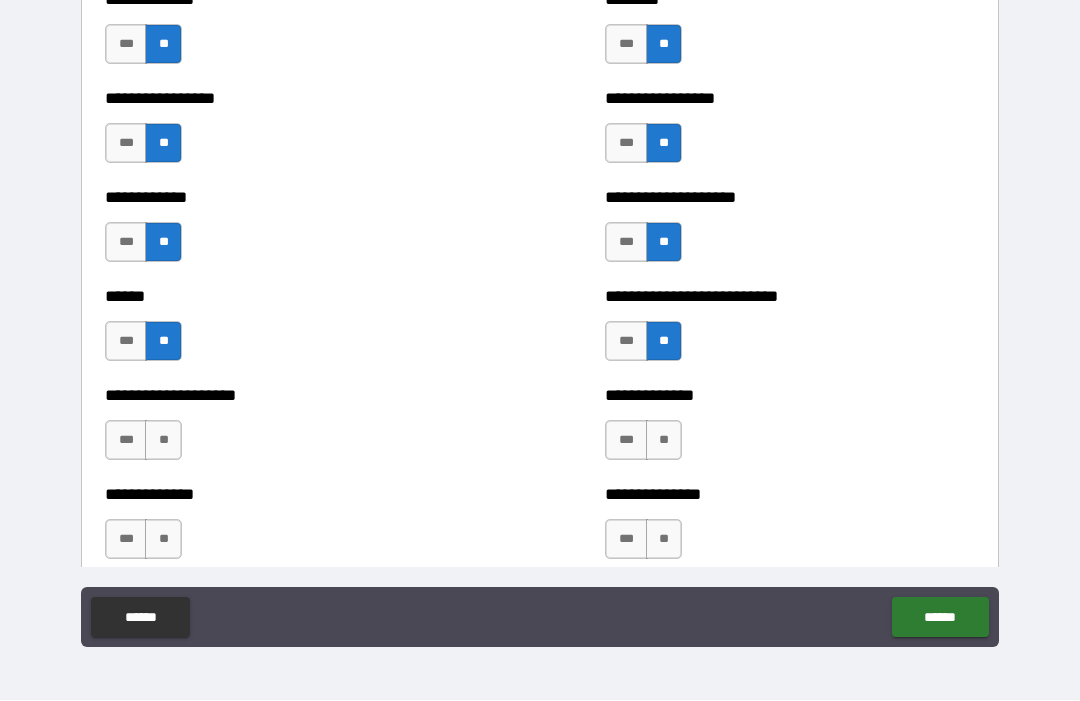 scroll, scrollTop: 3796, scrollLeft: 0, axis: vertical 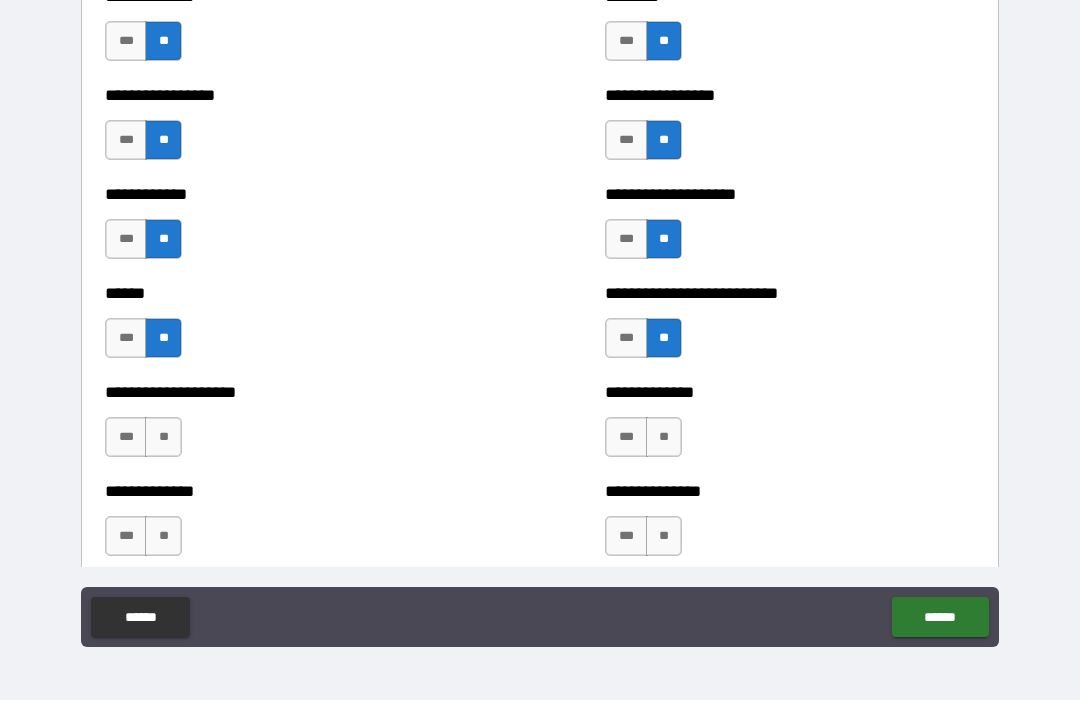 click on "**" at bounding box center (664, 438) 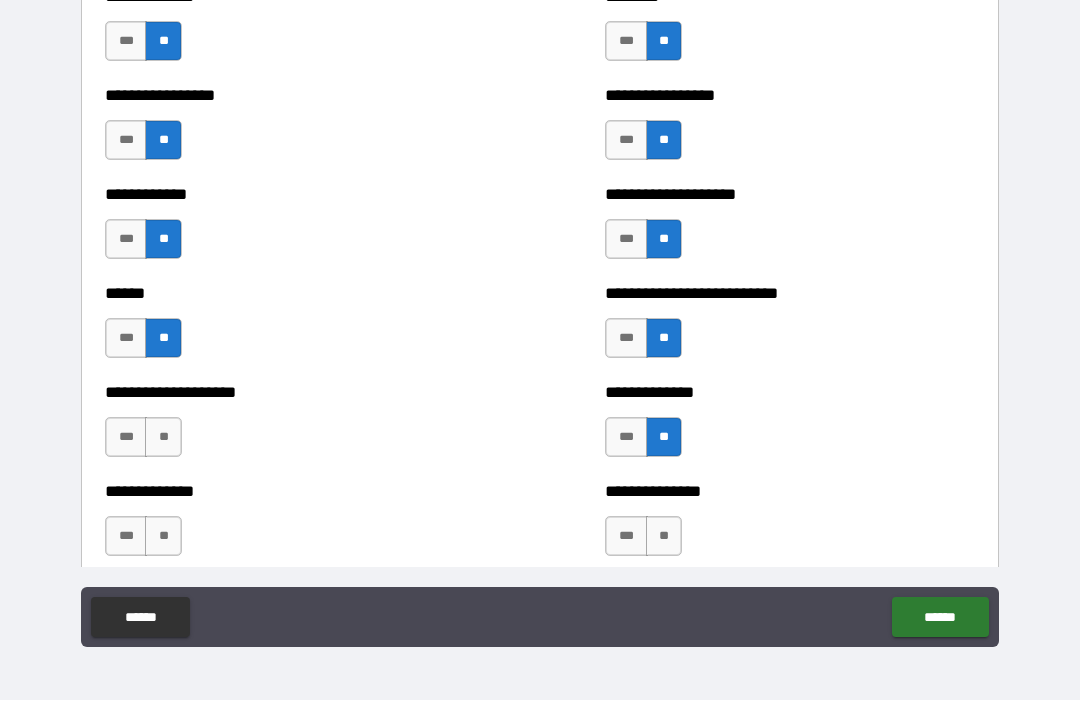 click on "**" at bounding box center (664, 537) 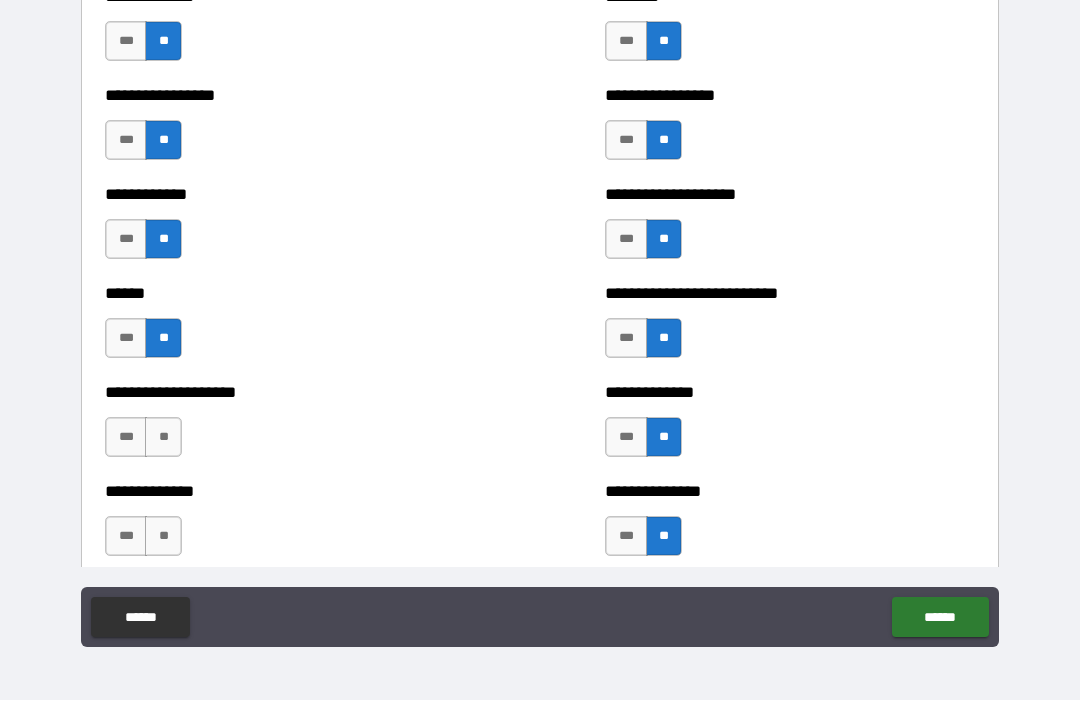 click on "**" at bounding box center (163, 438) 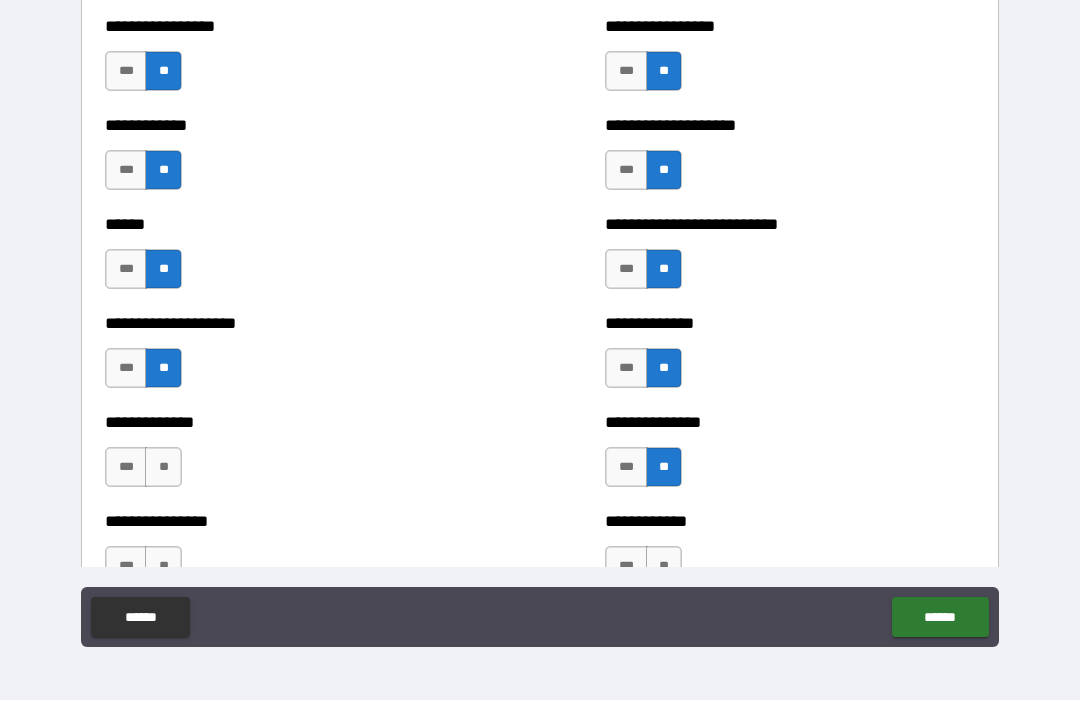 click on "**" at bounding box center (163, 468) 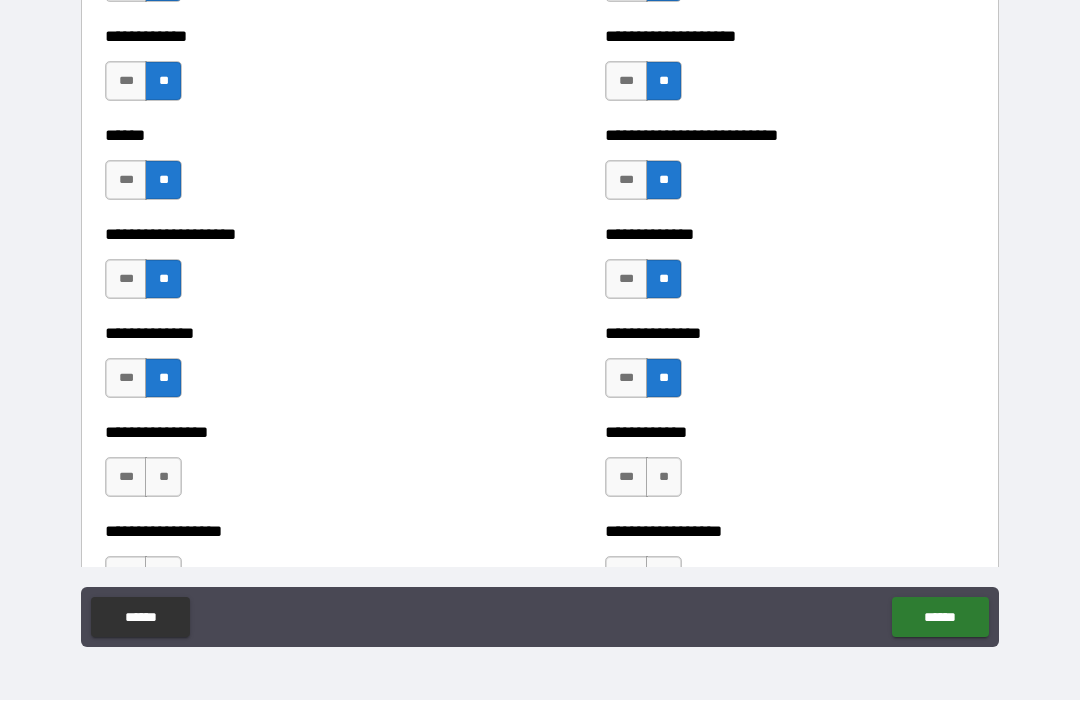 scroll, scrollTop: 3963, scrollLeft: 0, axis: vertical 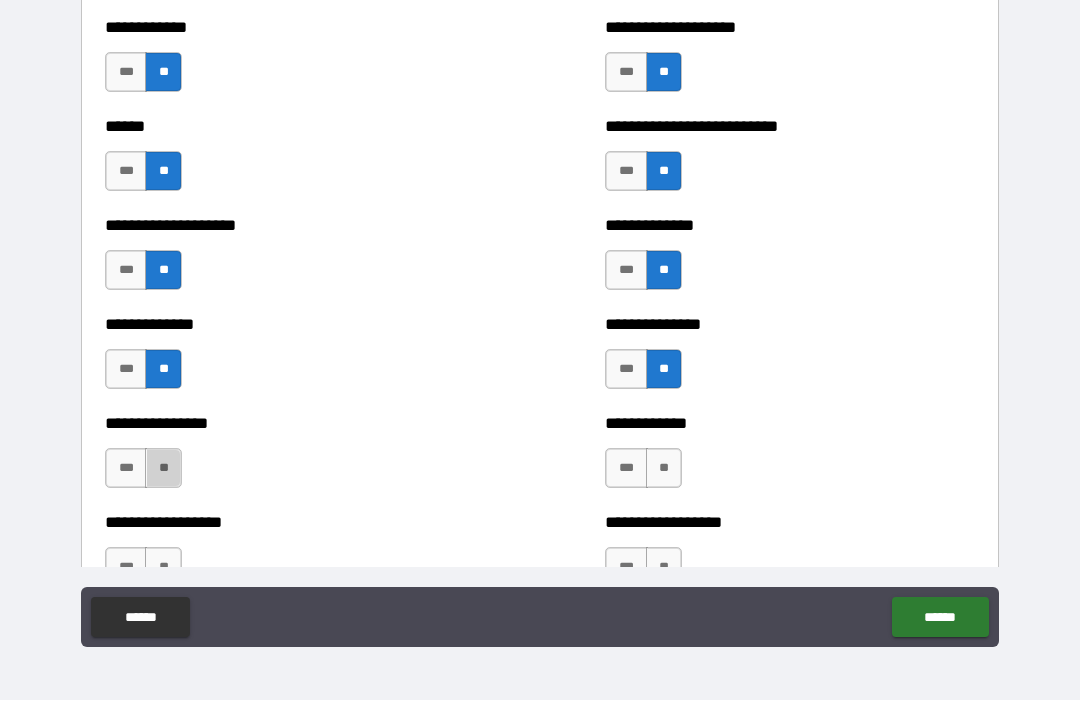 click on "**" at bounding box center [163, 469] 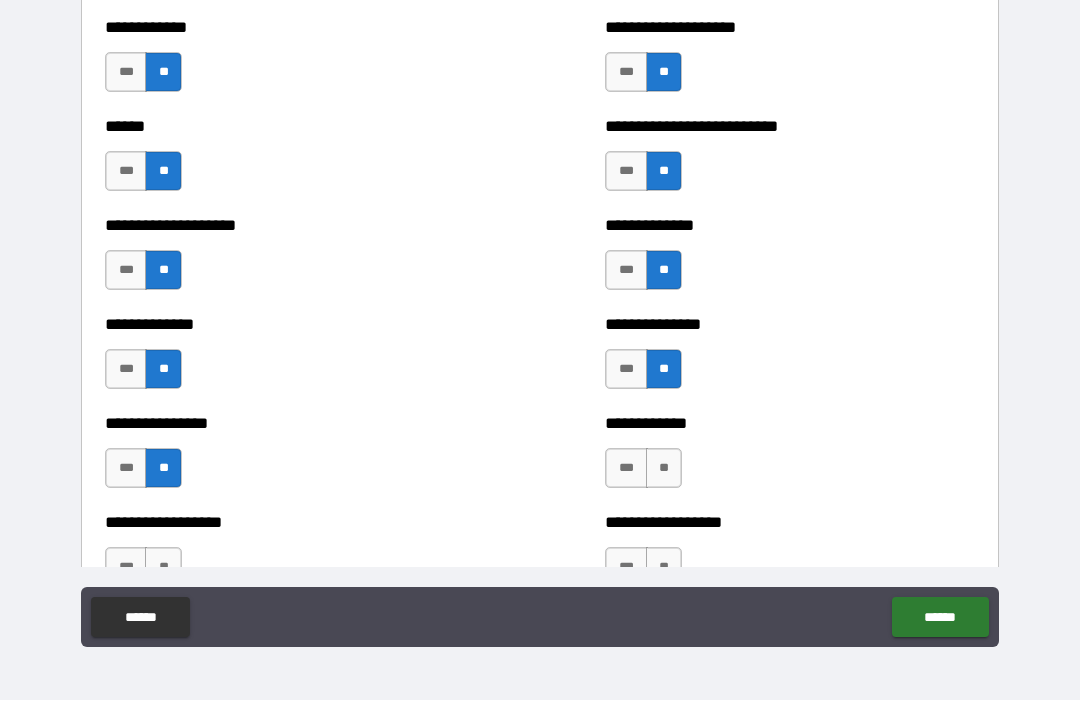 click on "**" at bounding box center (664, 469) 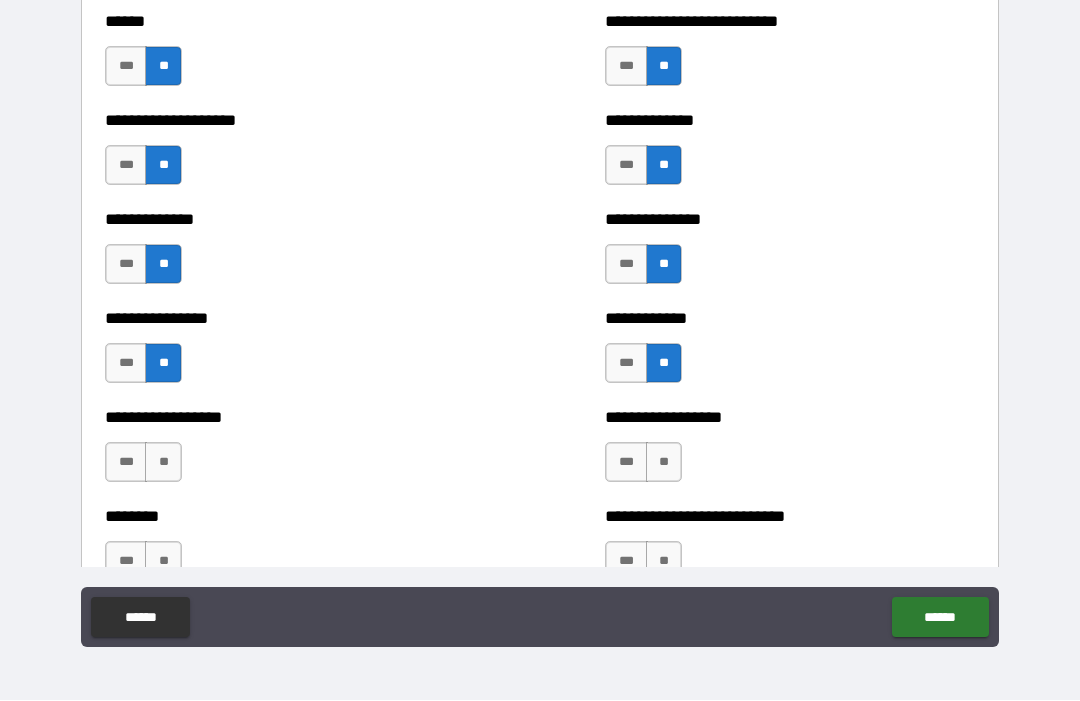 scroll, scrollTop: 4077, scrollLeft: 0, axis: vertical 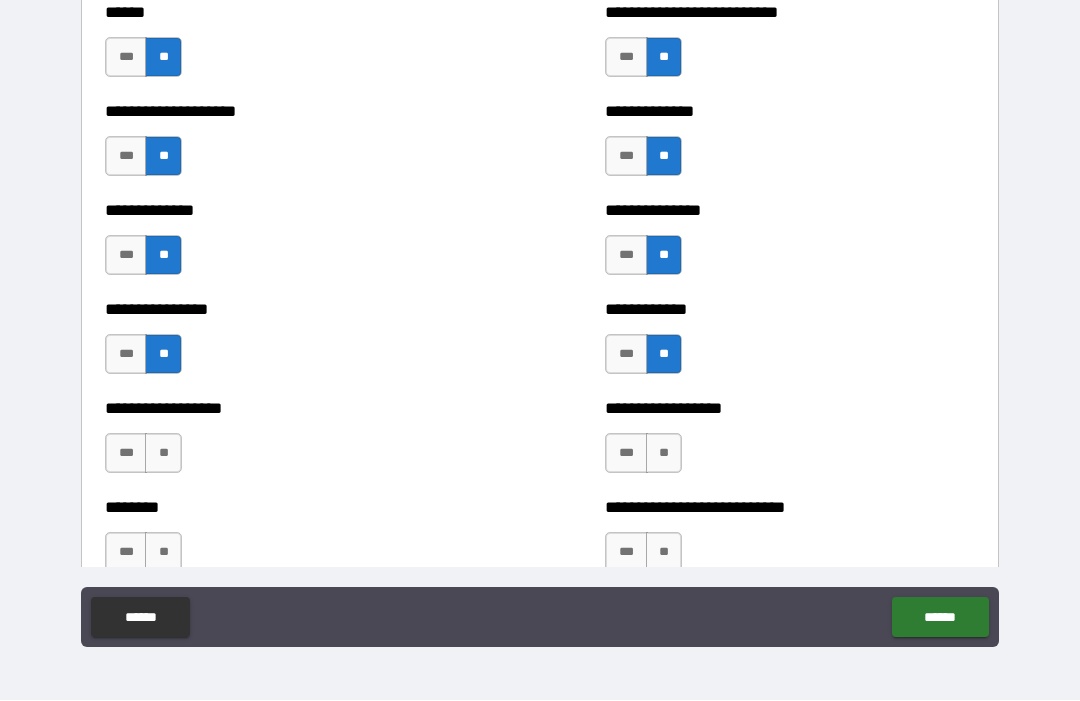 click on "**" at bounding box center [163, 454] 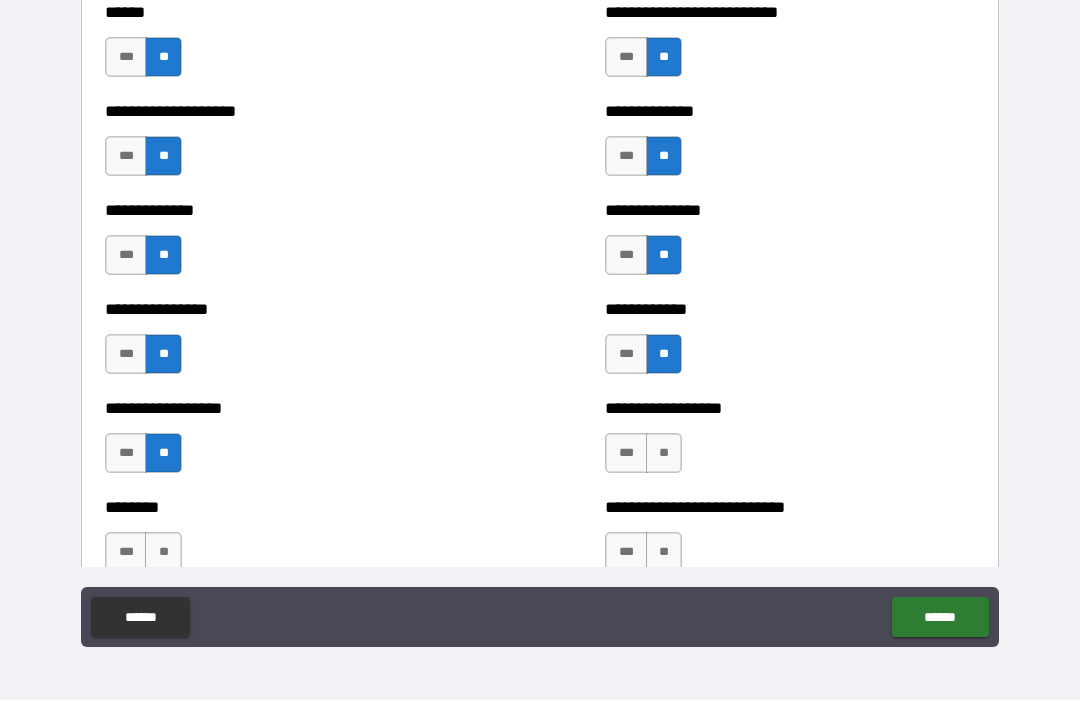 click on "**" at bounding box center (664, 454) 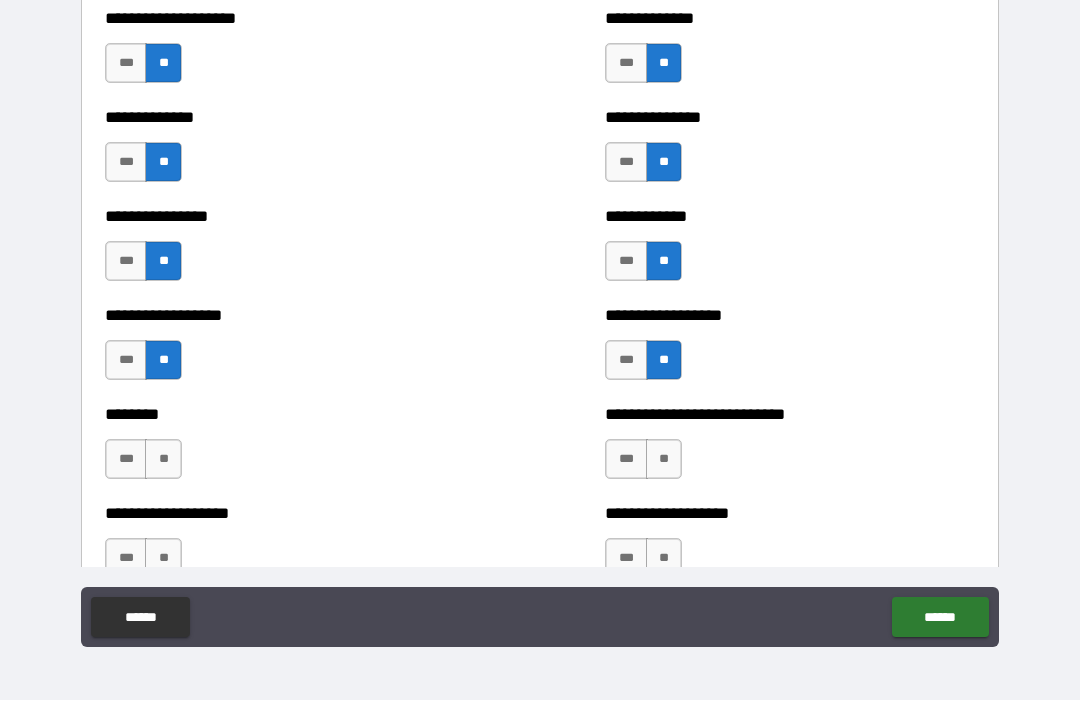 scroll, scrollTop: 4173, scrollLeft: 0, axis: vertical 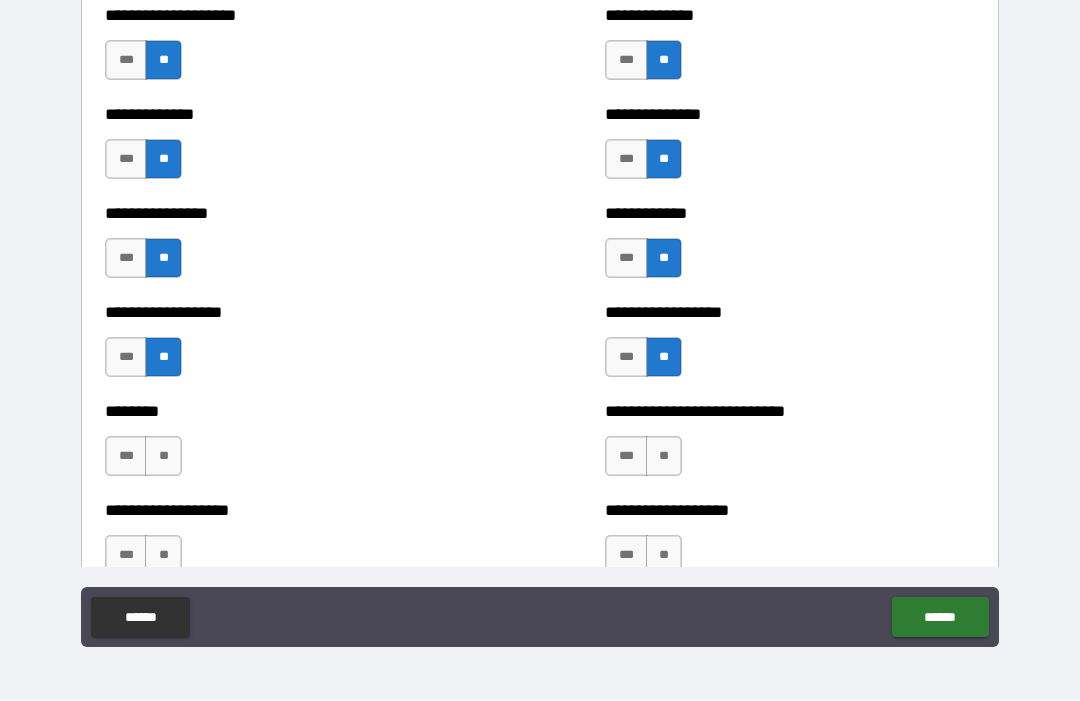 click on "**" at bounding box center (163, 457) 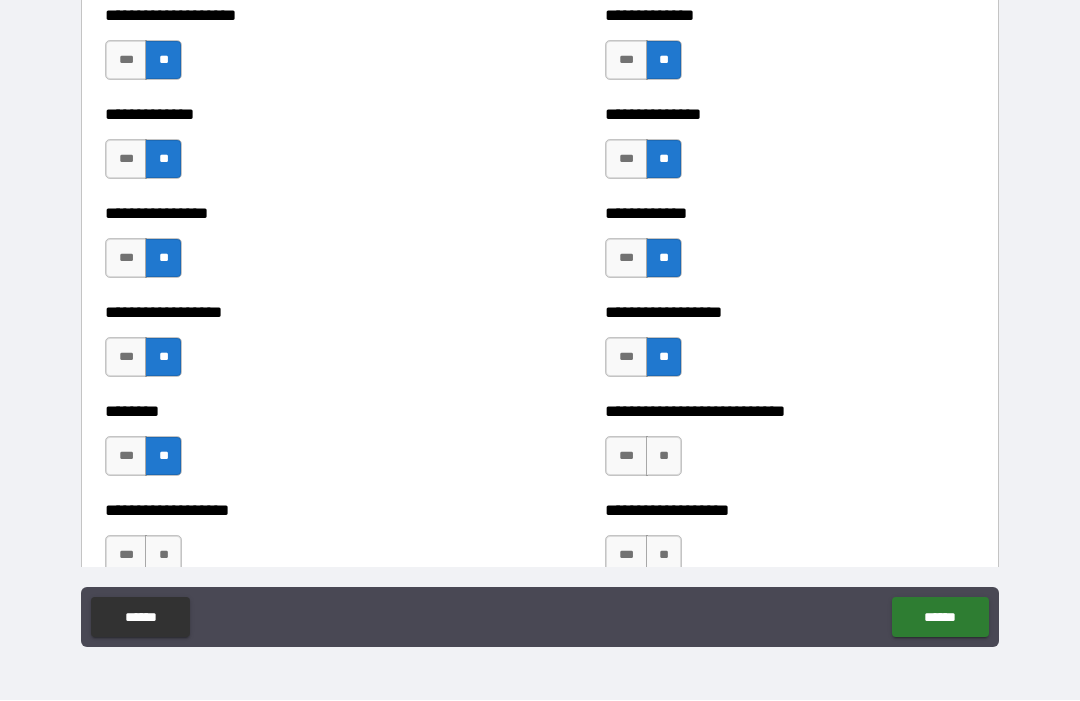 click on "**" at bounding box center (664, 457) 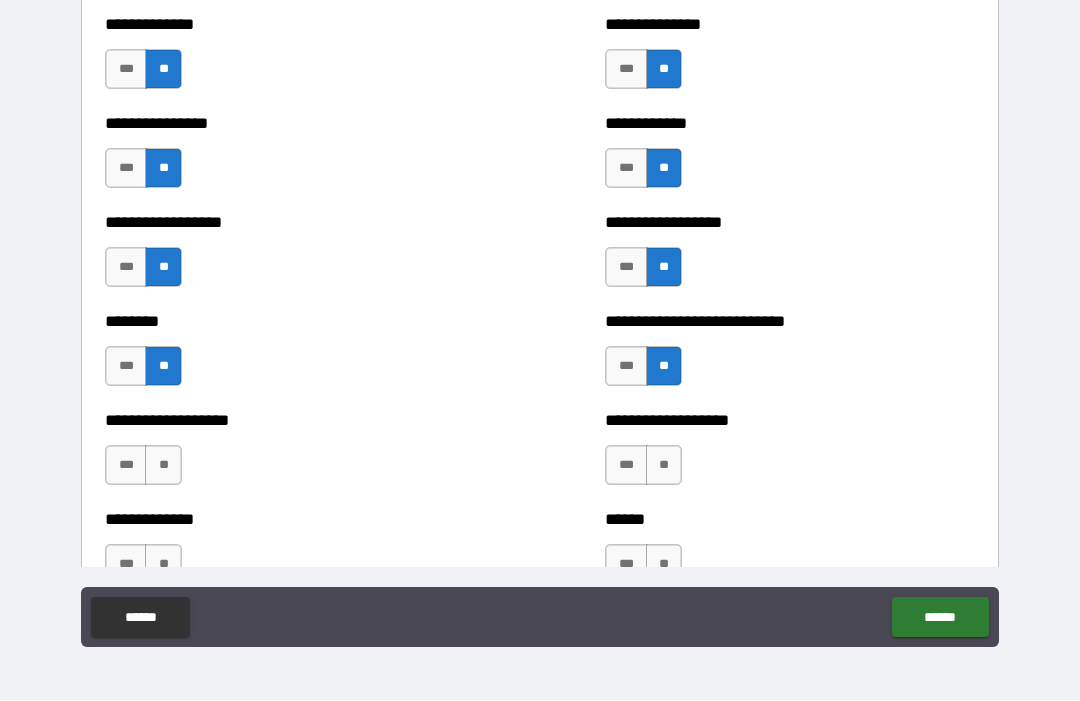 scroll, scrollTop: 4265, scrollLeft: 0, axis: vertical 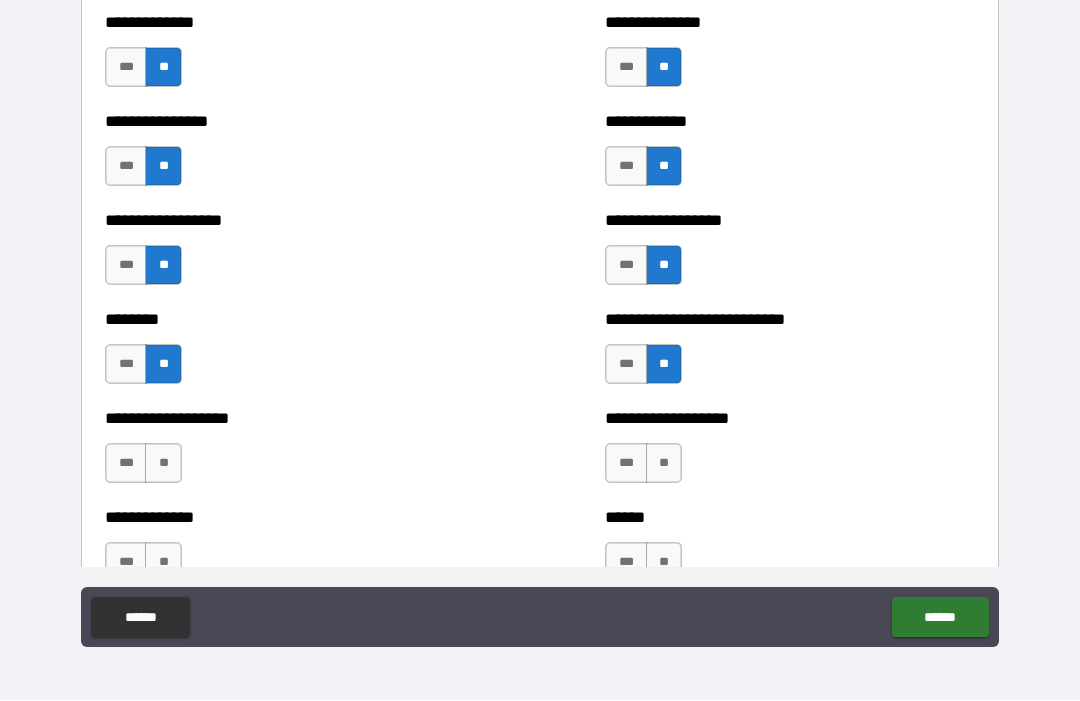 click on "**" at bounding box center [163, 464] 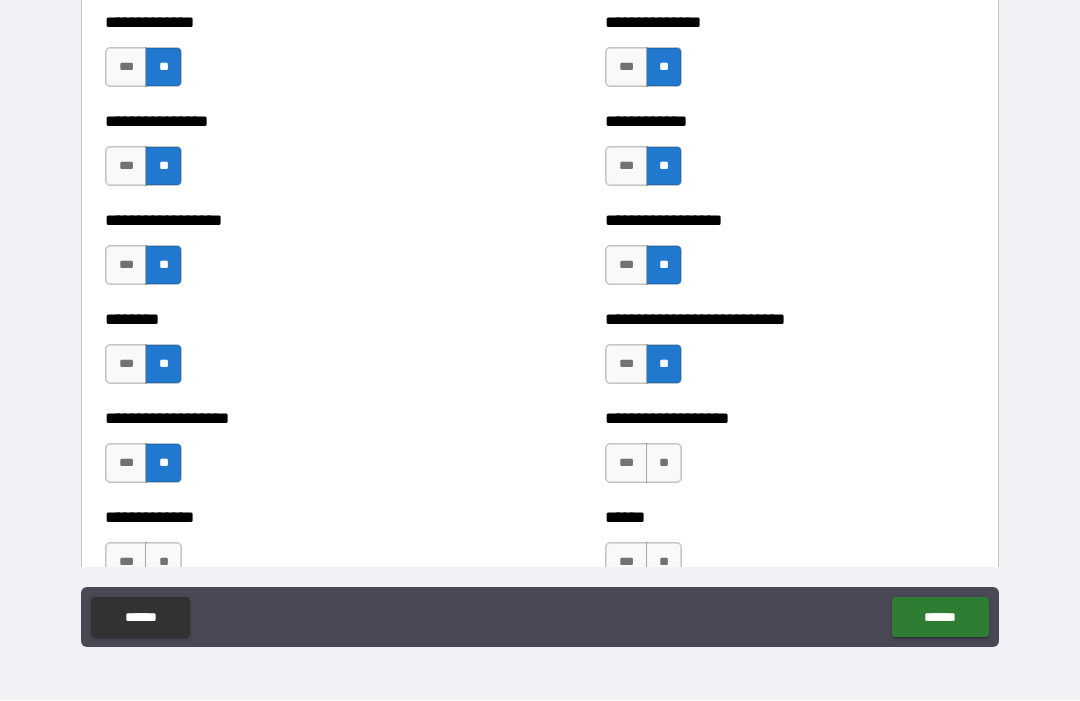 click on "**" at bounding box center [664, 464] 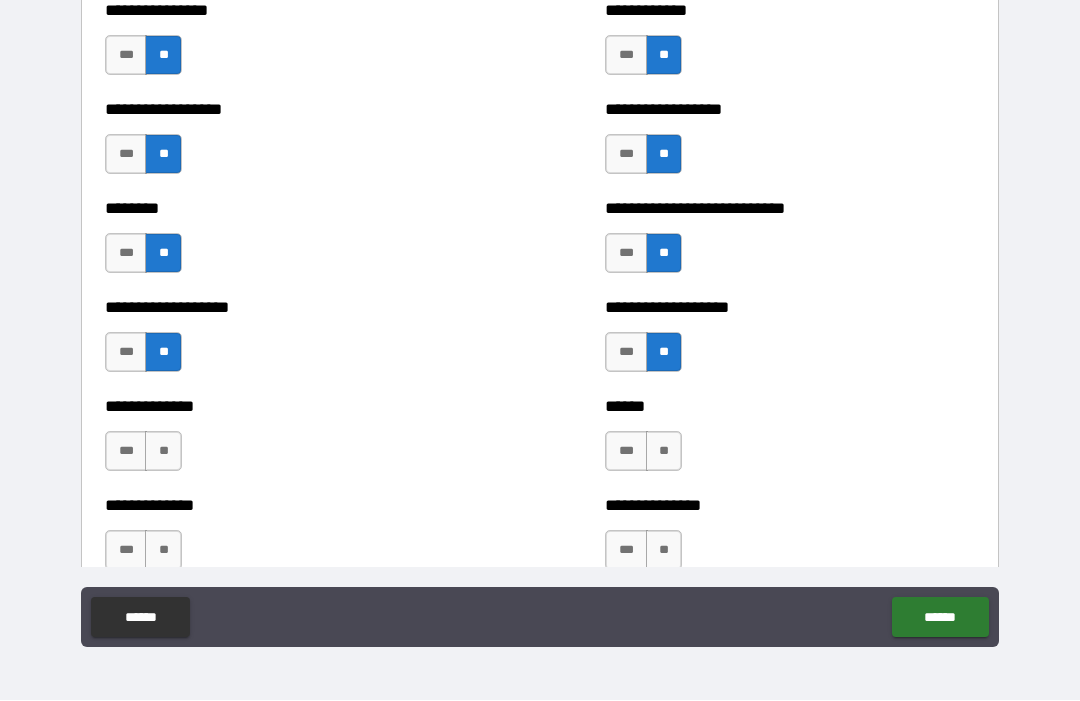 scroll, scrollTop: 4381, scrollLeft: 0, axis: vertical 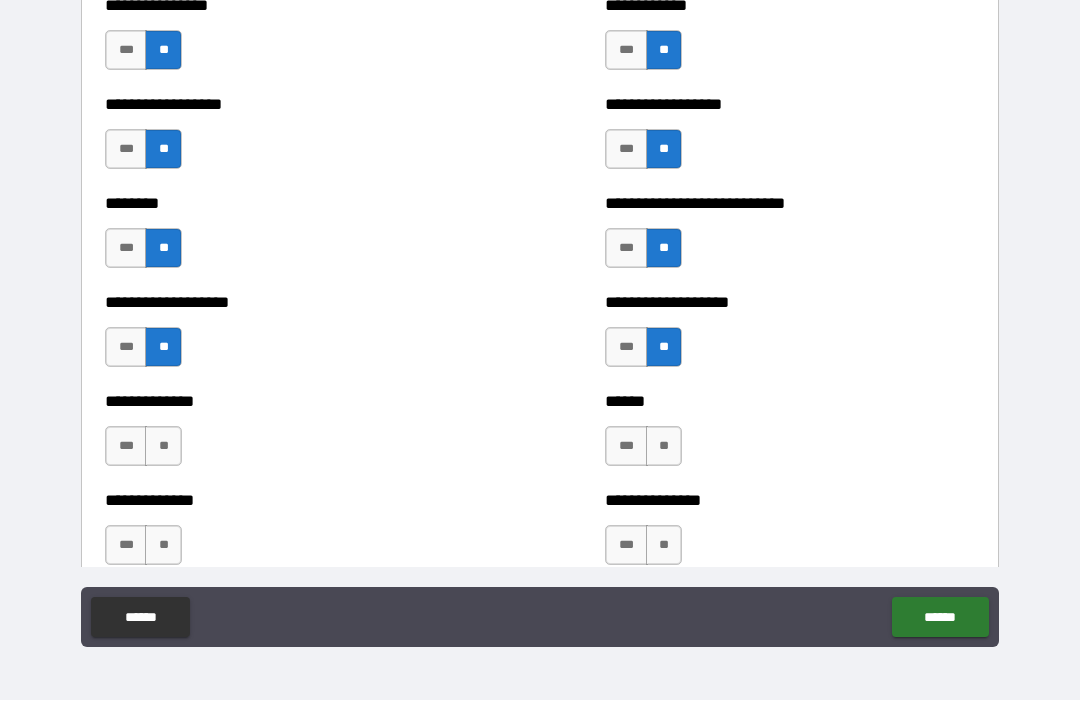 click on "**" at bounding box center [664, 447] 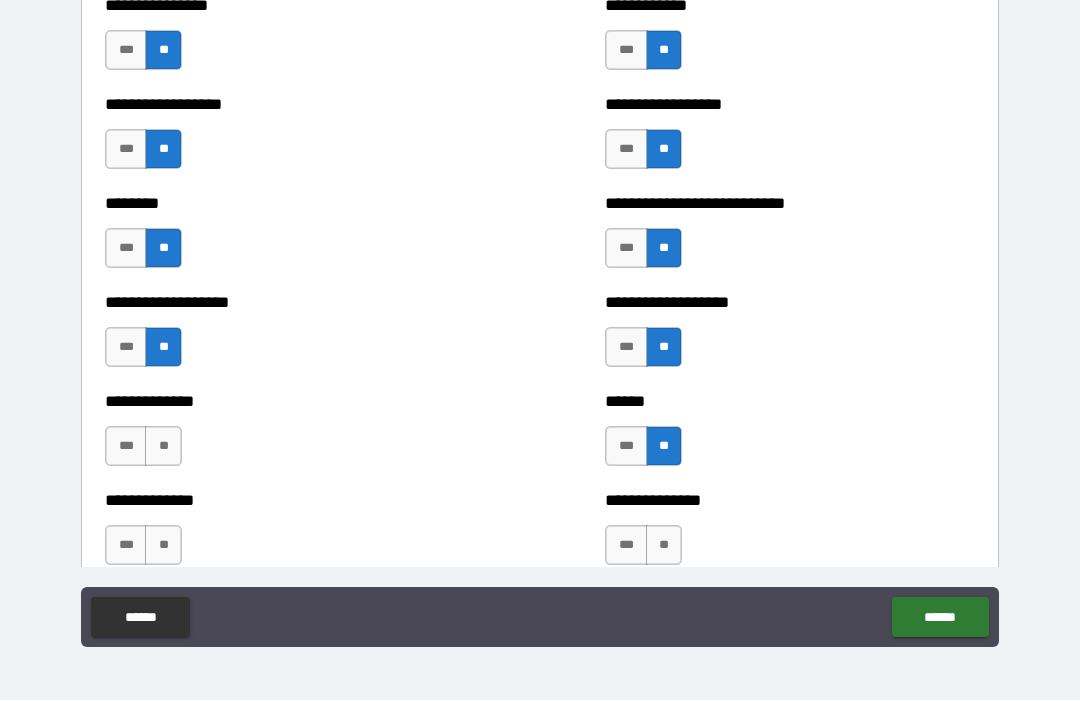click on "**" at bounding box center [163, 447] 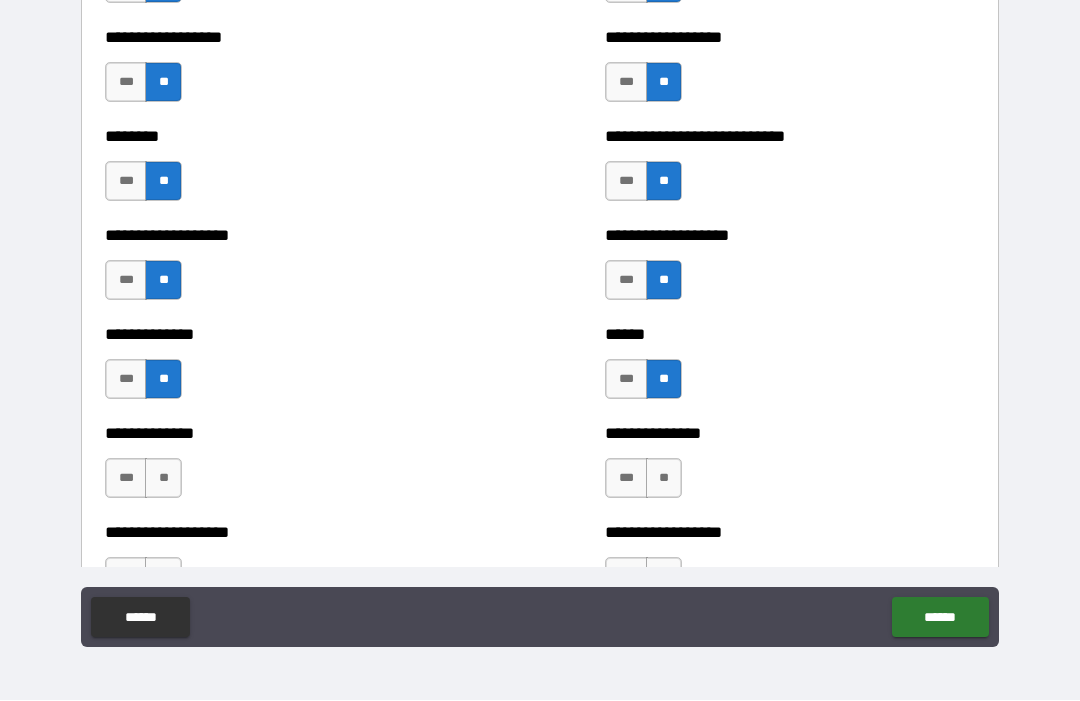scroll, scrollTop: 4449, scrollLeft: 0, axis: vertical 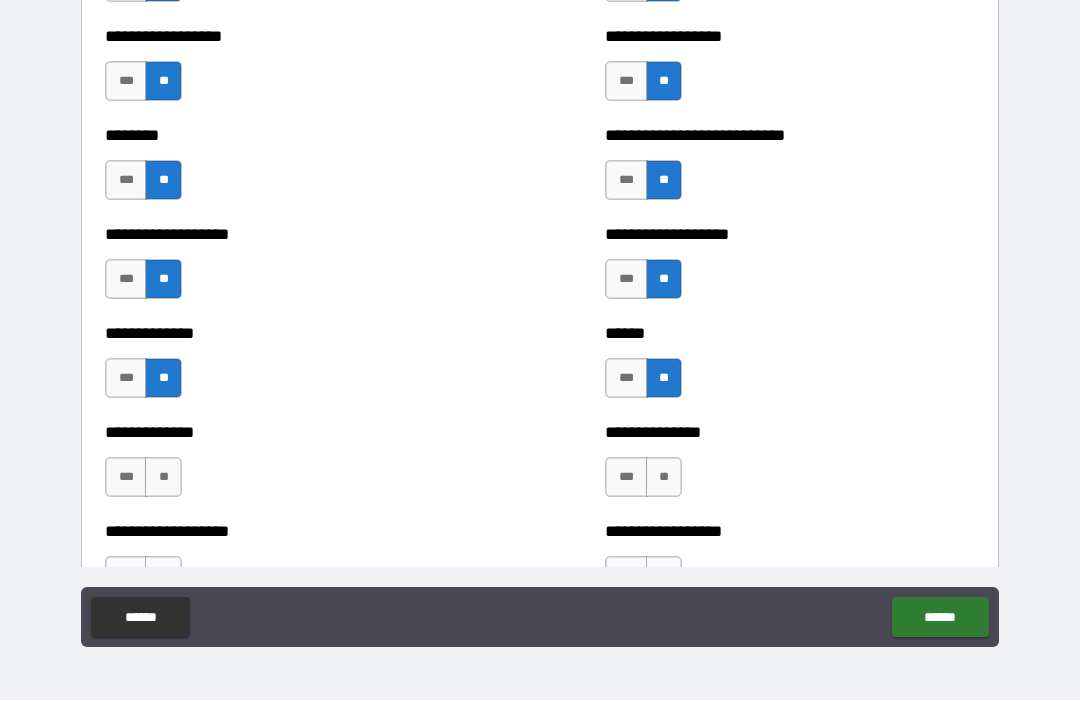 click on "**" at bounding box center [163, 478] 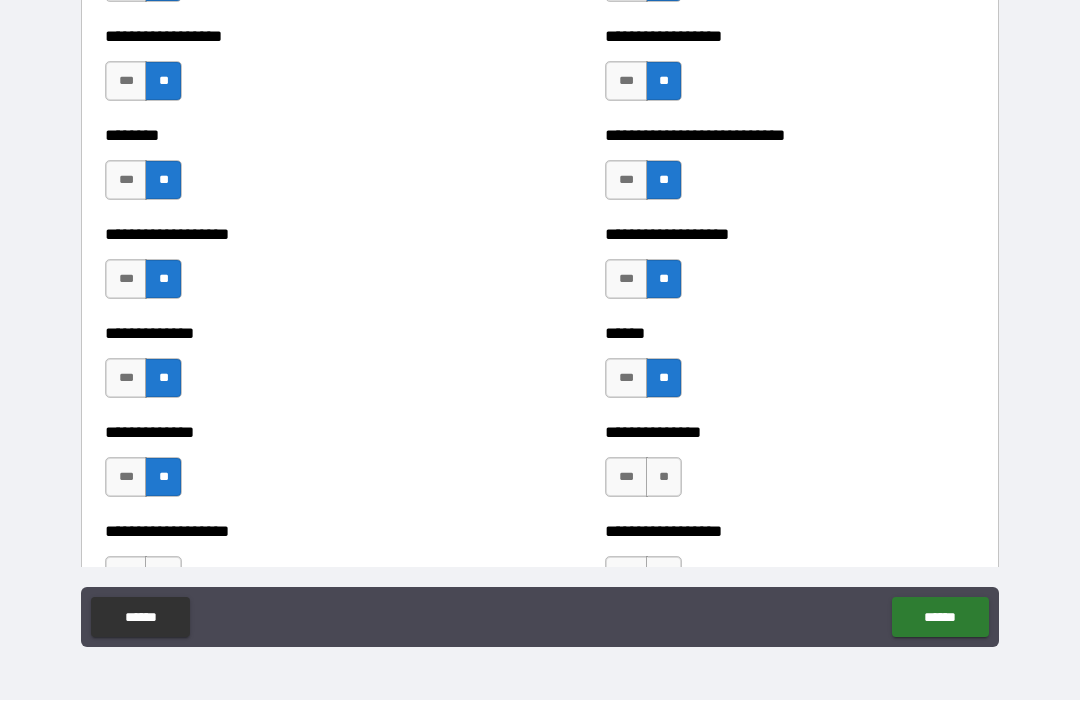click on "**" at bounding box center (664, 478) 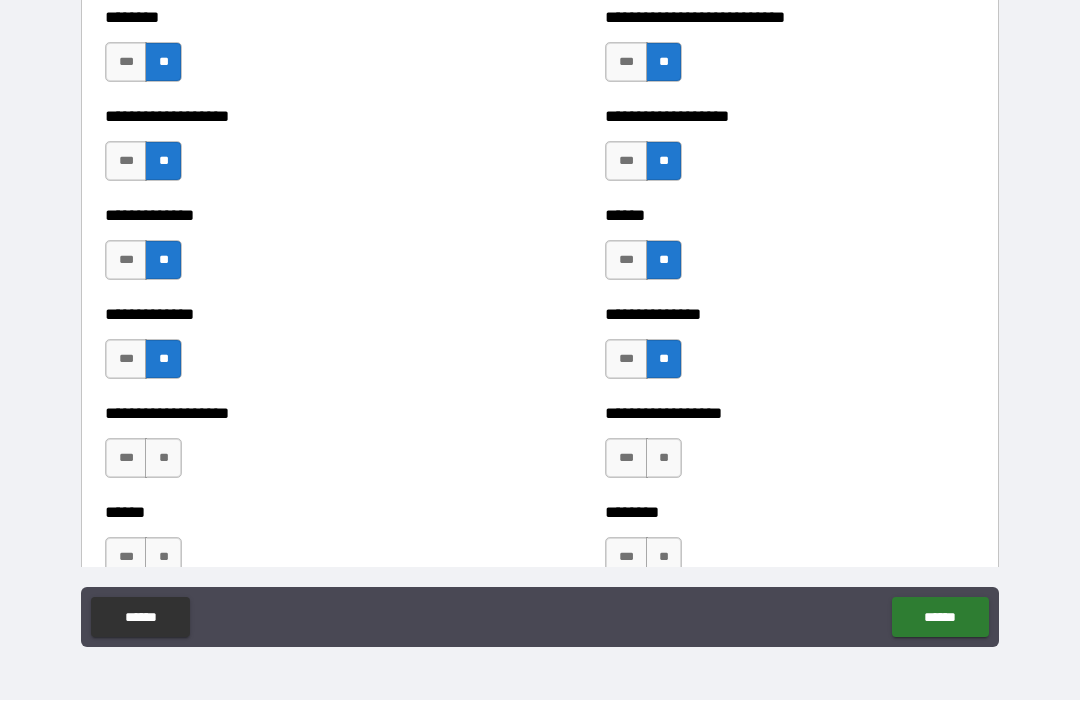 scroll, scrollTop: 4575, scrollLeft: 0, axis: vertical 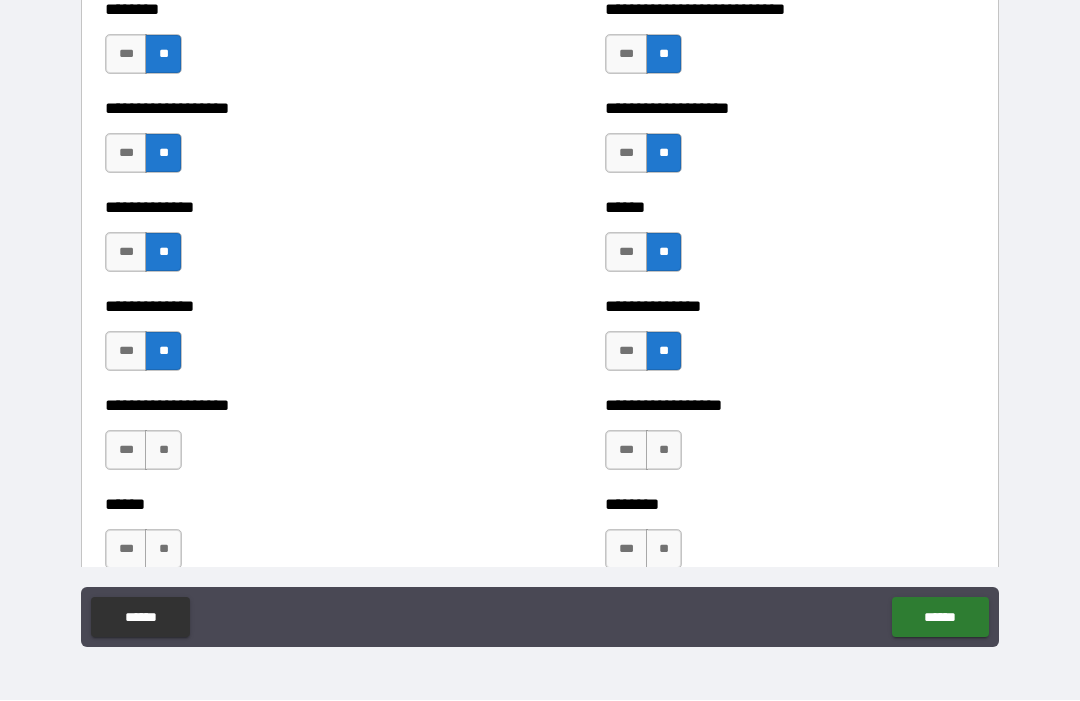 click on "**" at bounding box center [664, 451] 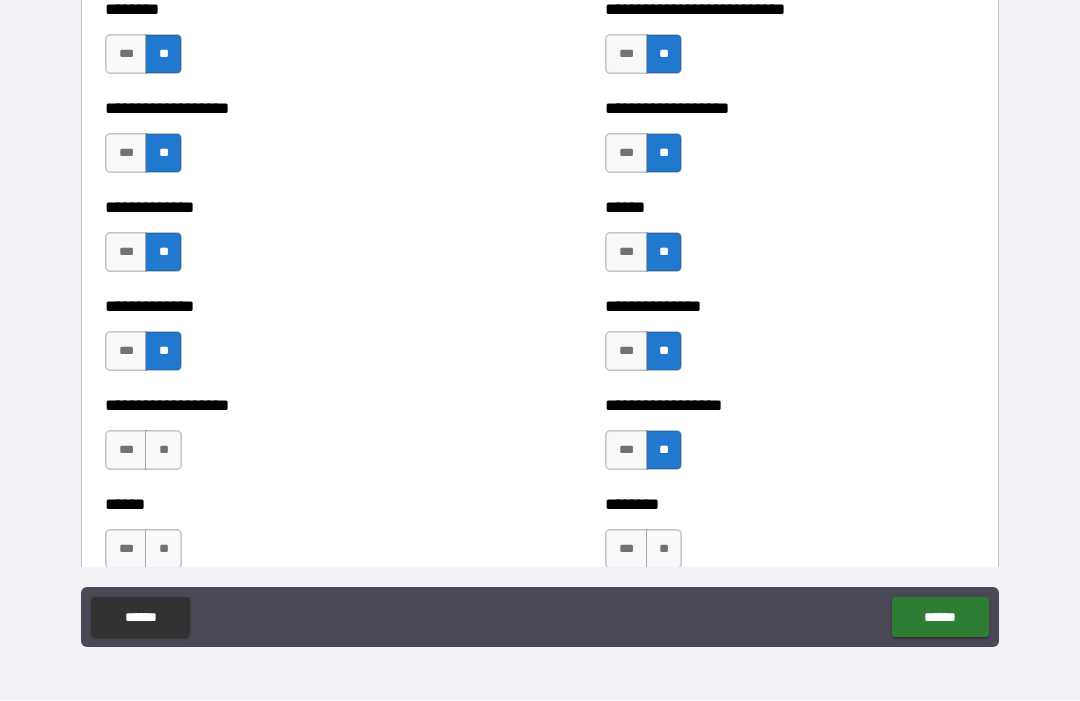 click on "**" at bounding box center [163, 451] 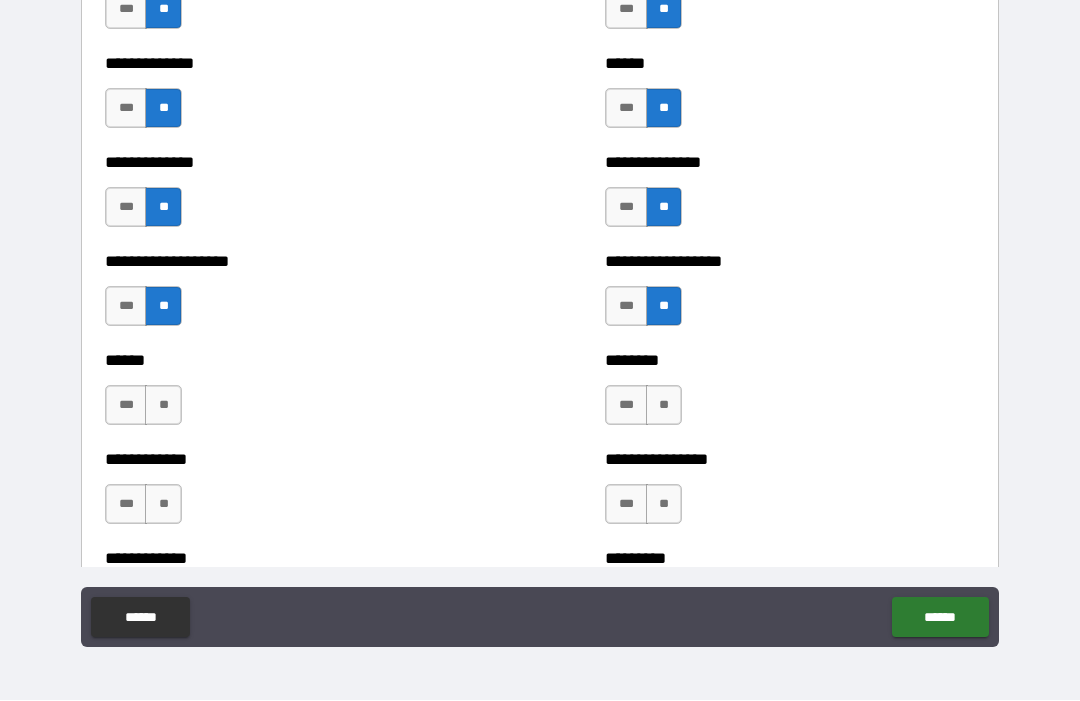 scroll, scrollTop: 4721, scrollLeft: 0, axis: vertical 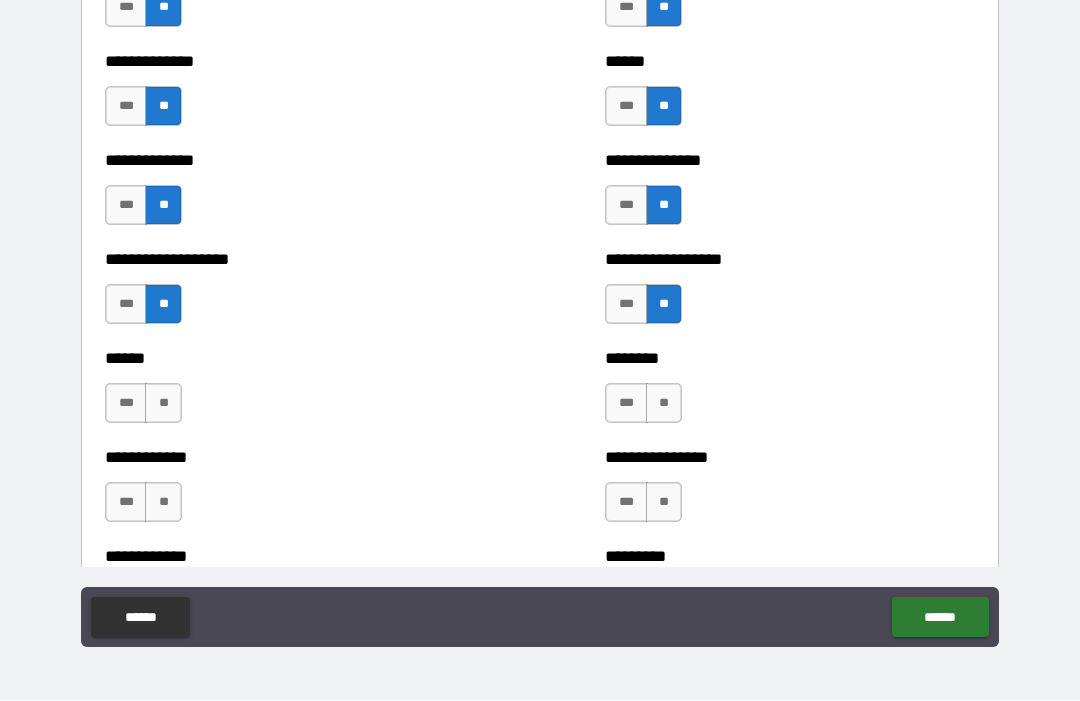 click on "**" at bounding box center [163, 404] 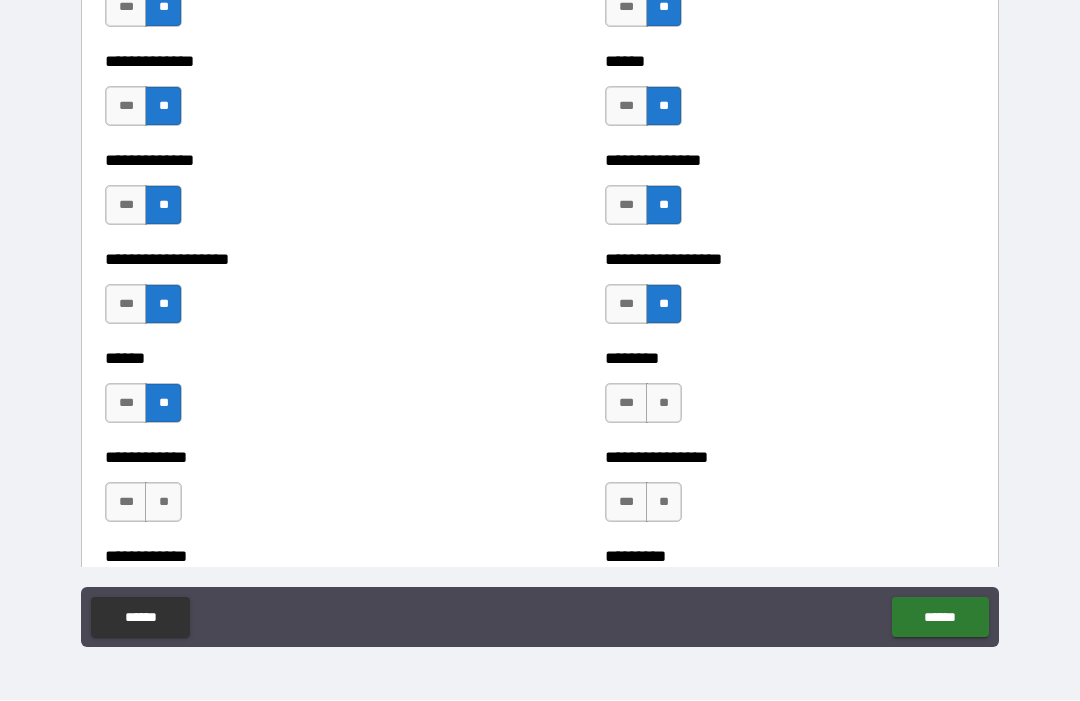 click on "**" at bounding box center (664, 404) 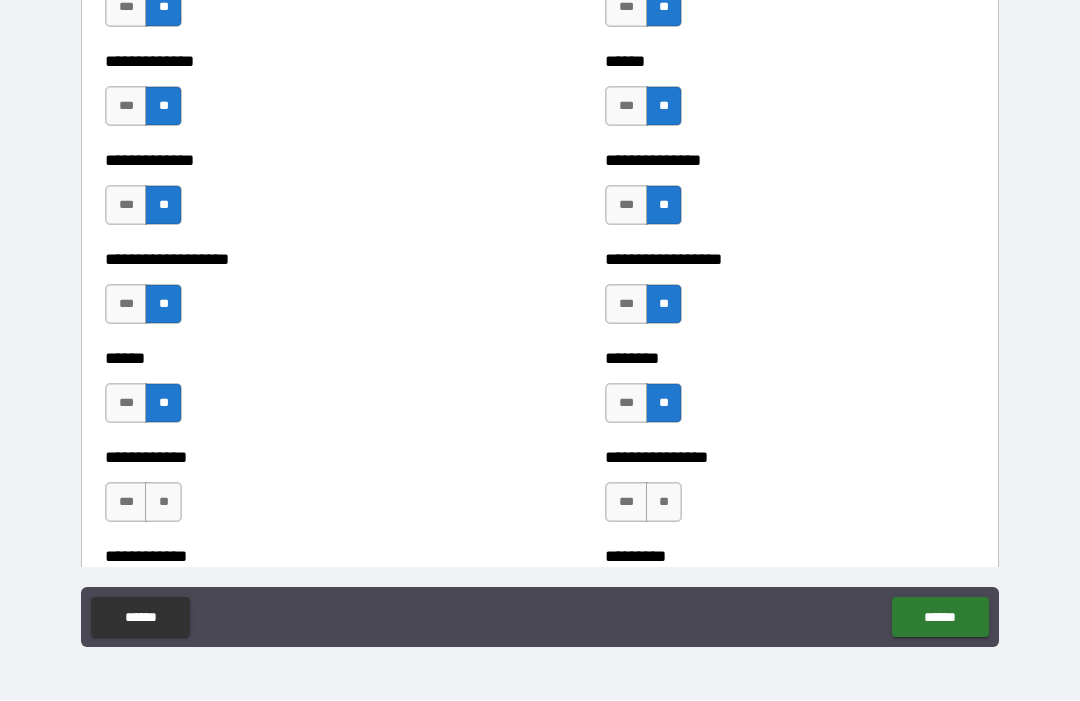 click on "**" at bounding box center (664, 503) 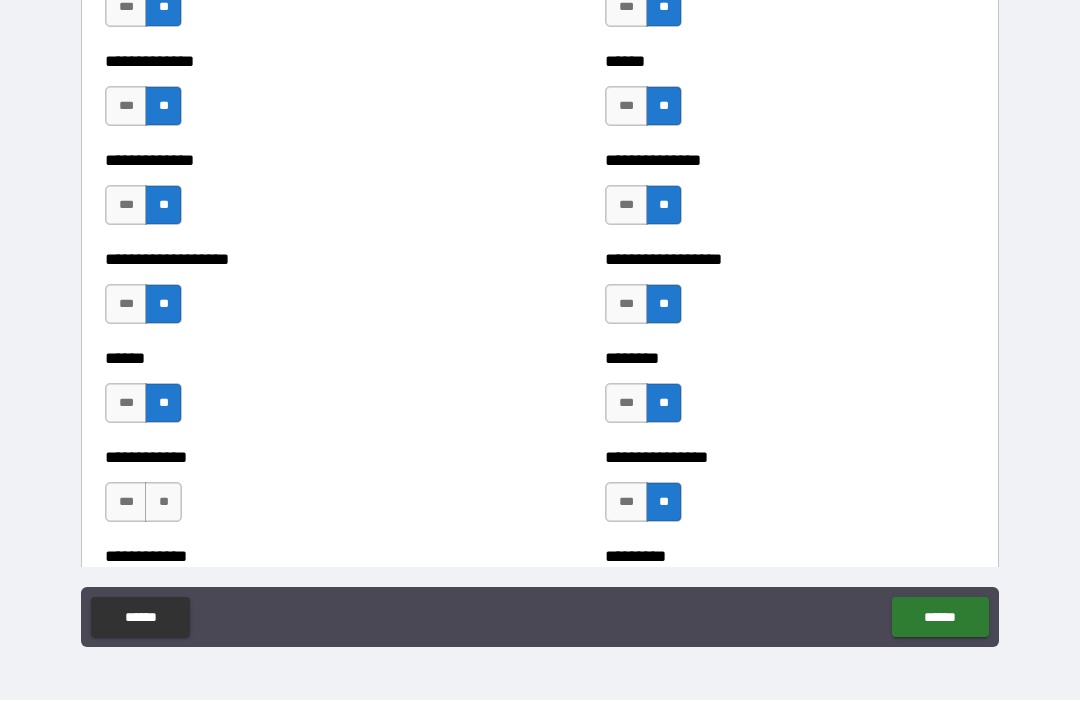 click on "**" at bounding box center (163, 503) 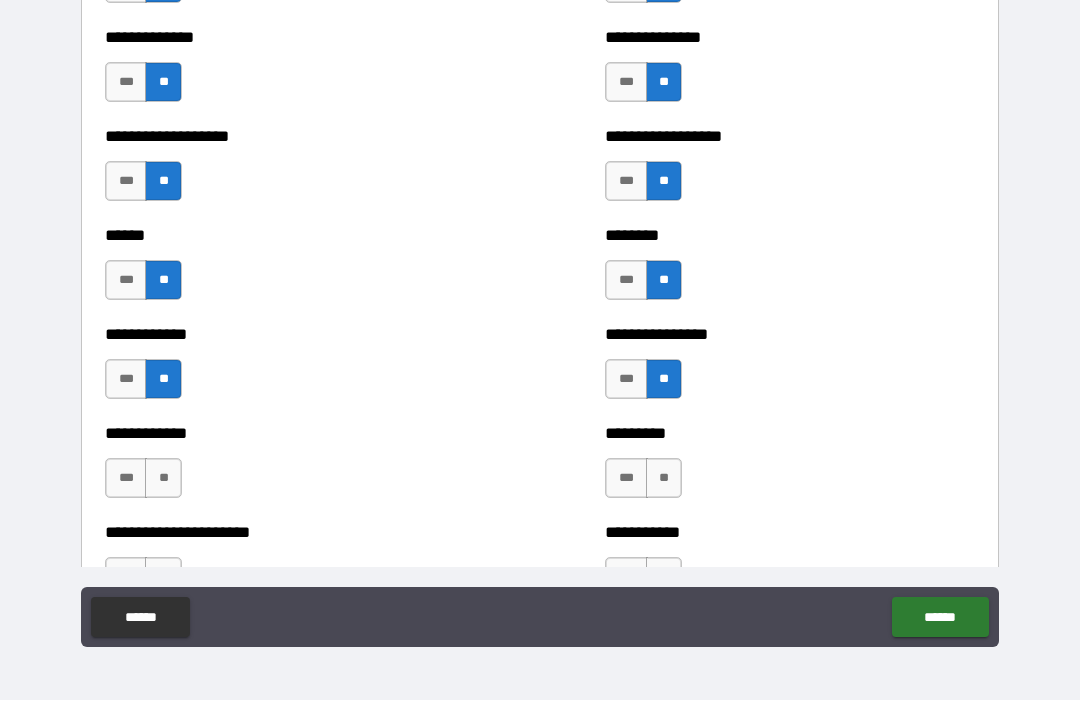 scroll, scrollTop: 4854, scrollLeft: 0, axis: vertical 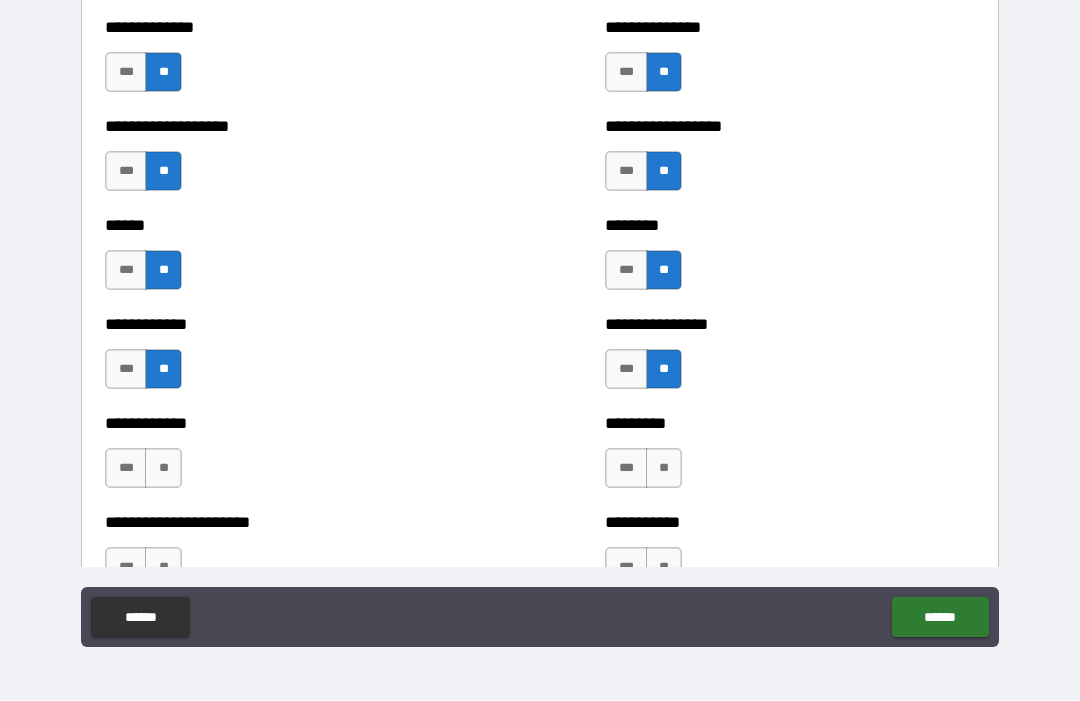 click on "**" at bounding box center (163, 469) 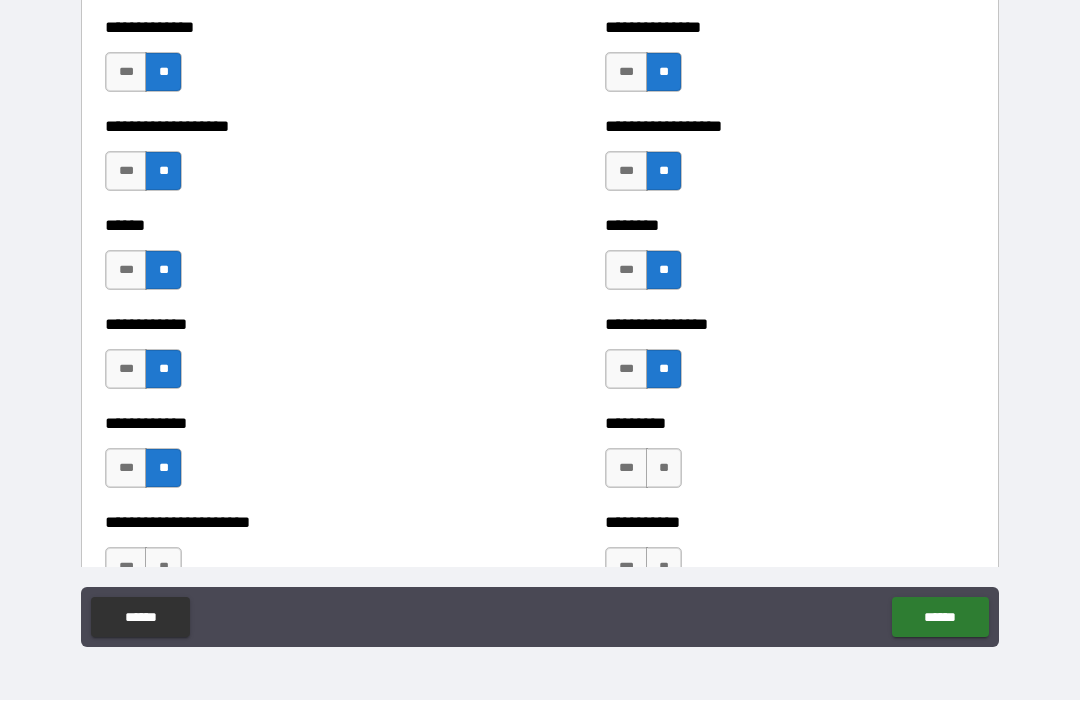 click on "**" at bounding box center (664, 469) 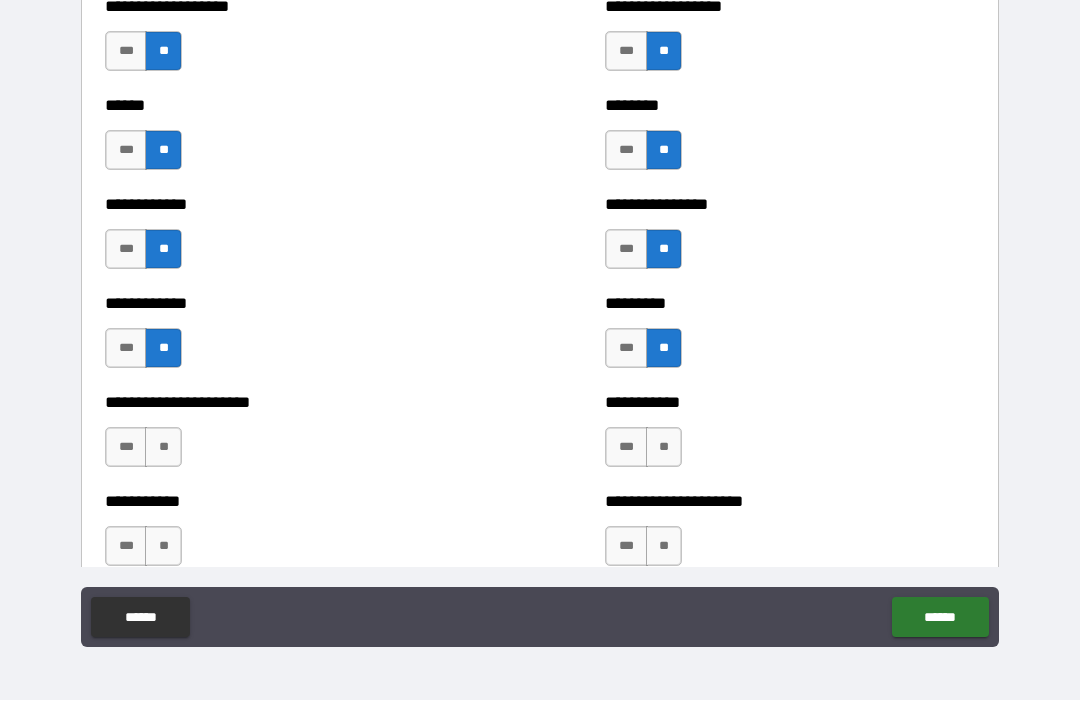 scroll, scrollTop: 4976, scrollLeft: 0, axis: vertical 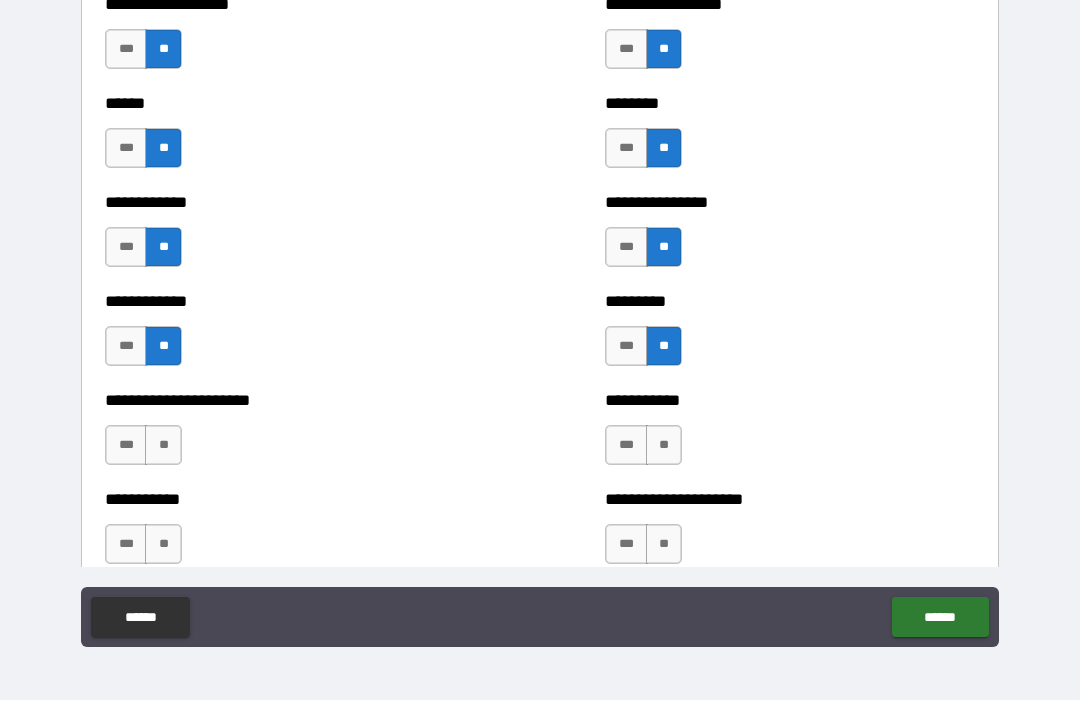 click on "**" at bounding box center (163, 446) 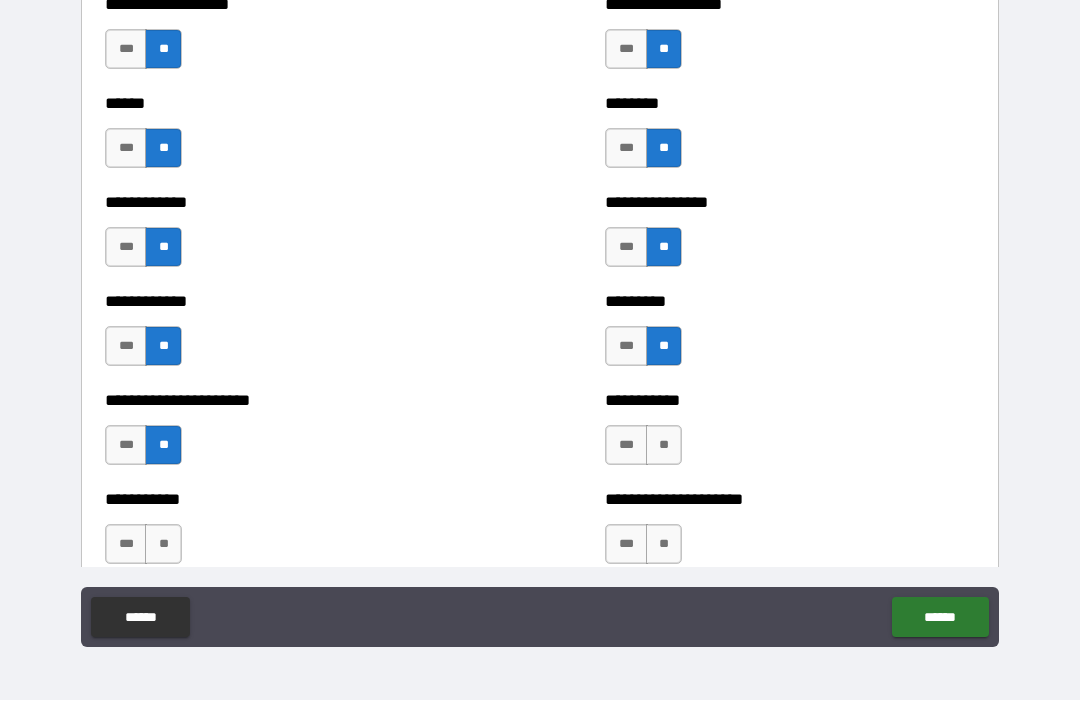 click on "**" at bounding box center [664, 446] 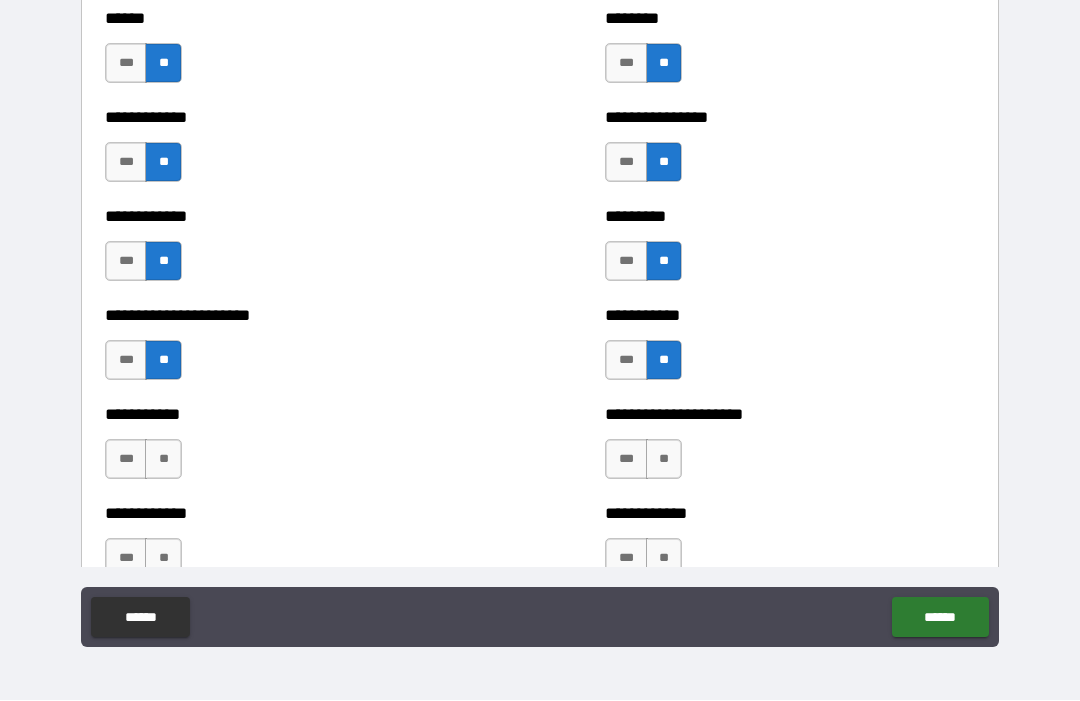 scroll, scrollTop: 5062, scrollLeft: 0, axis: vertical 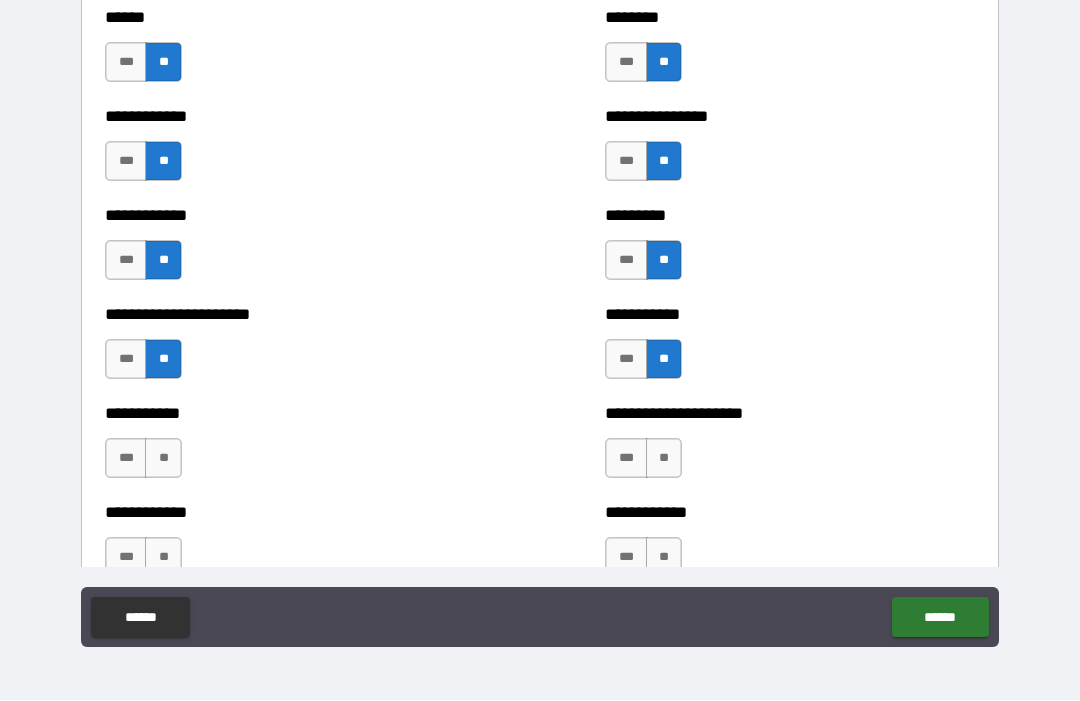 click on "**" at bounding box center (163, 459) 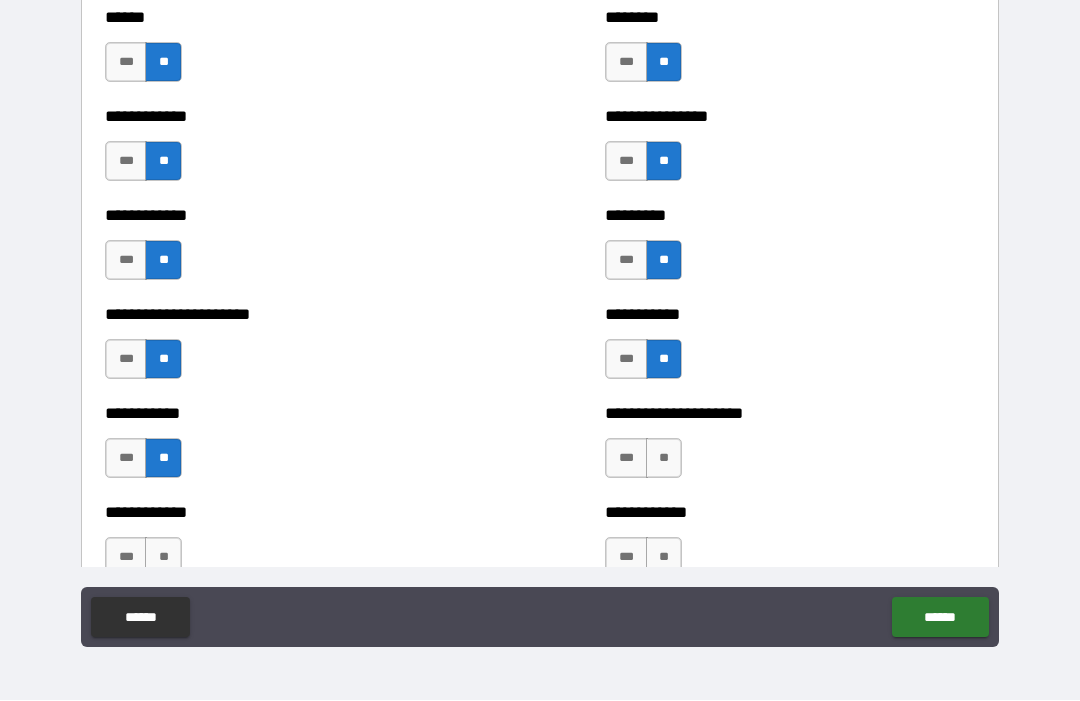 click on "**" at bounding box center (664, 459) 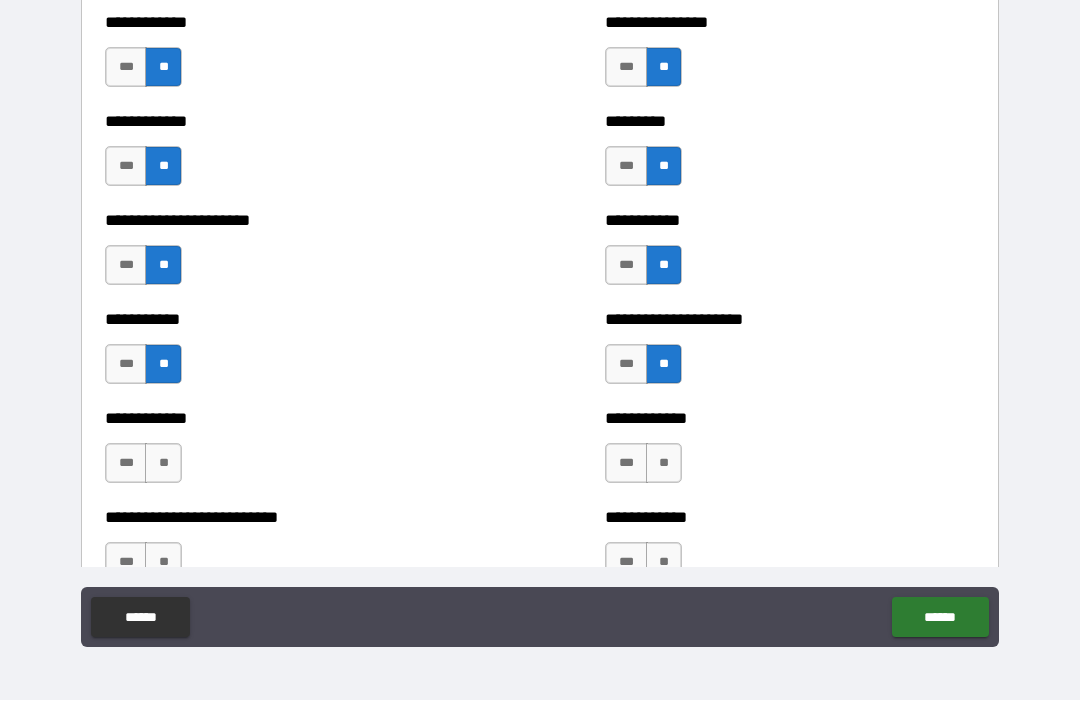 scroll, scrollTop: 5158, scrollLeft: 0, axis: vertical 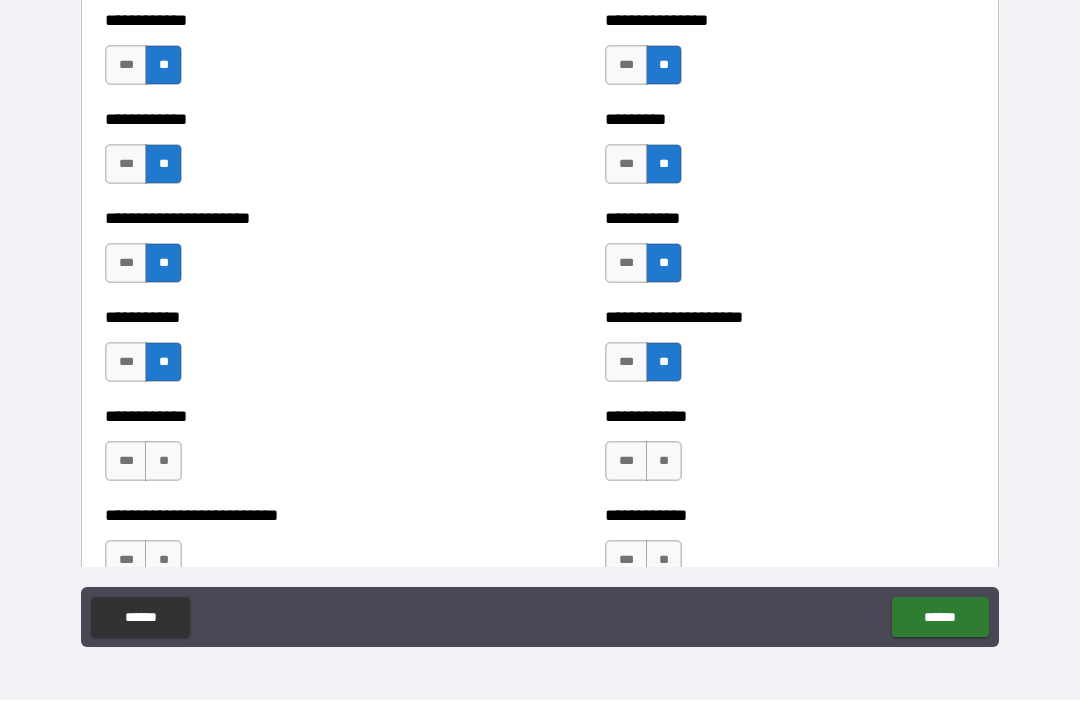 click on "**" at bounding box center [163, 462] 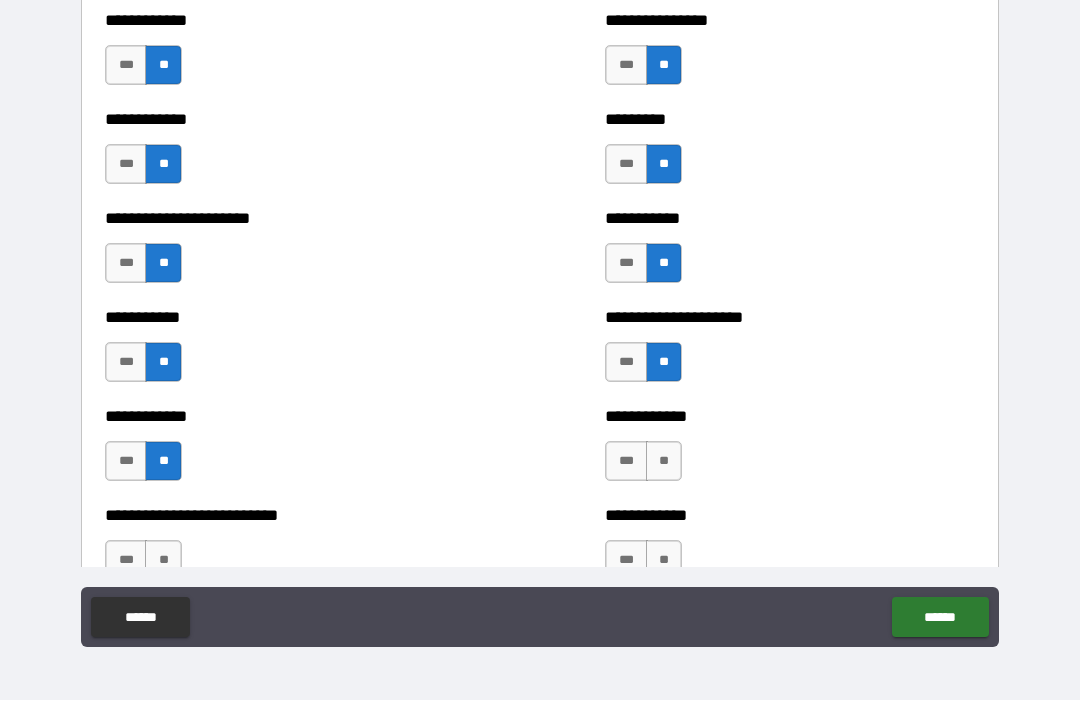 click on "**" at bounding box center [664, 462] 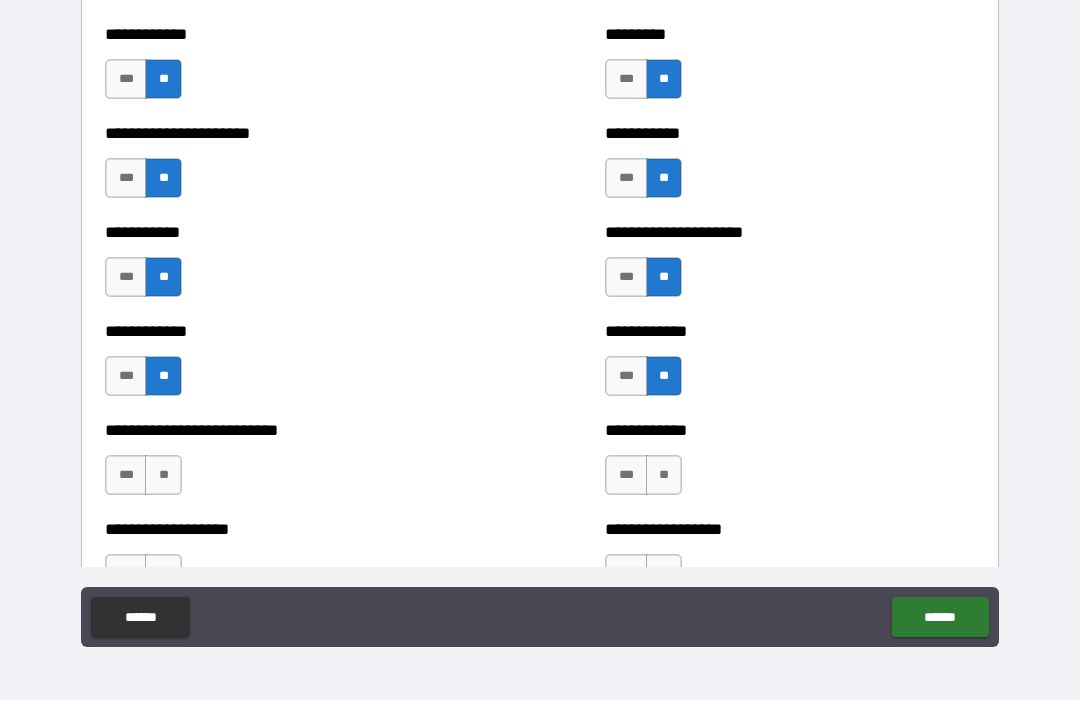 scroll, scrollTop: 5244, scrollLeft: 0, axis: vertical 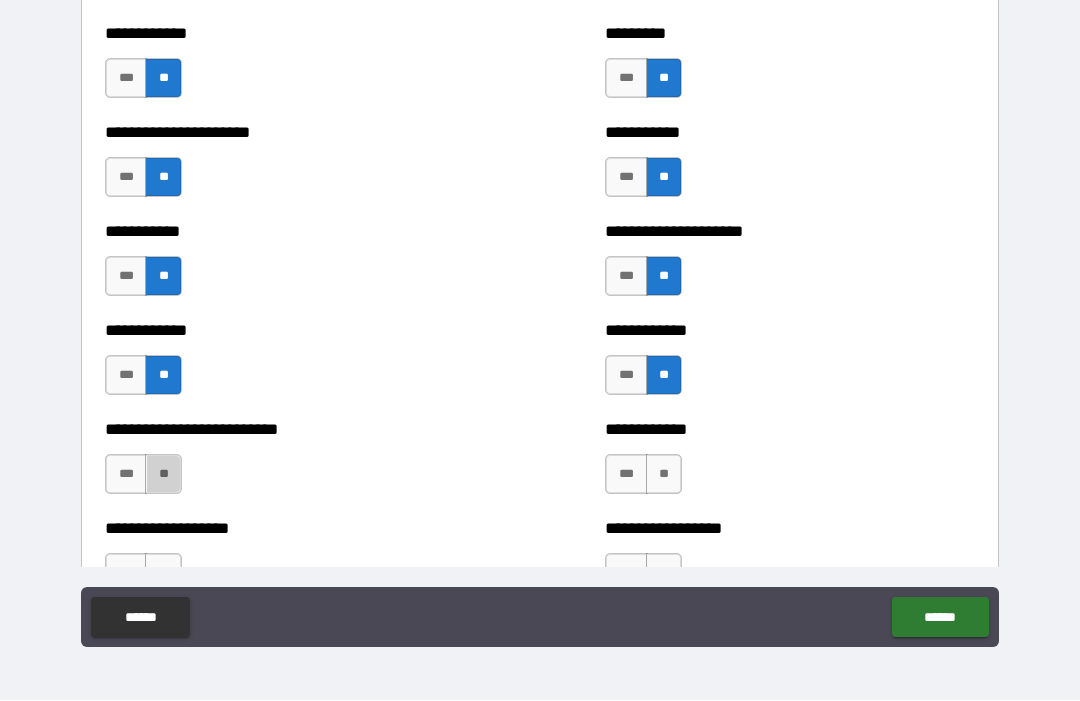 click on "**" at bounding box center [163, 475] 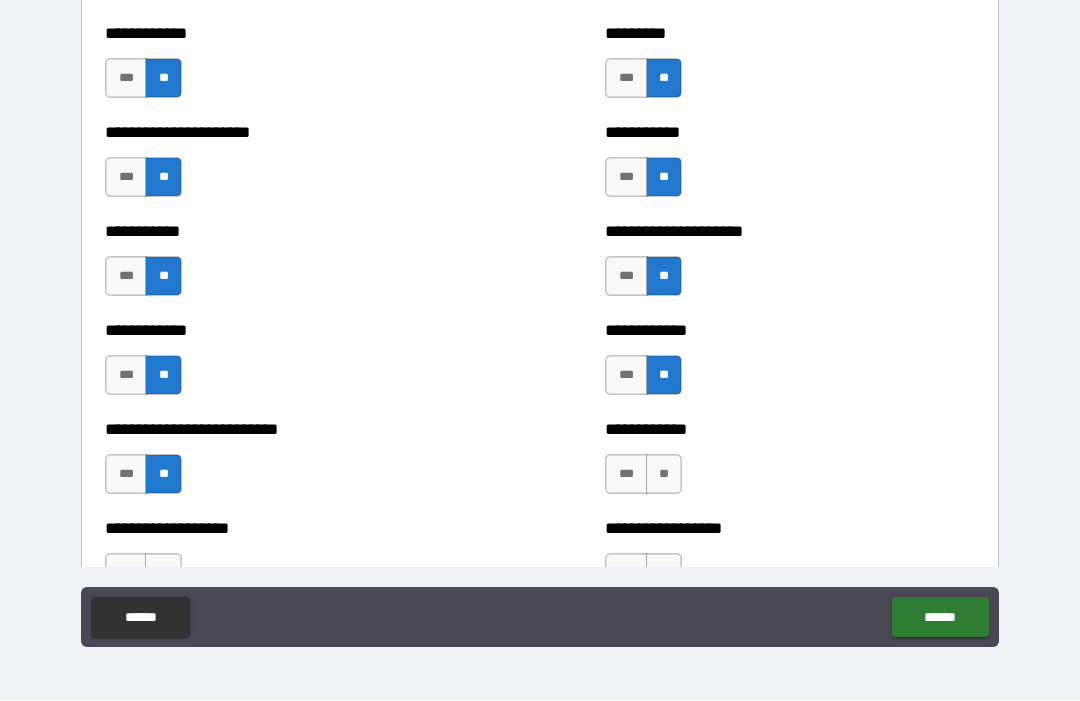 click on "**" at bounding box center [664, 475] 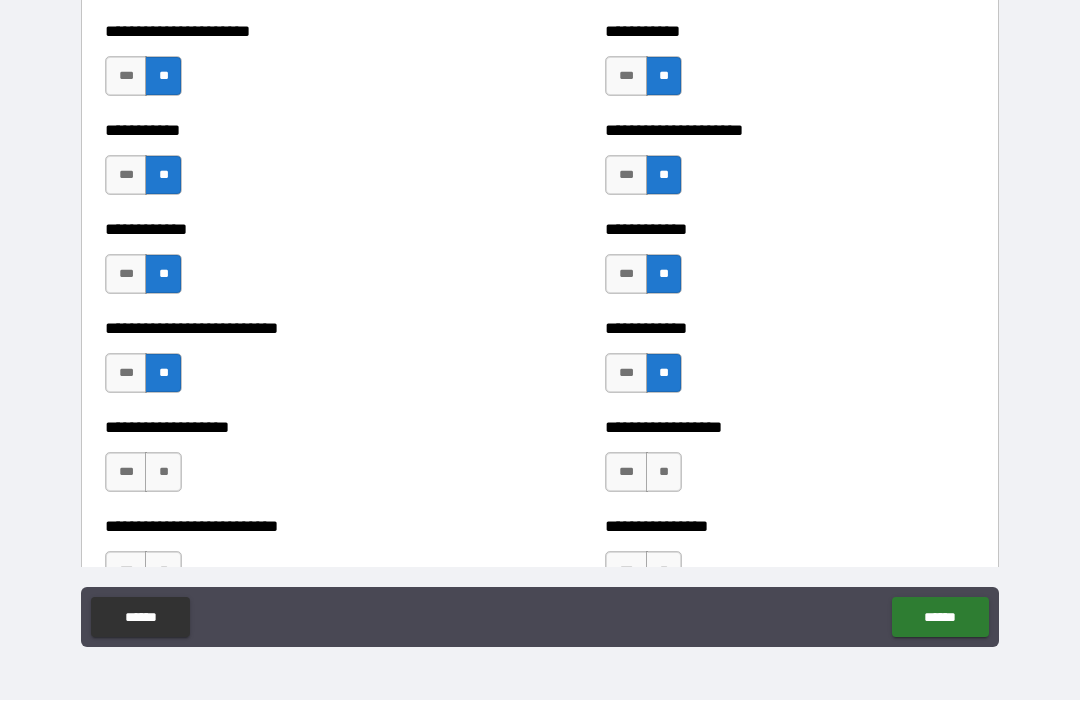 scroll, scrollTop: 5347, scrollLeft: 0, axis: vertical 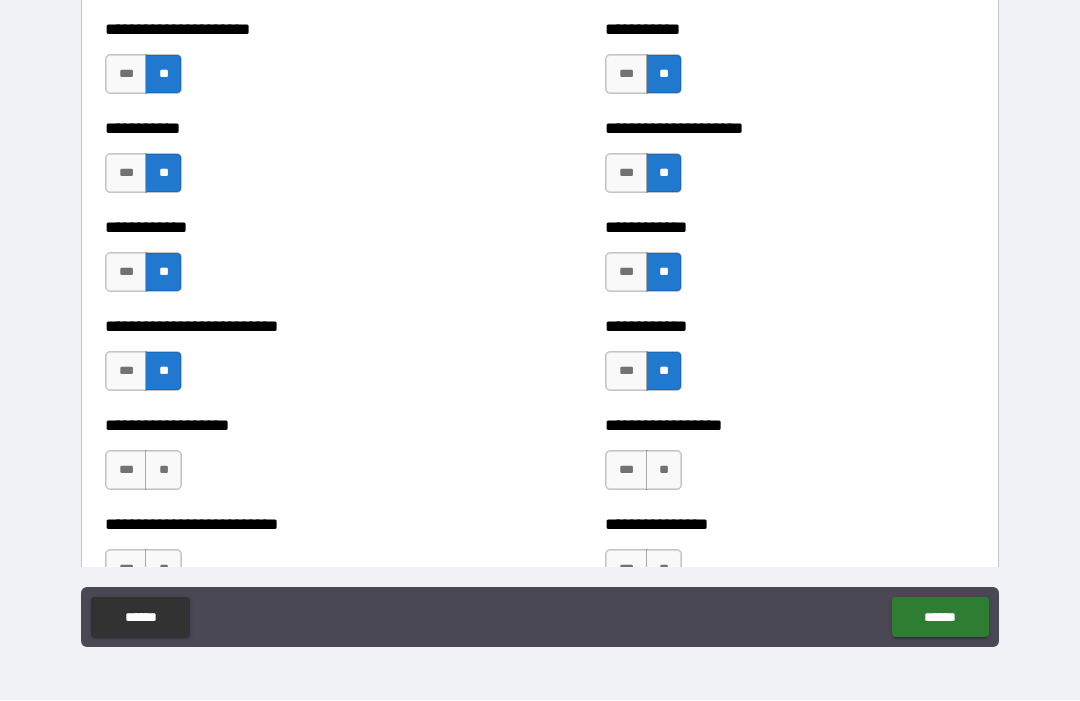 click on "**" at bounding box center (163, 471) 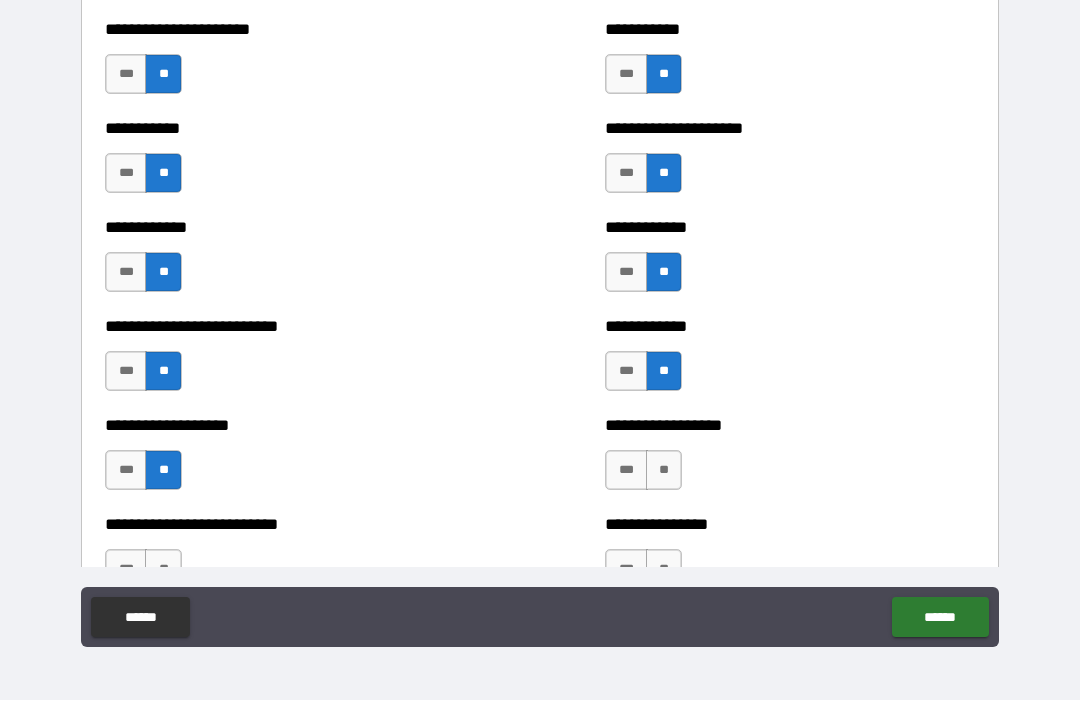 click on "**" at bounding box center (664, 471) 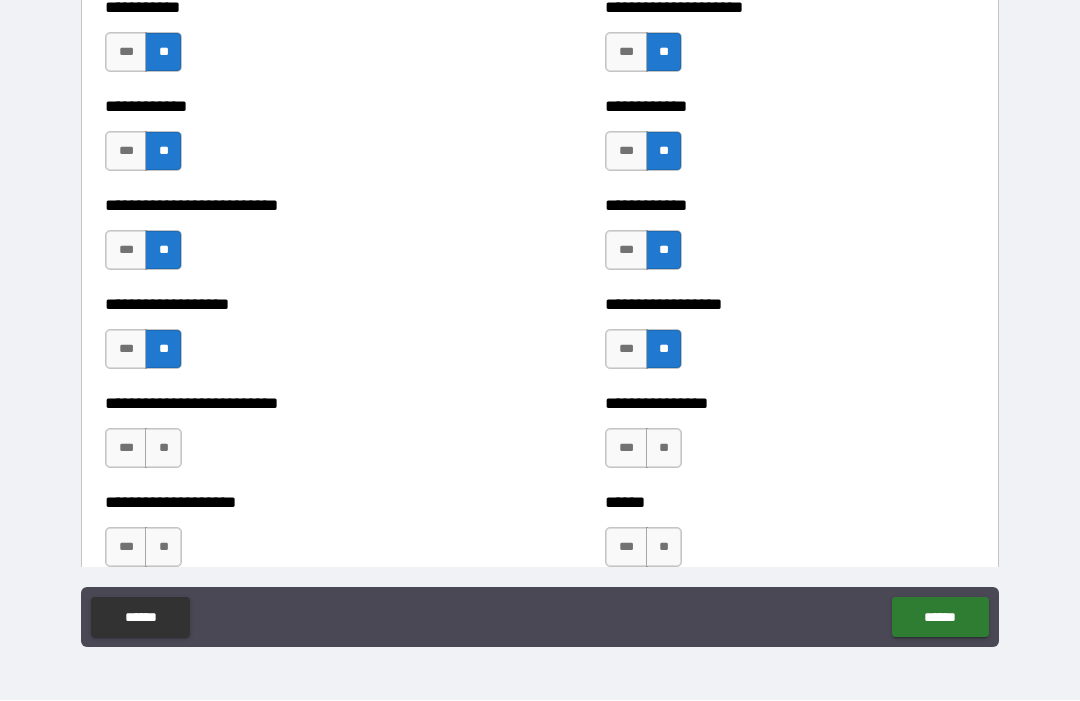 scroll, scrollTop: 5471, scrollLeft: 0, axis: vertical 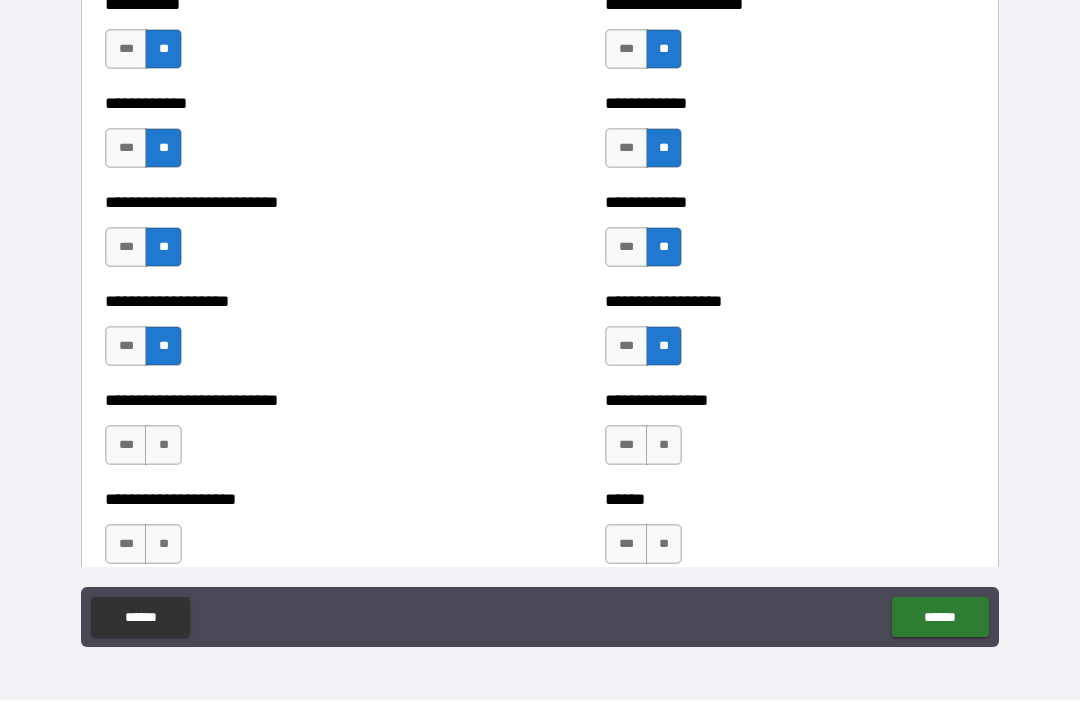 click on "**" at bounding box center [163, 446] 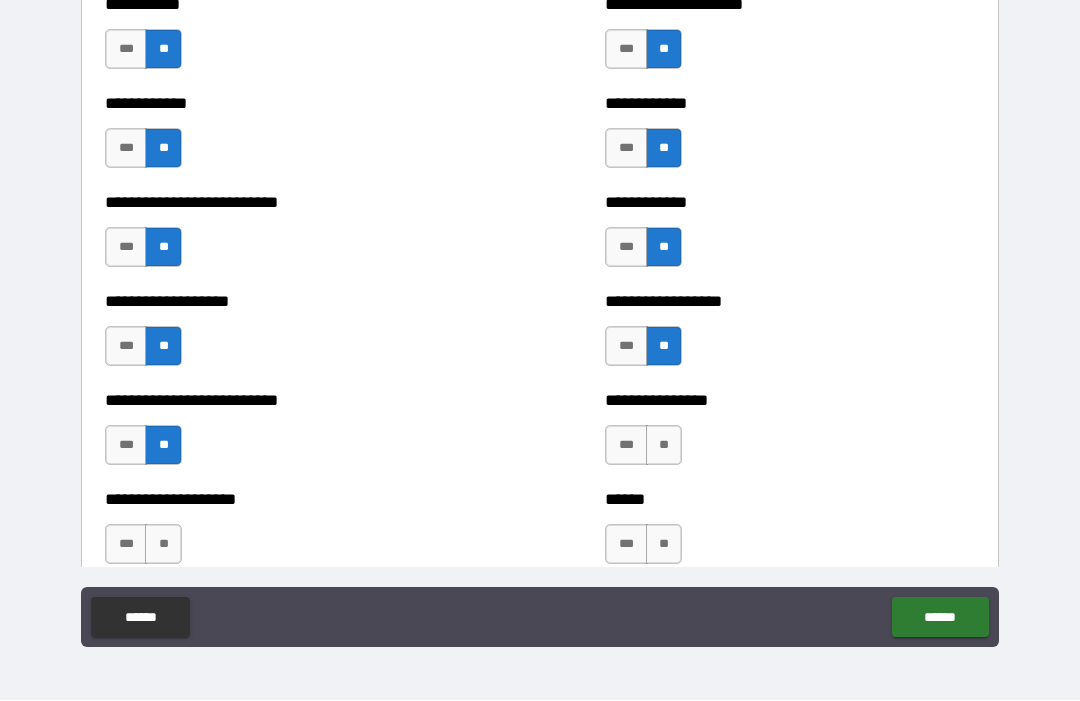 click on "**" at bounding box center [664, 446] 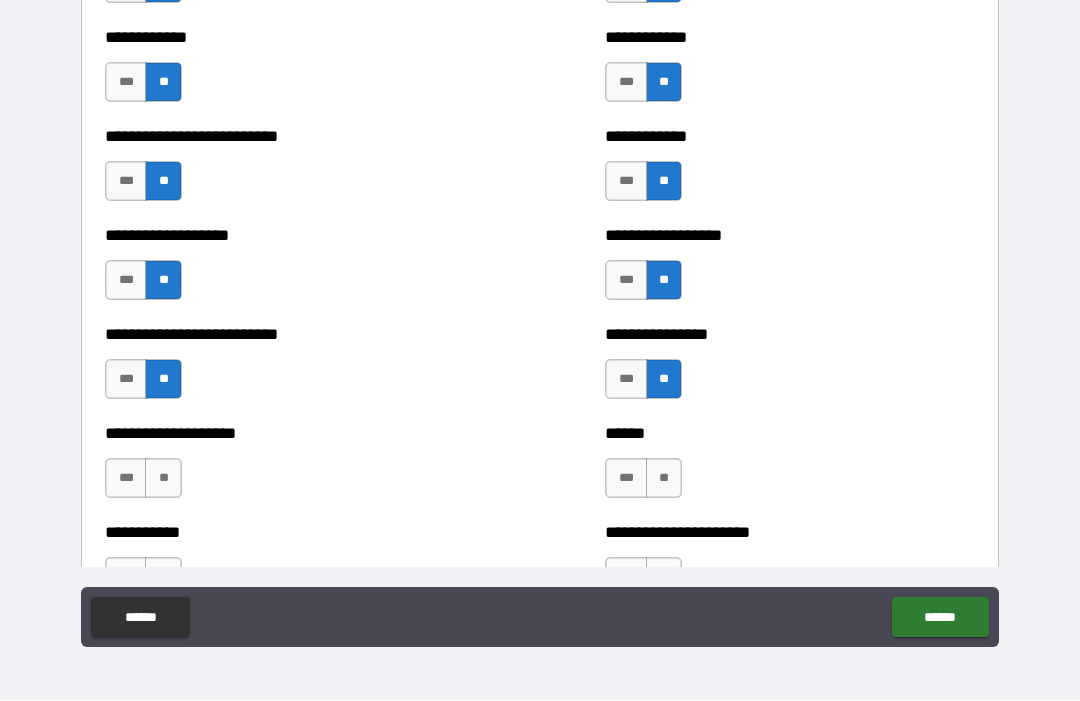 scroll, scrollTop: 5557, scrollLeft: 0, axis: vertical 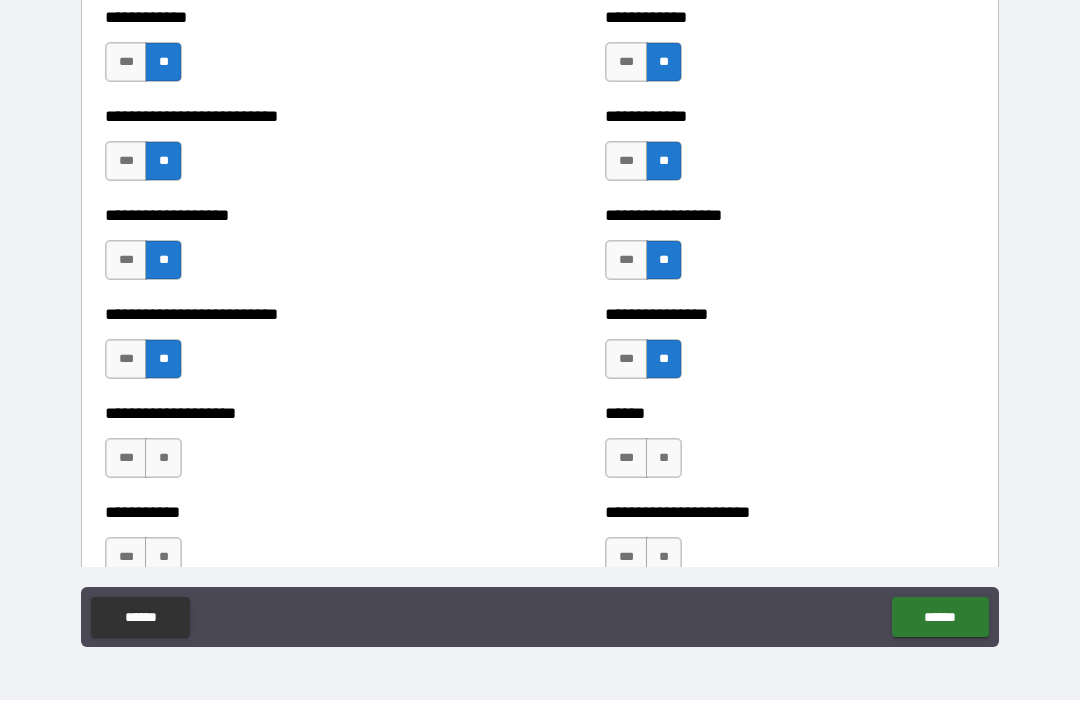 click on "**" at bounding box center (664, 459) 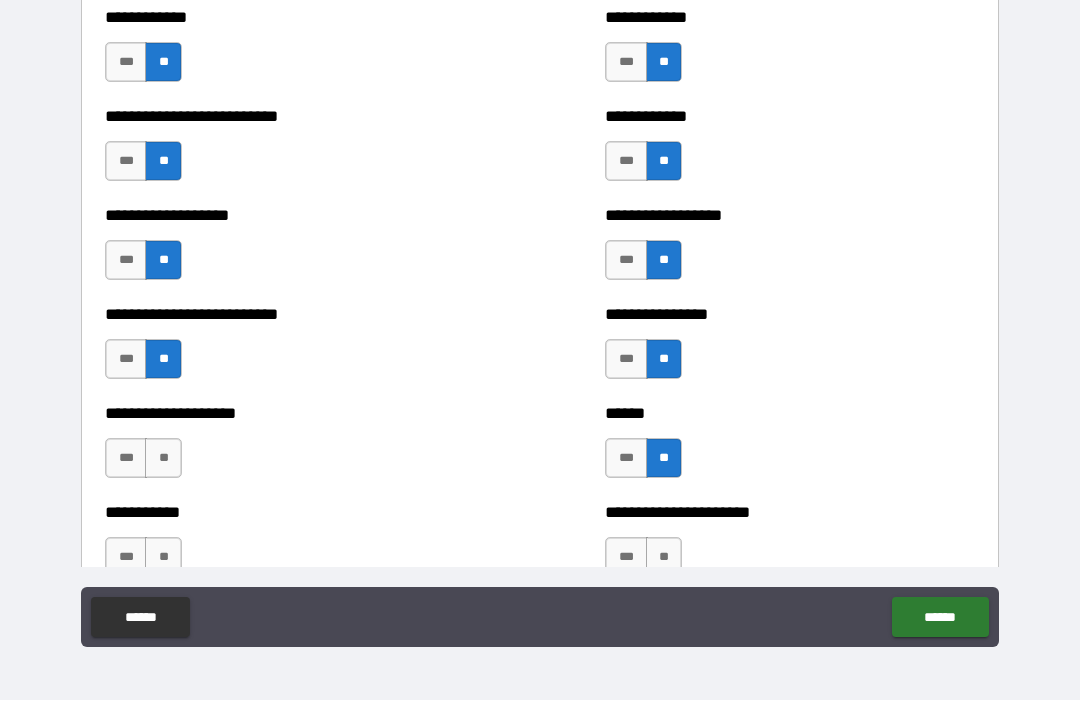 click on "**" at bounding box center (163, 459) 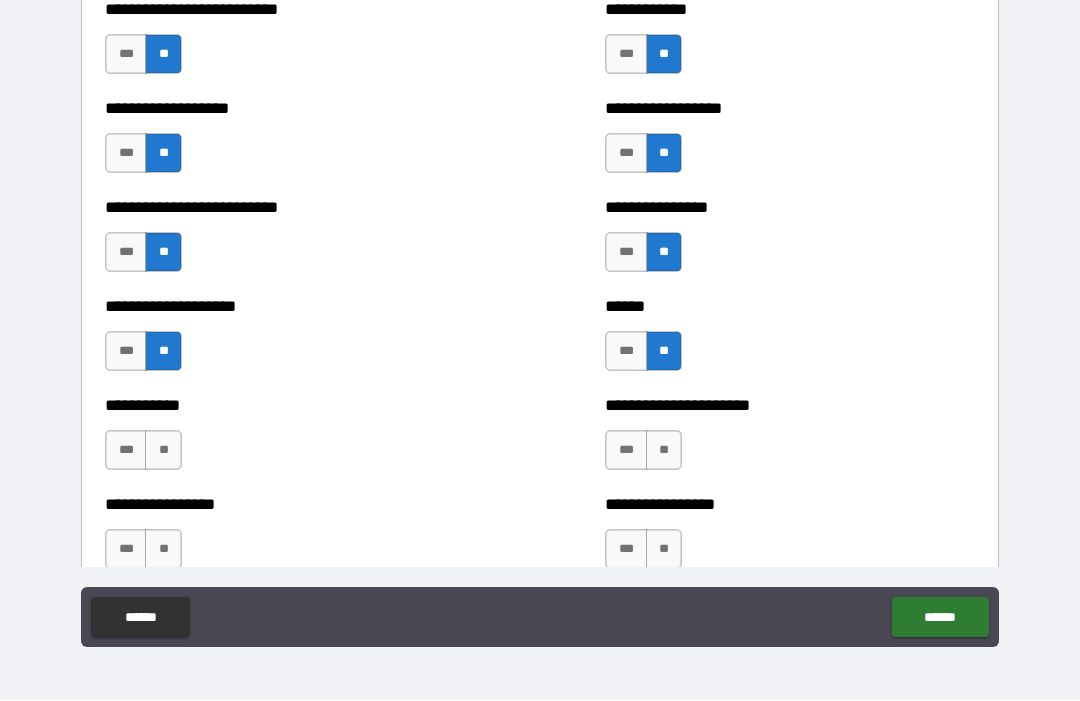 scroll, scrollTop: 5665, scrollLeft: 0, axis: vertical 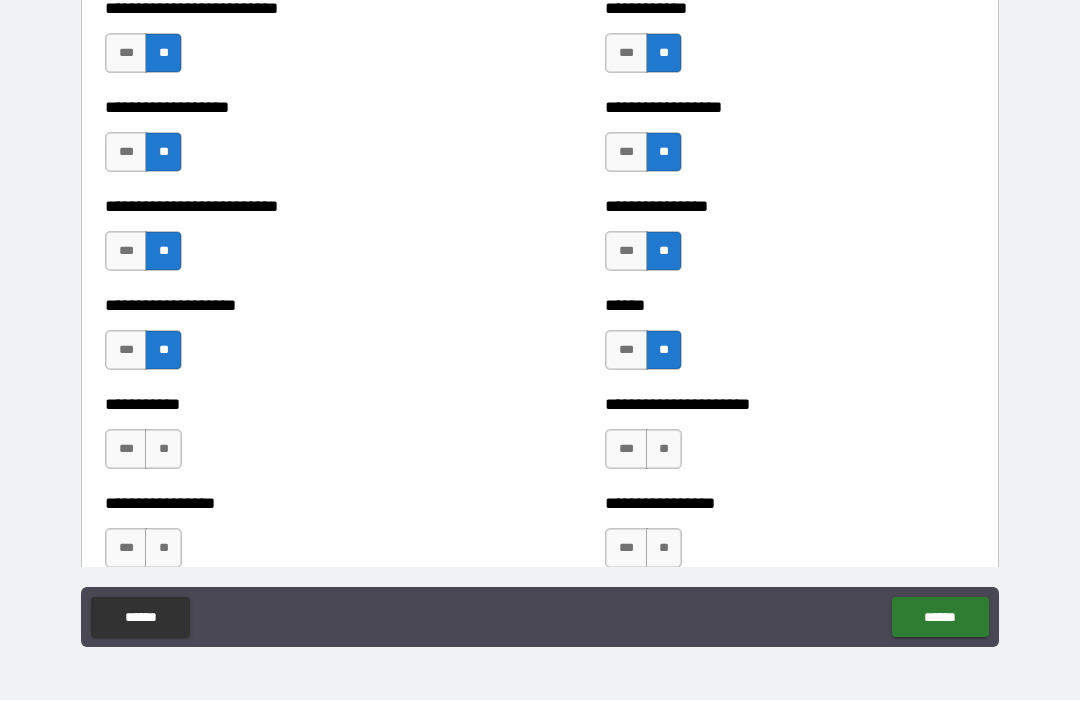 click on "**" at bounding box center (163, 450) 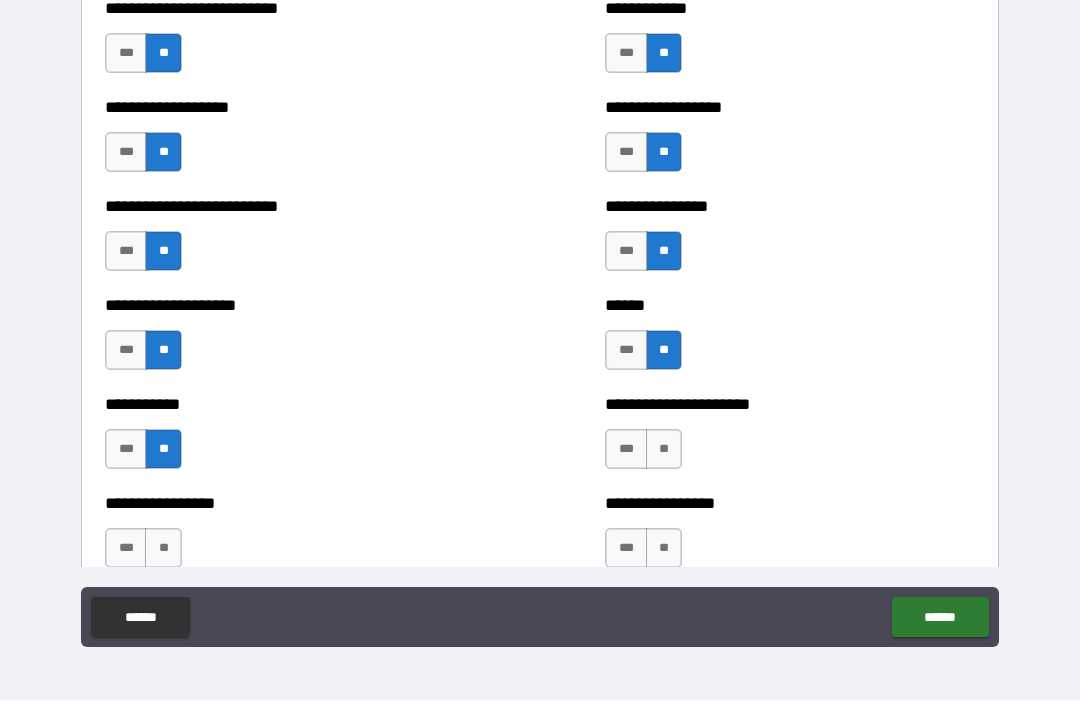 click on "**" at bounding box center [664, 450] 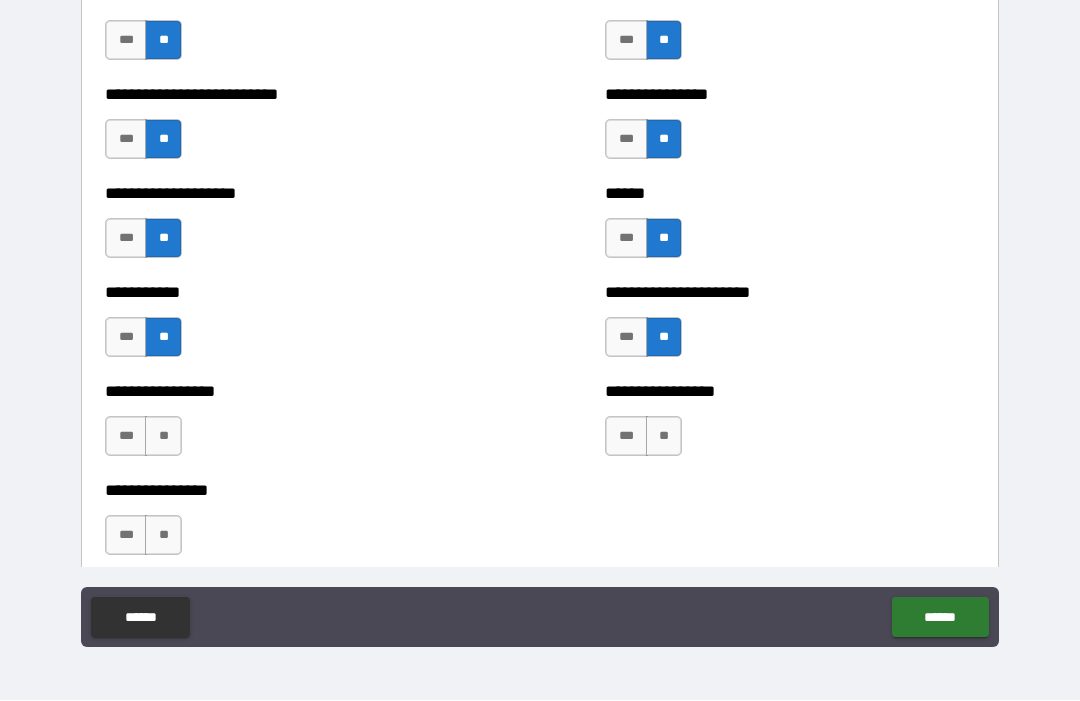 scroll, scrollTop: 5780, scrollLeft: 0, axis: vertical 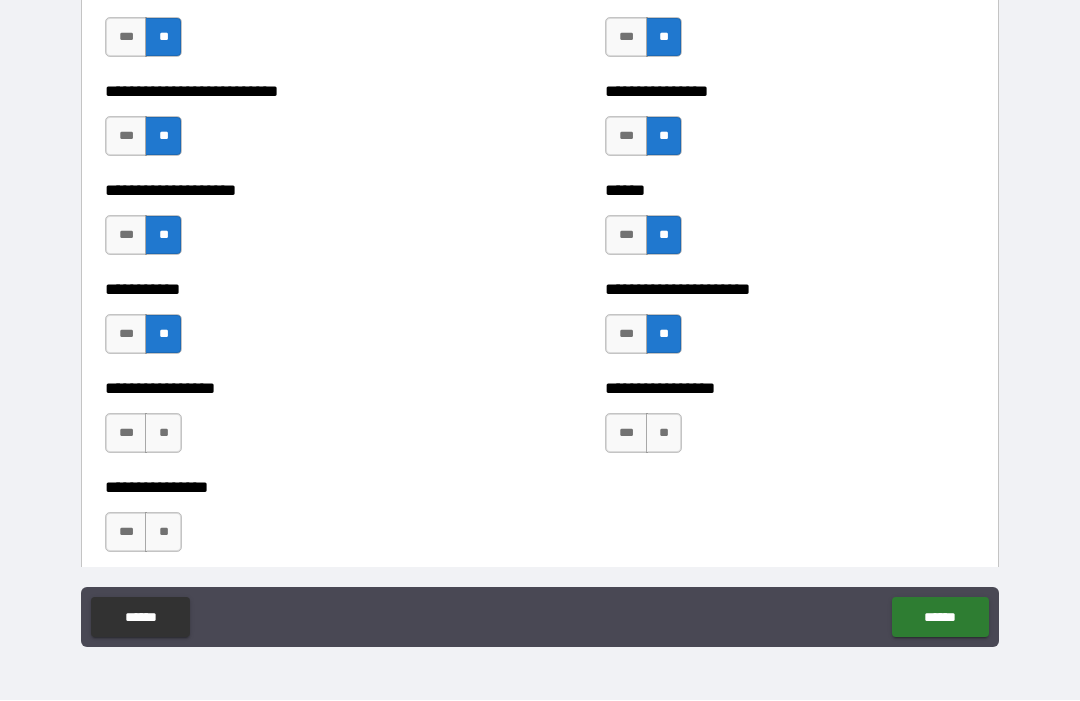 click on "**" at bounding box center [163, 434] 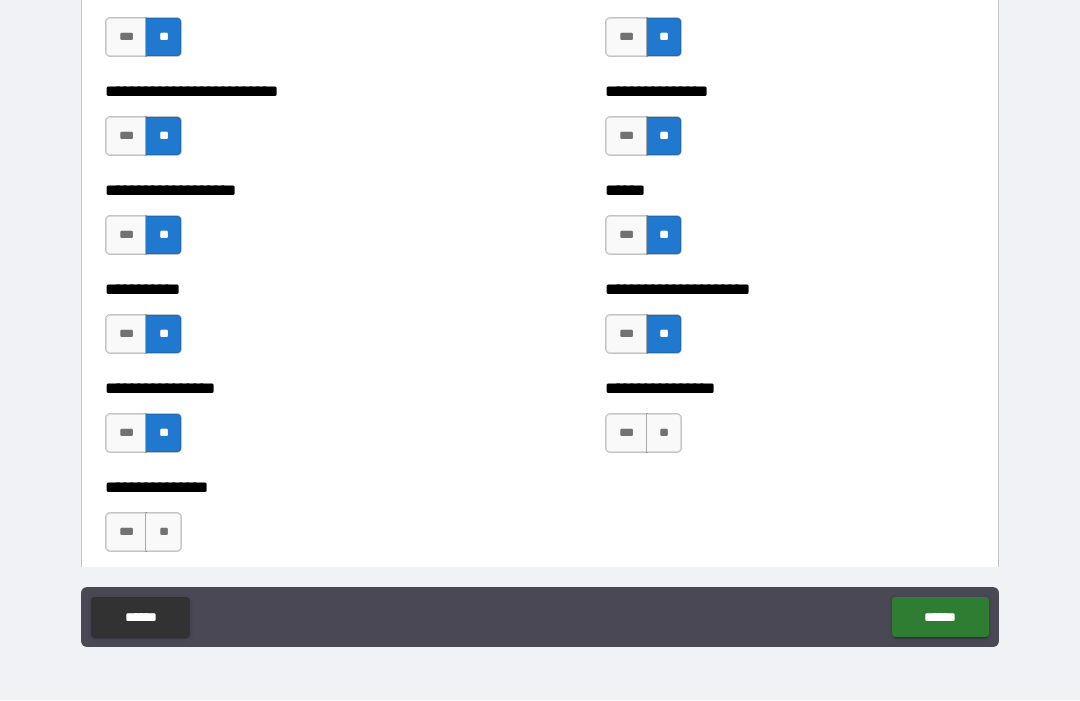click on "**" at bounding box center [664, 434] 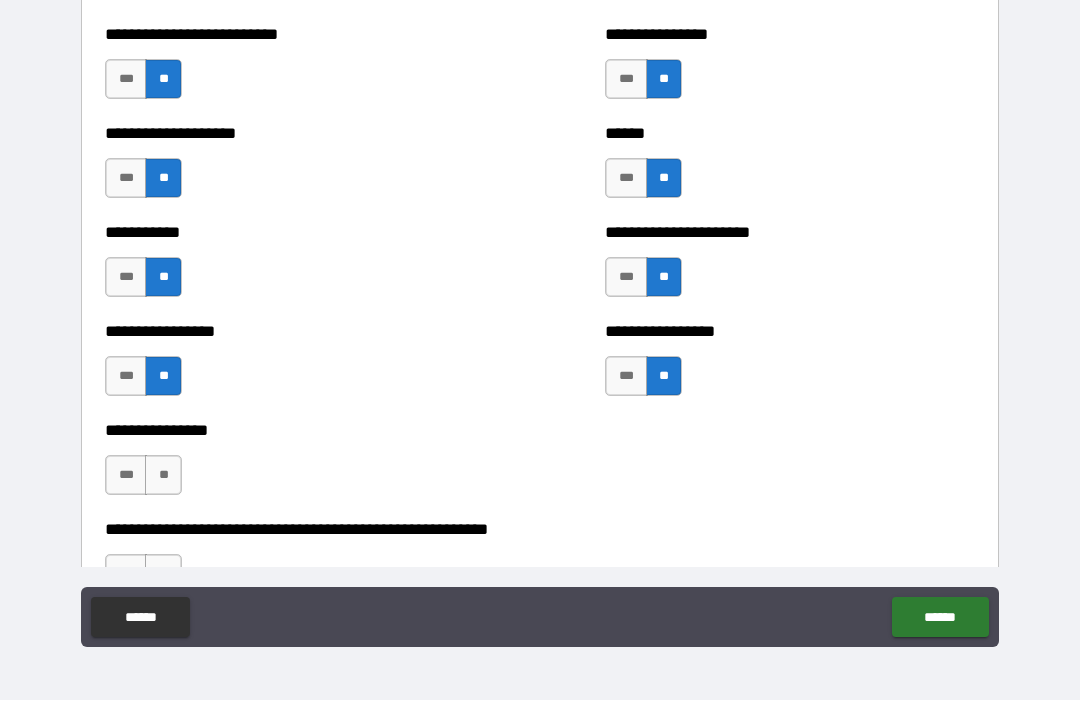 click on "**" at bounding box center [163, 476] 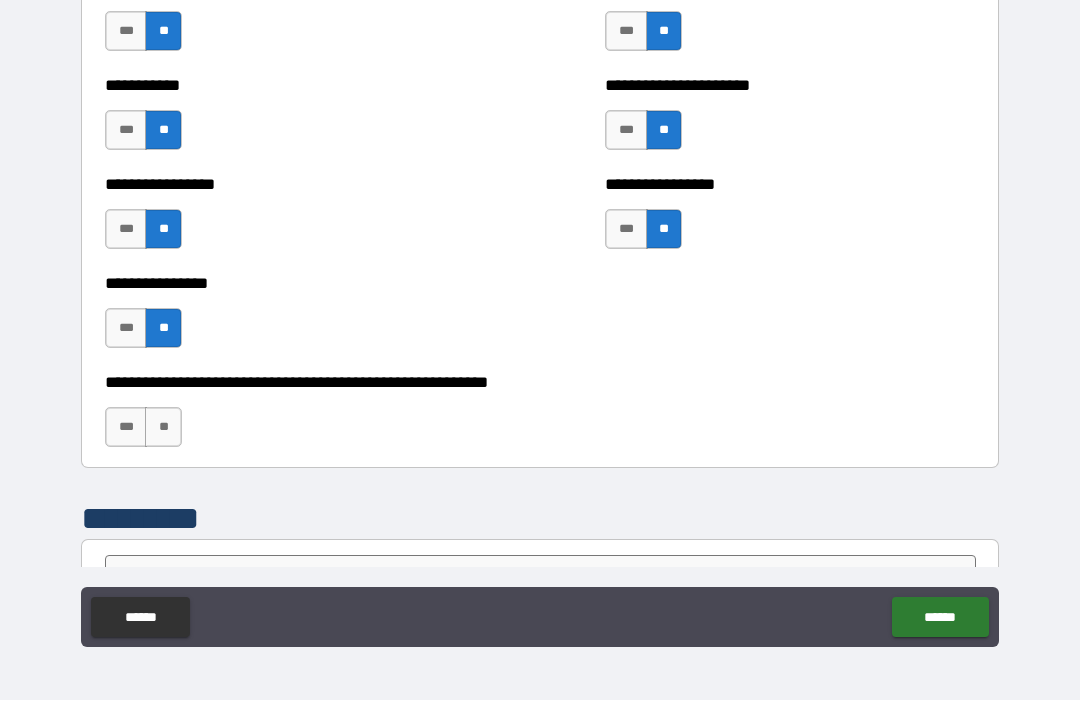 scroll, scrollTop: 5995, scrollLeft: 0, axis: vertical 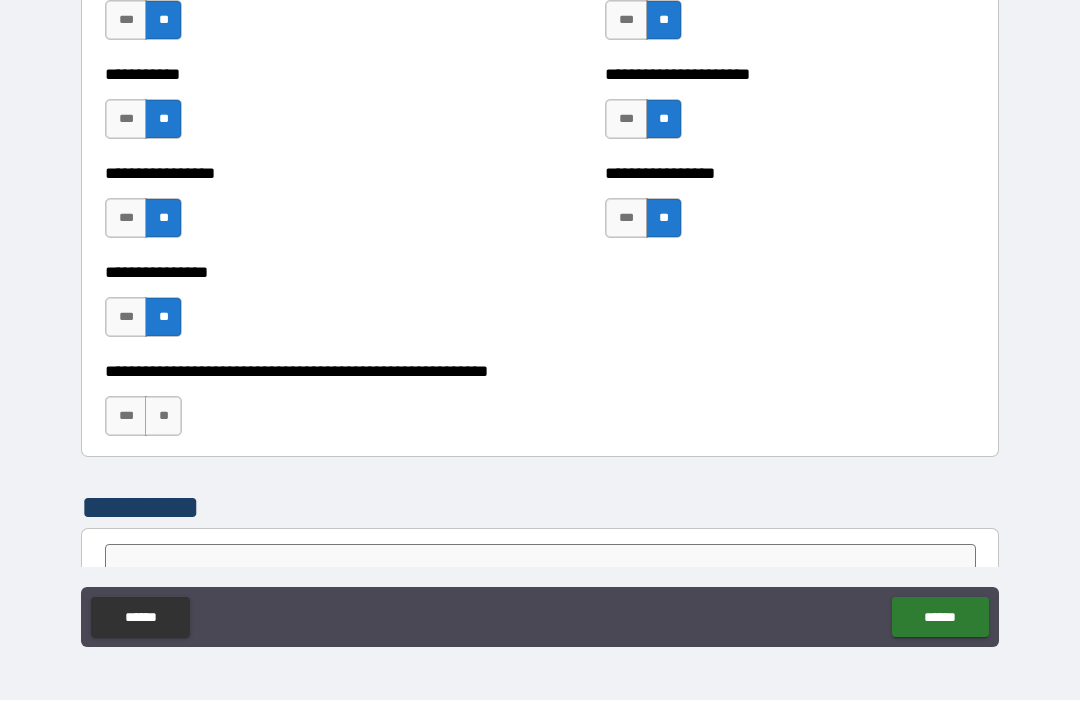 click on "**" at bounding box center [163, 417] 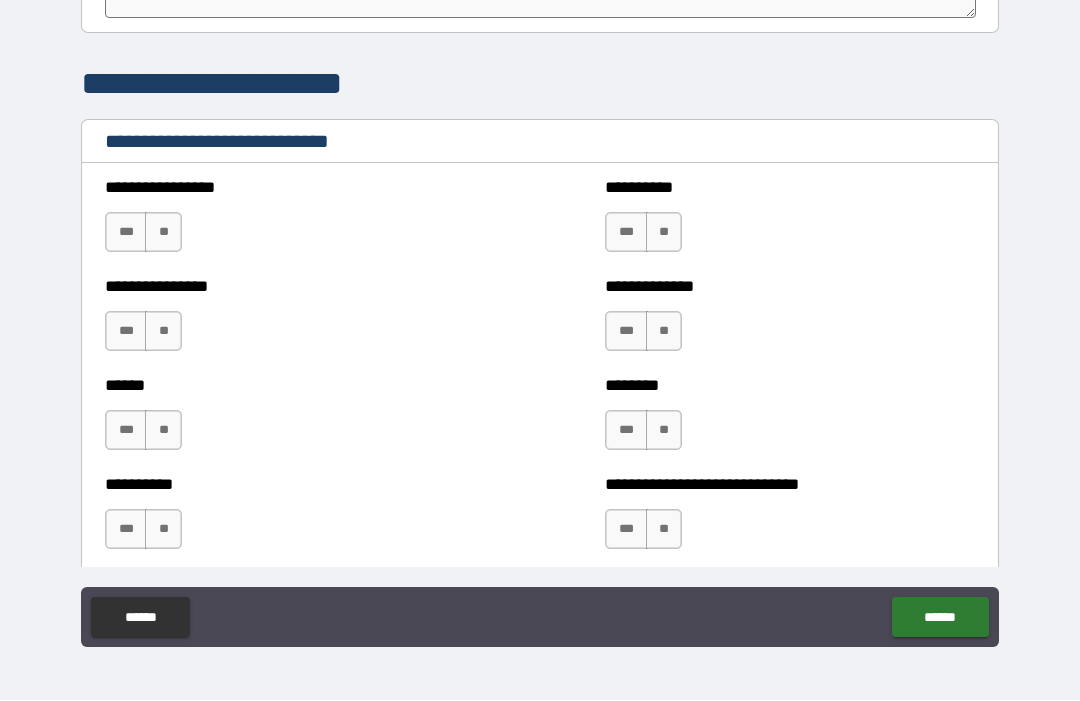 scroll, scrollTop: 6601, scrollLeft: 0, axis: vertical 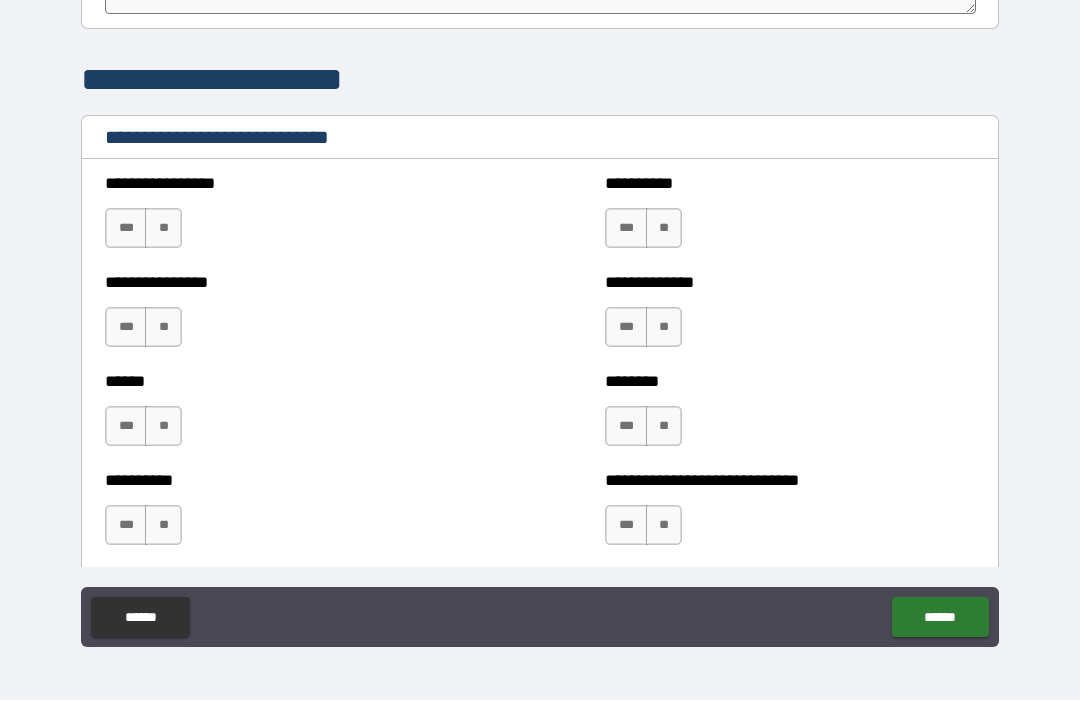 click on "***" at bounding box center (126, 427) 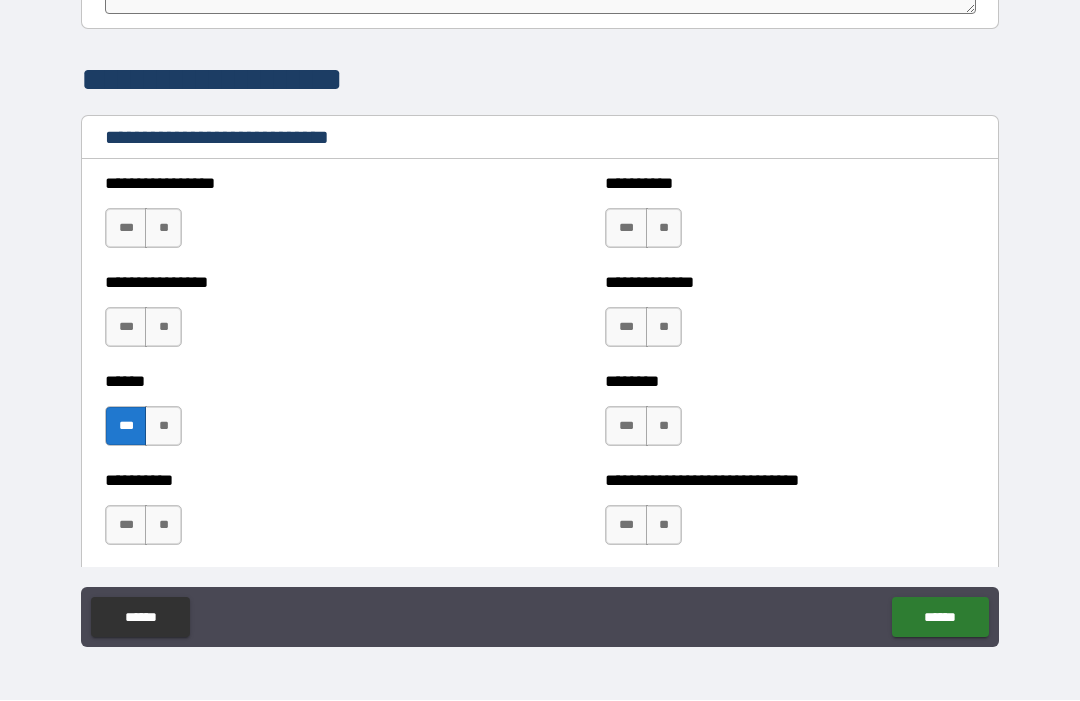 click on "***" at bounding box center [626, 427] 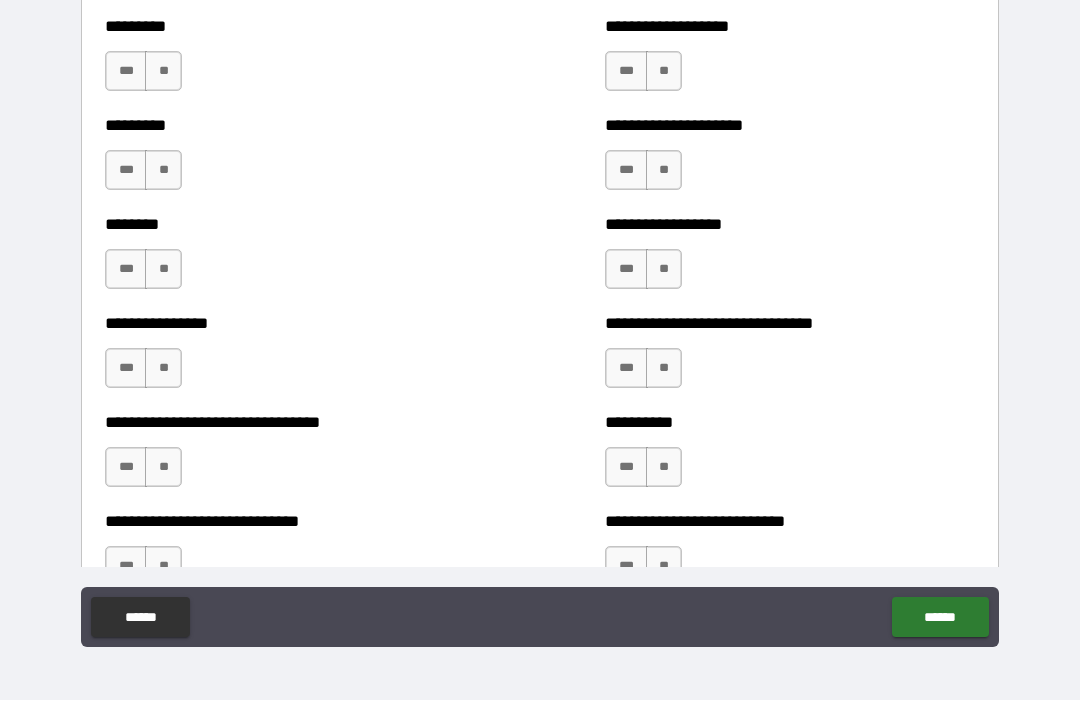 scroll, scrollTop: 7256, scrollLeft: 0, axis: vertical 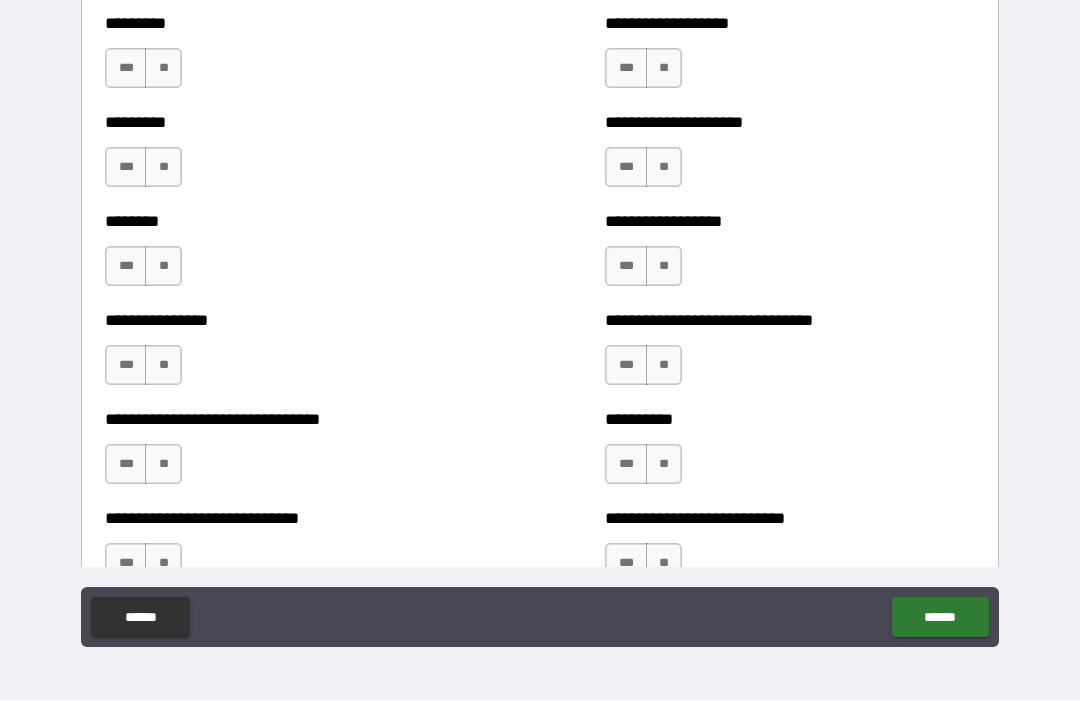 click on "**********" at bounding box center (290, 455) 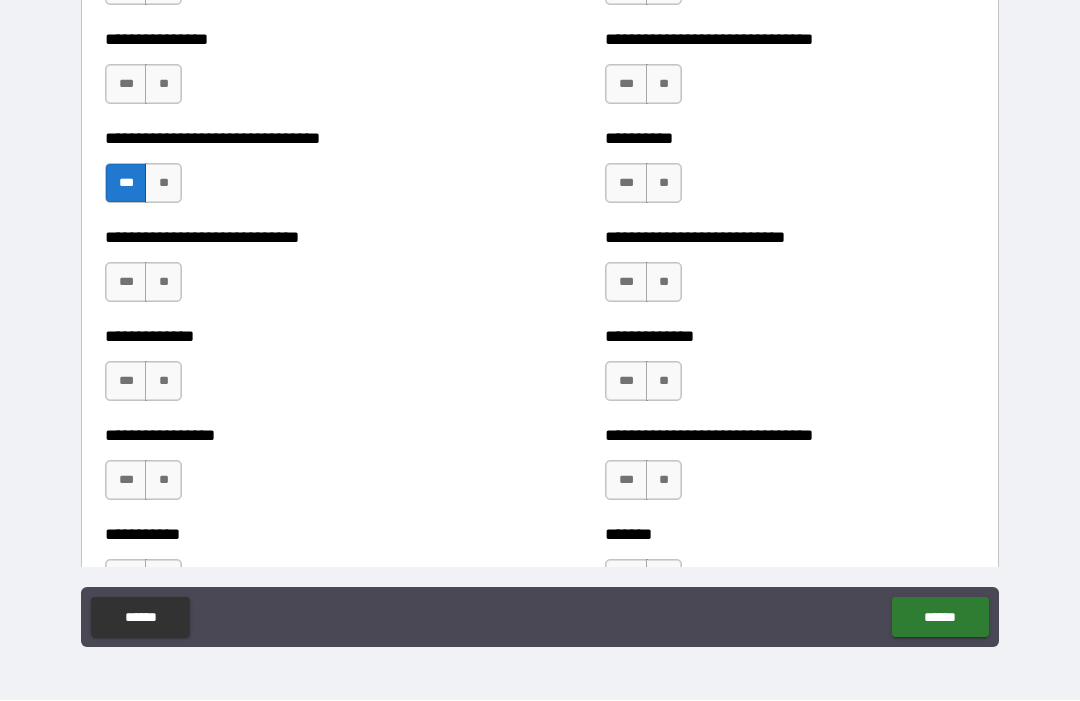 scroll, scrollTop: 7538, scrollLeft: 0, axis: vertical 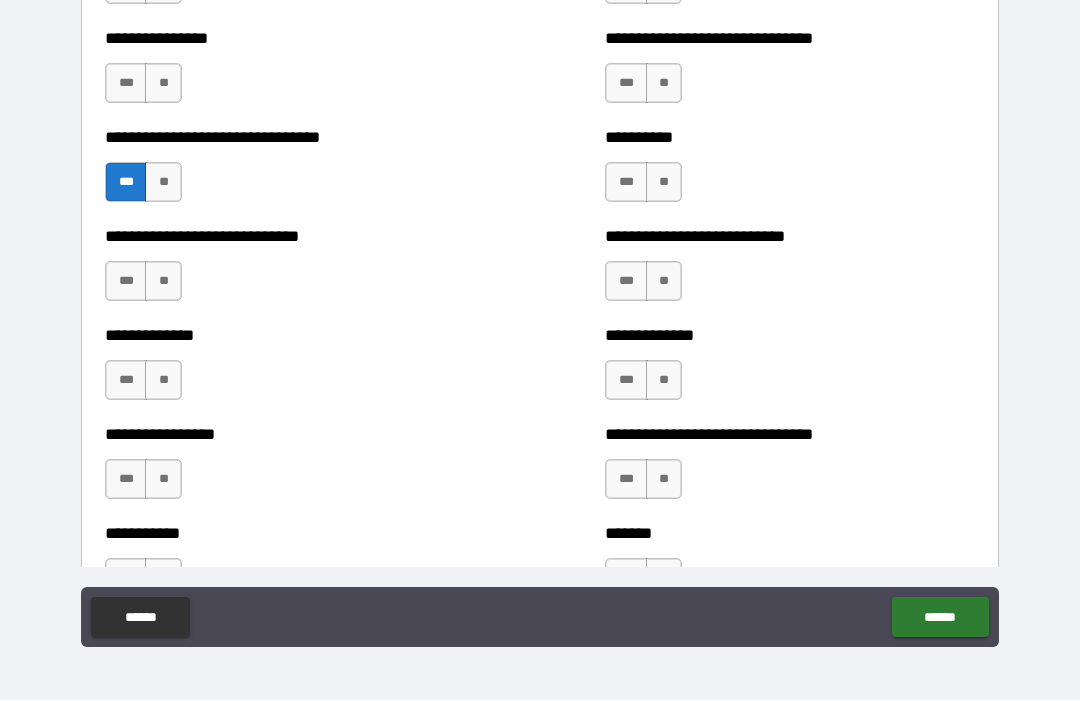 click on "***" at bounding box center [626, 84] 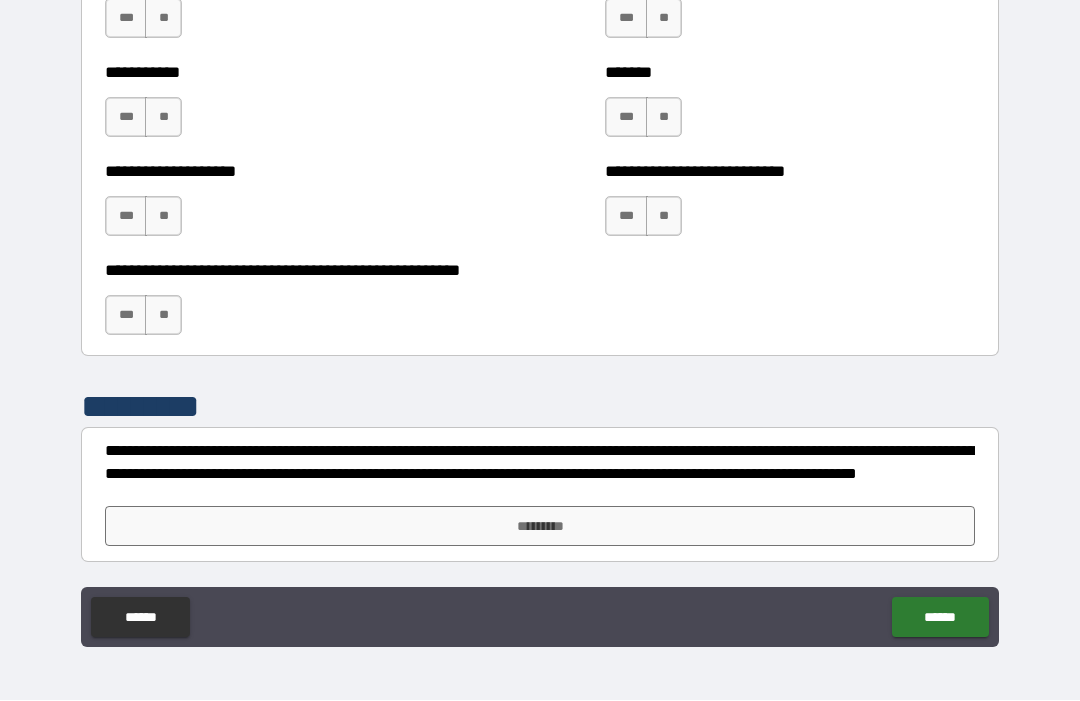 scroll, scrollTop: 7999, scrollLeft: 0, axis: vertical 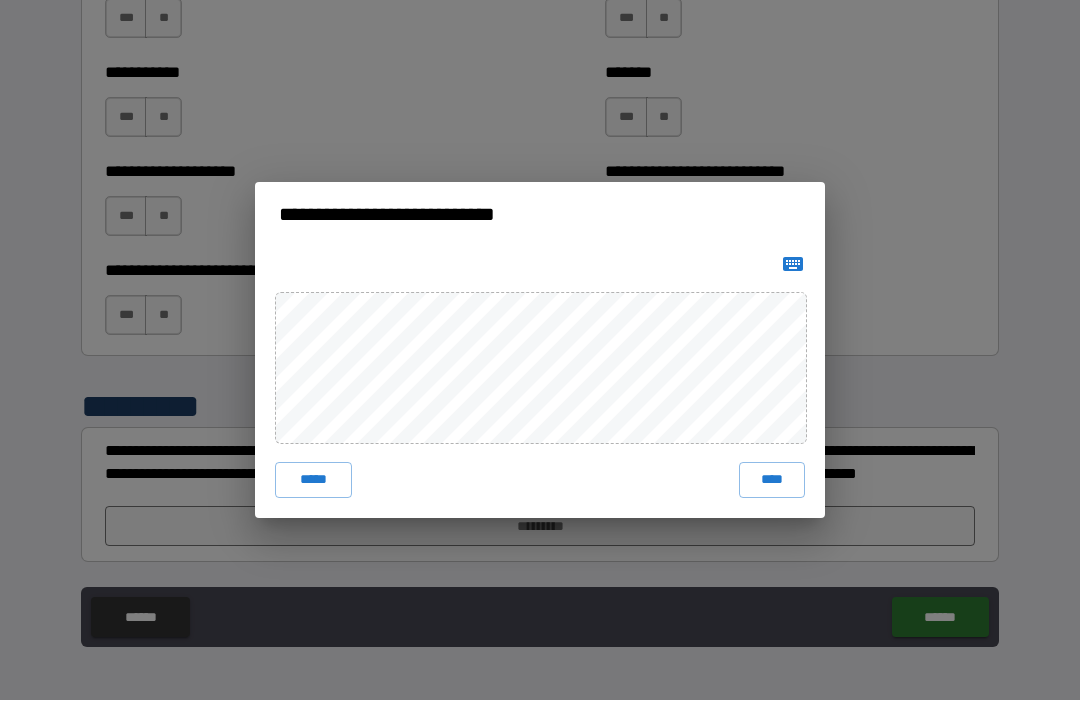 click on "****" at bounding box center [772, 481] 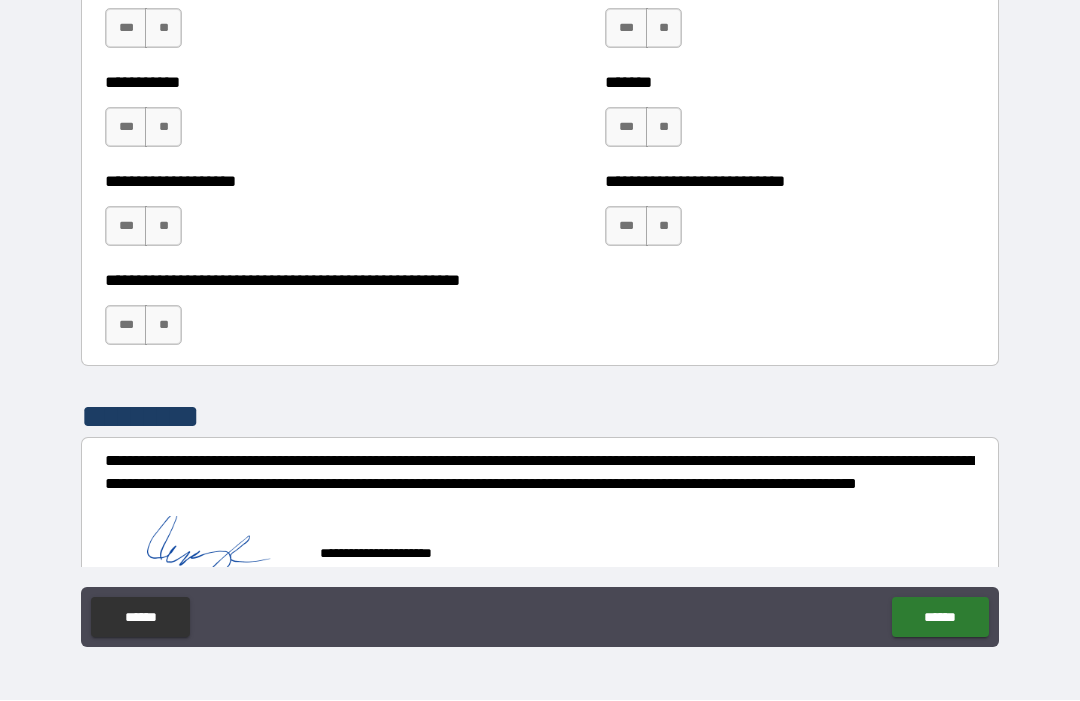 click on "******" at bounding box center (940, 618) 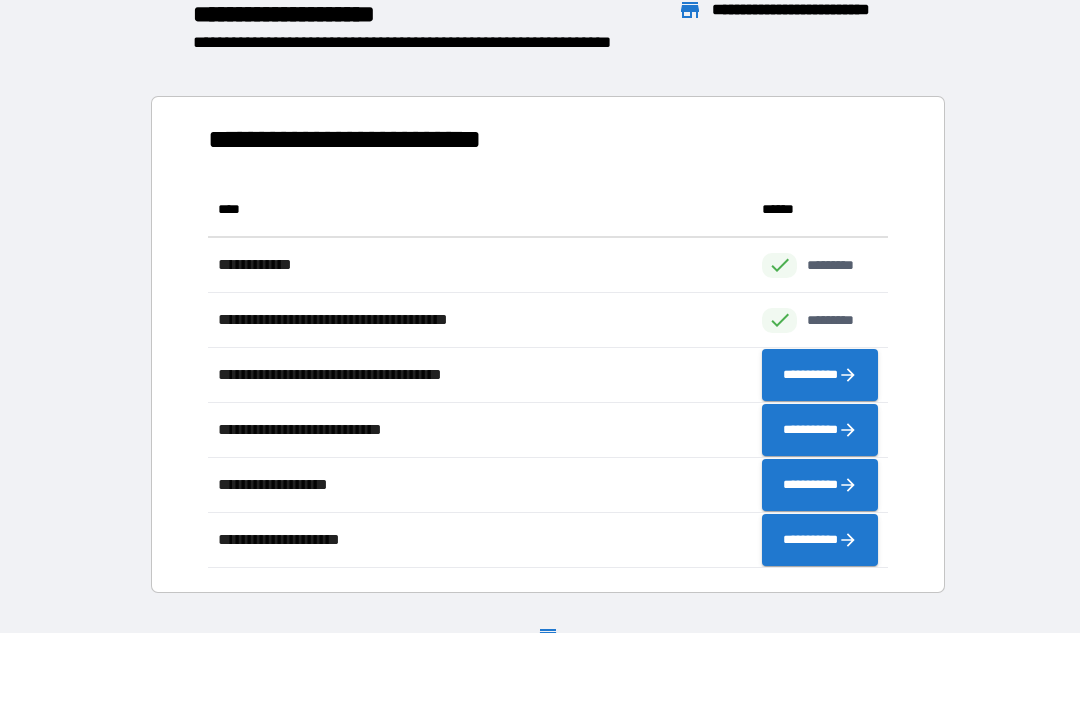 scroll, scrollTop: 386, scrollLeft: 680, axis: both 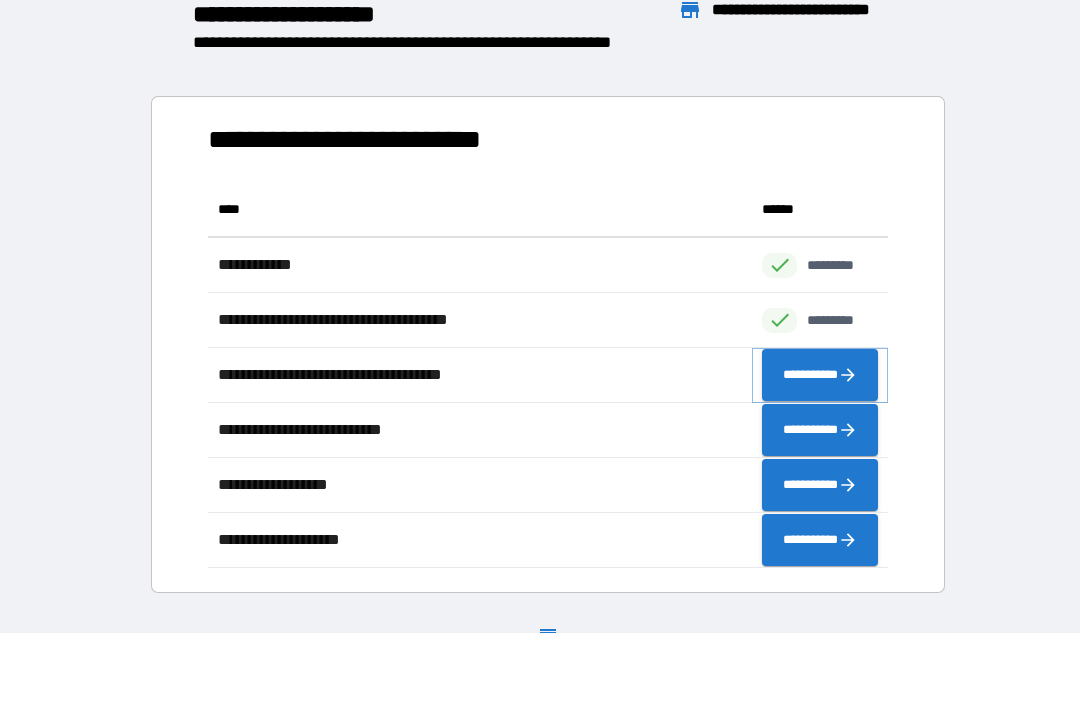 click 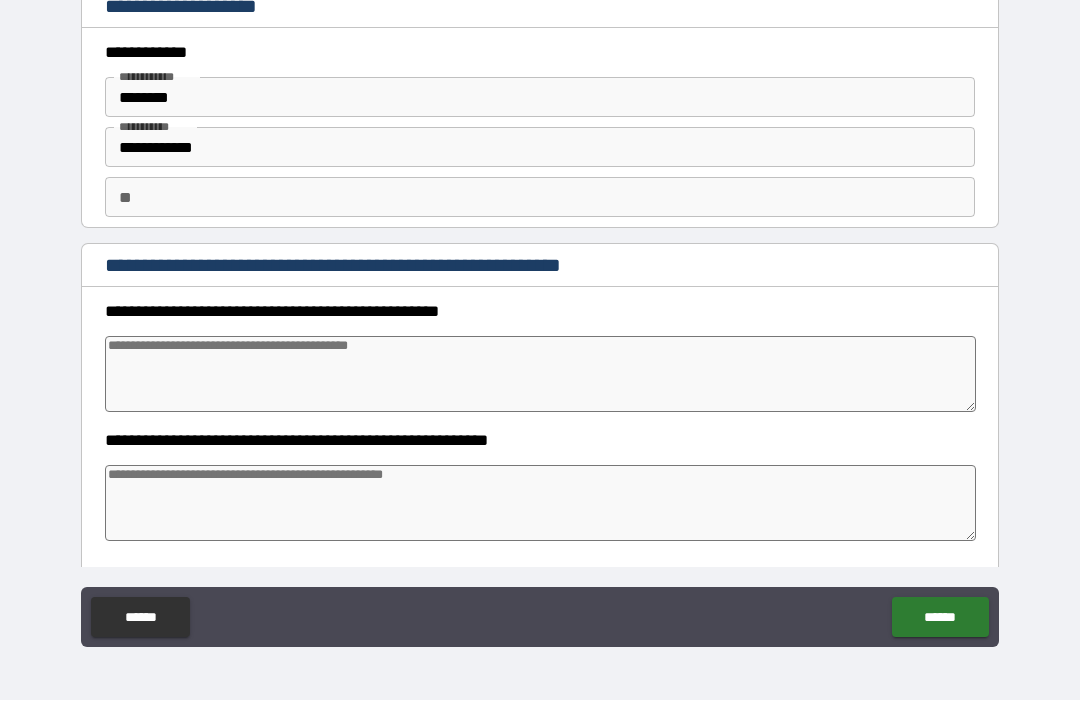 type on "*" 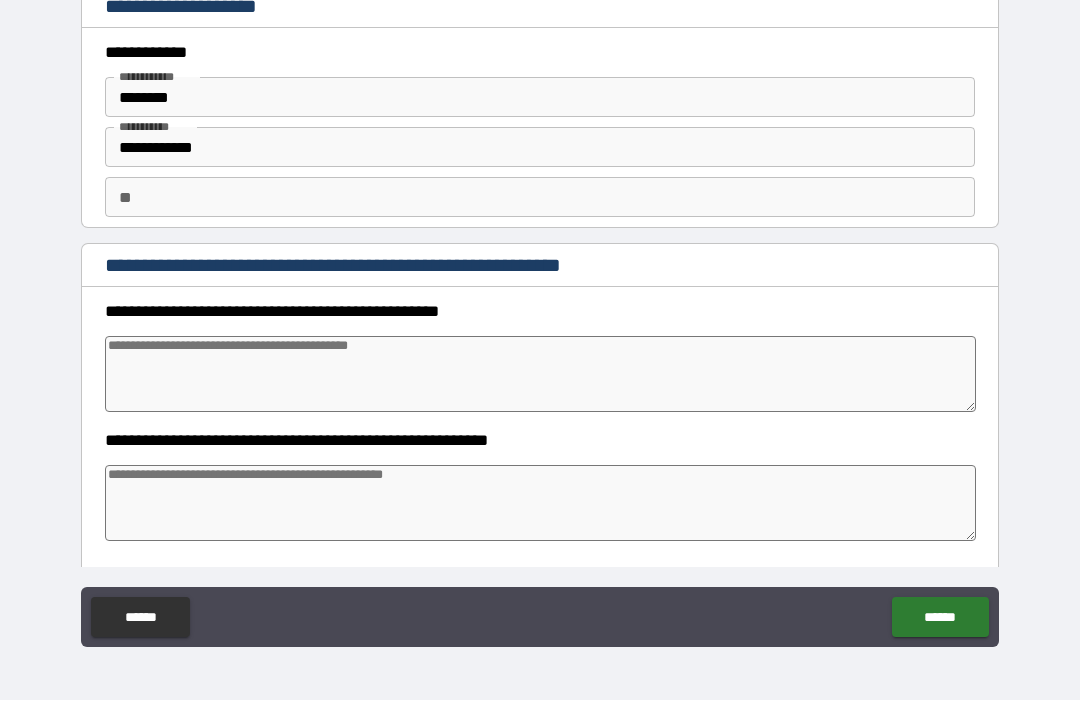 type on "*" 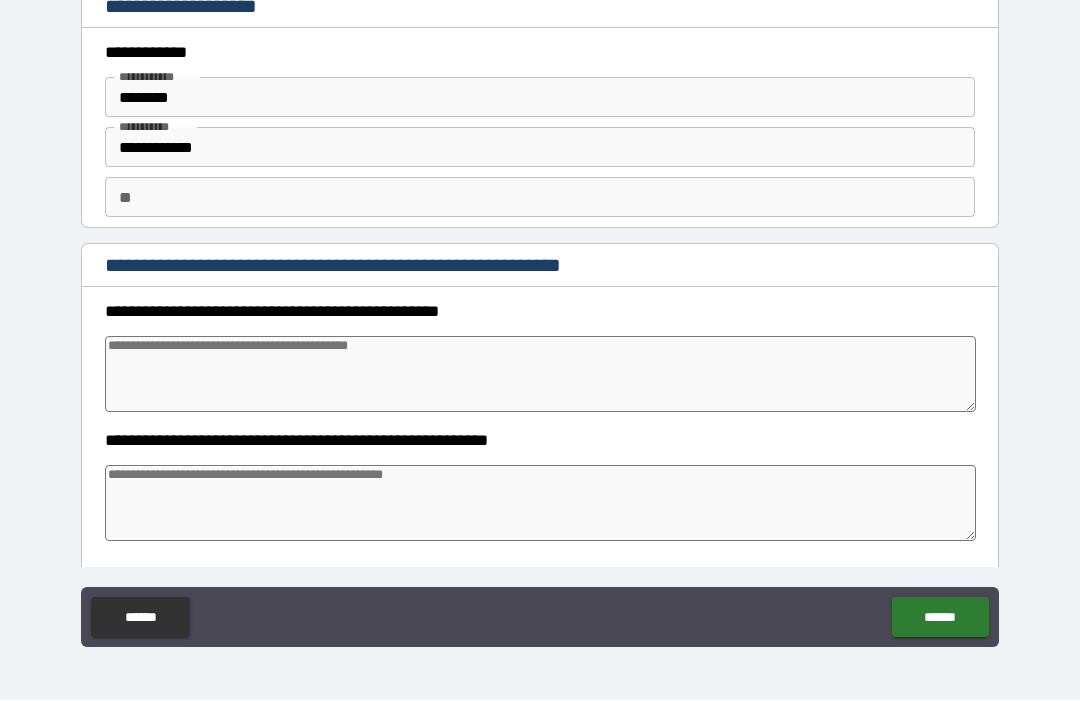 scroll, scrollTop: 0, scrollLeft: 0, axis: both 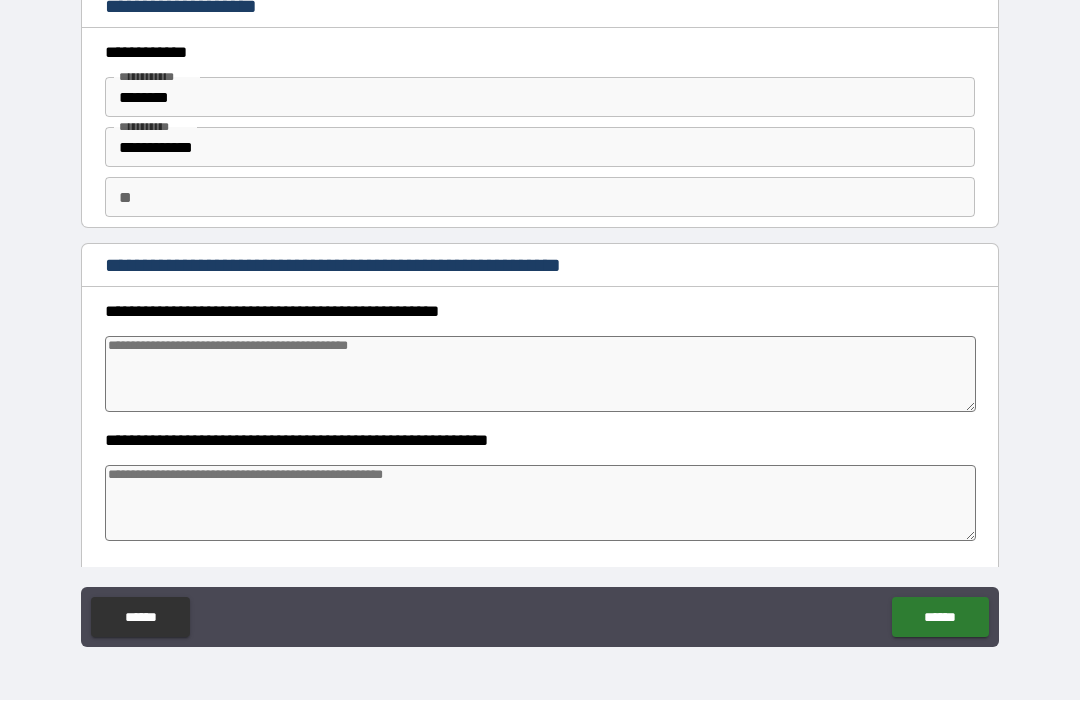 click at bounding box center (540, 375) 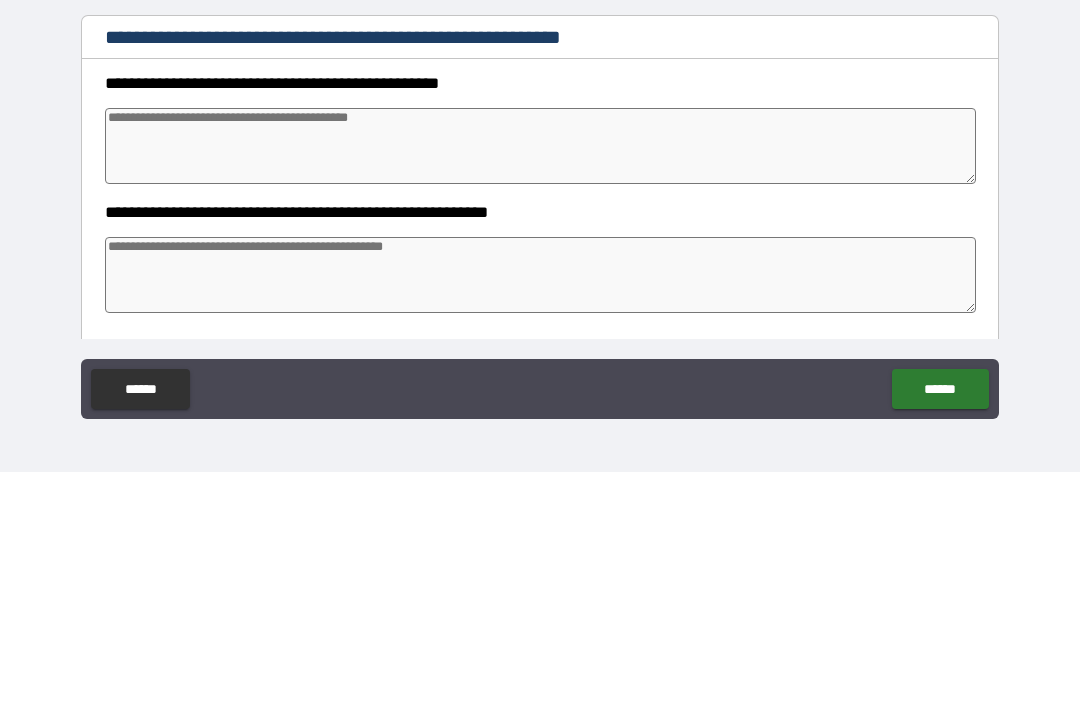 type on "*" 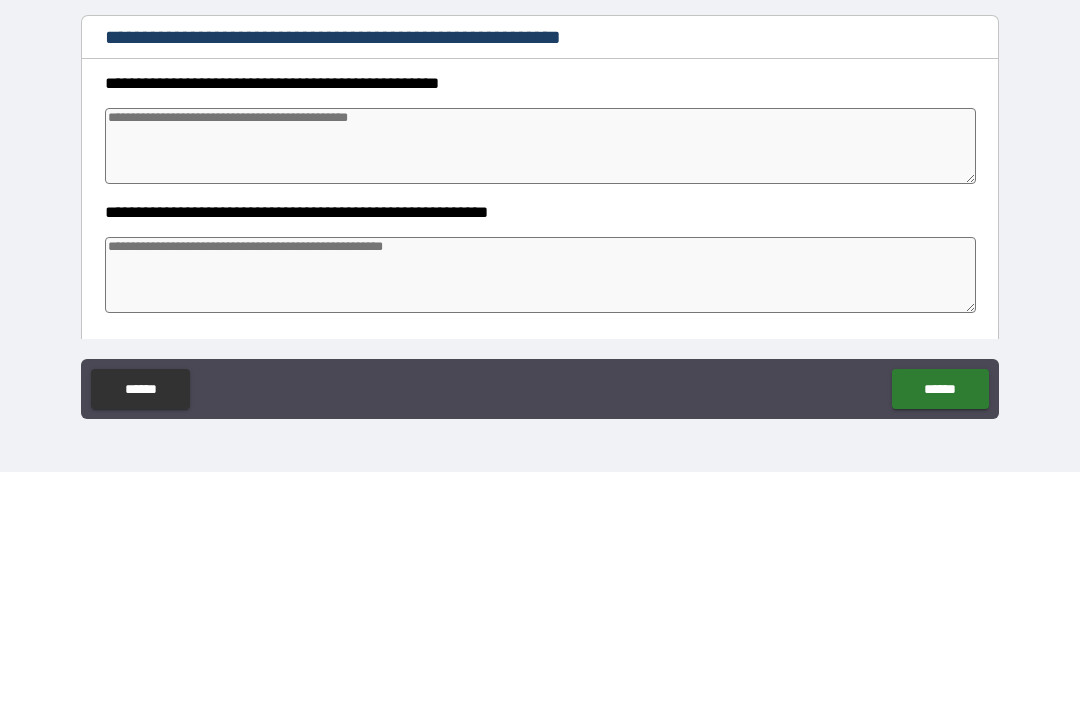 type on "*" 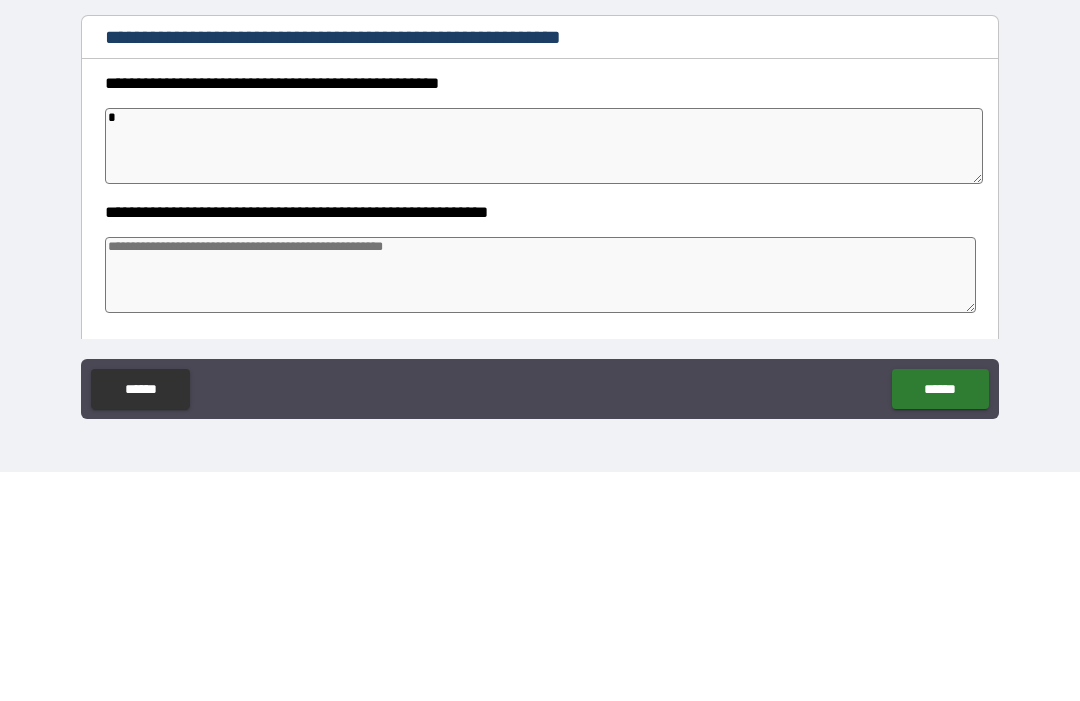 type on "*" 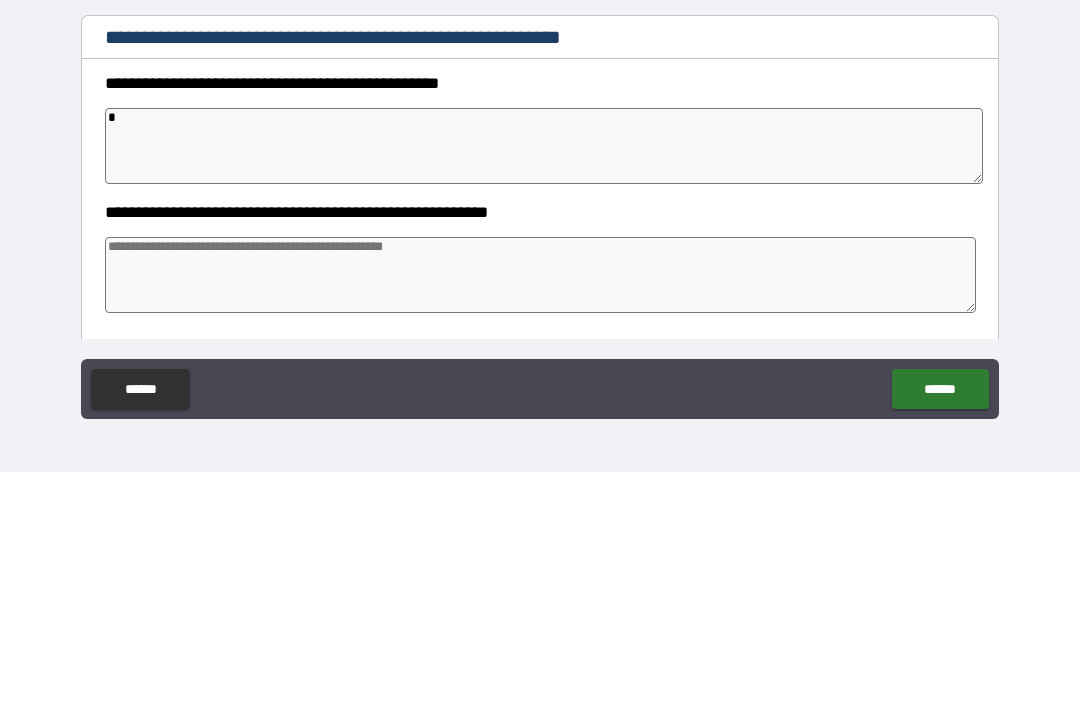 type on "*" 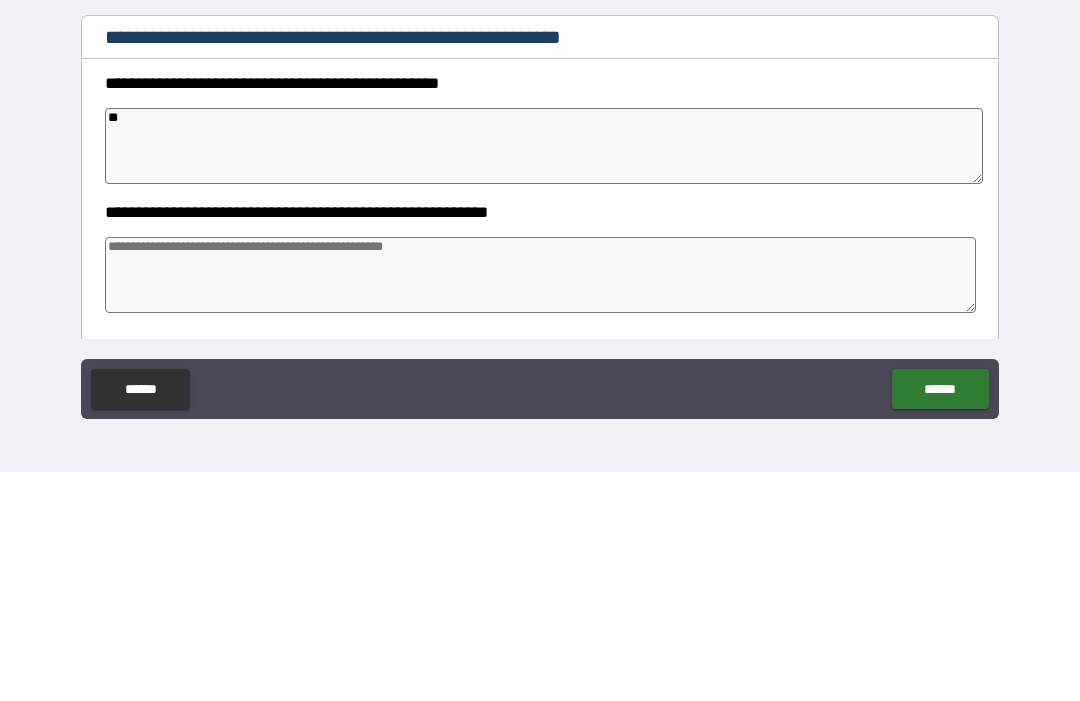 type on "*" 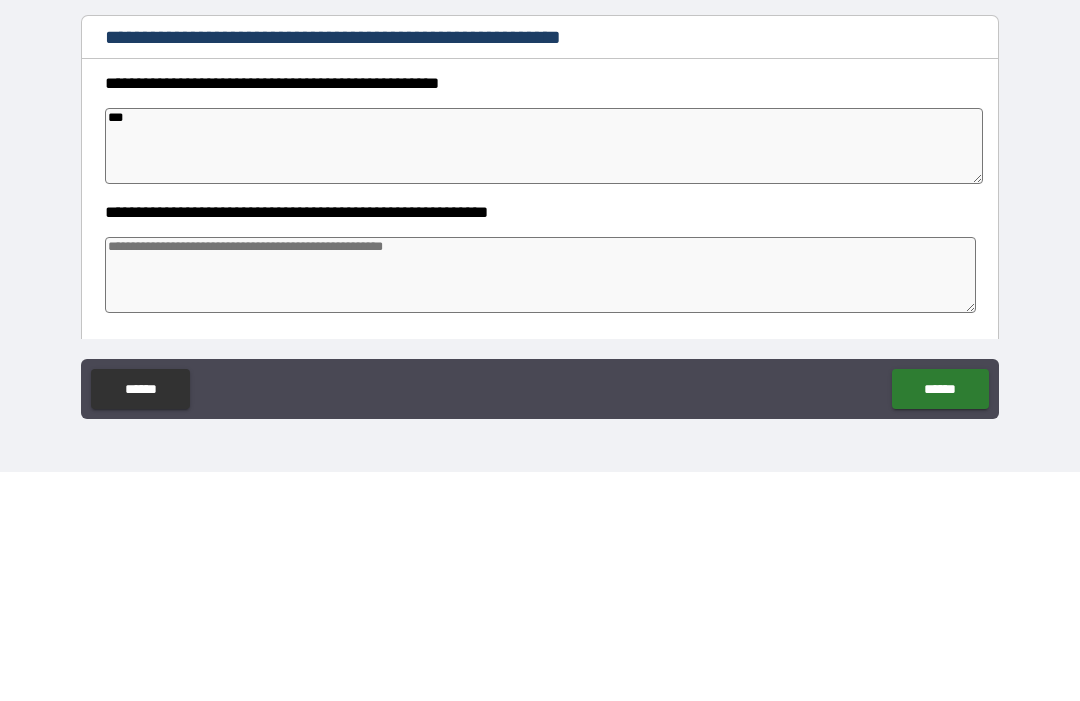 type on "*" 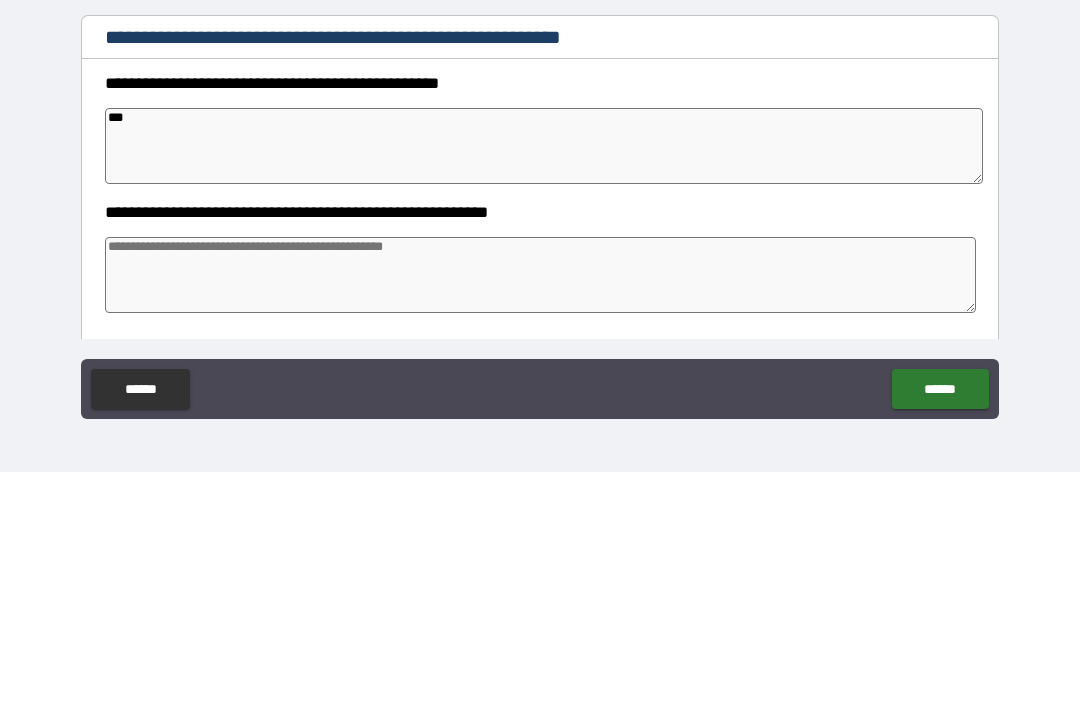 type on "*" 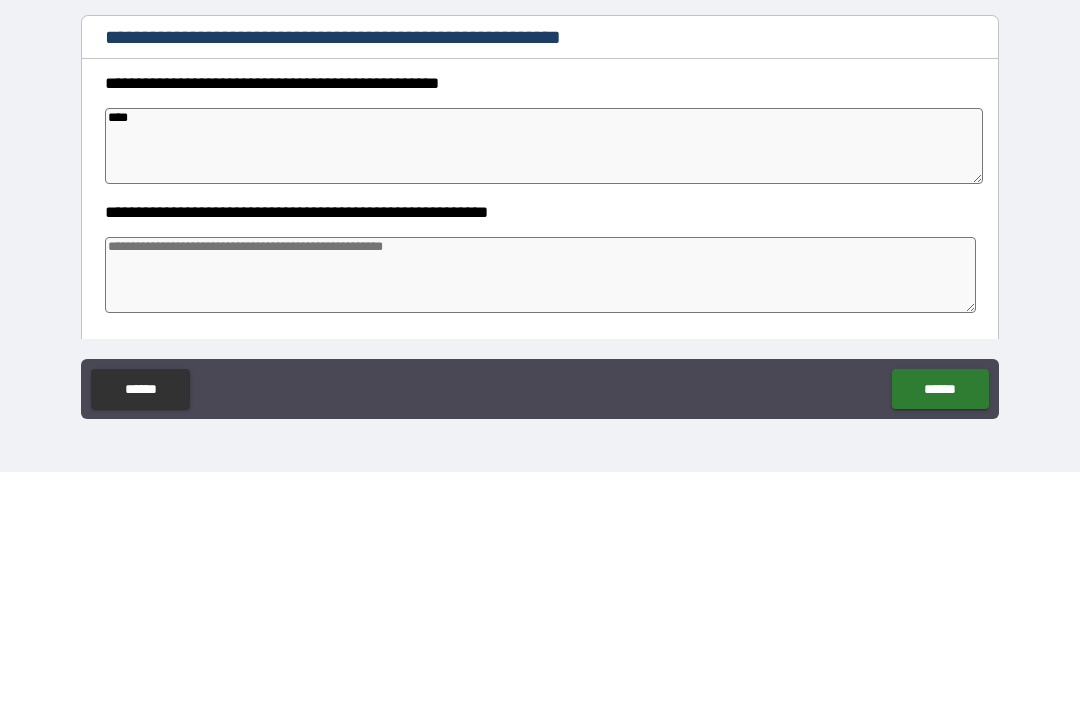 type on "*" 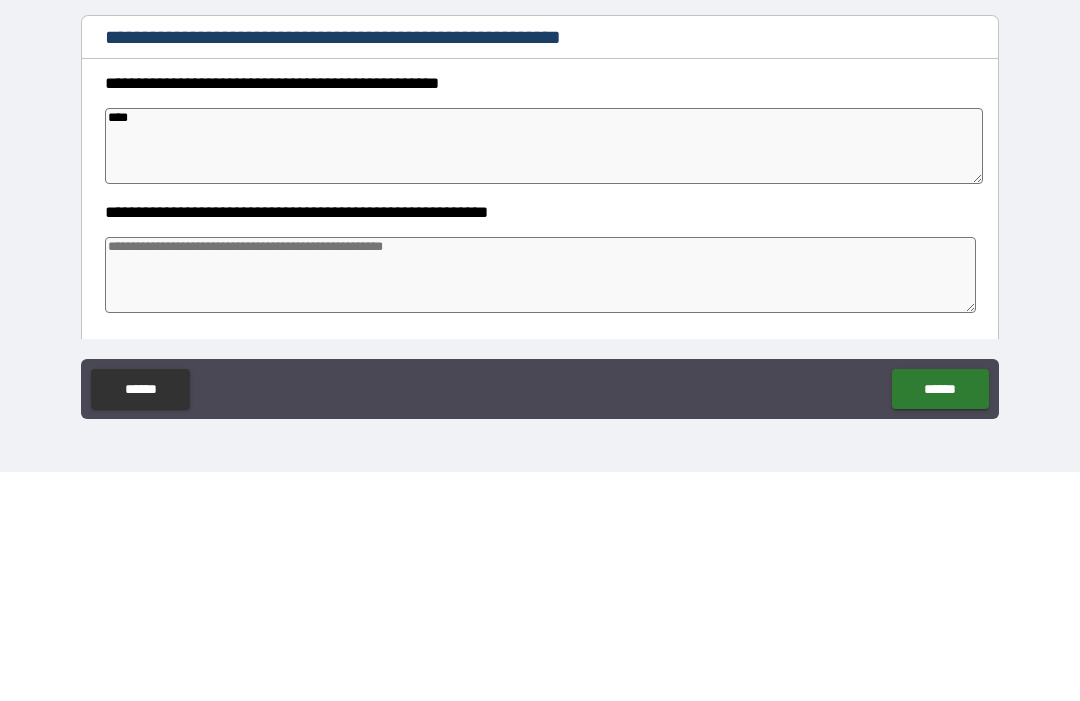 type on "*****" 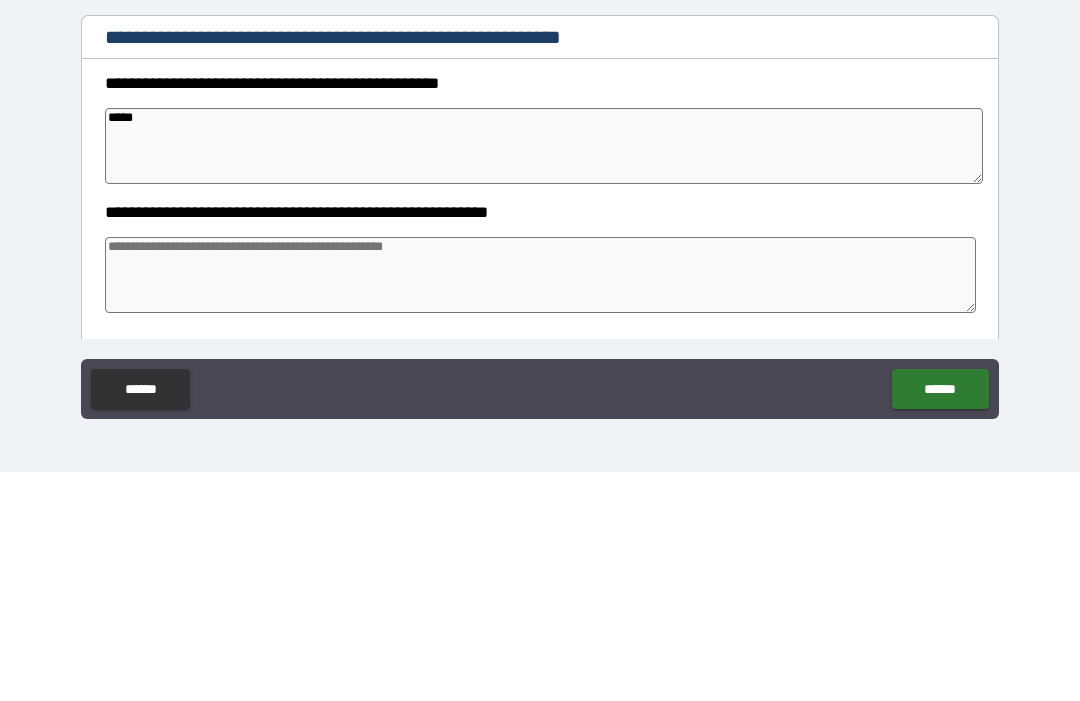 type on "*" 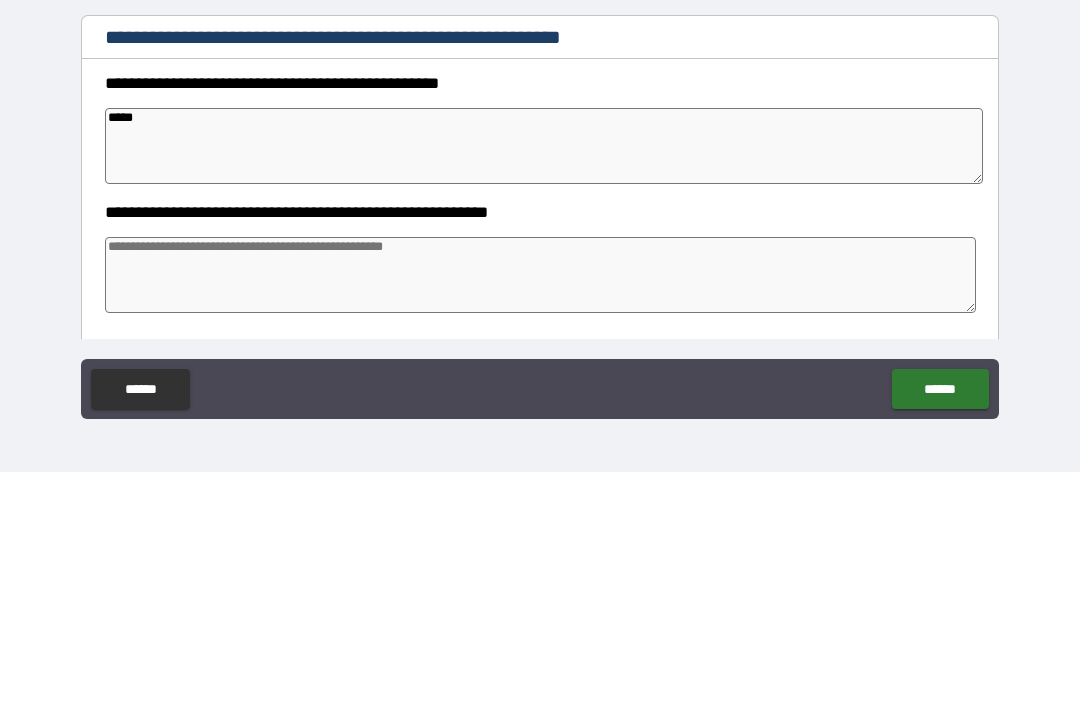 type on "*" 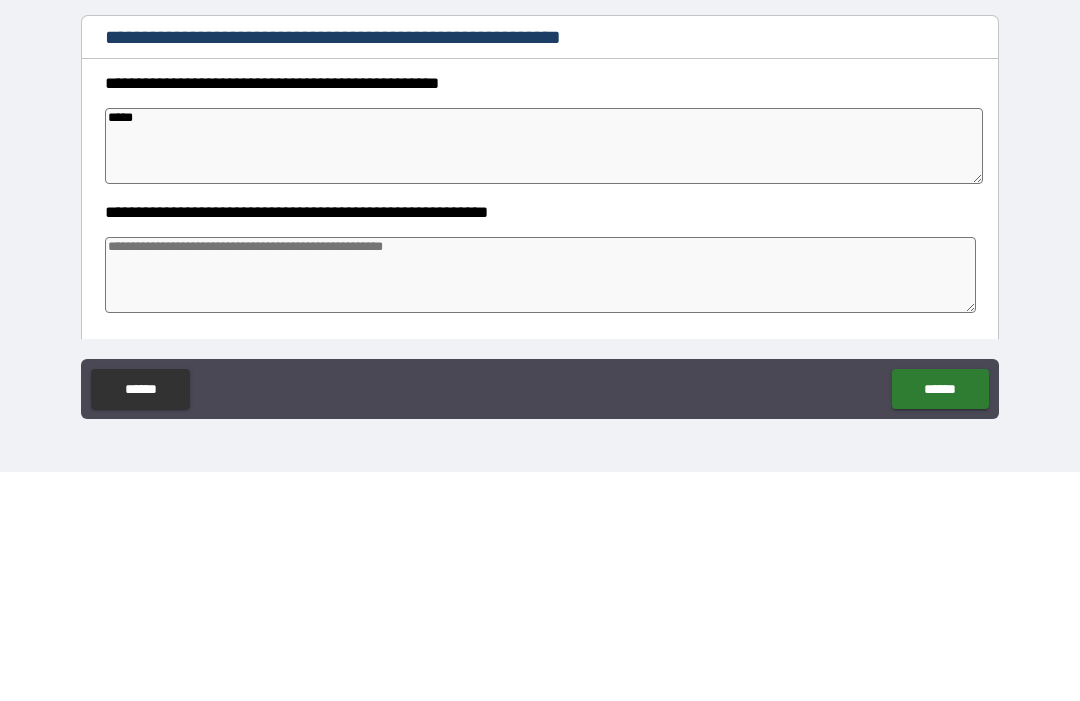 type on "*" 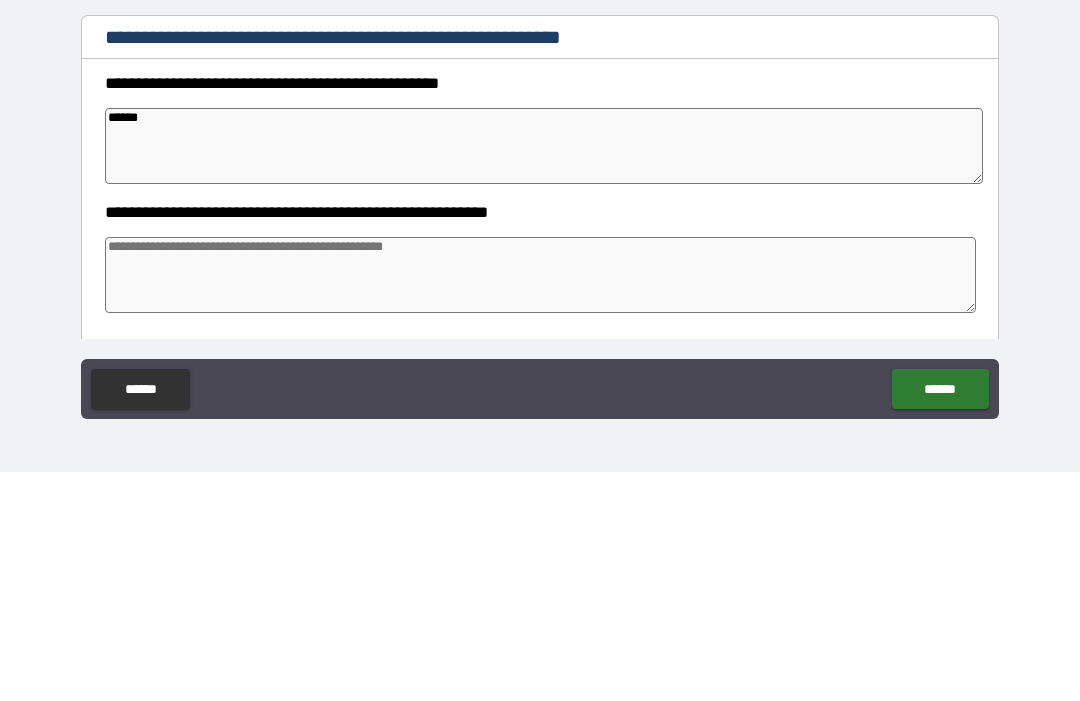 type on "*" 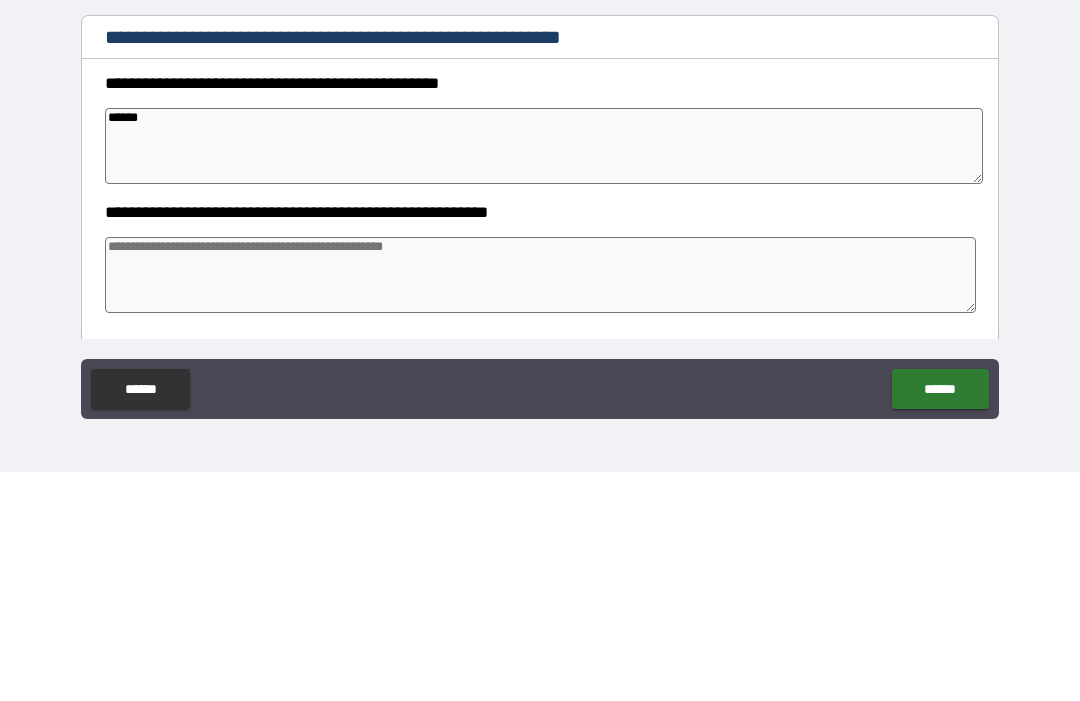 type on "******" 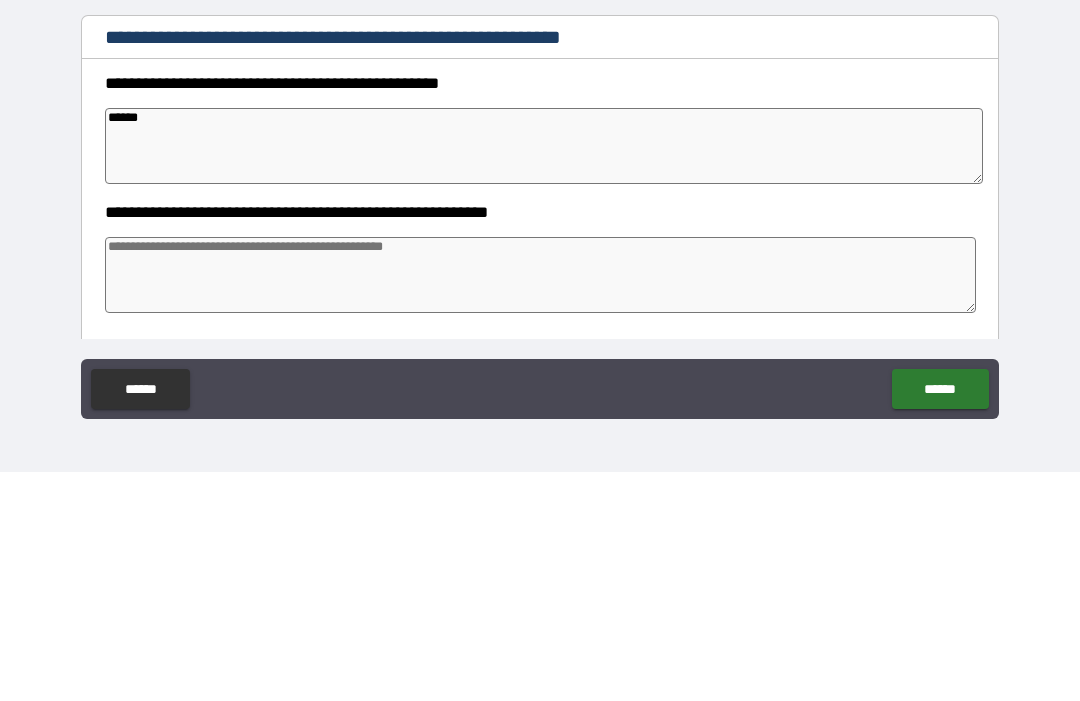 type on "*" 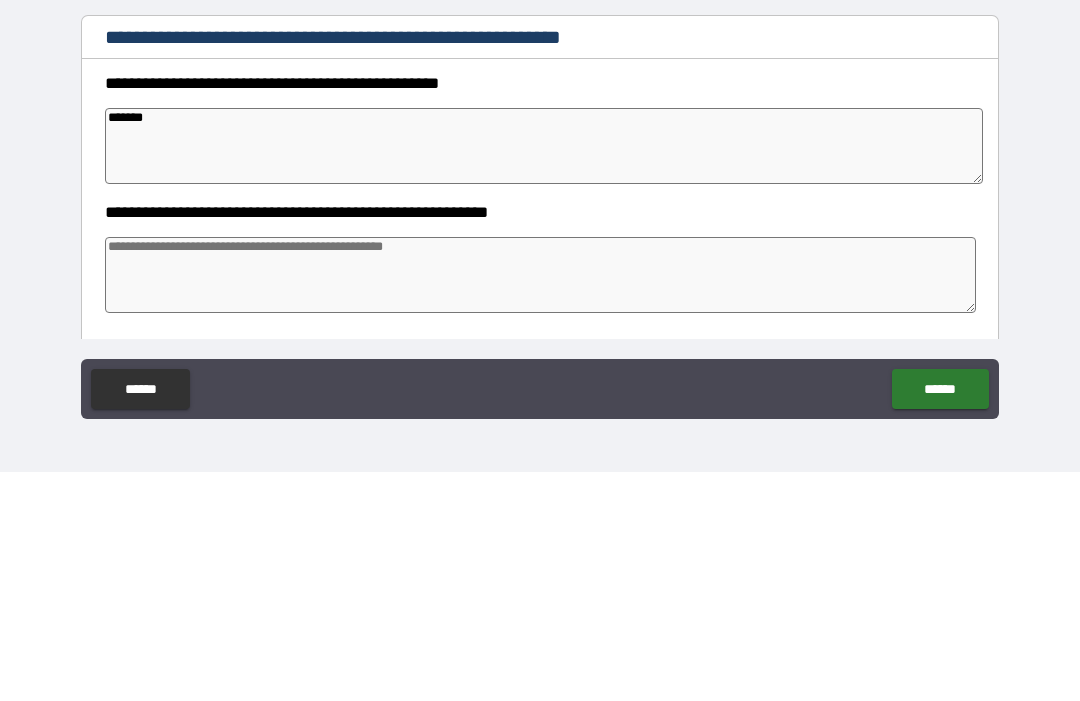 type on "*" 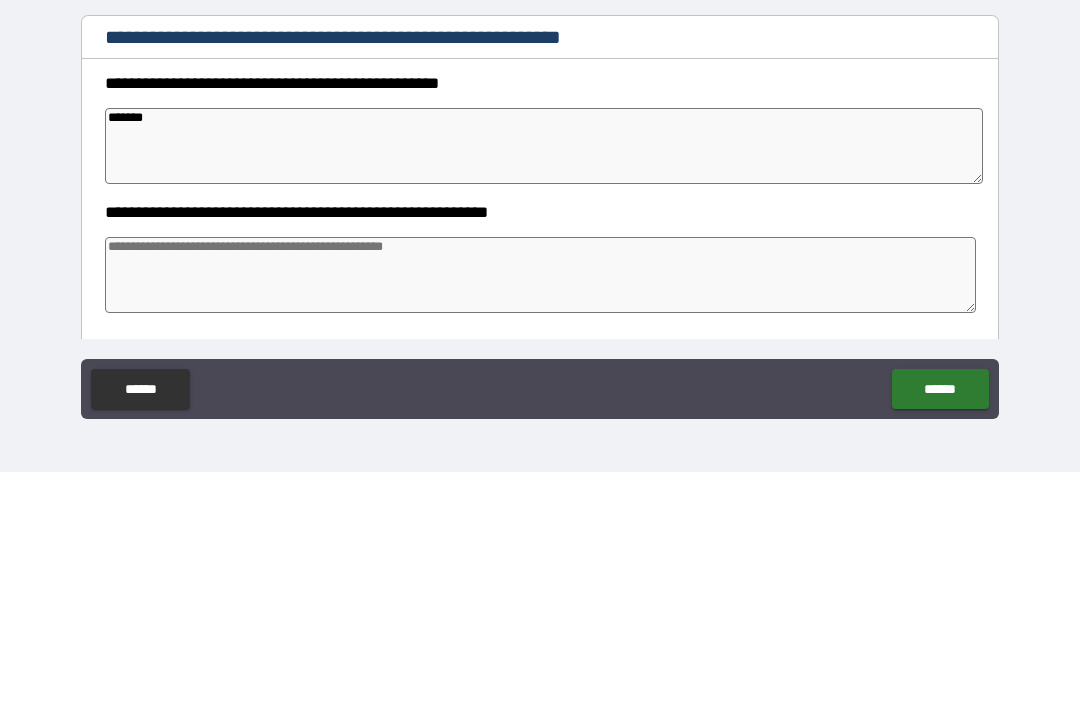 type on "*" 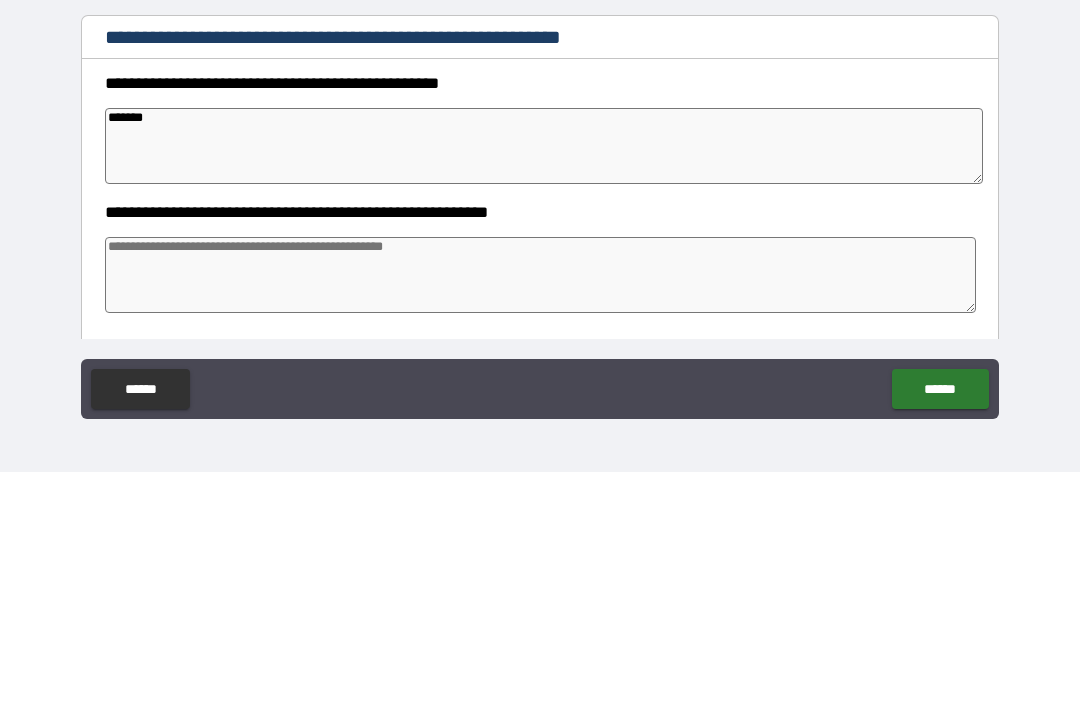 type on "********" 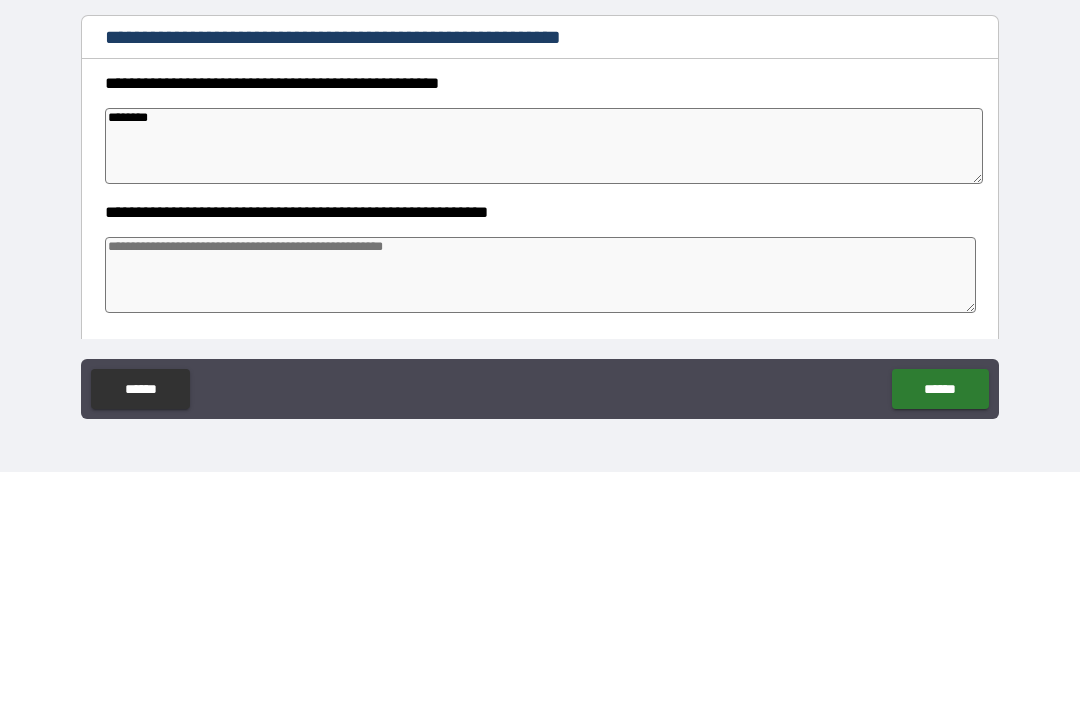 type on "*" 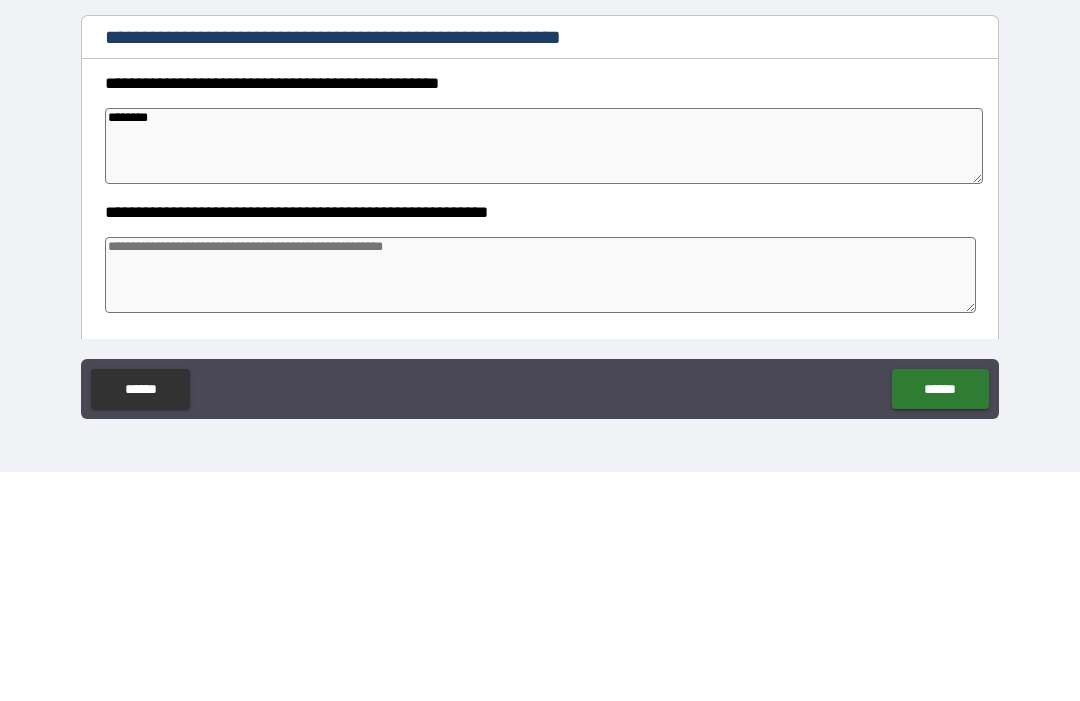 type on "*********" 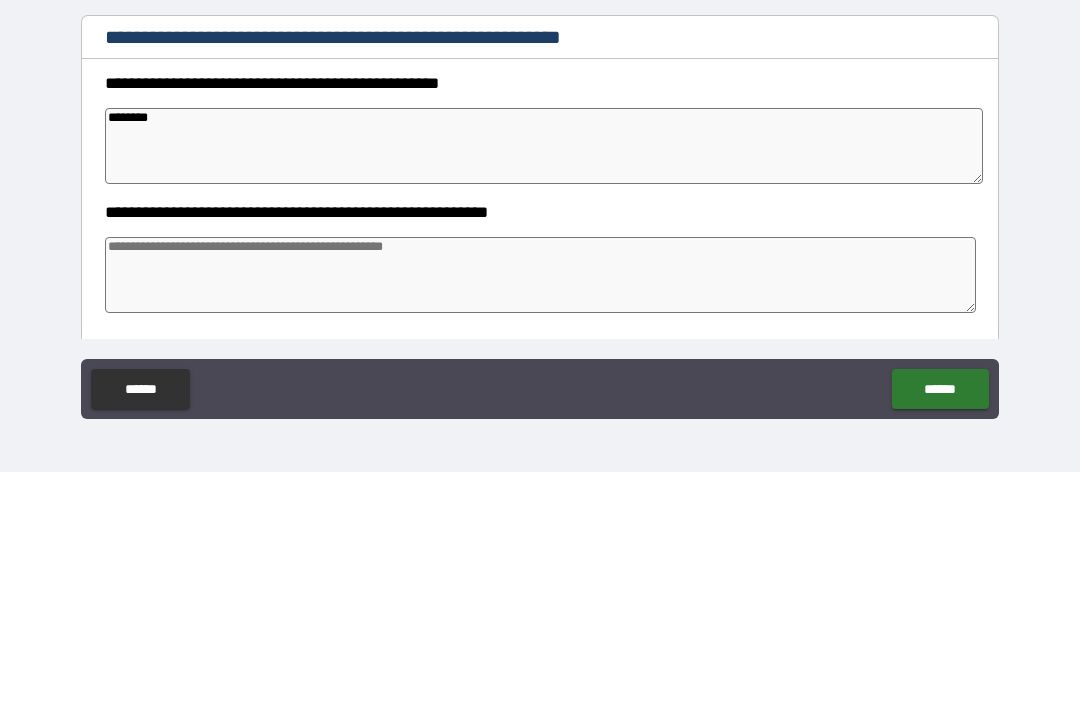 type on "*" 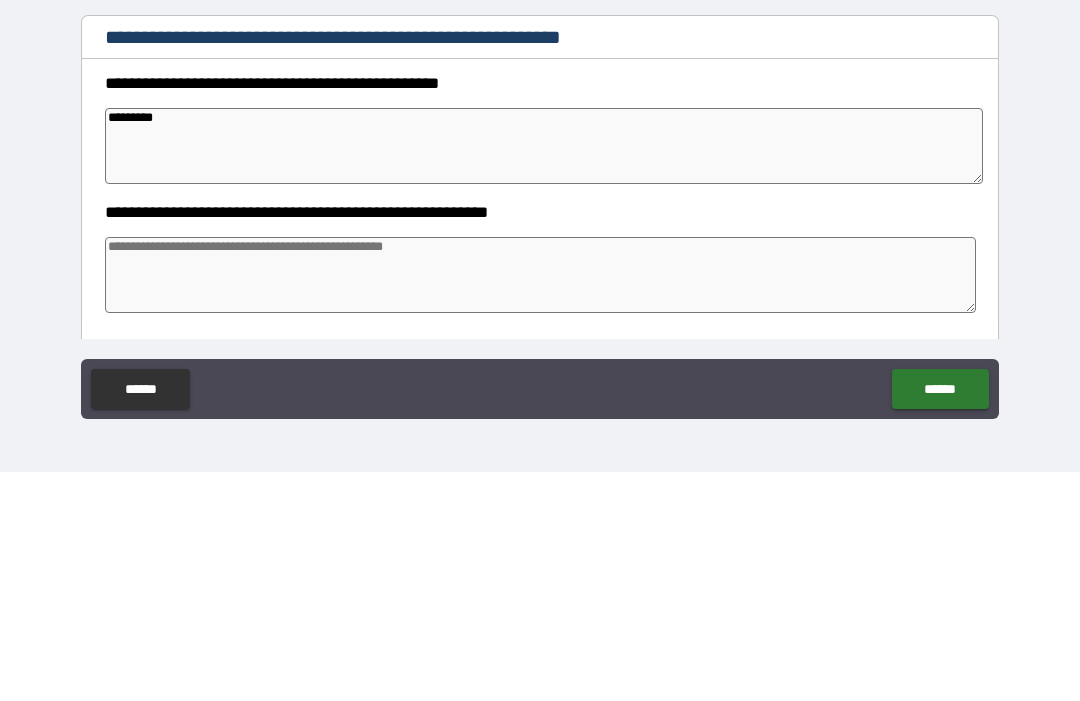 type on "*" 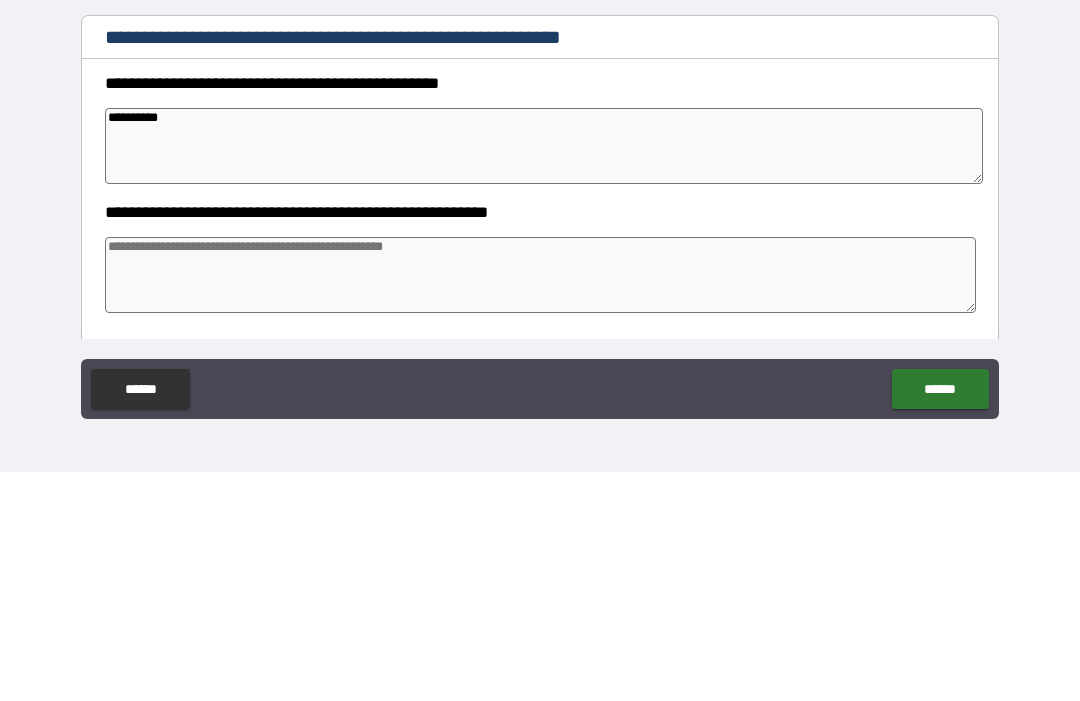 type on "*" 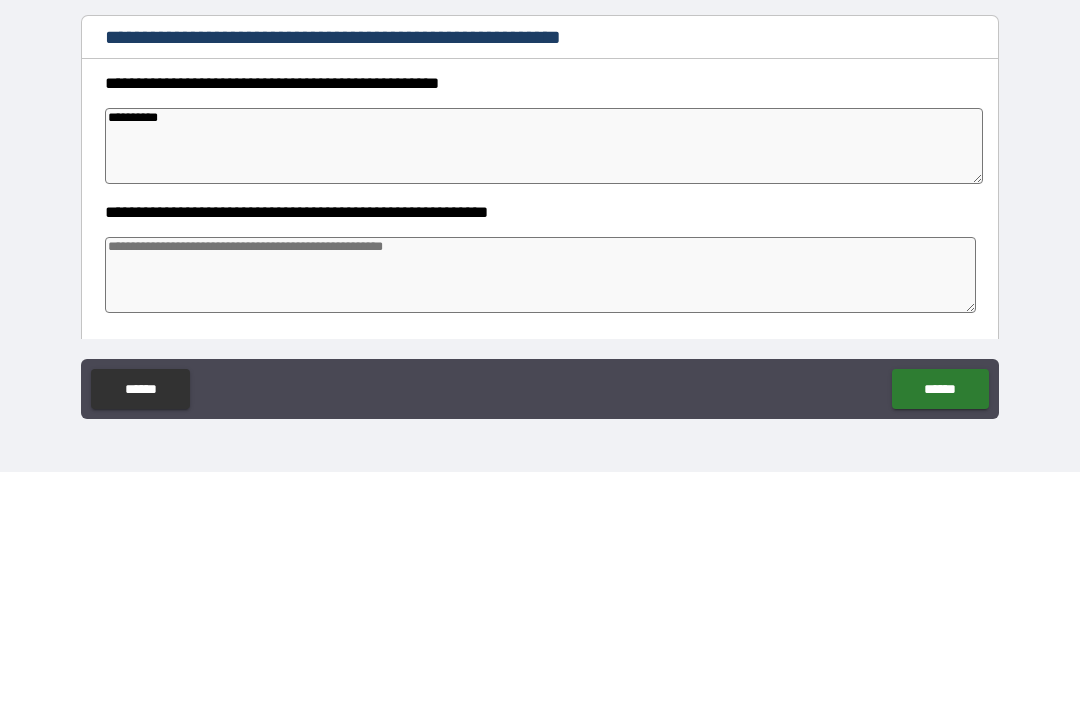 type on "*" 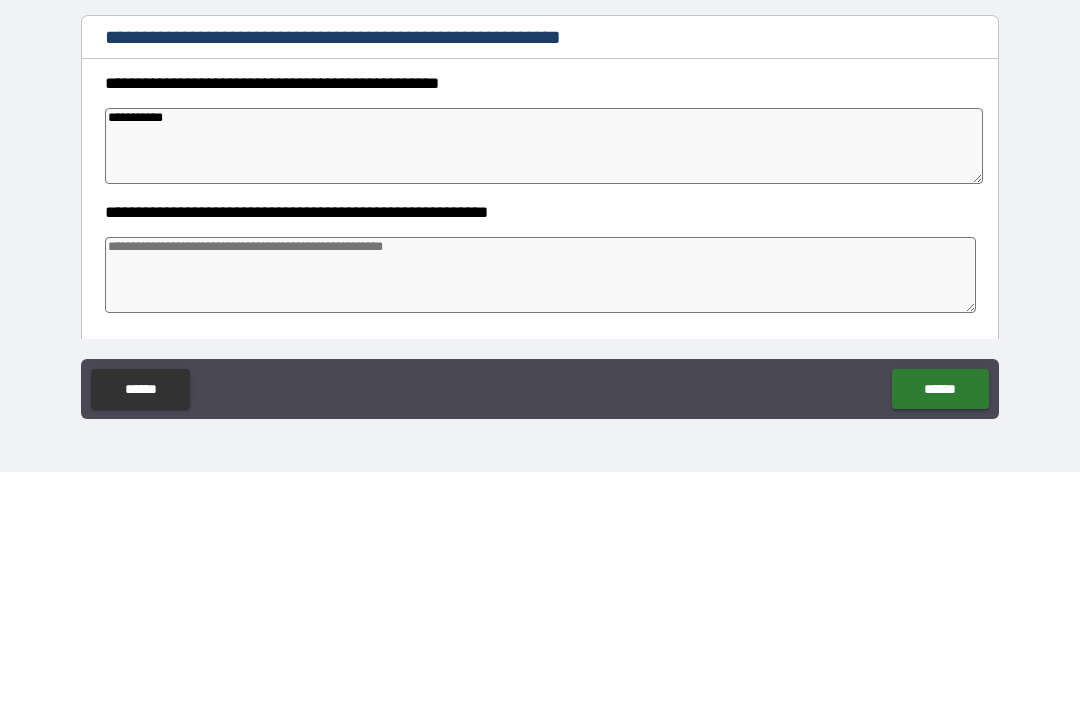 type on "*" 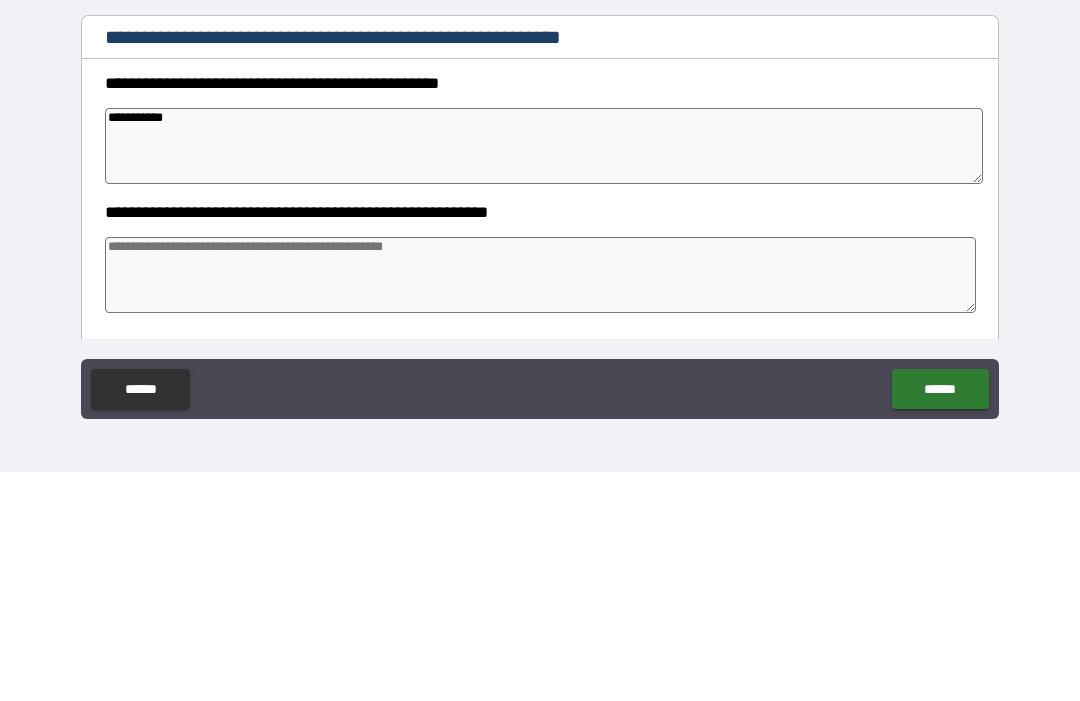 type on "**********" 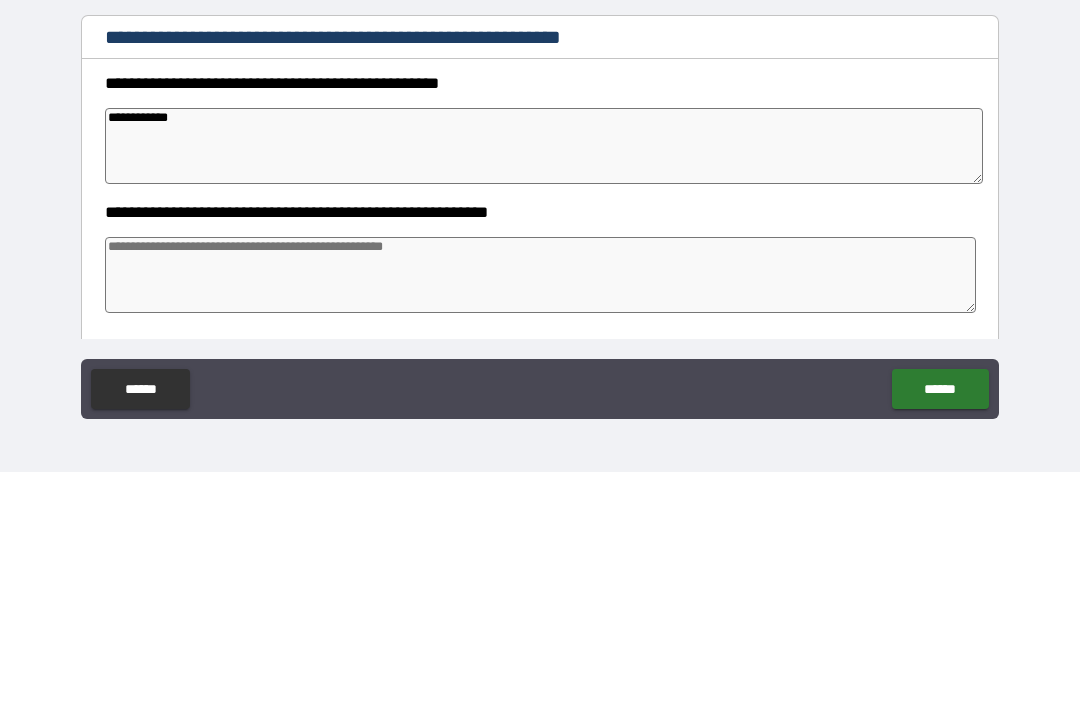 type on "*" 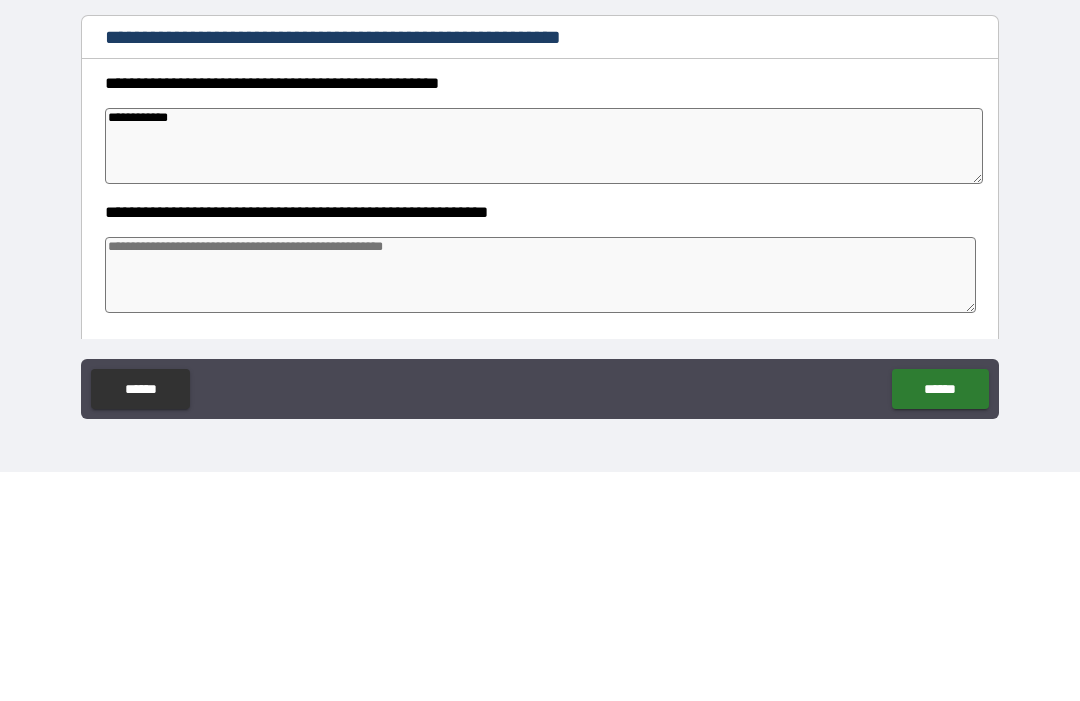type on "*" 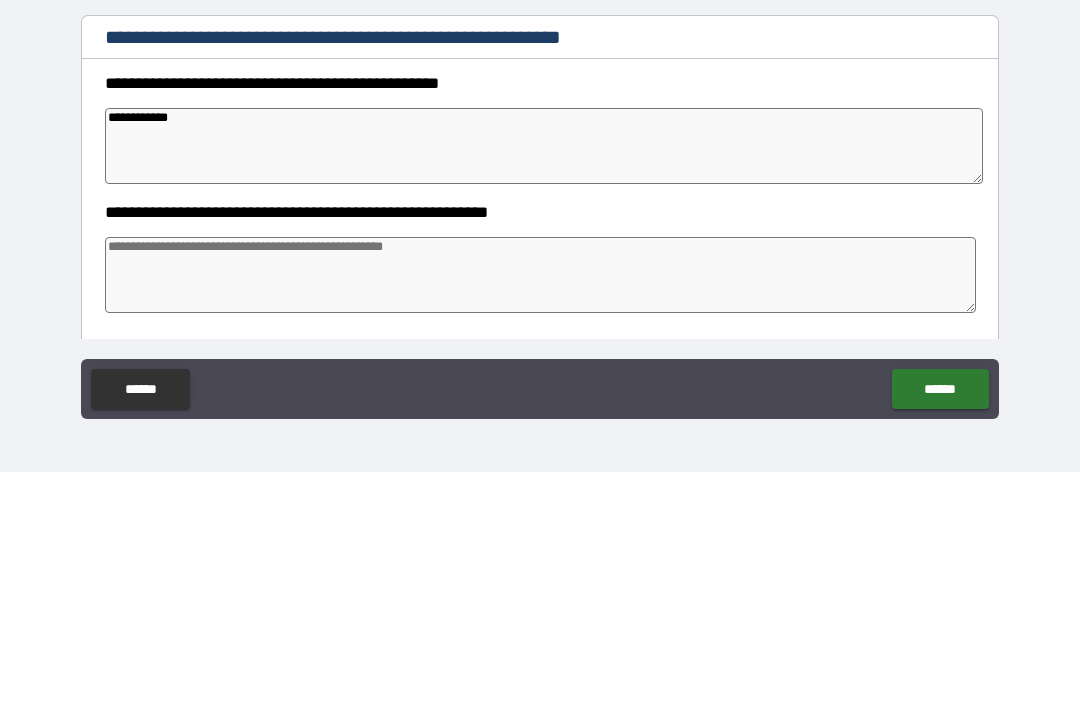 type on "*" 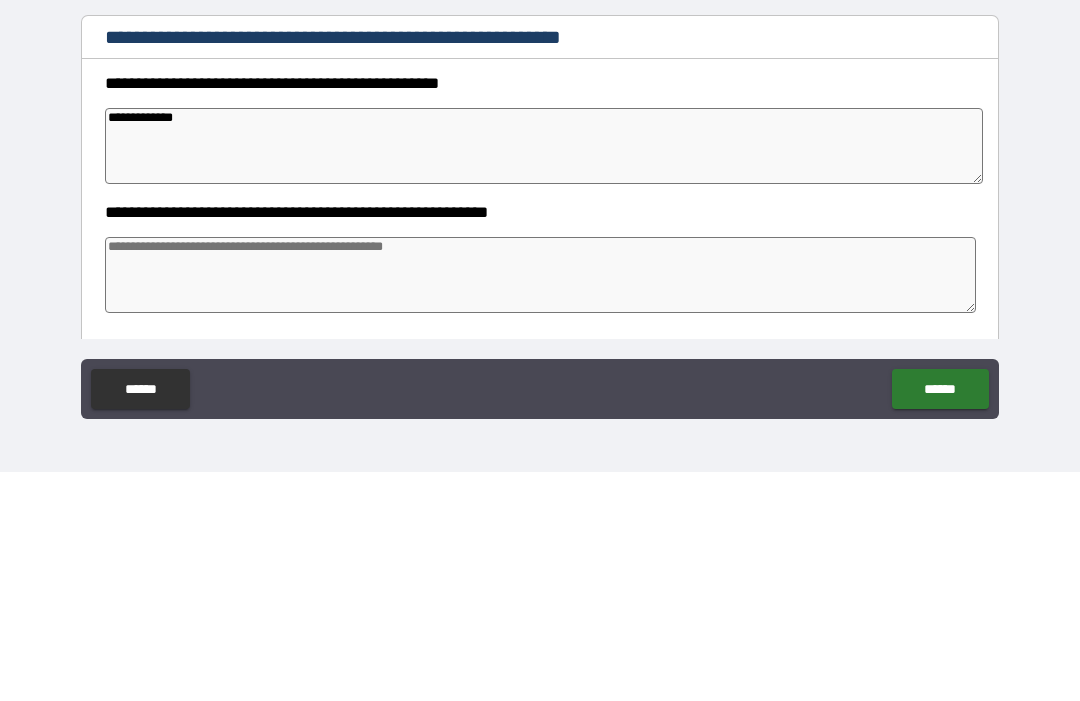 type on "*" 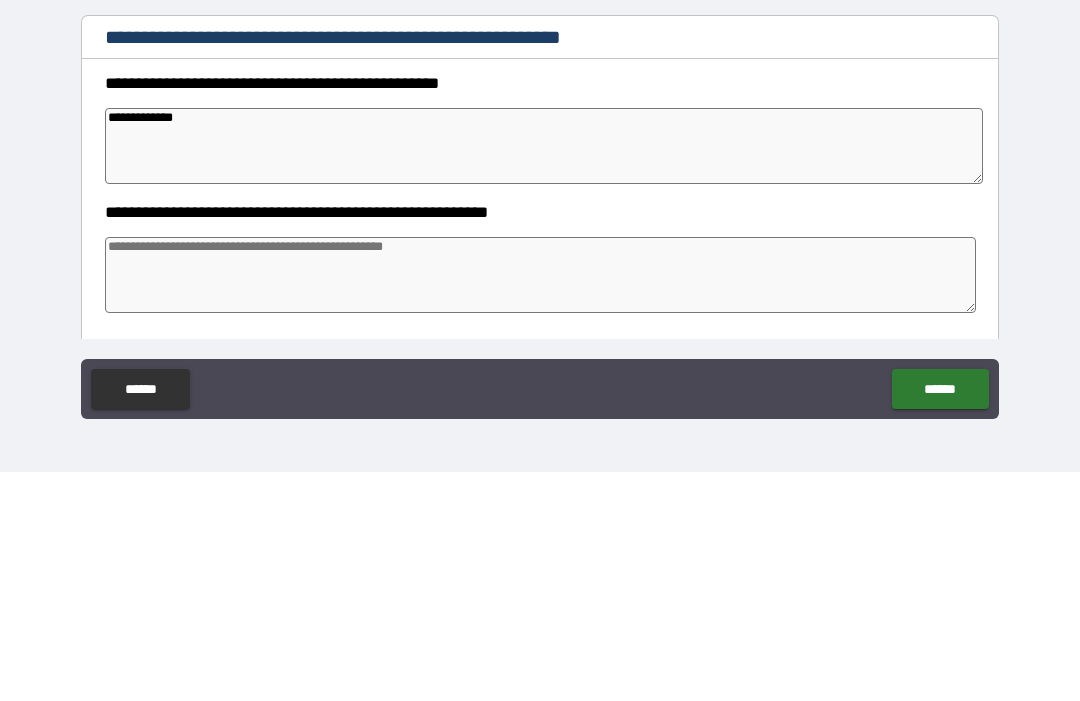 type on "*" 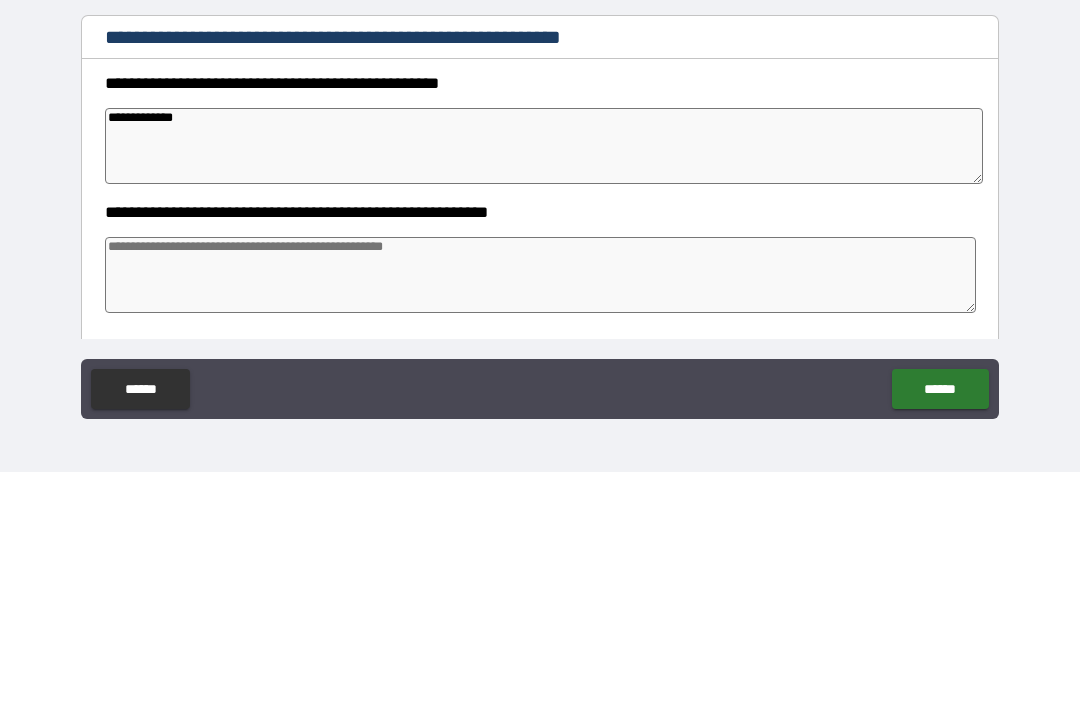 type on "*" 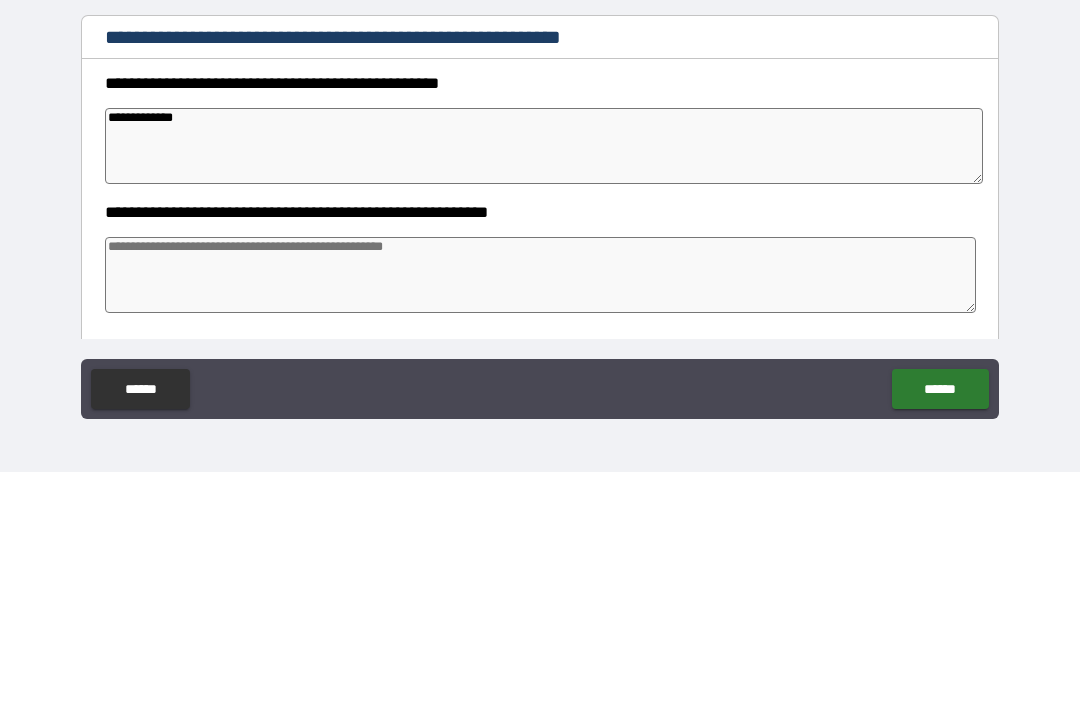 type on "**********" 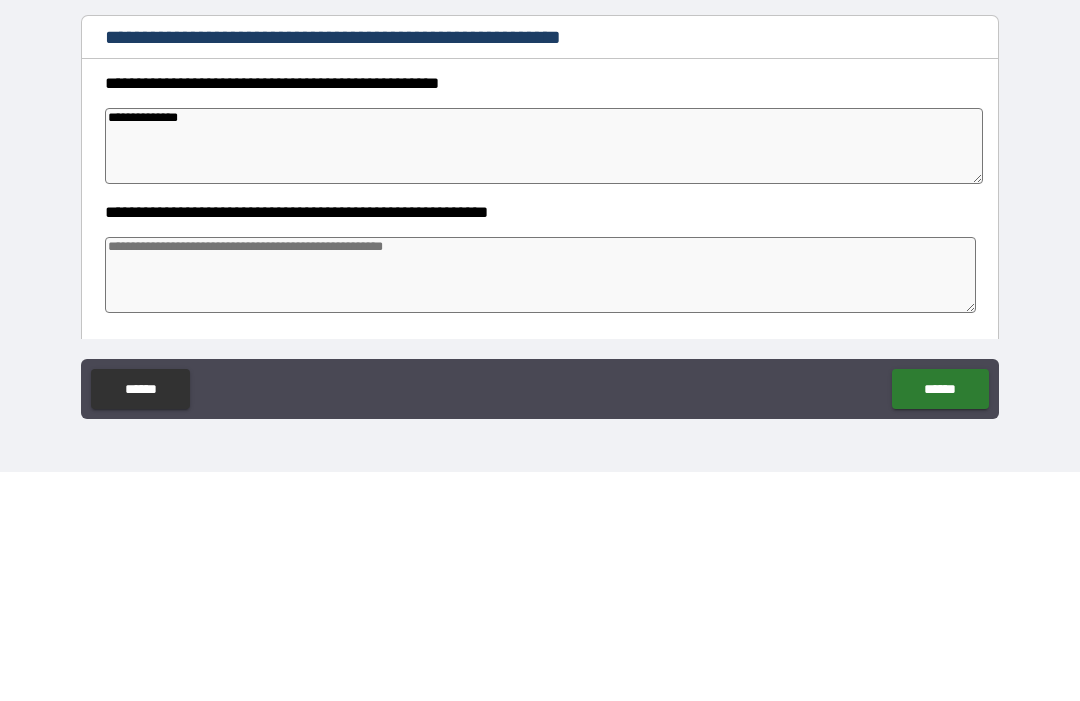 type on "*" 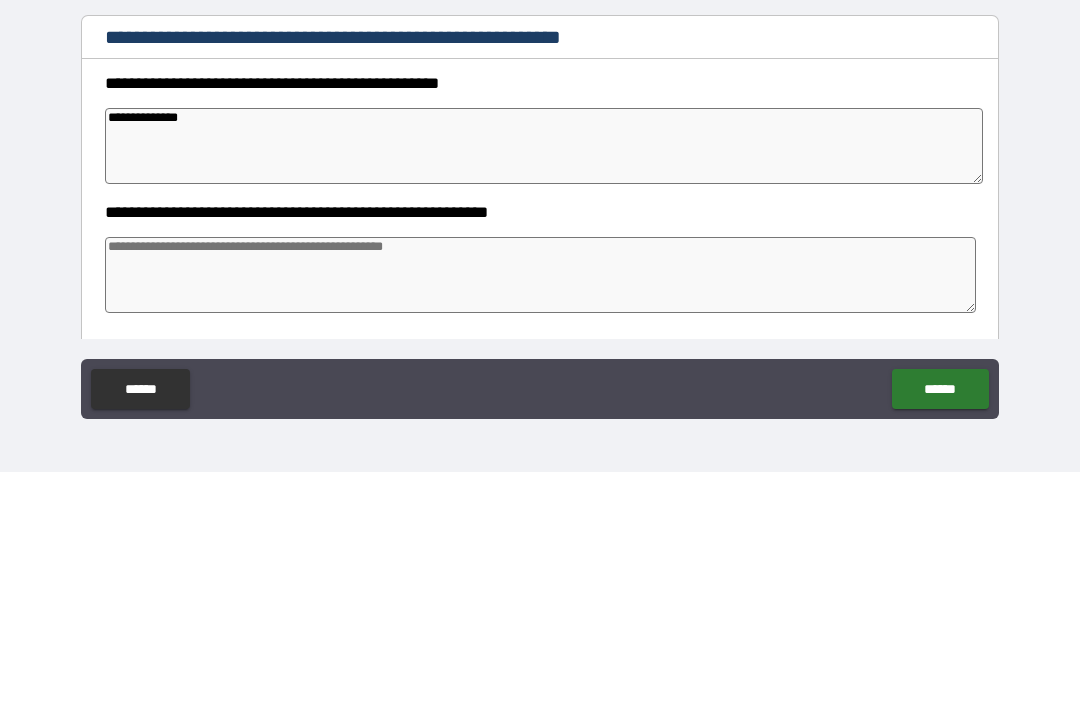 type on "*" 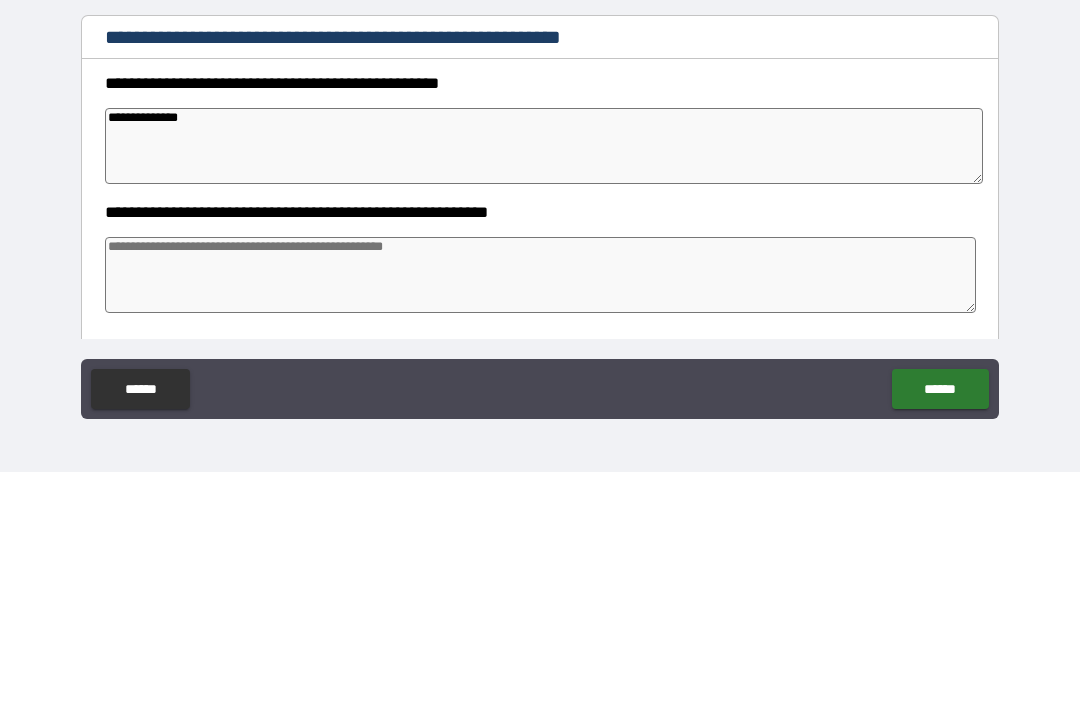 type on "*" 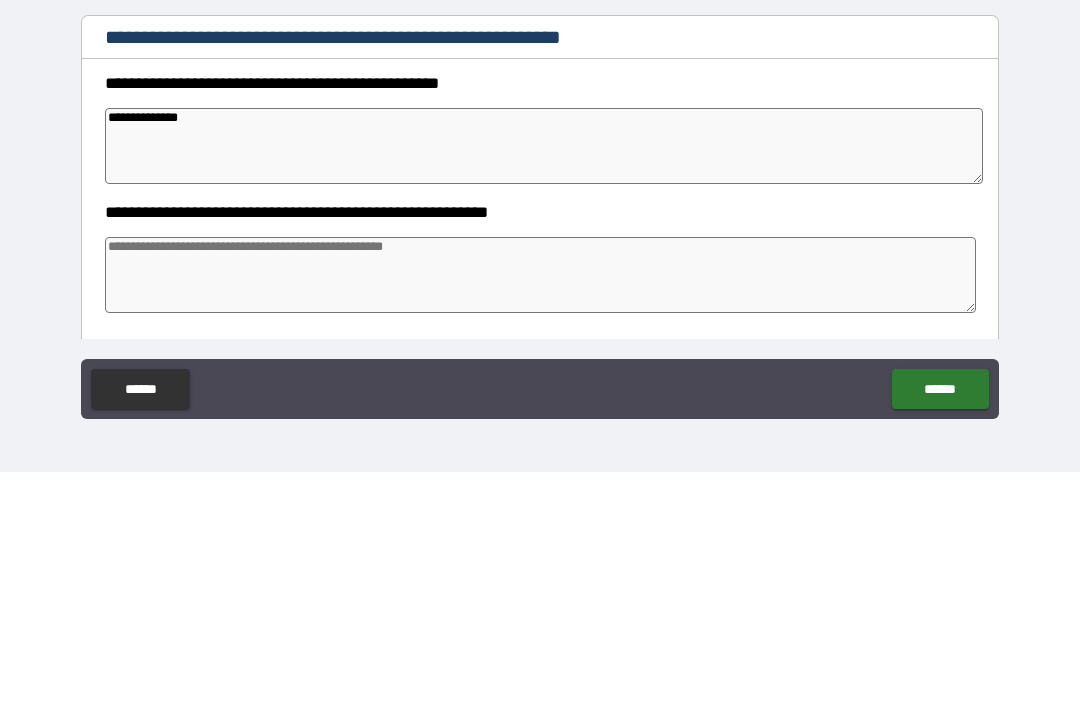 type on "**********" 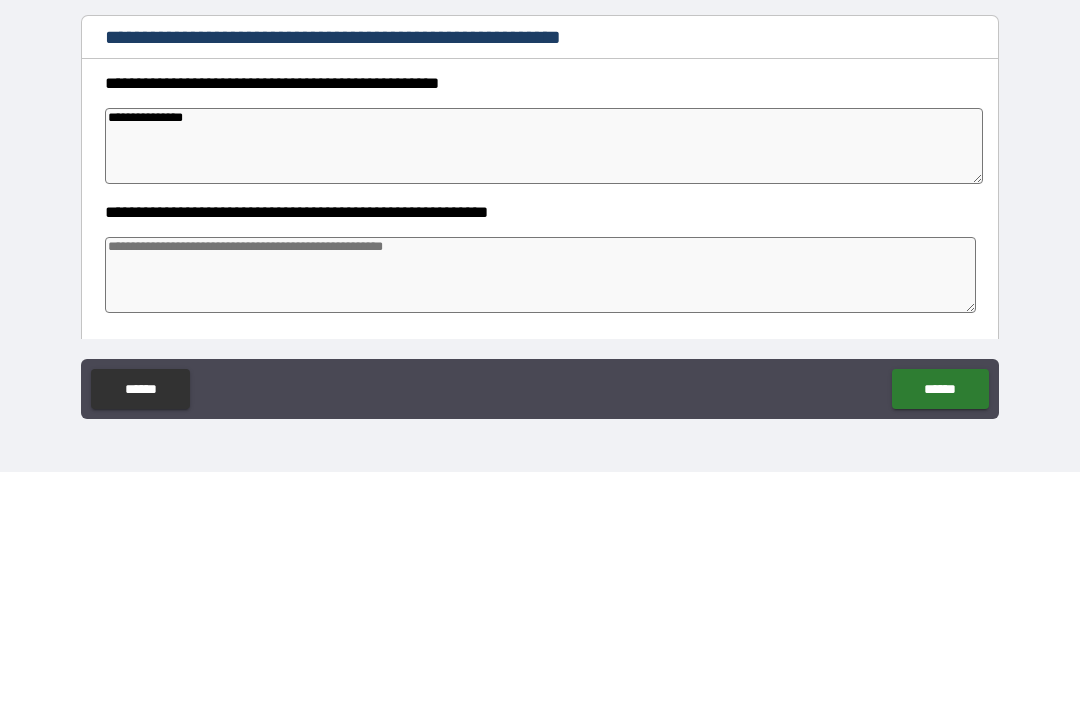 type on "*" 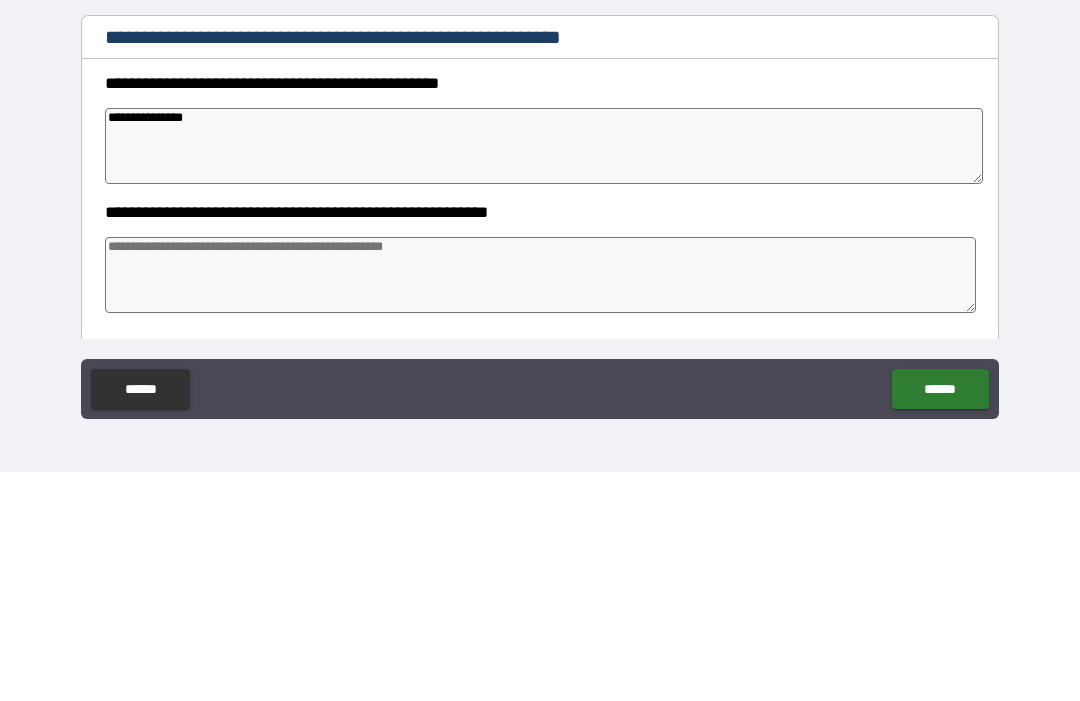 type on "*" 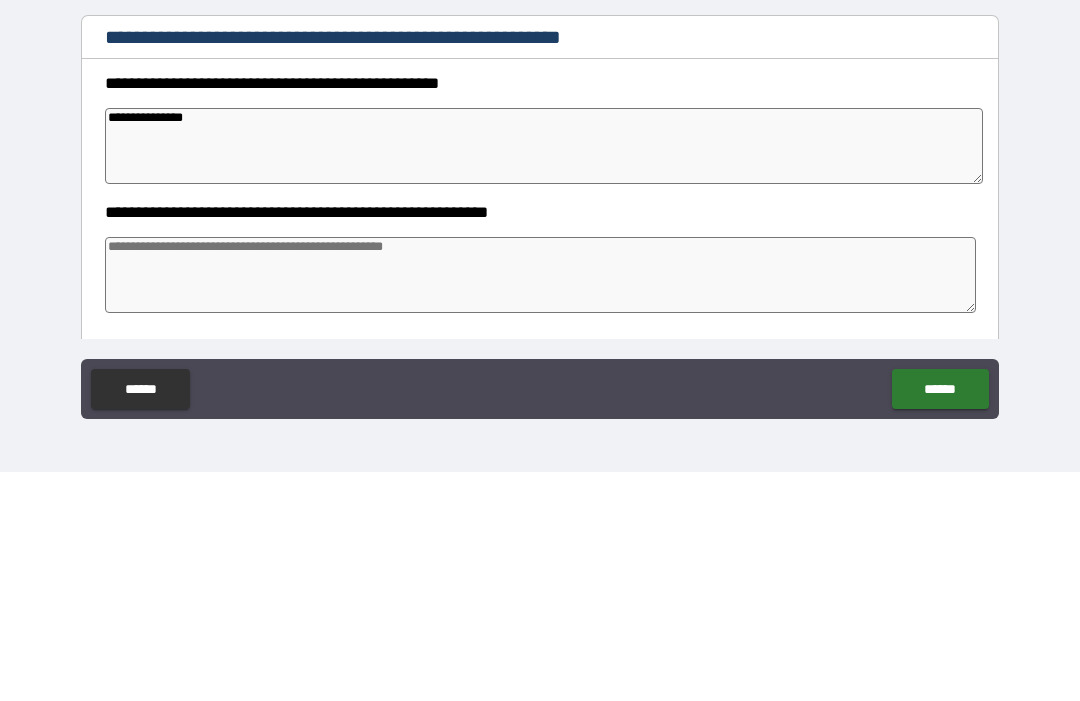 type on "*" 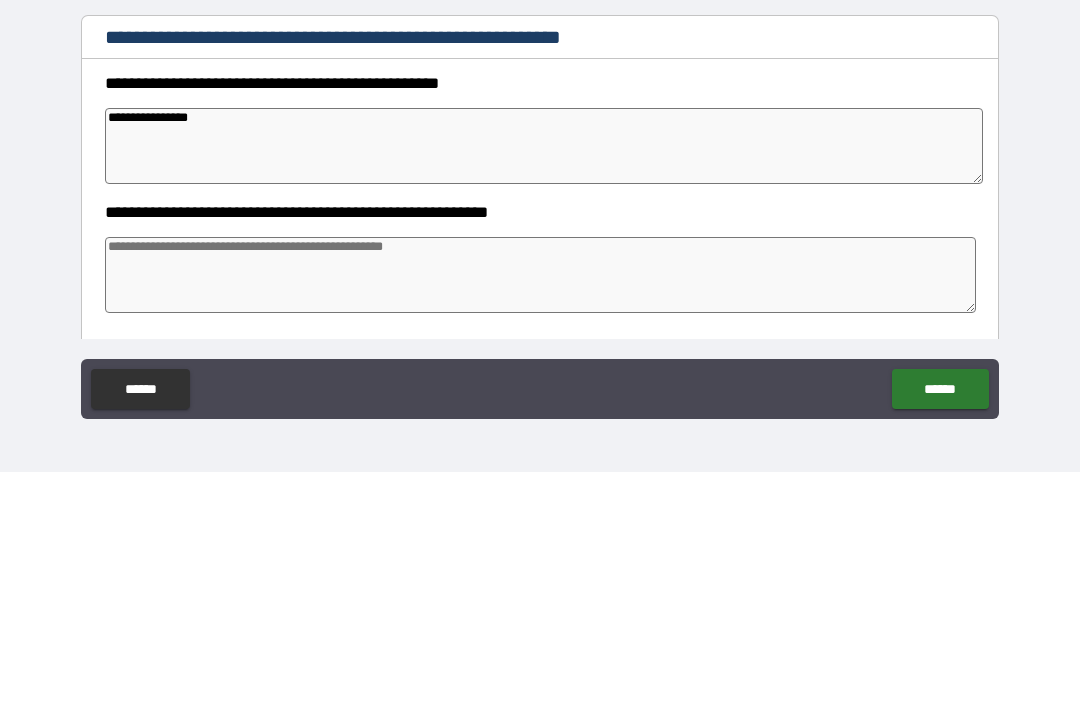 type on "*" 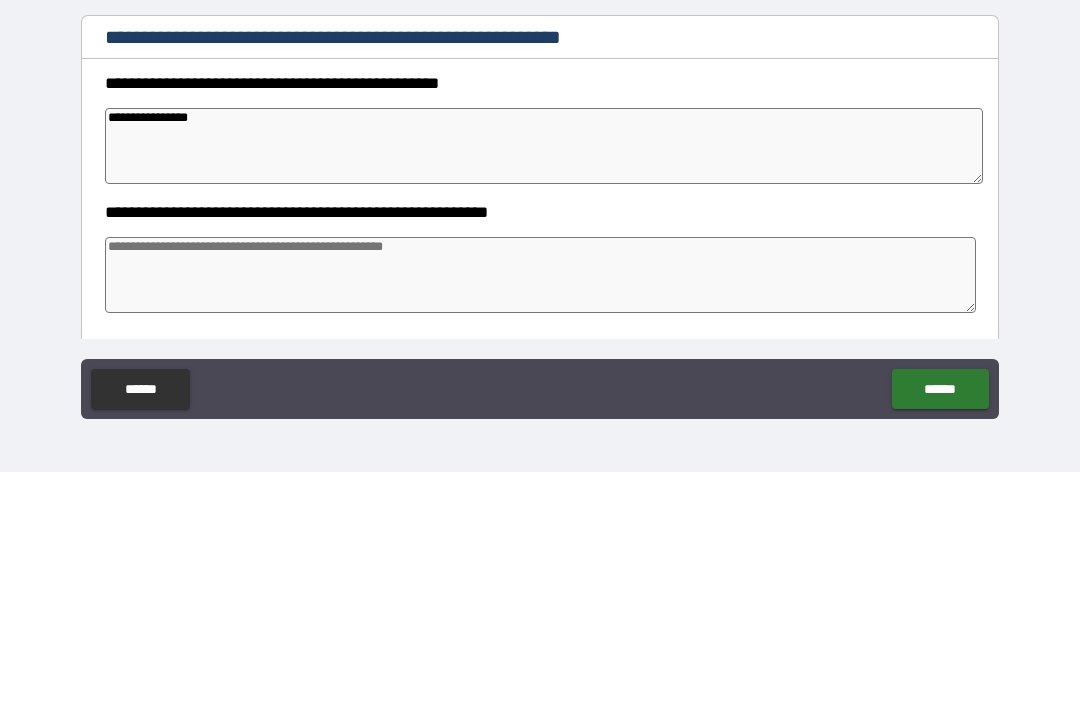 type on "*" 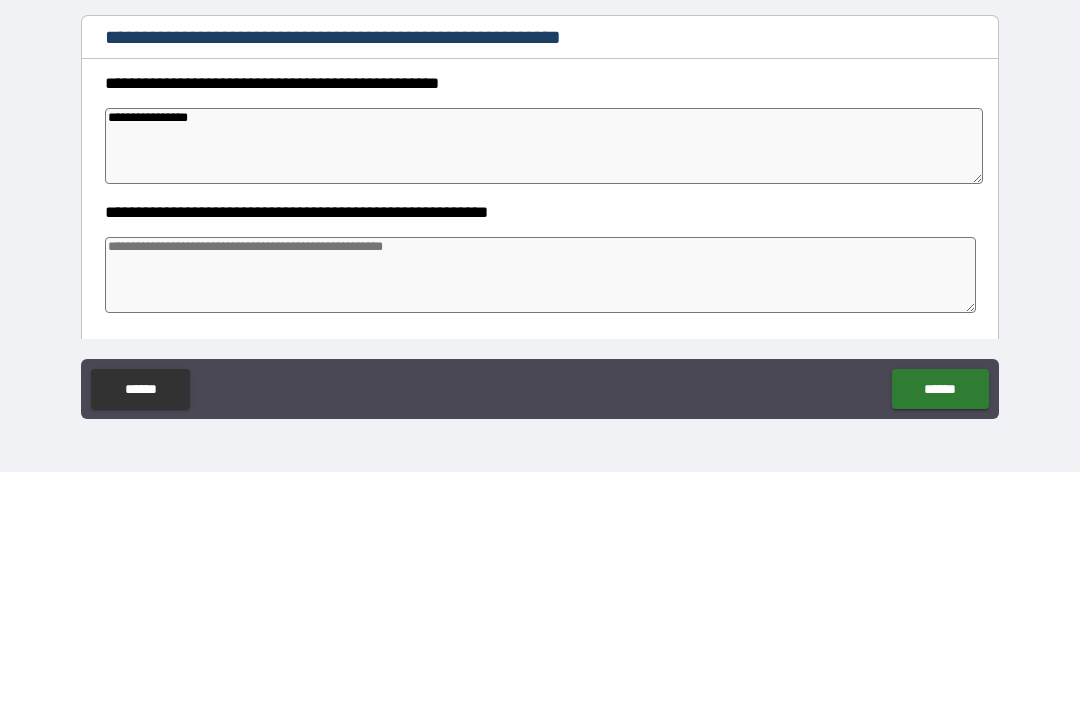 type on "*" 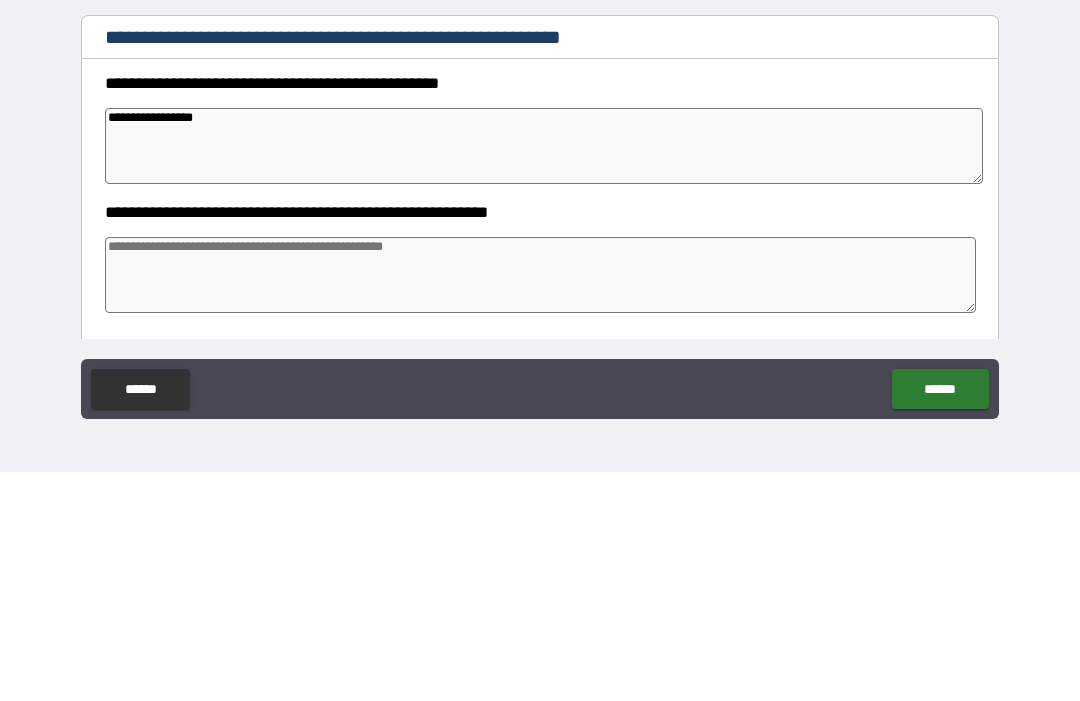 type on "*" 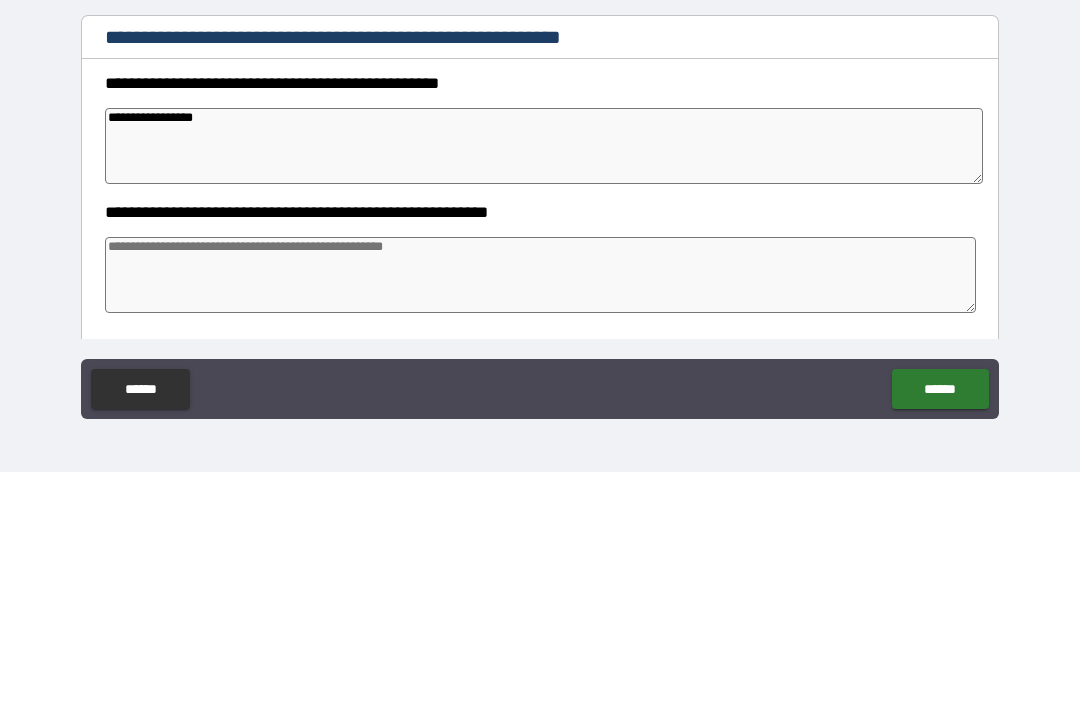 type on "*" 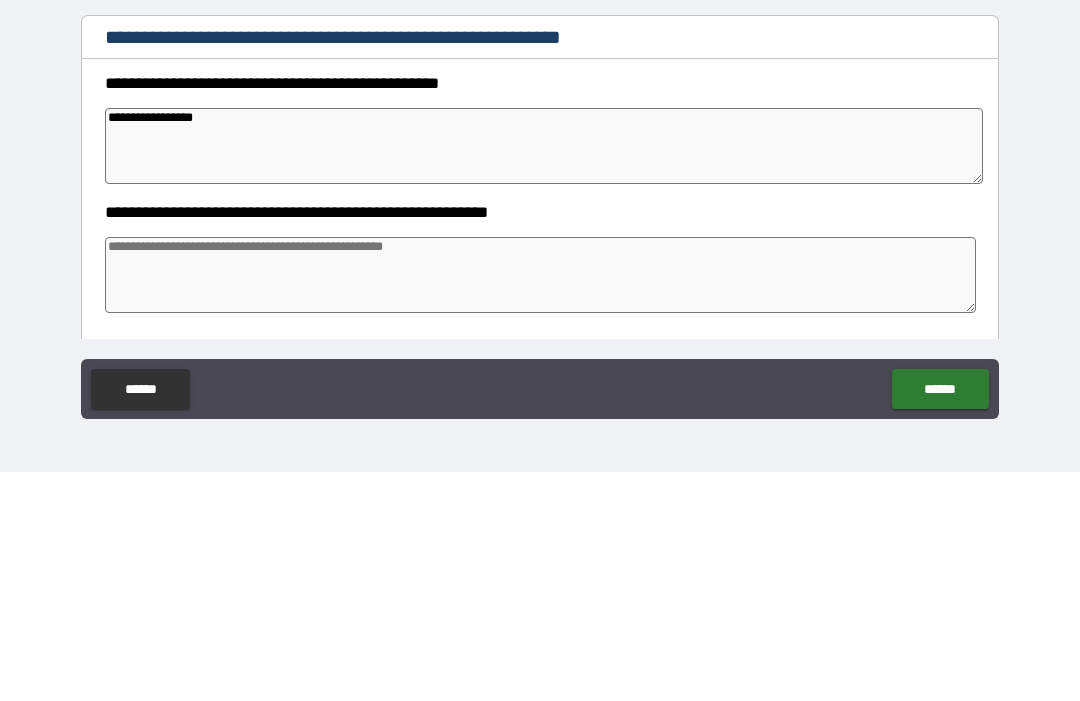 type on "*" 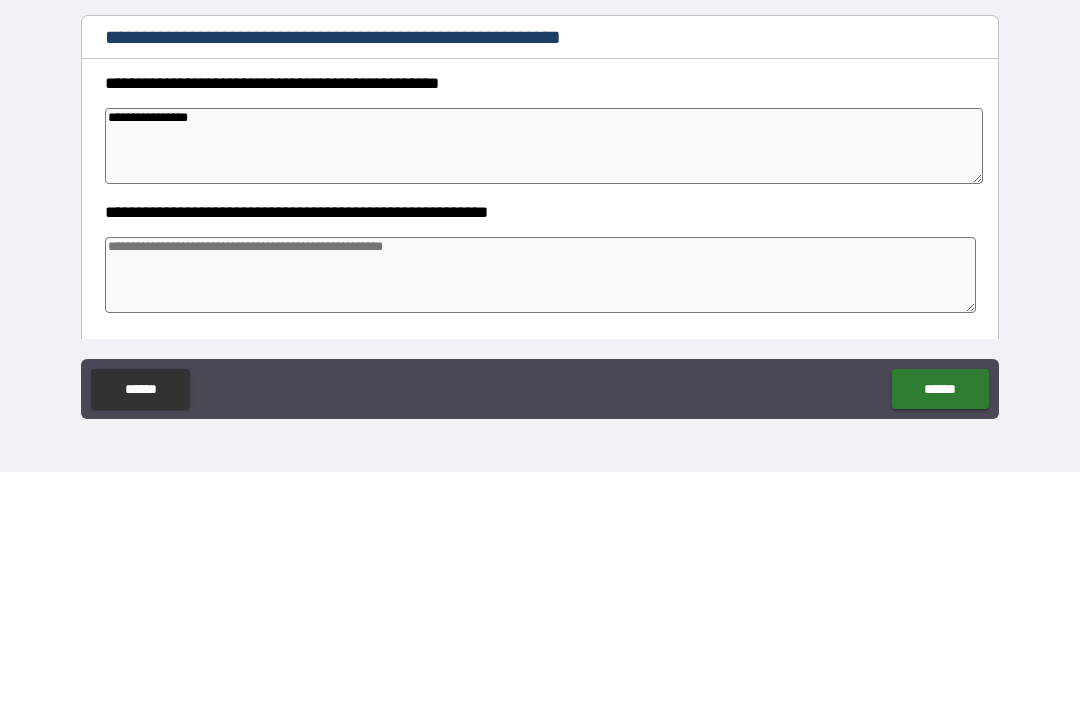 type on "*" 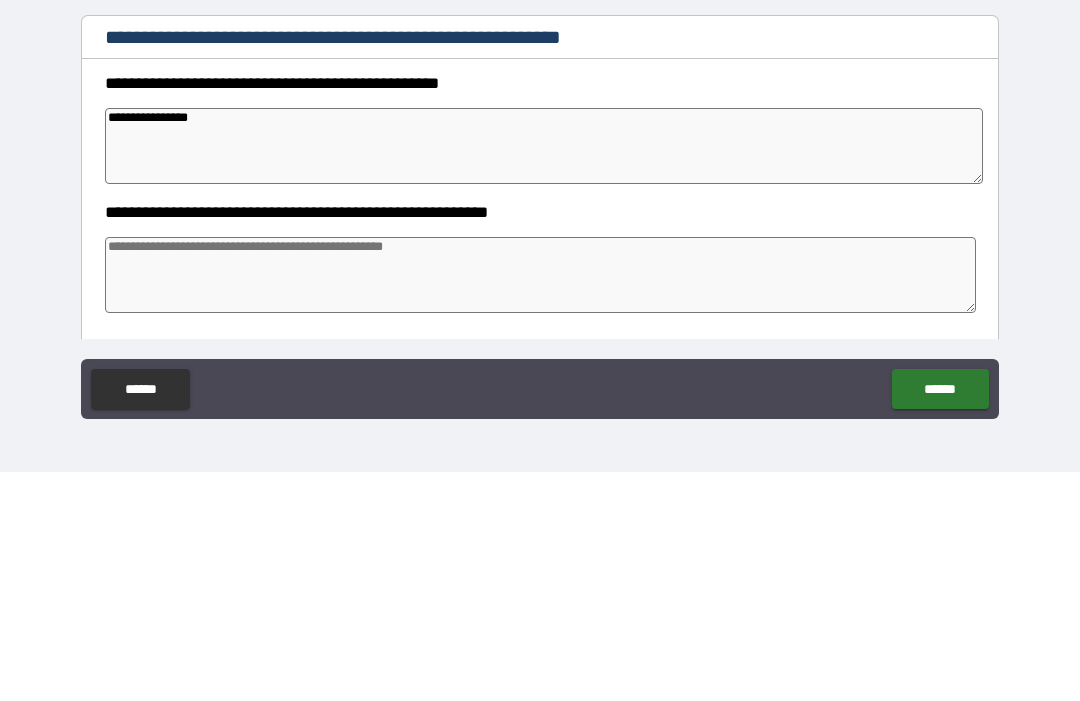 type on "**********" 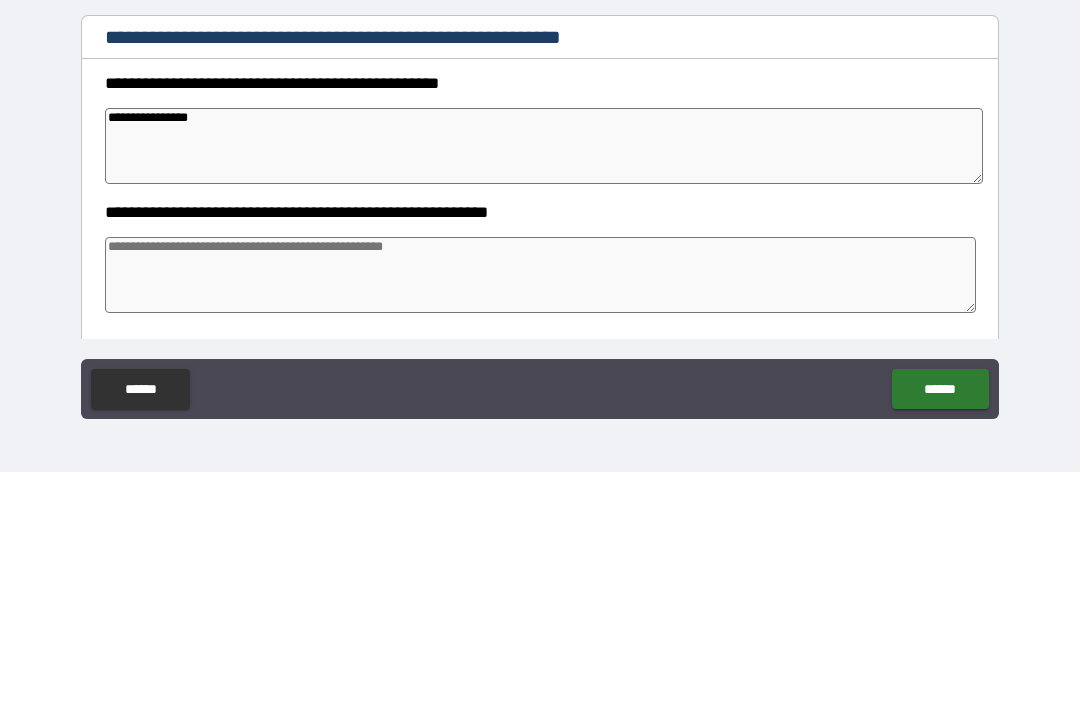 type on "*" 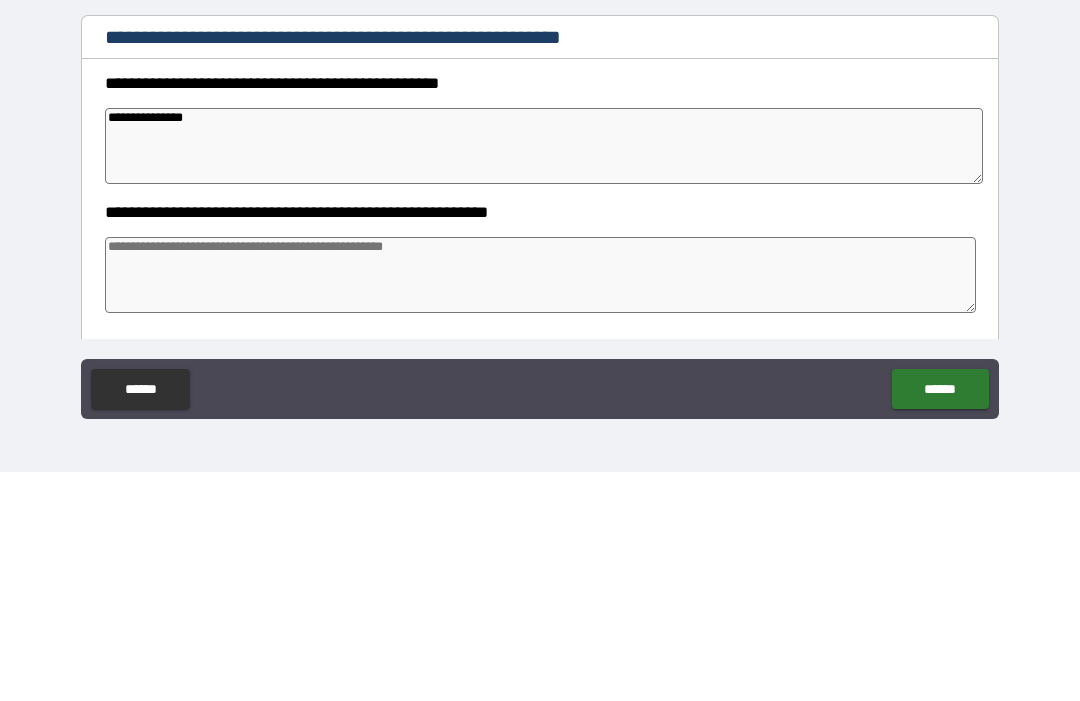 type on "*" 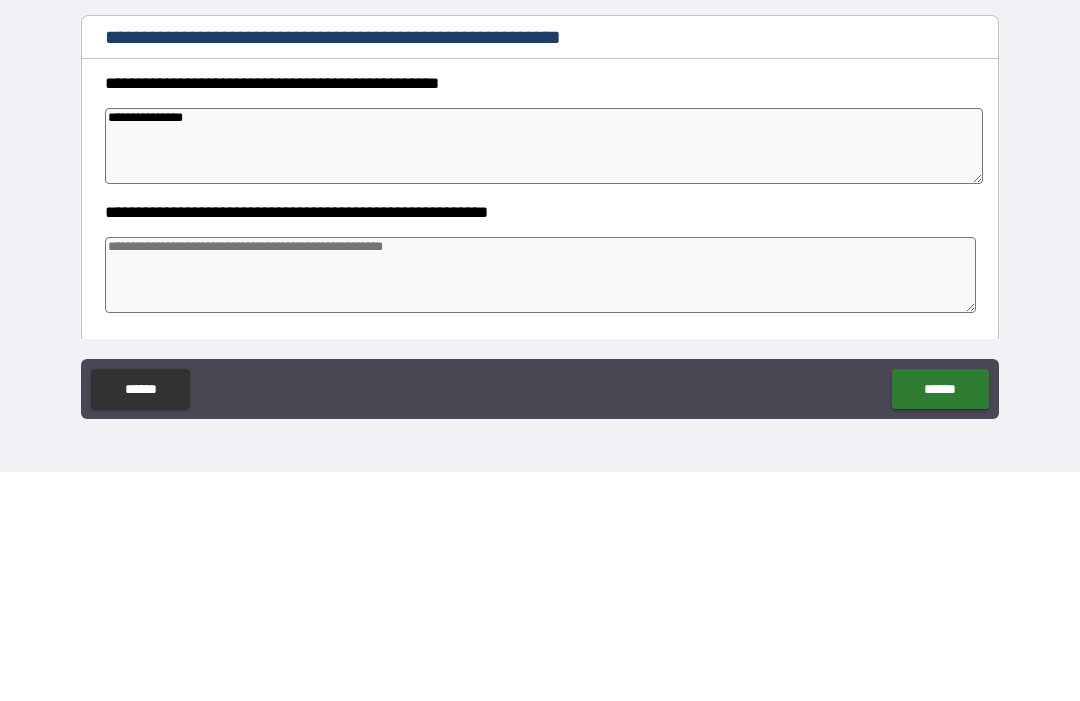 type on "**********" 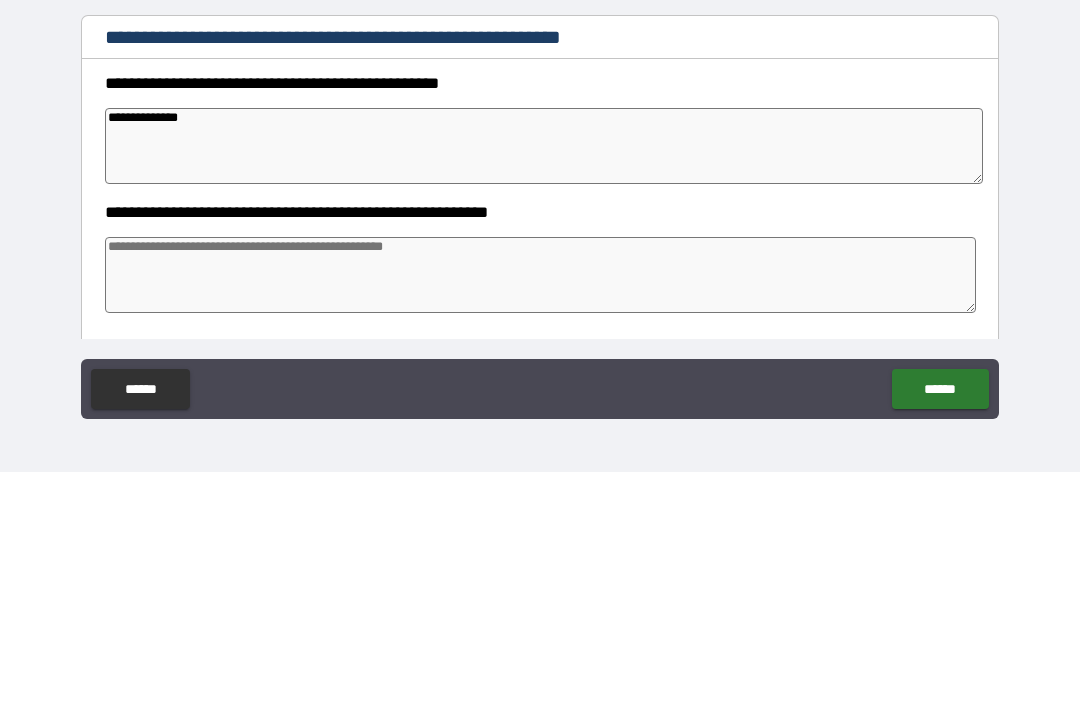 type on "*" 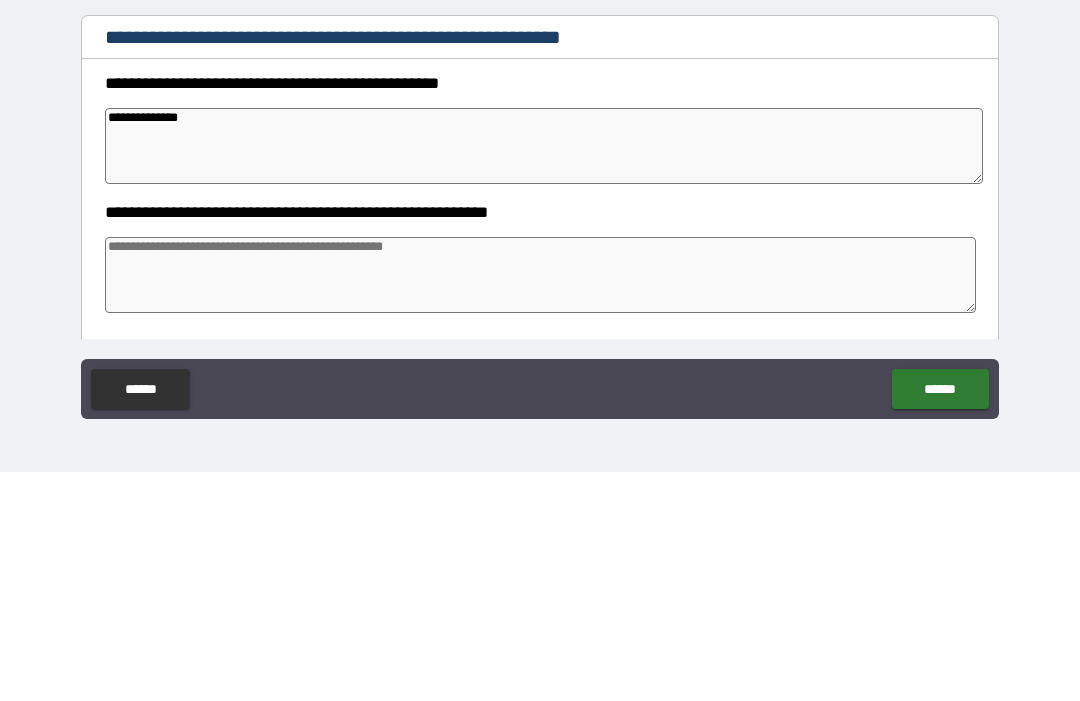 type on "*" 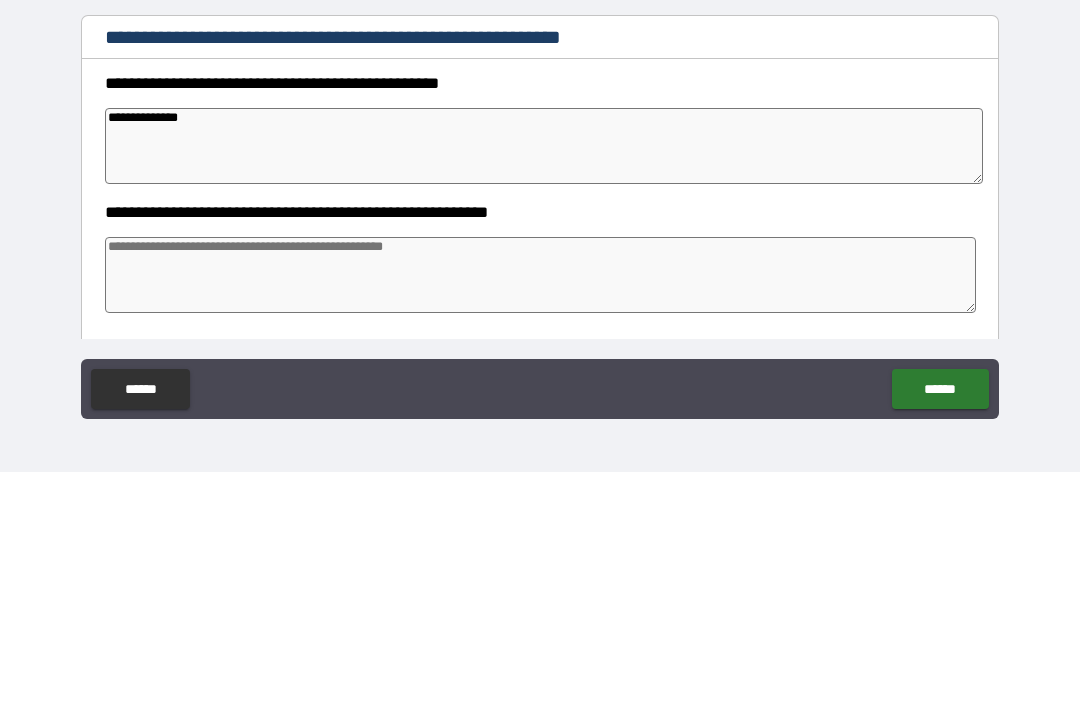type on "*" 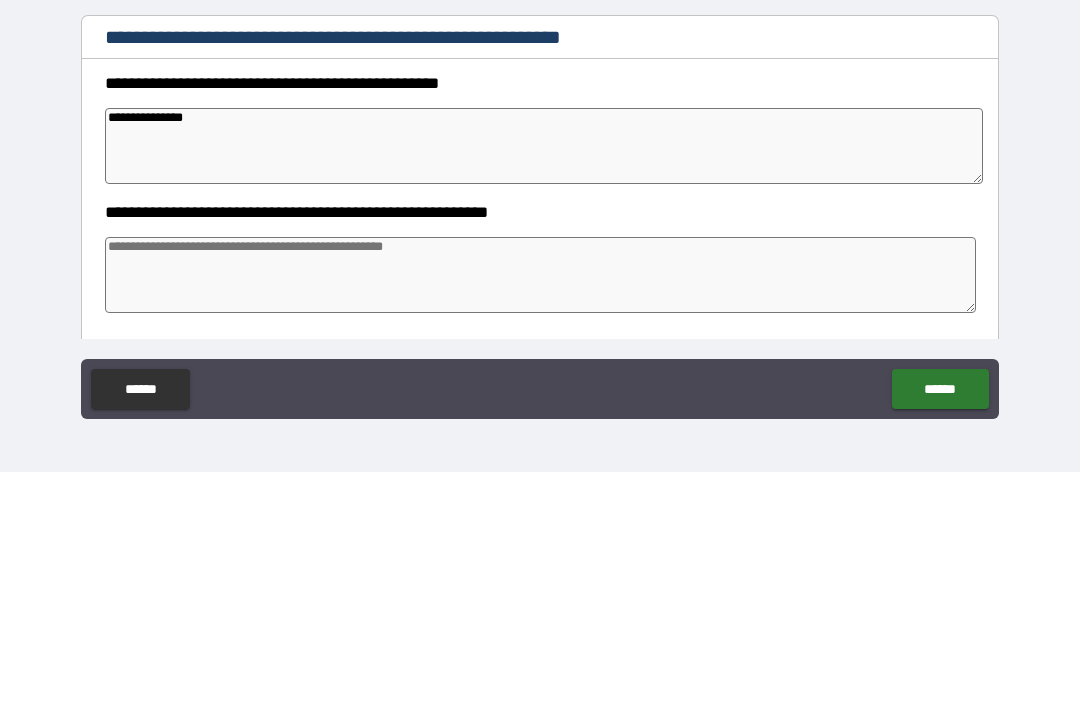 type on "*" 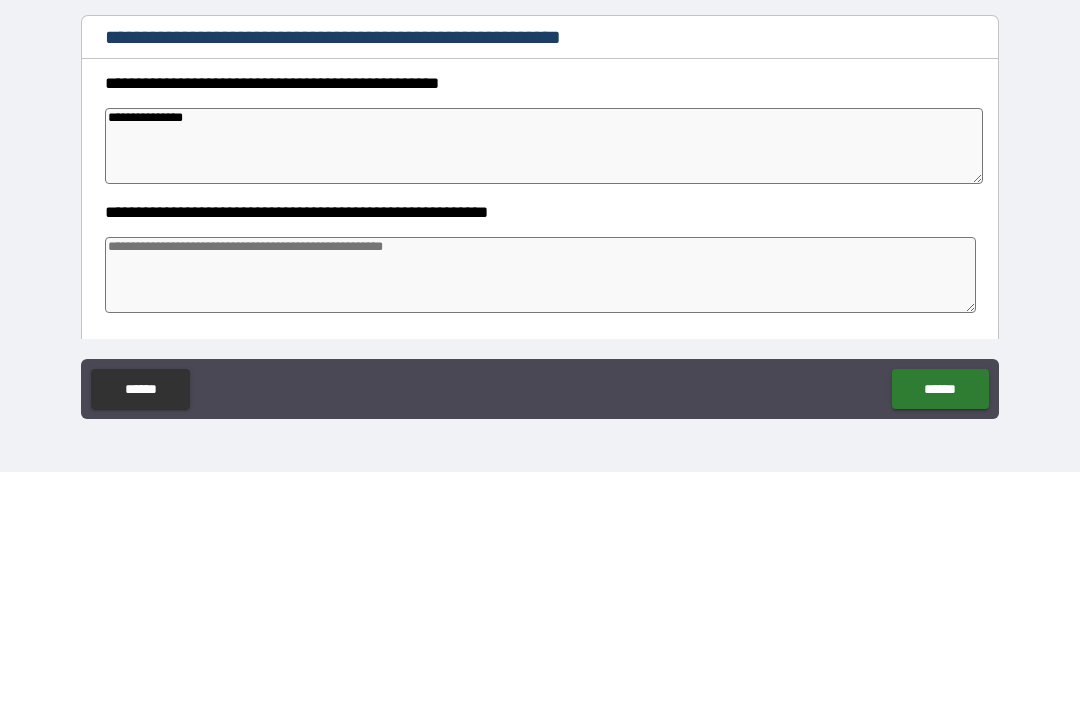 type on "*" 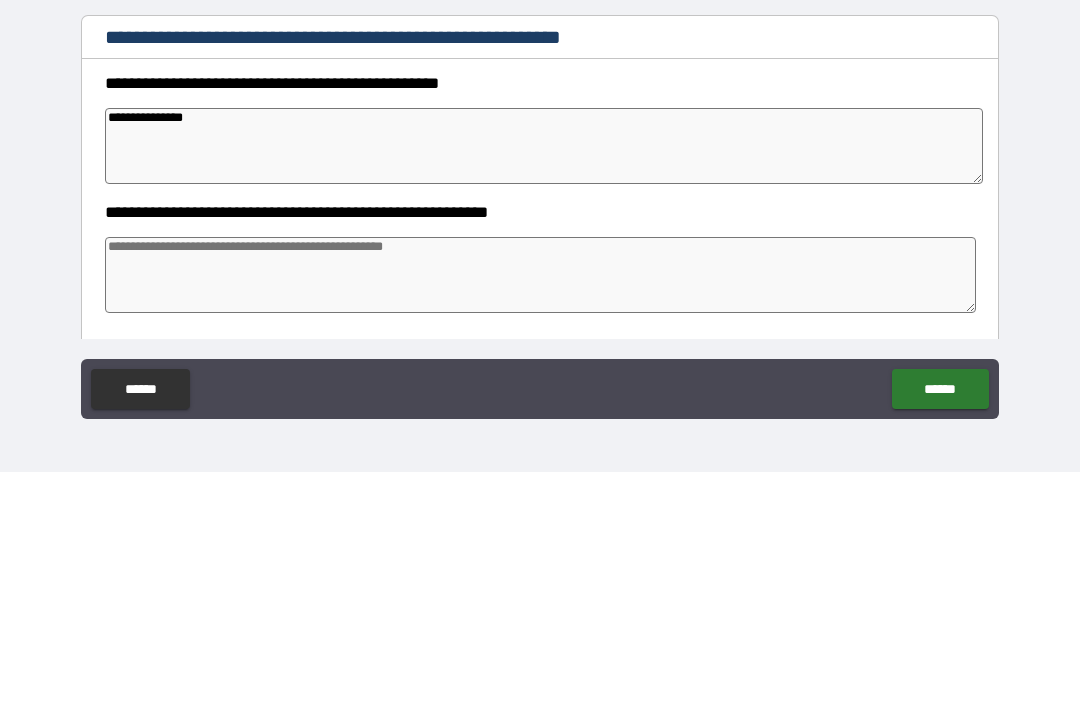 type on "*" 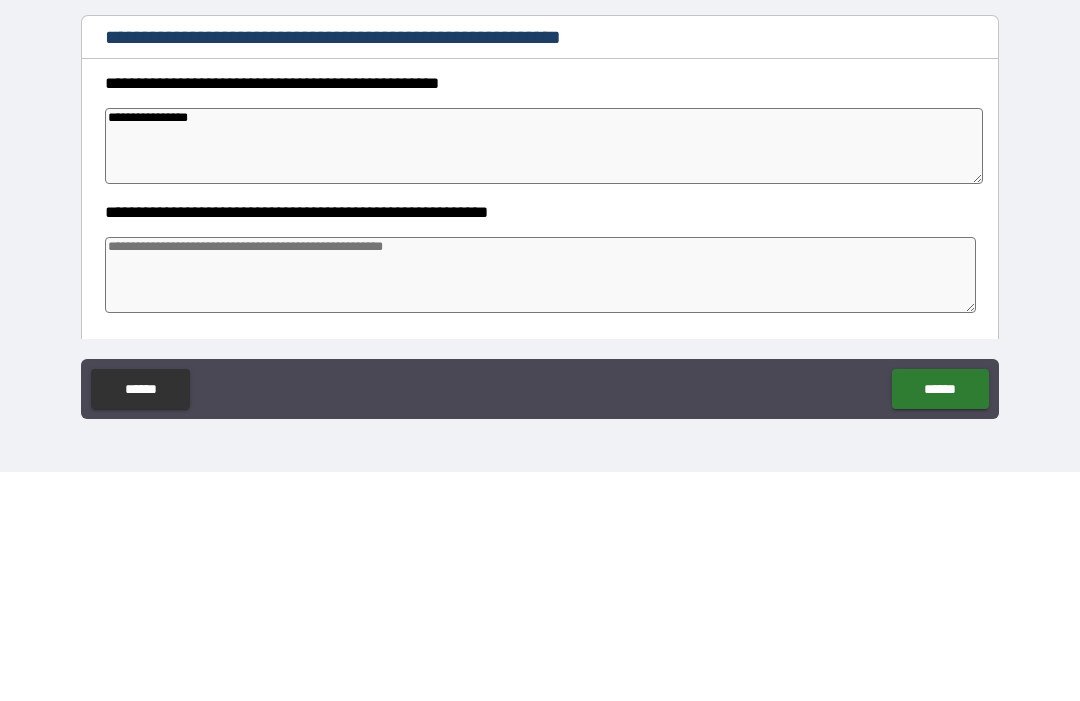 type on "*" 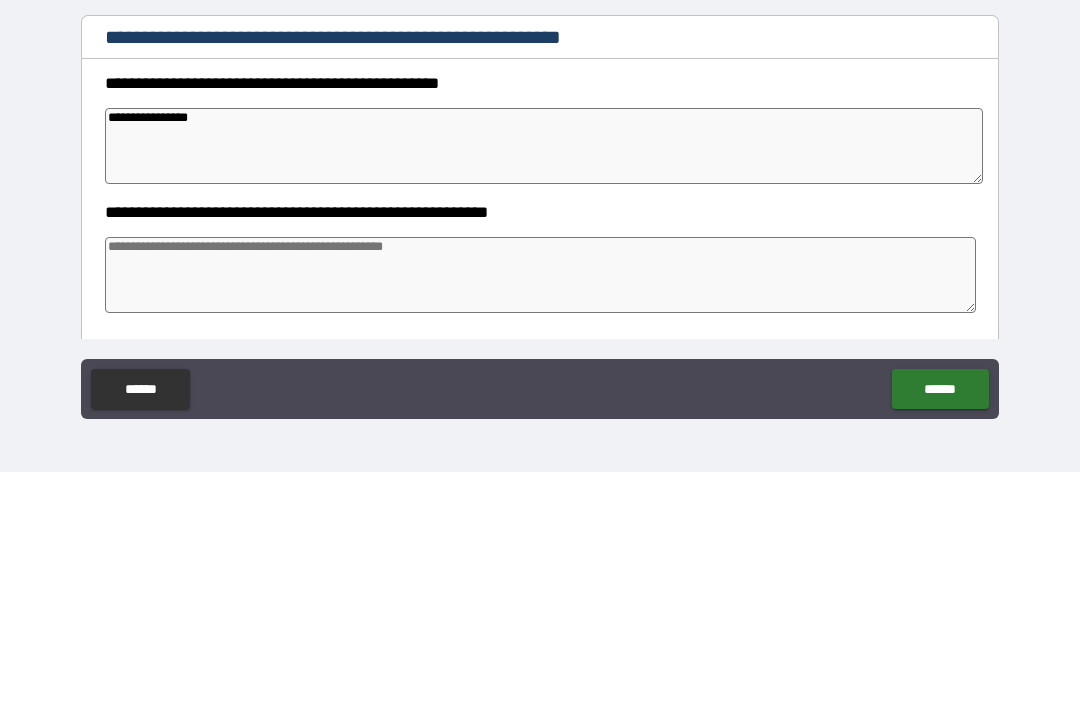type on "*" 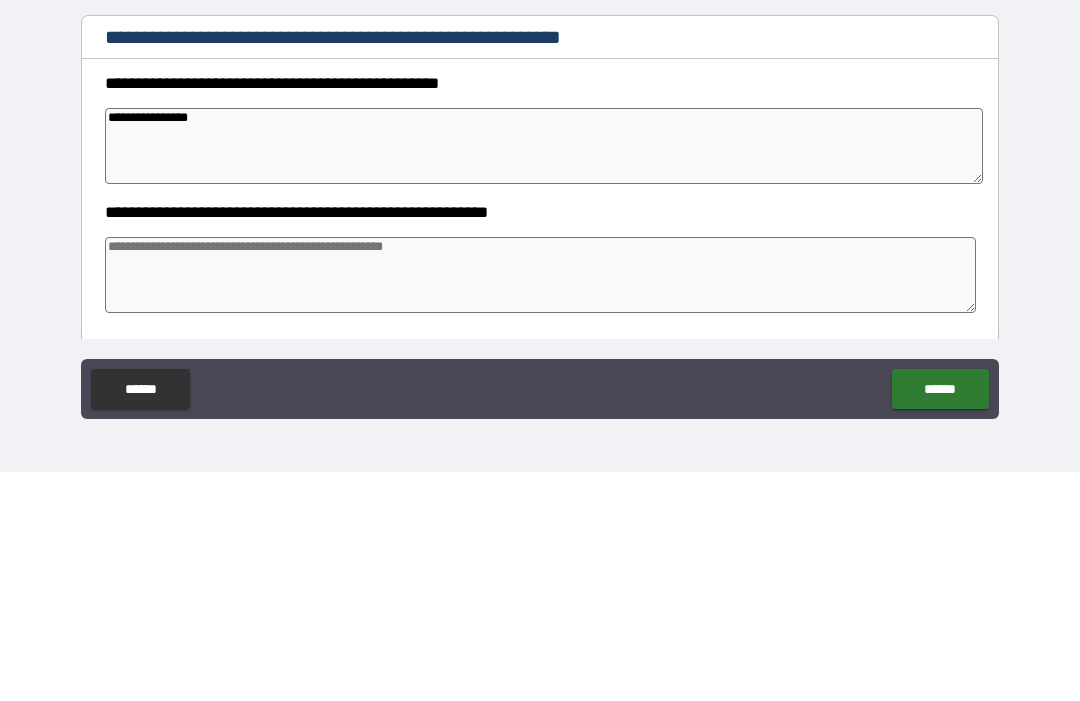 type on "*" 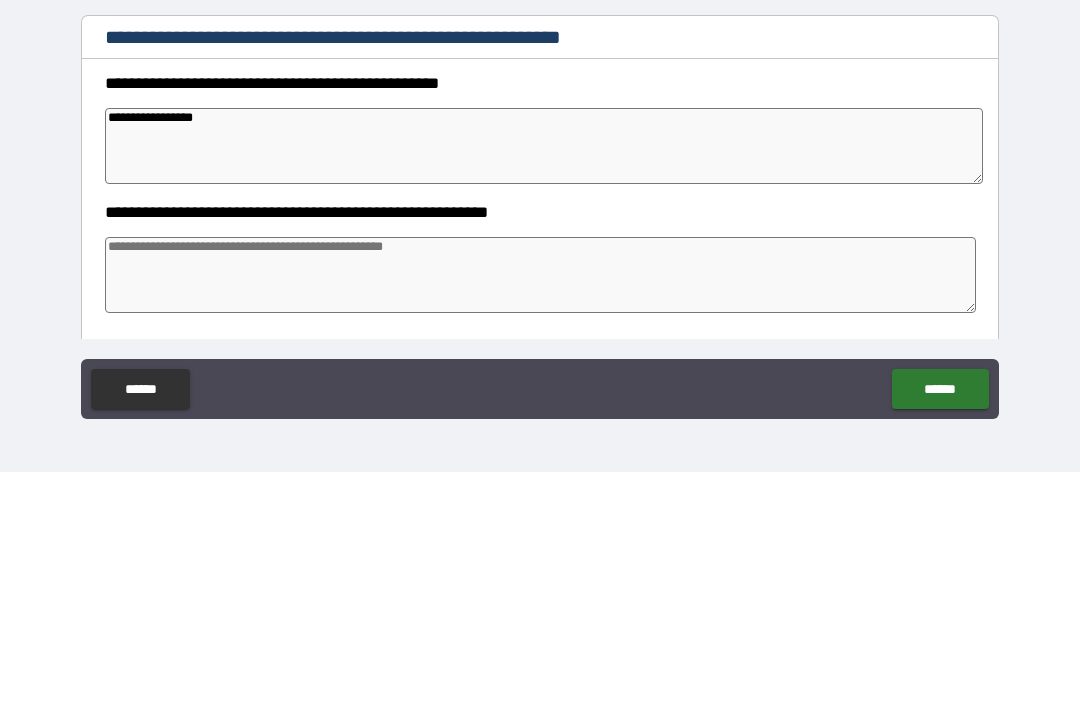 type on "*" 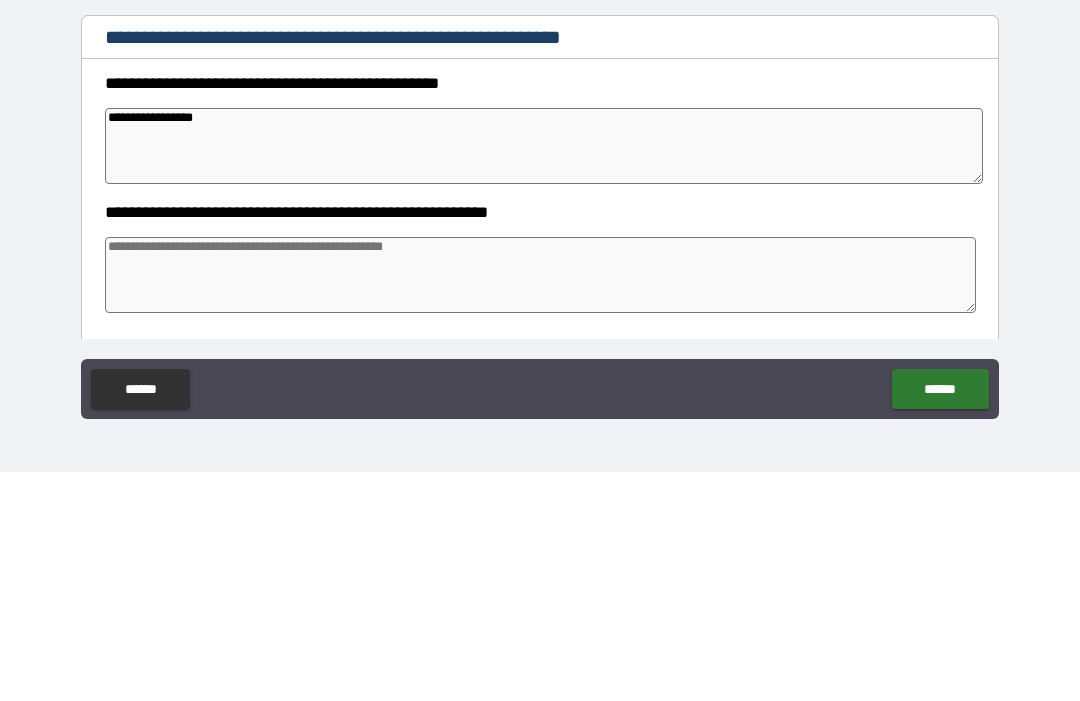 type on "**********" 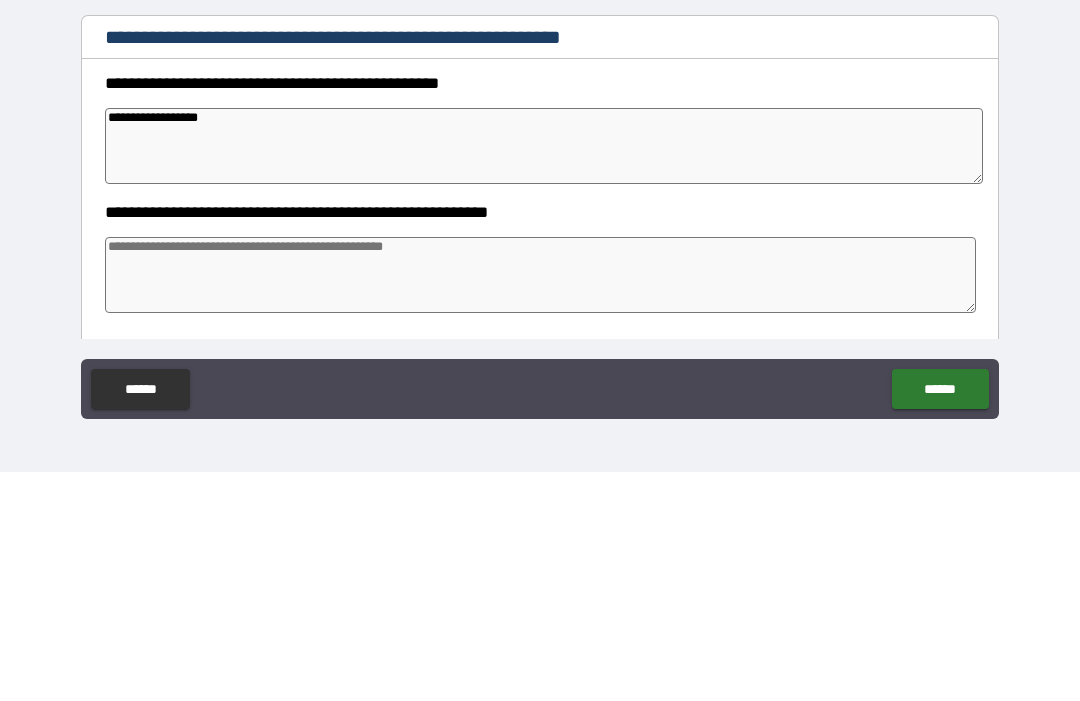 type on "*" 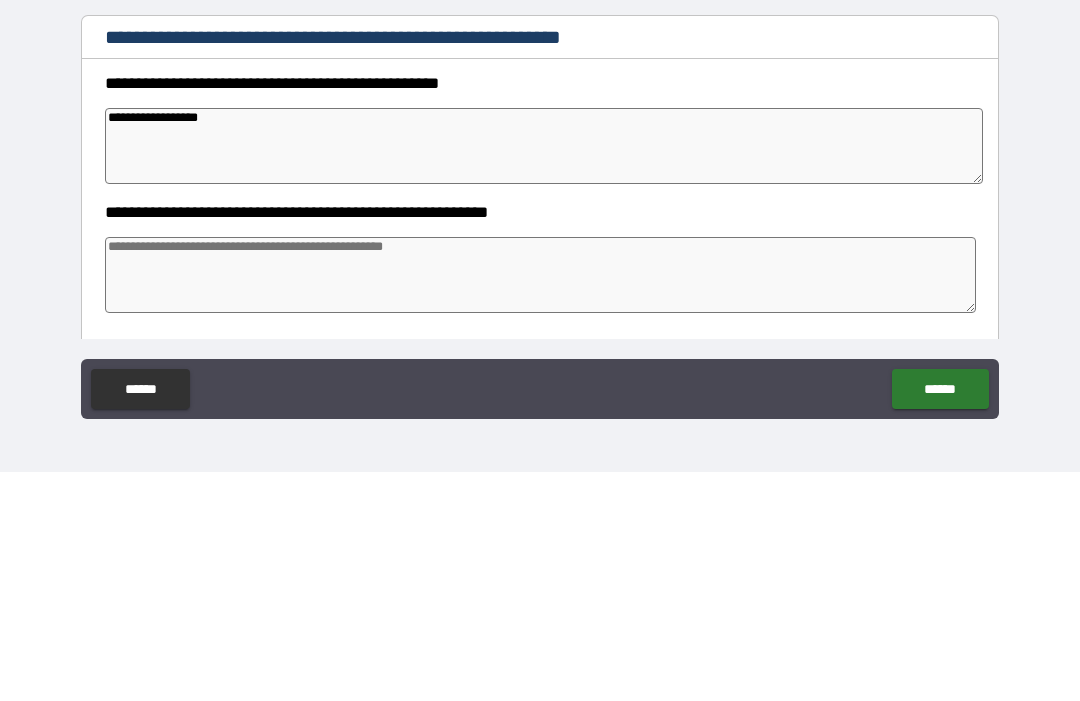 type on "*" 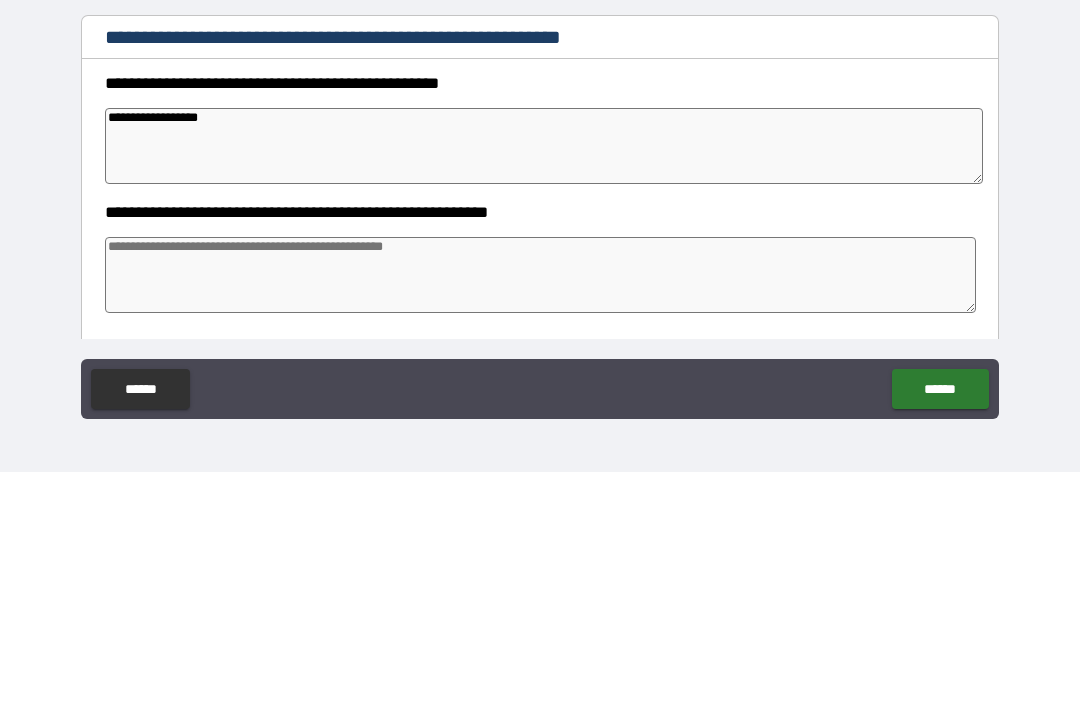 type on "*" 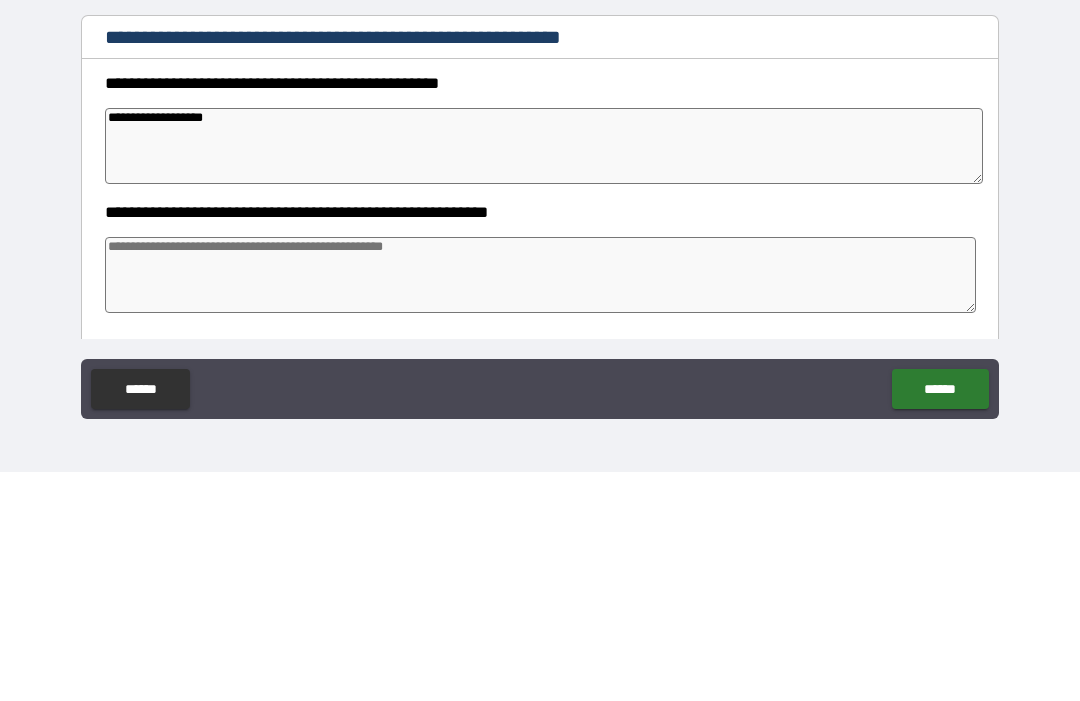 type on "*" 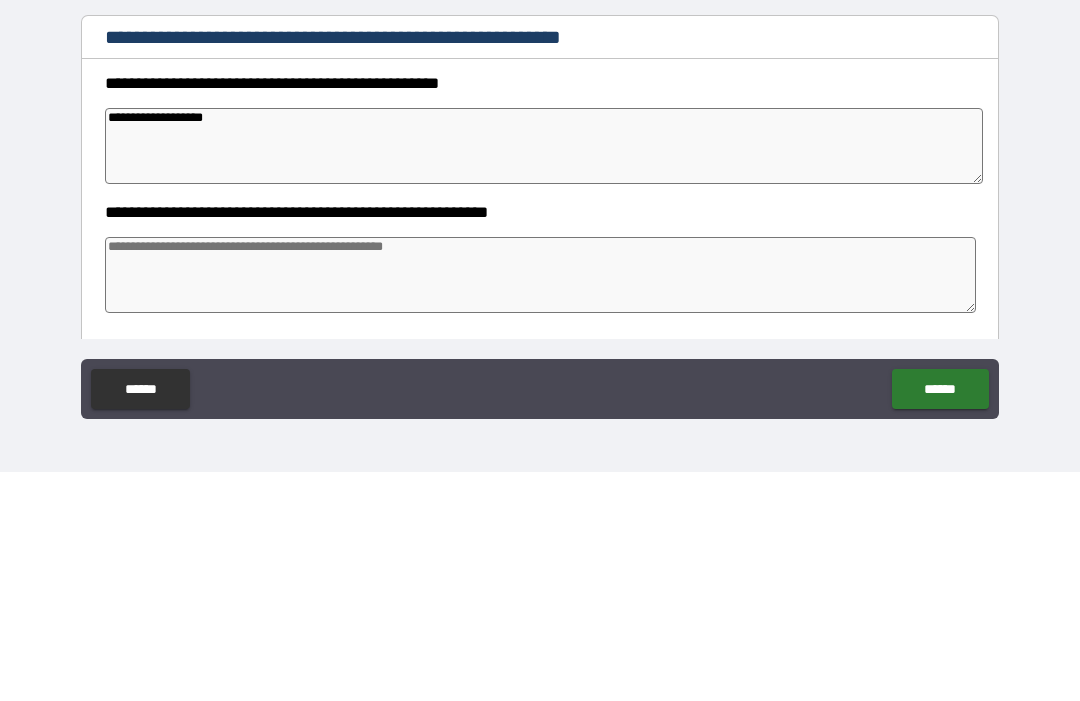 type on "*" 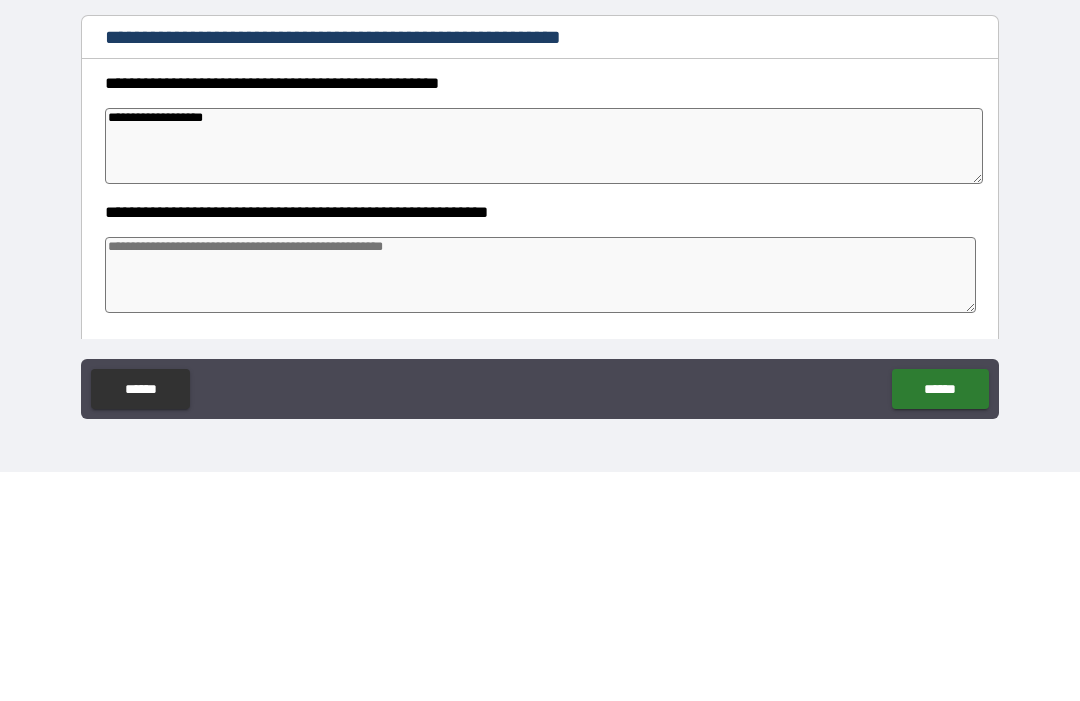 type on "*" 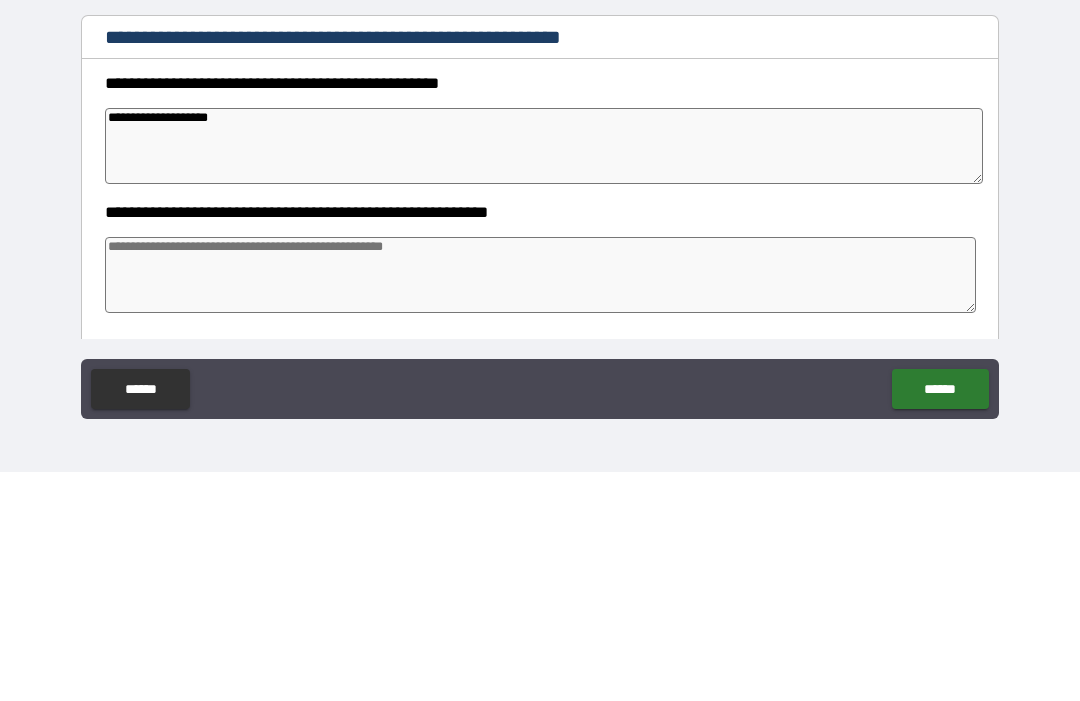 type on "*" 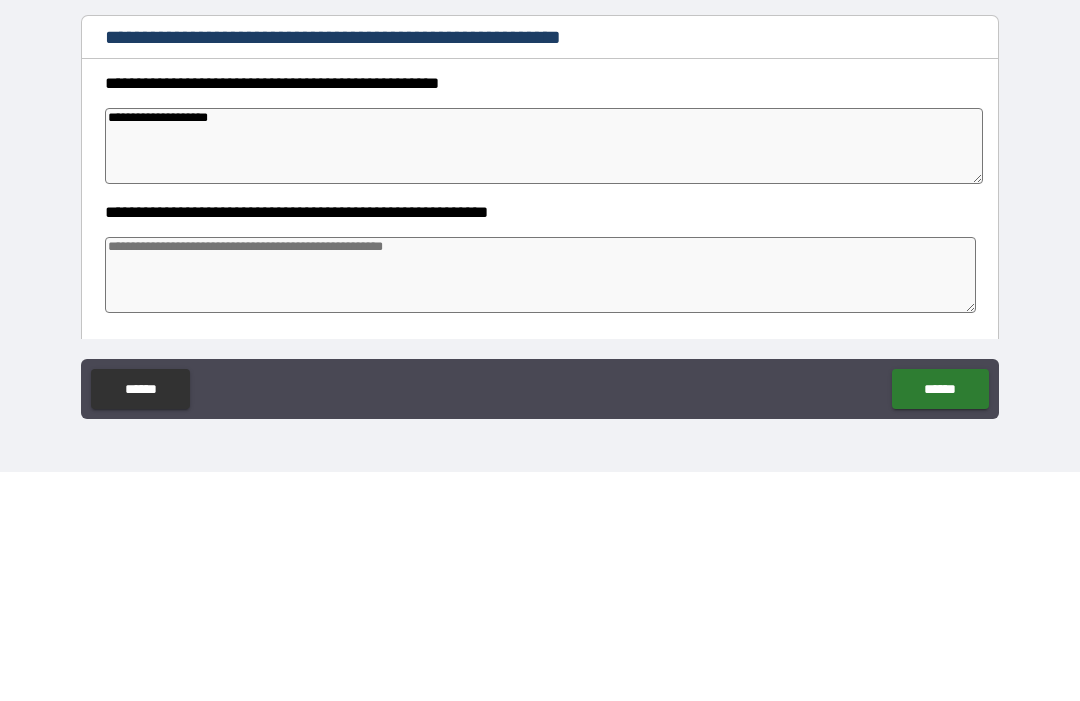 type on "*" 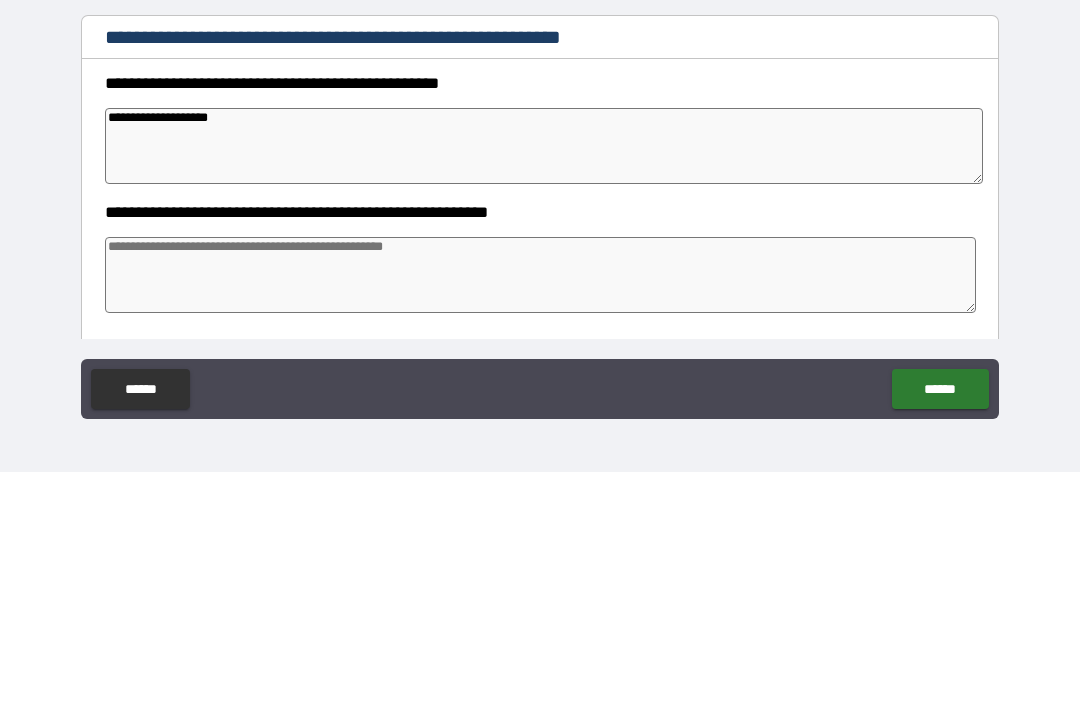 type on "*" 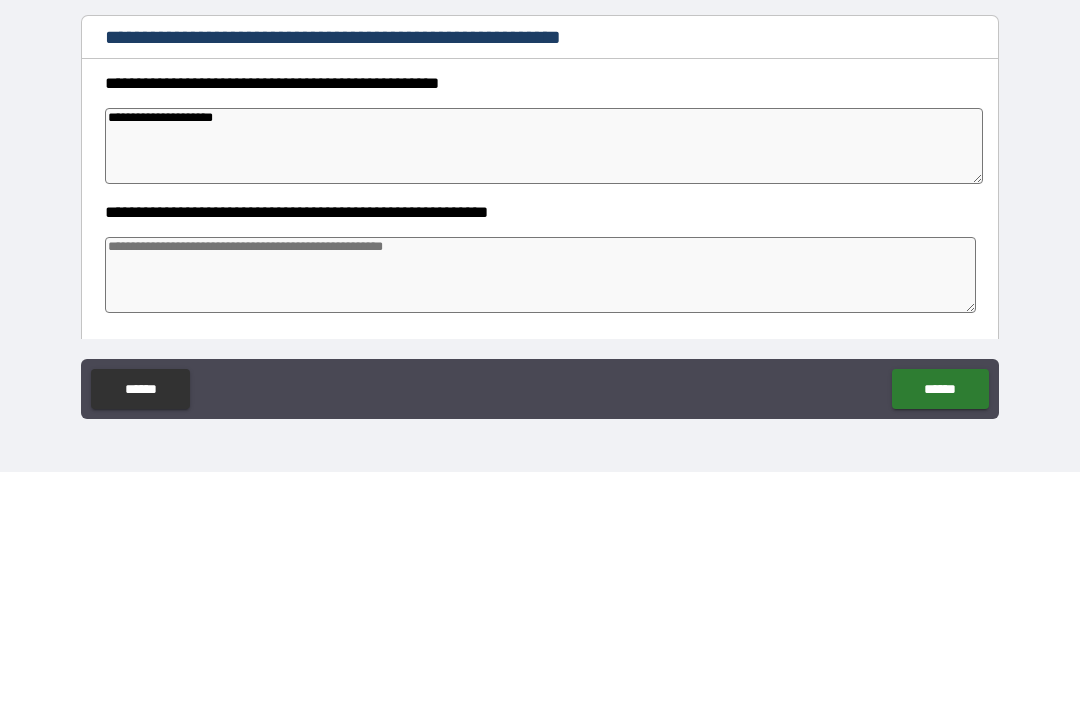 type on "*" 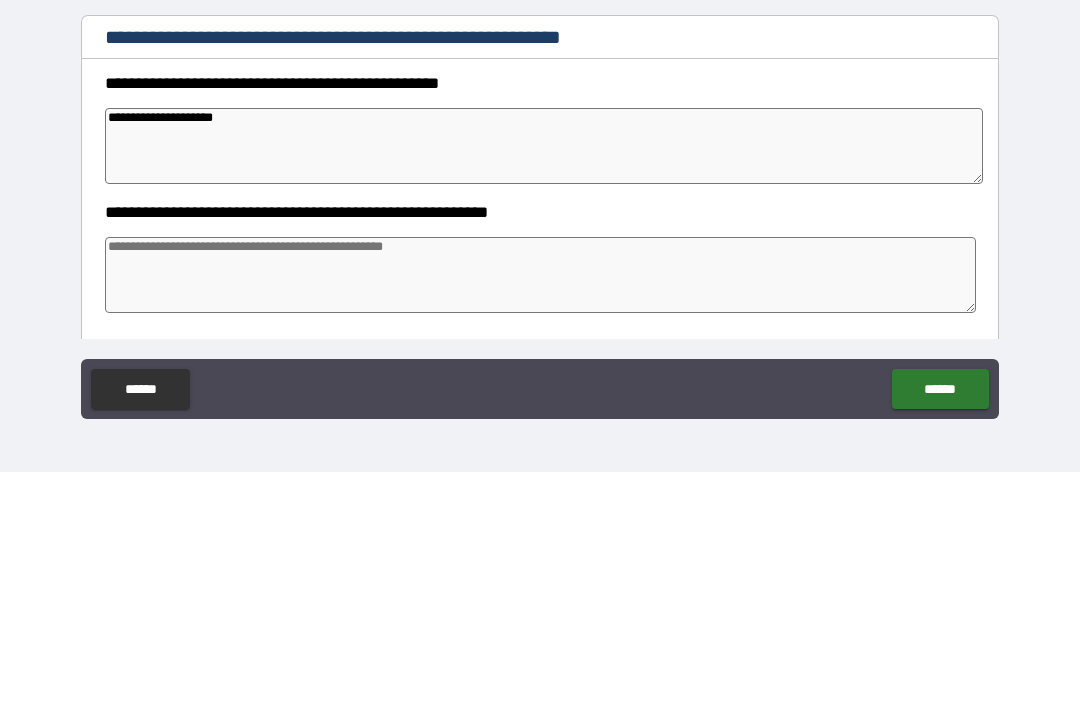 type on "*" 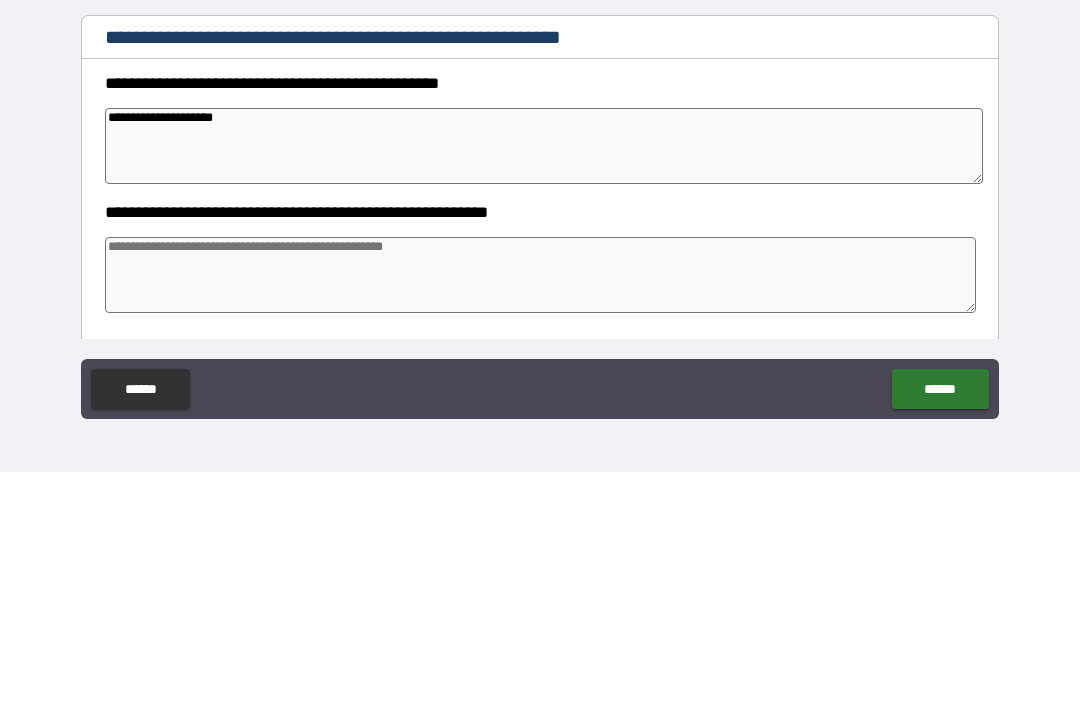 type on "*" 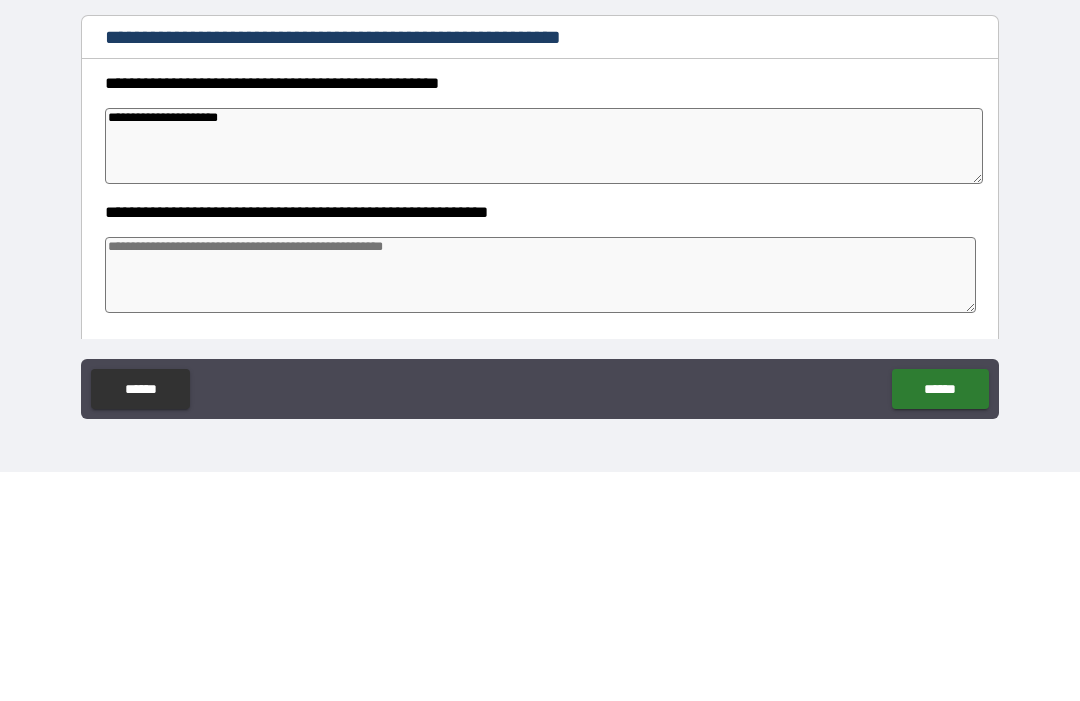 type on "*" 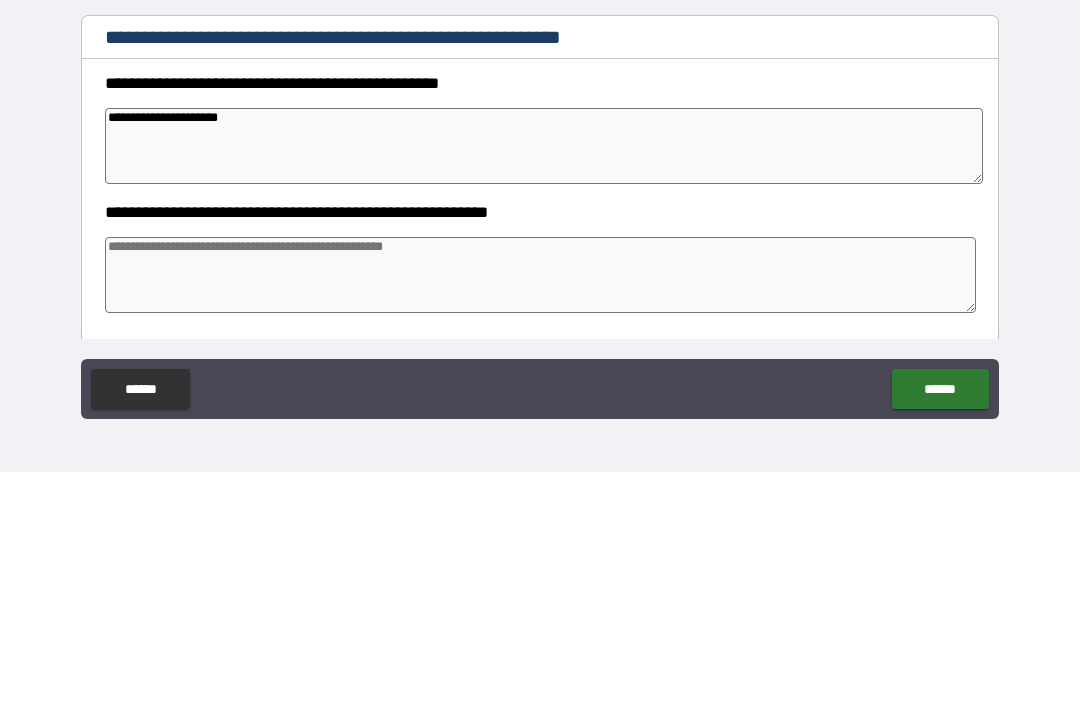 type on "*" 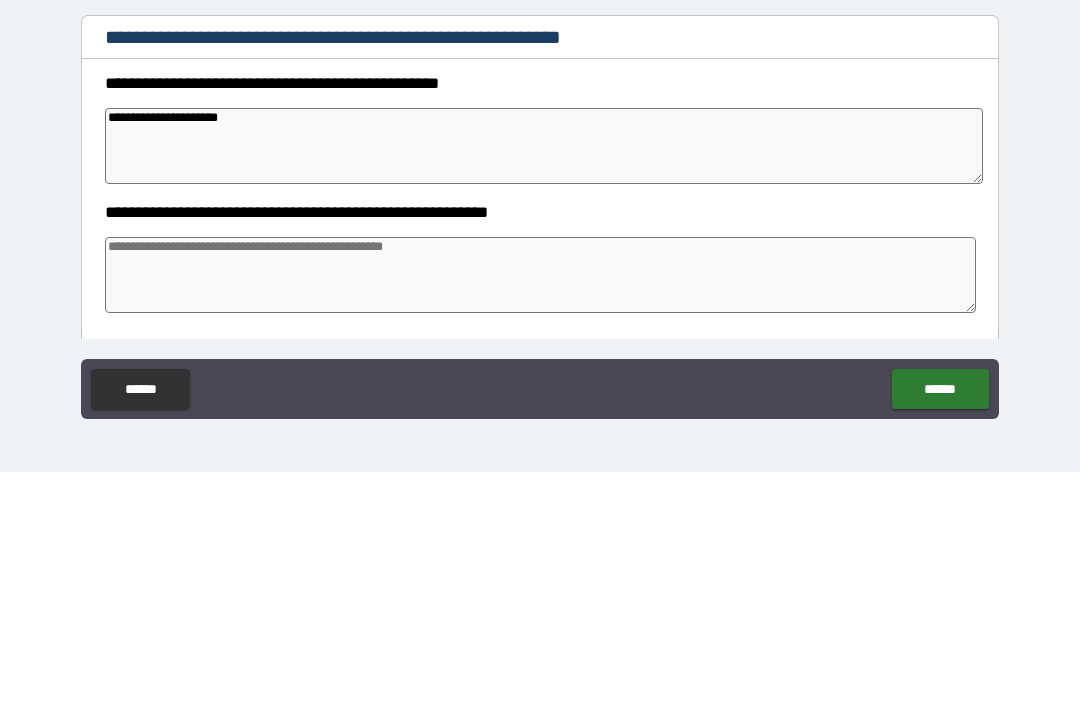 type on "*" 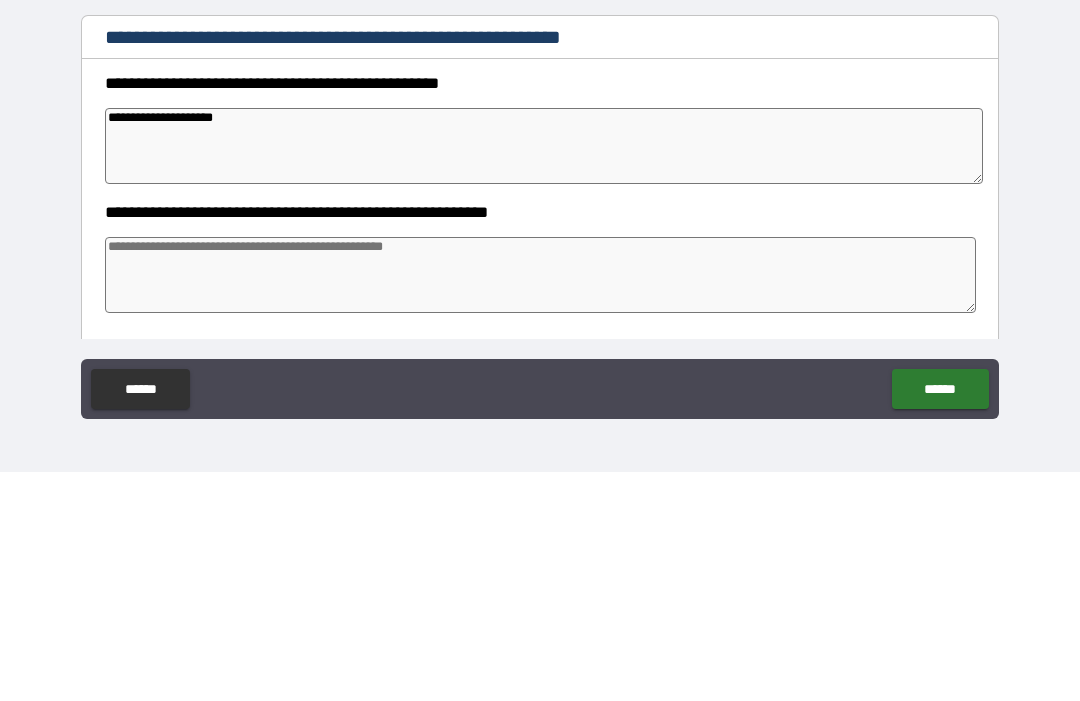 type on "*" 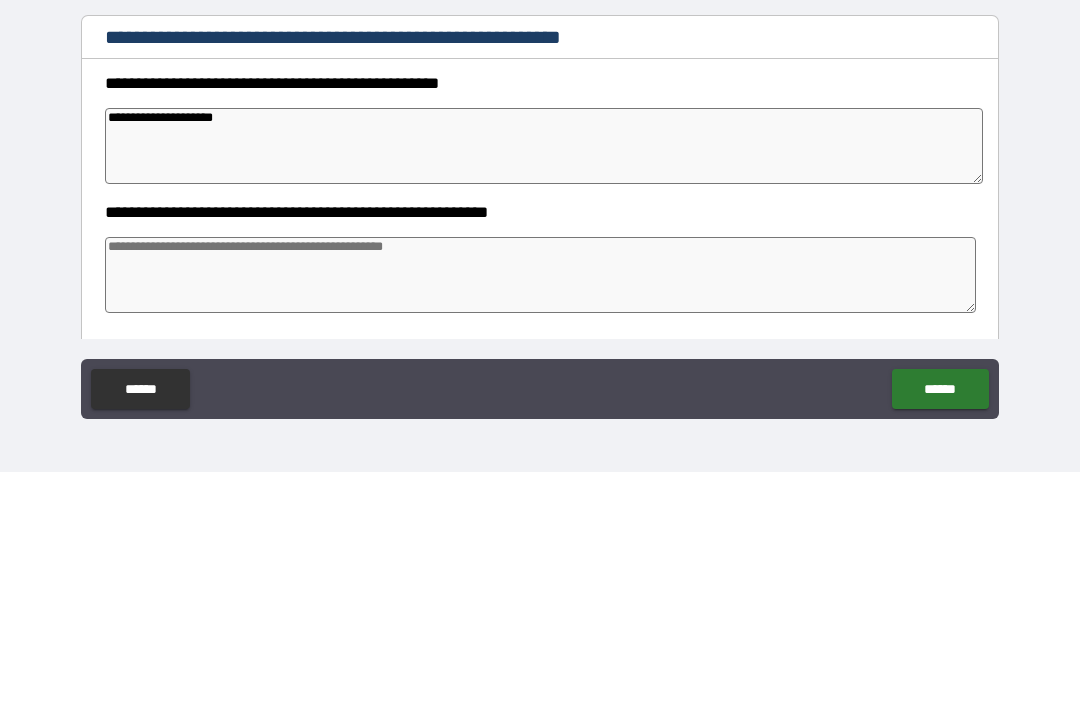 type on "*" 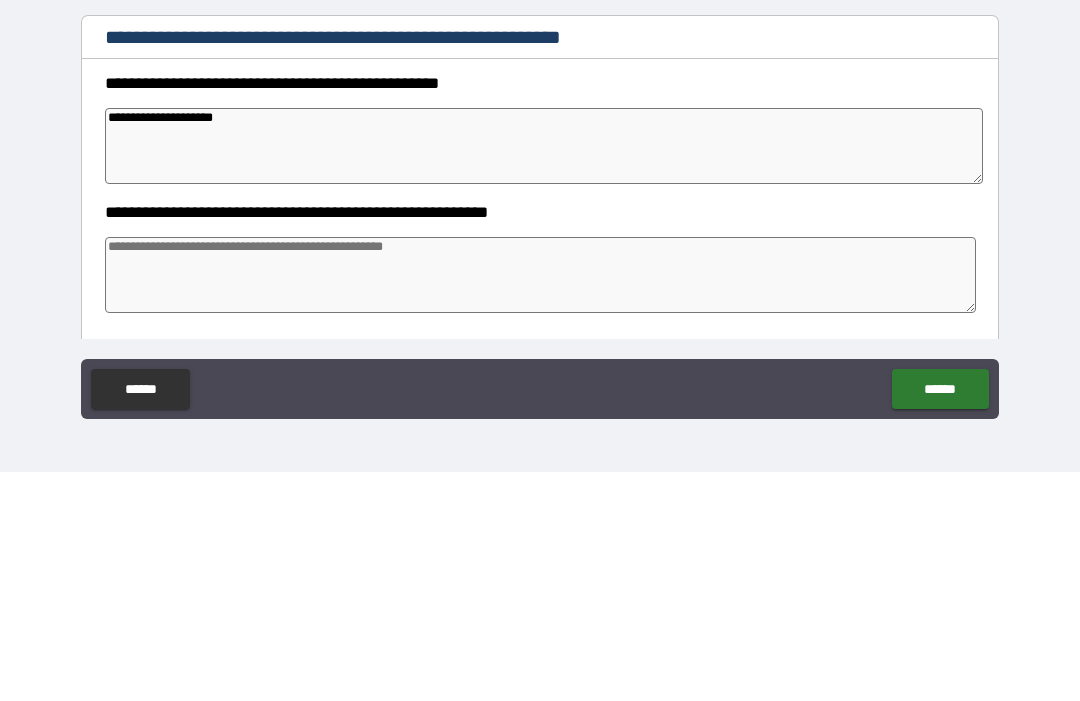type on "*" 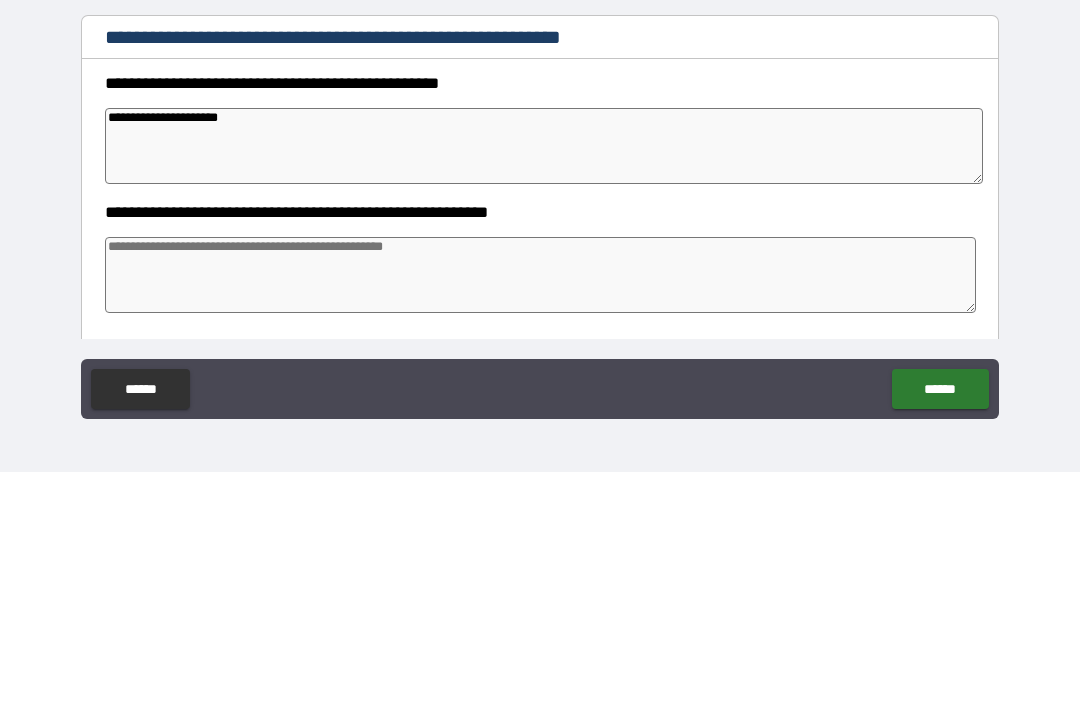 type on "*" 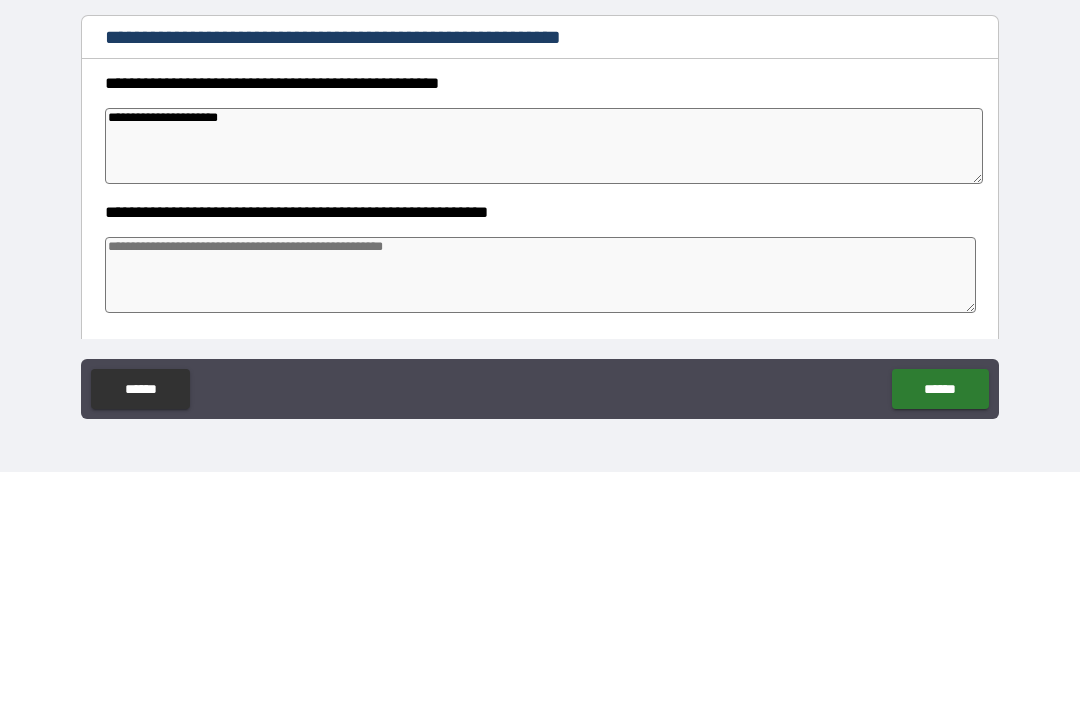type on "*" 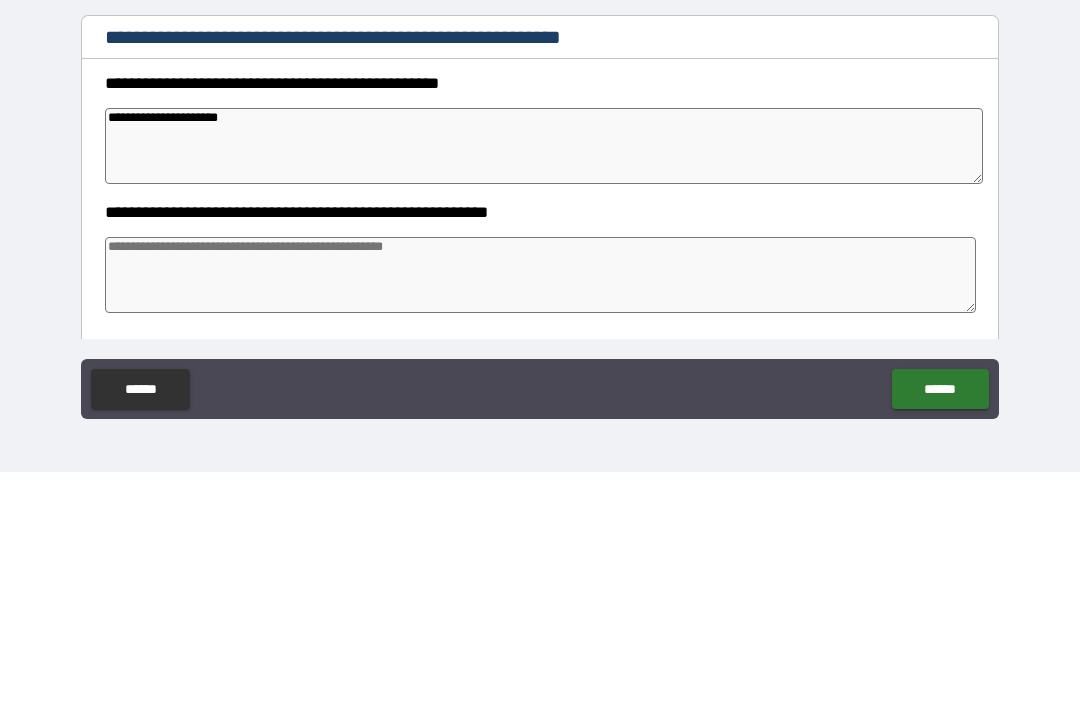 type on "*" 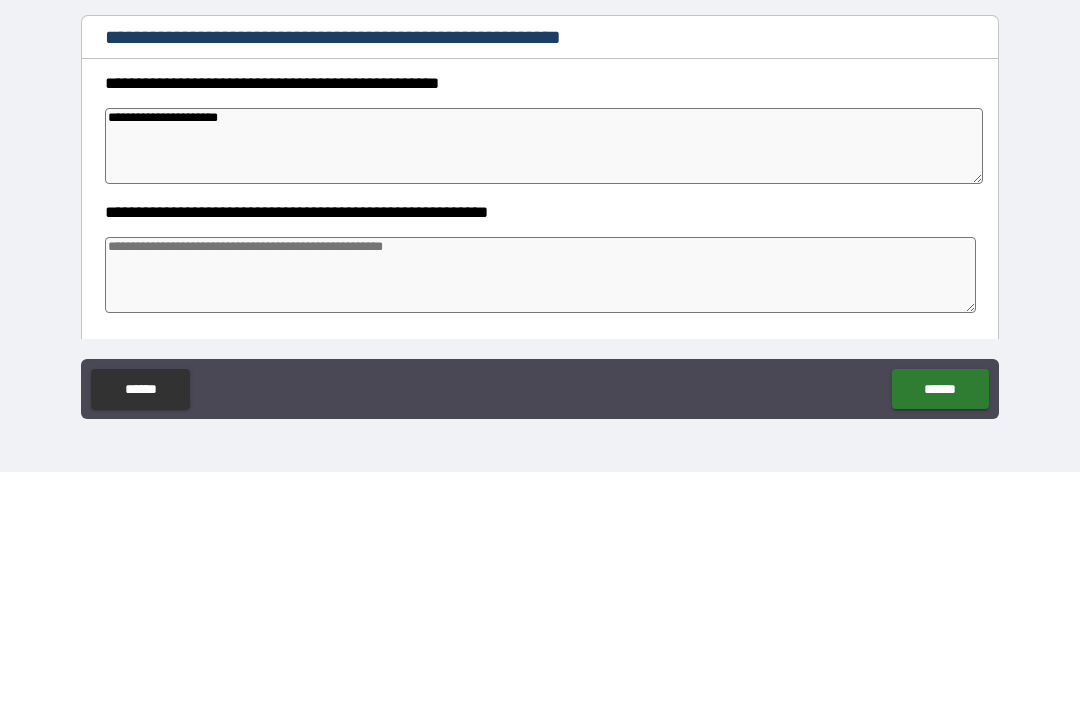 type on "**********" 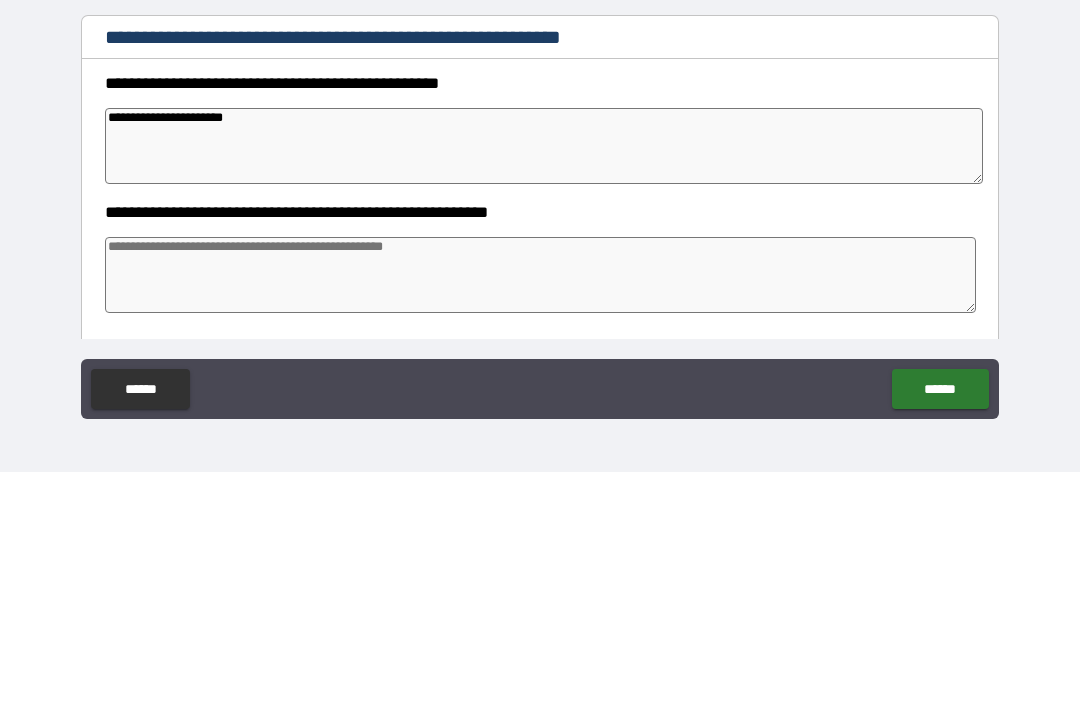 type on "*" 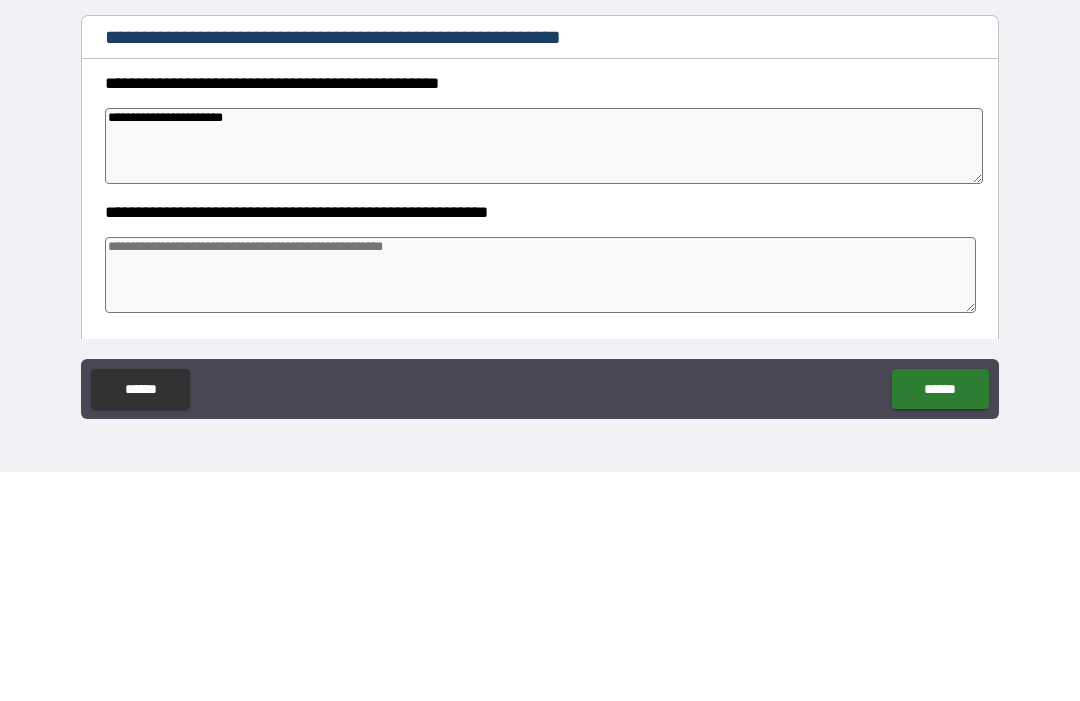 type on "*" 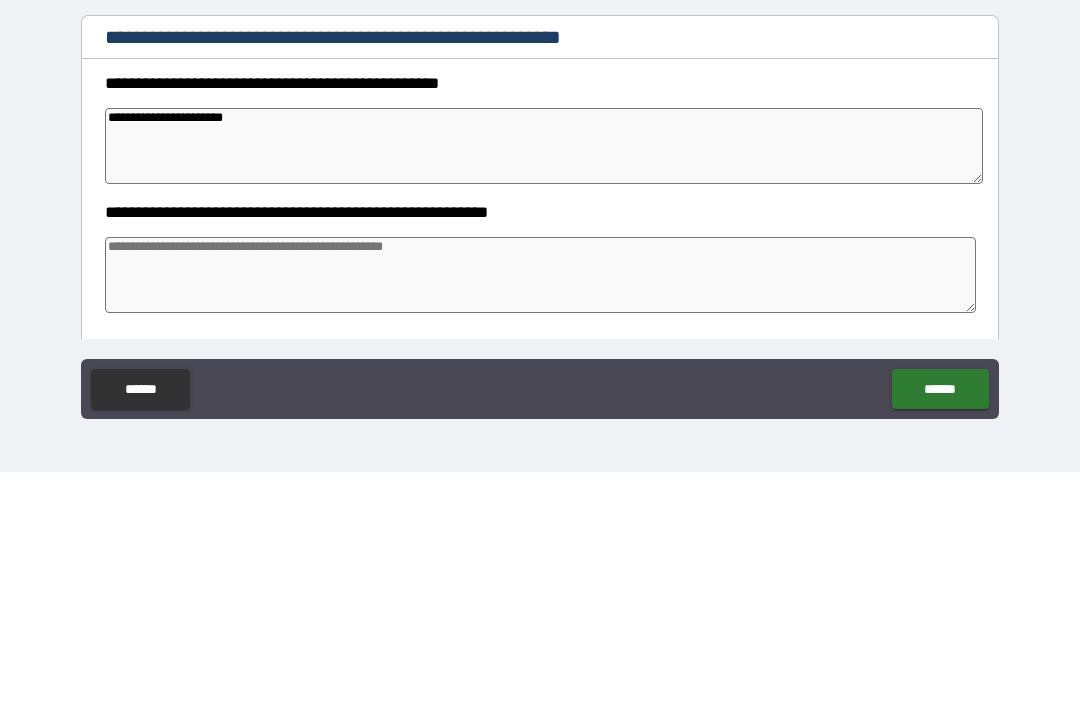 type on "*" 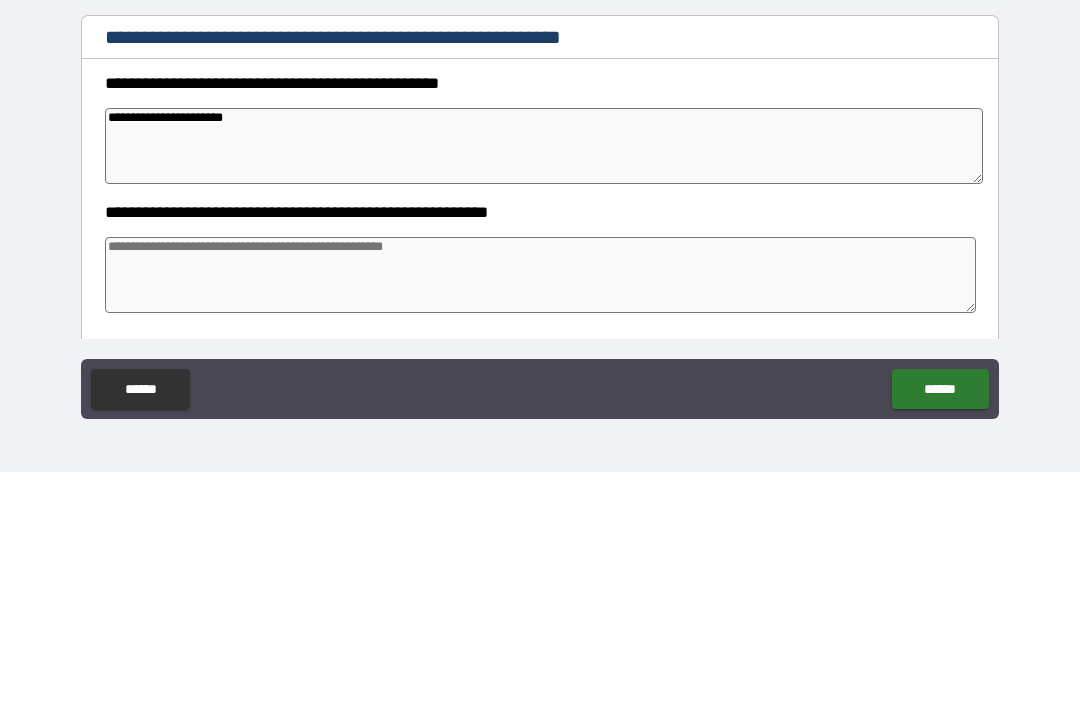 type on "**********" 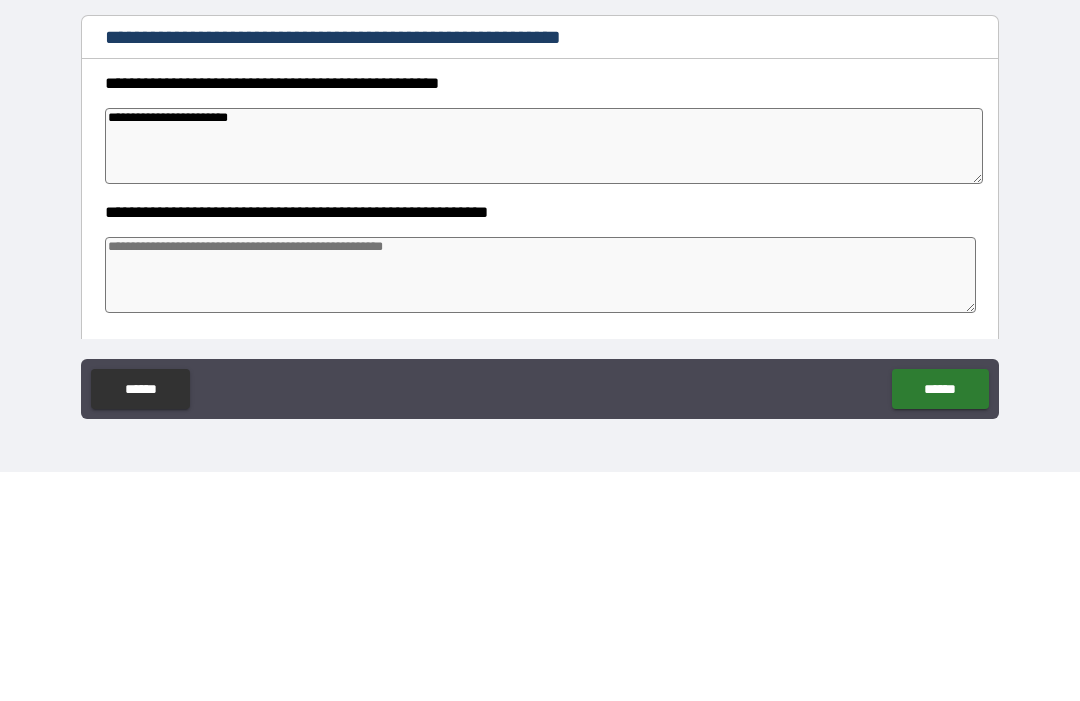 type on "*" 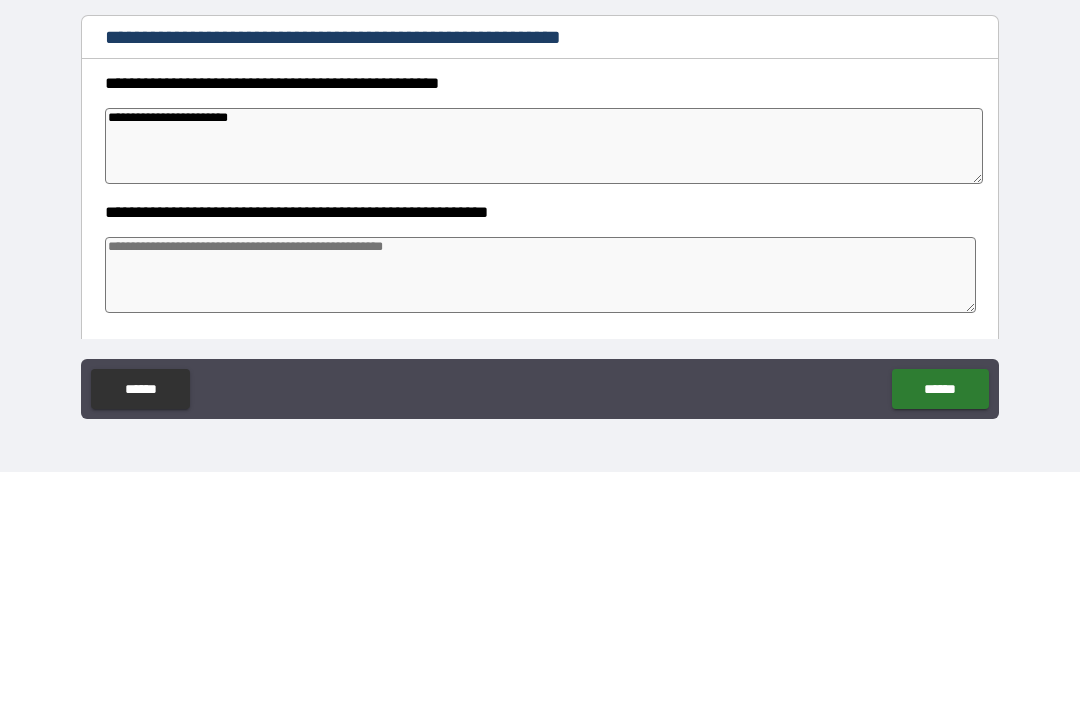 type on "*" 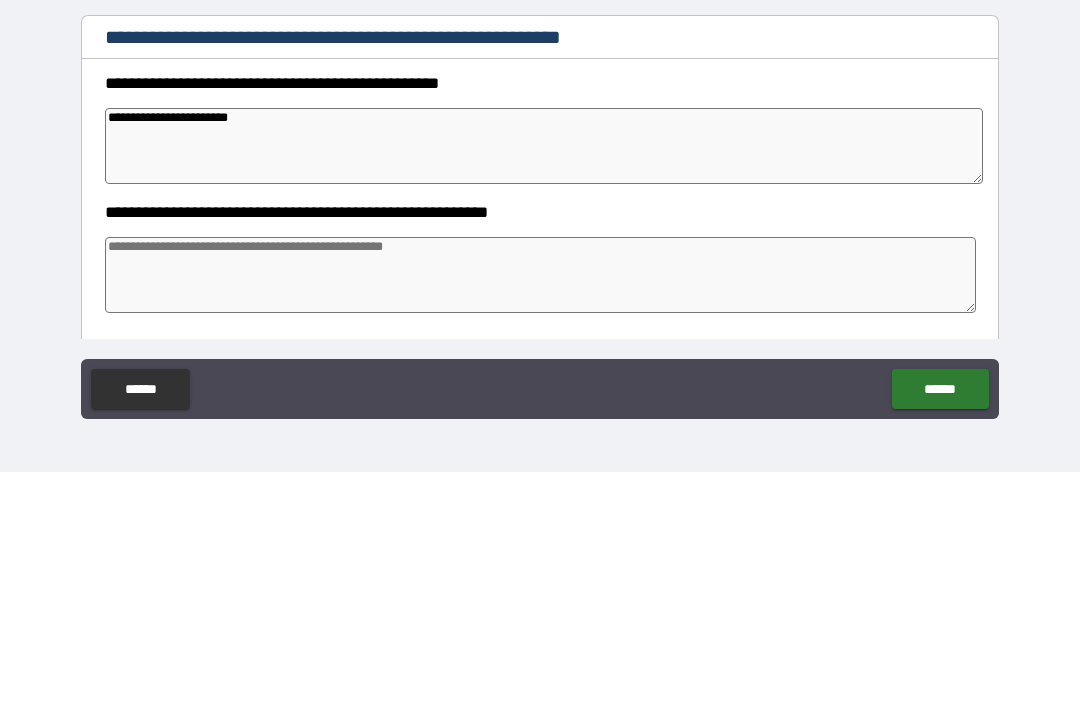 type on "*" 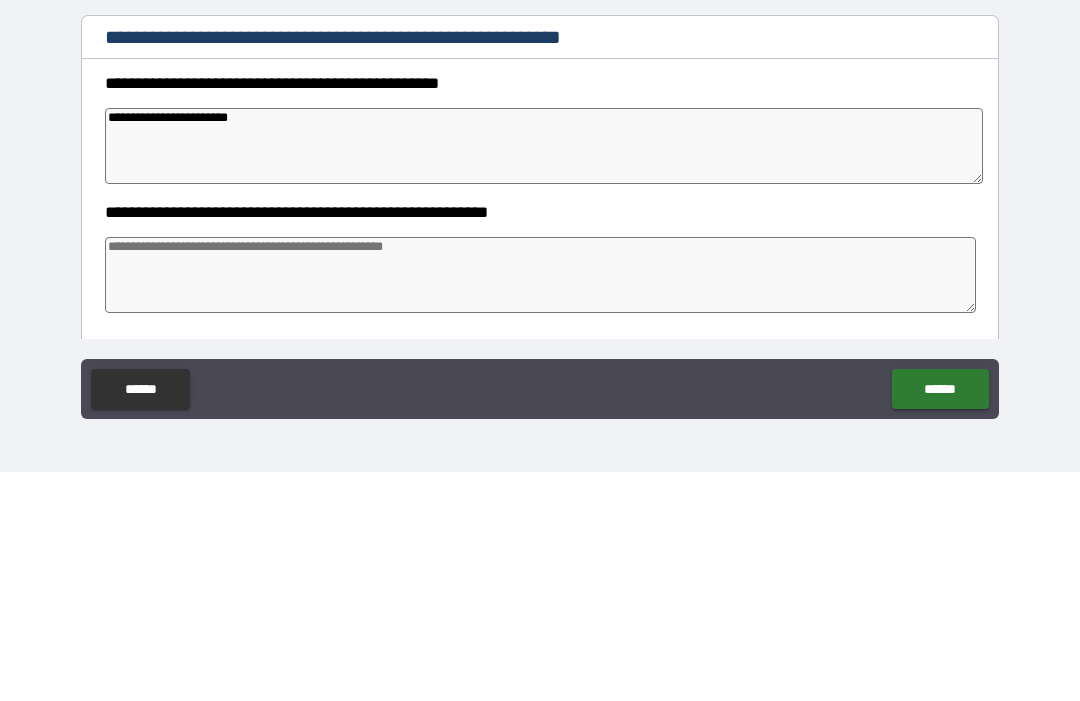 type on "**********" 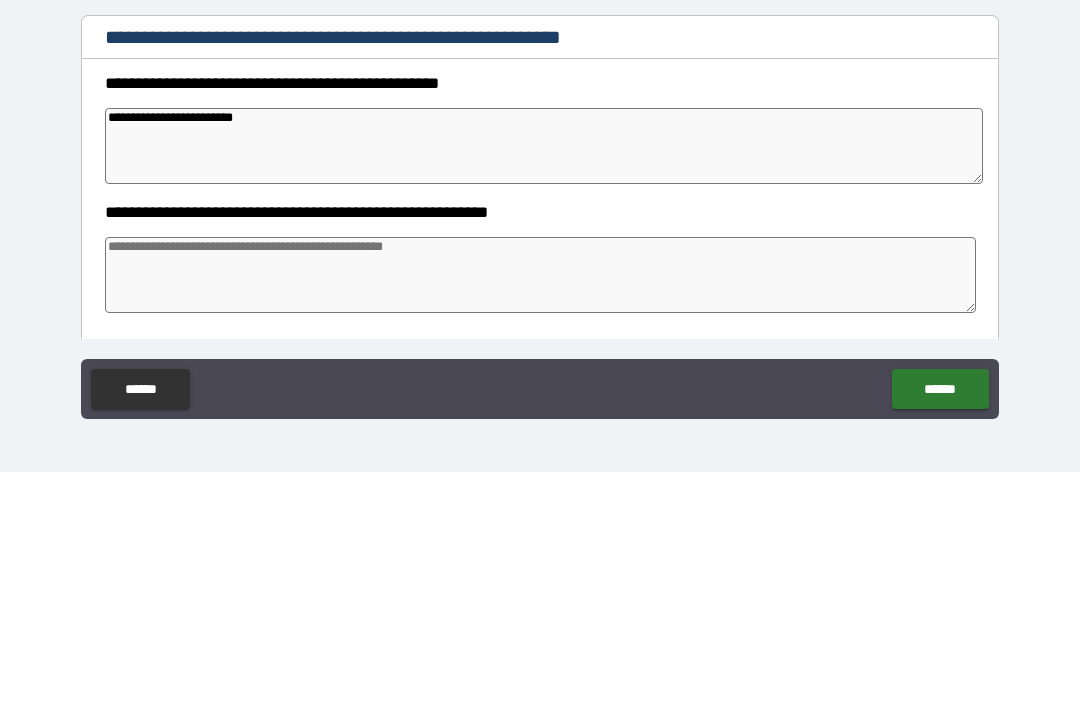 type on "*" 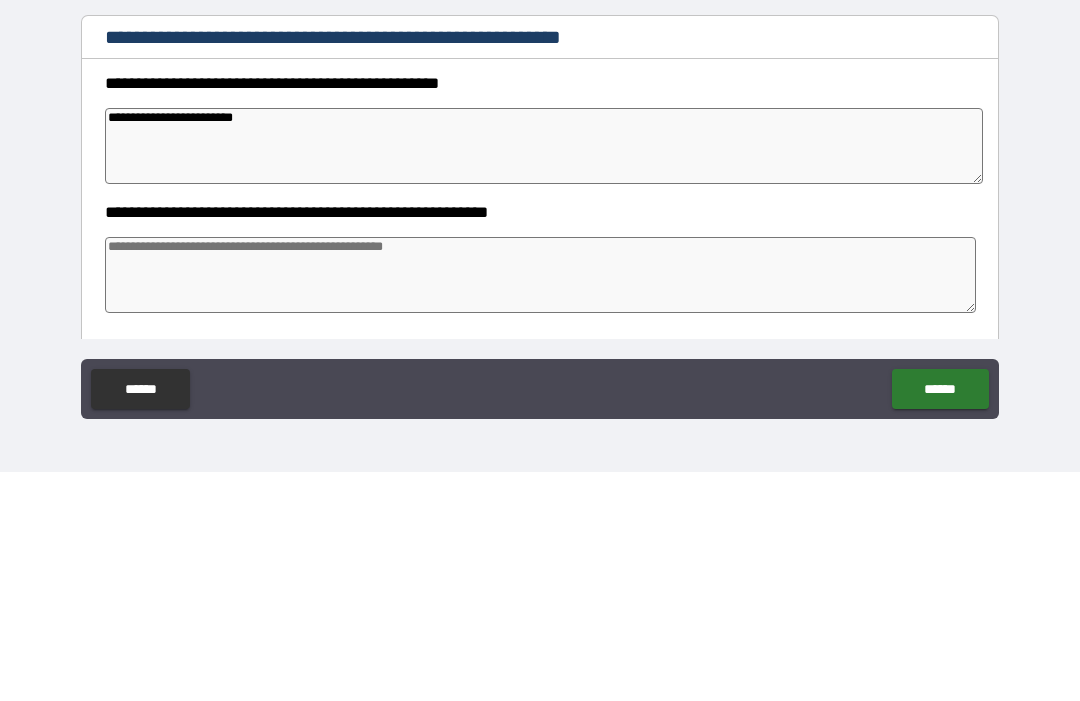 type on "*" 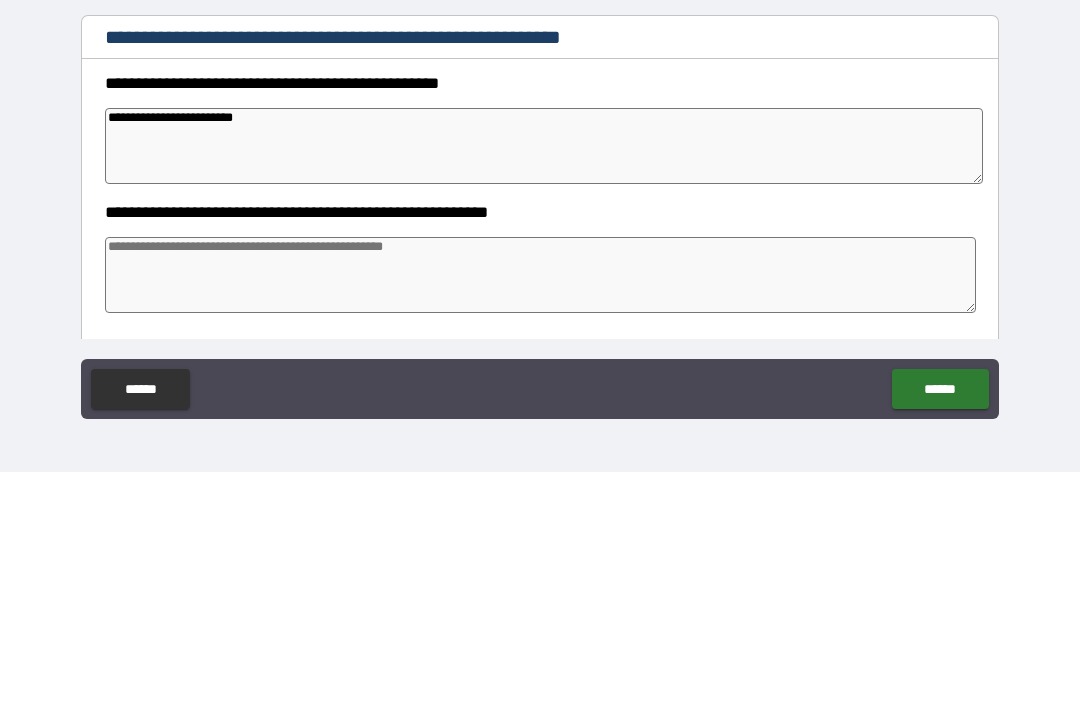 type on "*" 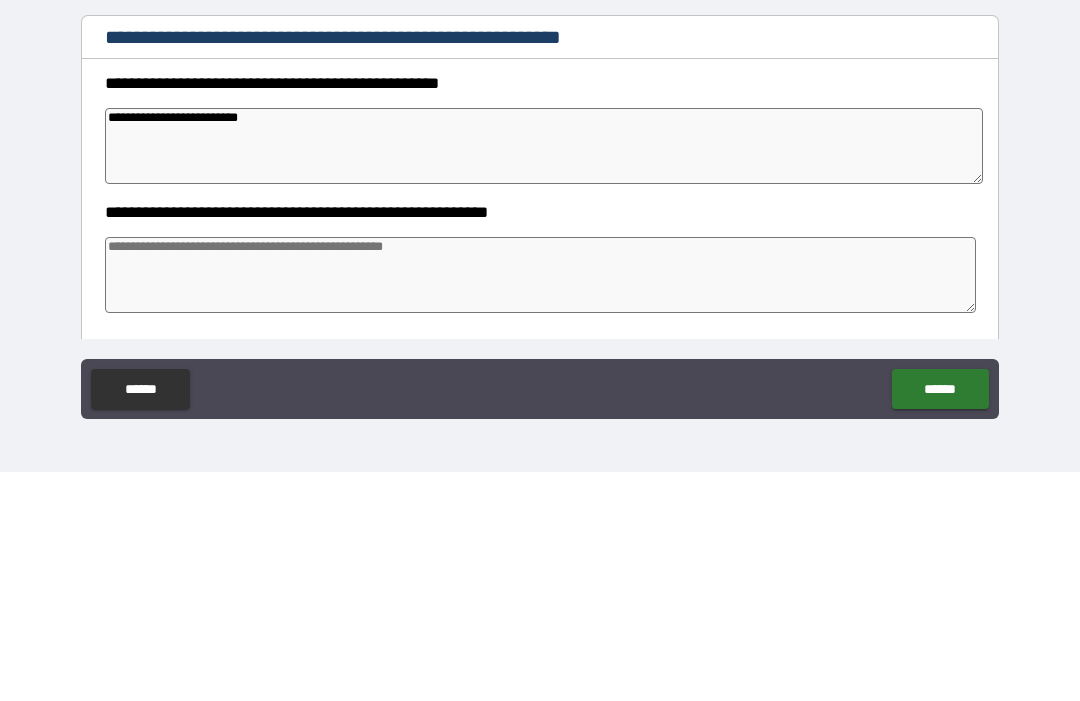 type on "*" 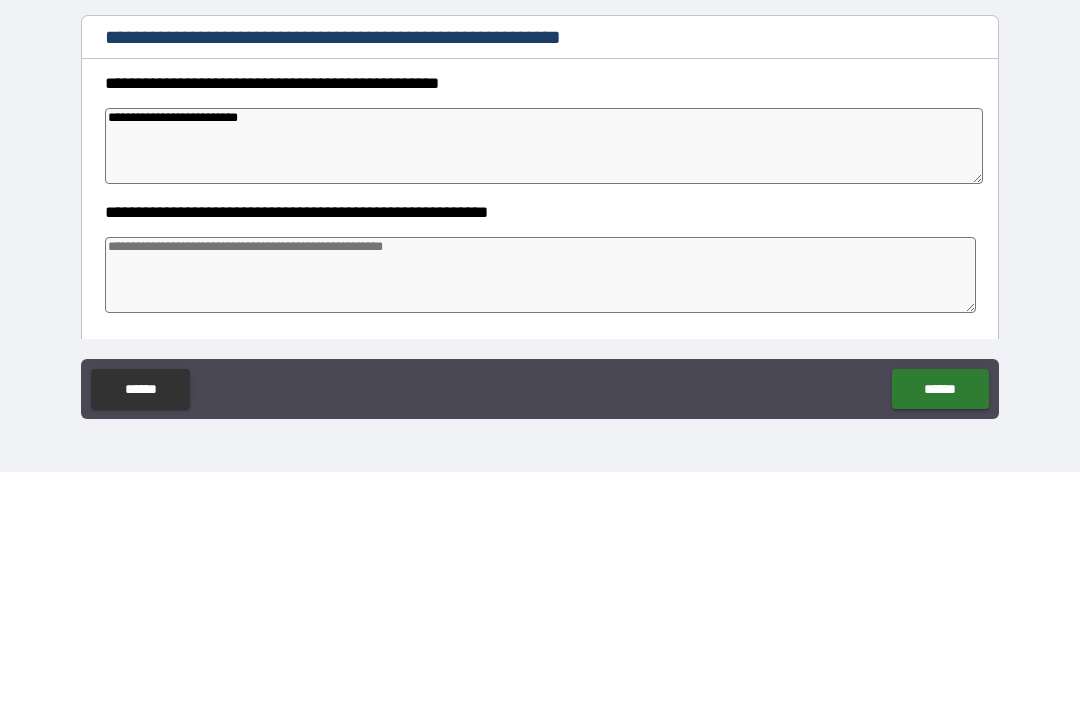 type on "*" 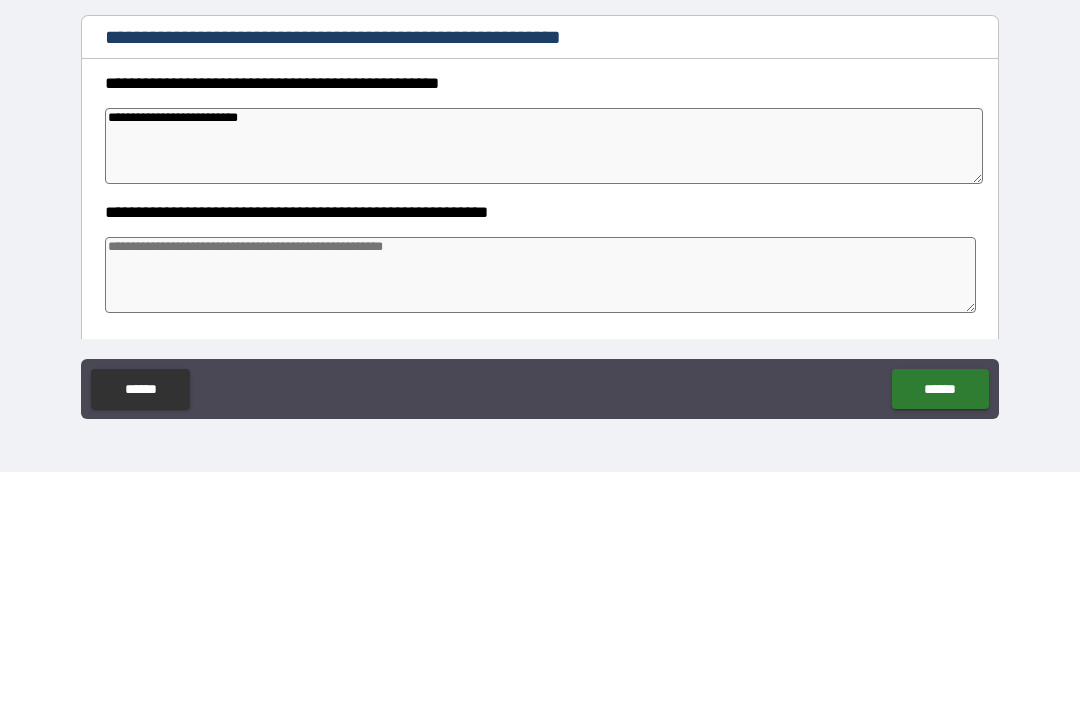 type on "*" 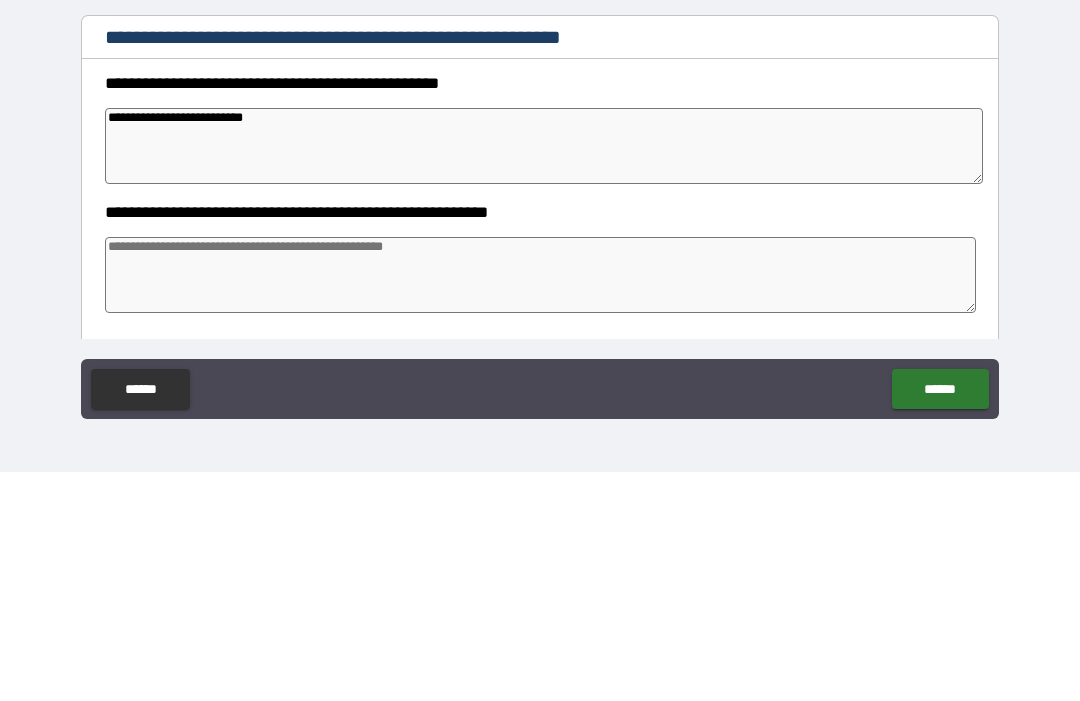 type on "*" 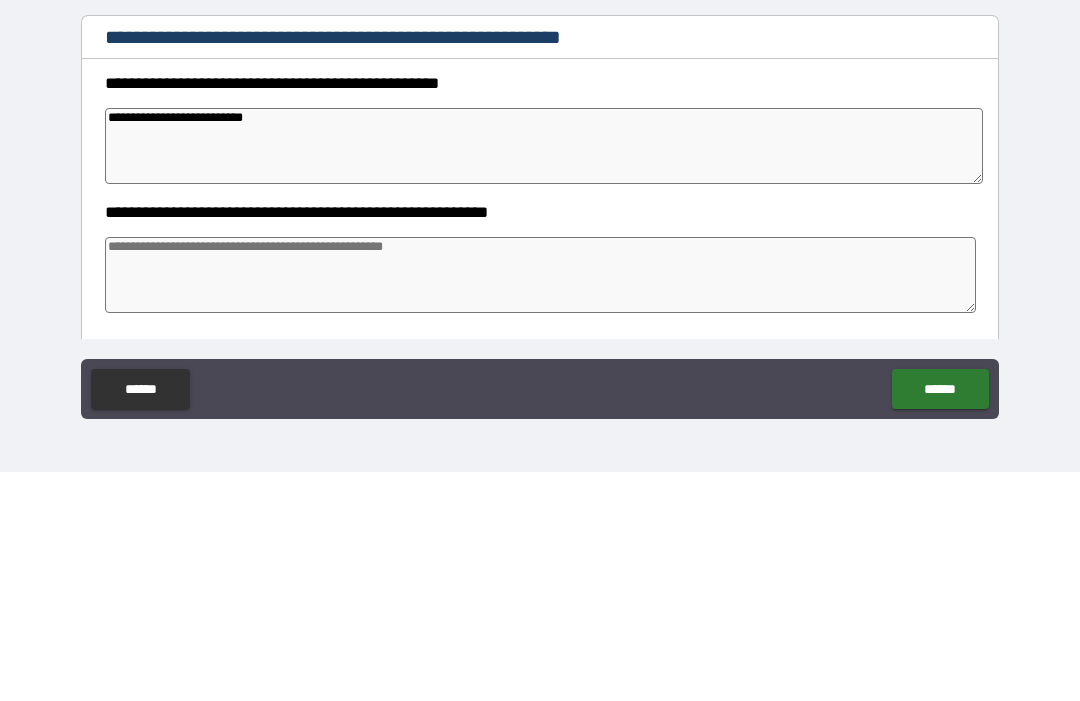 type 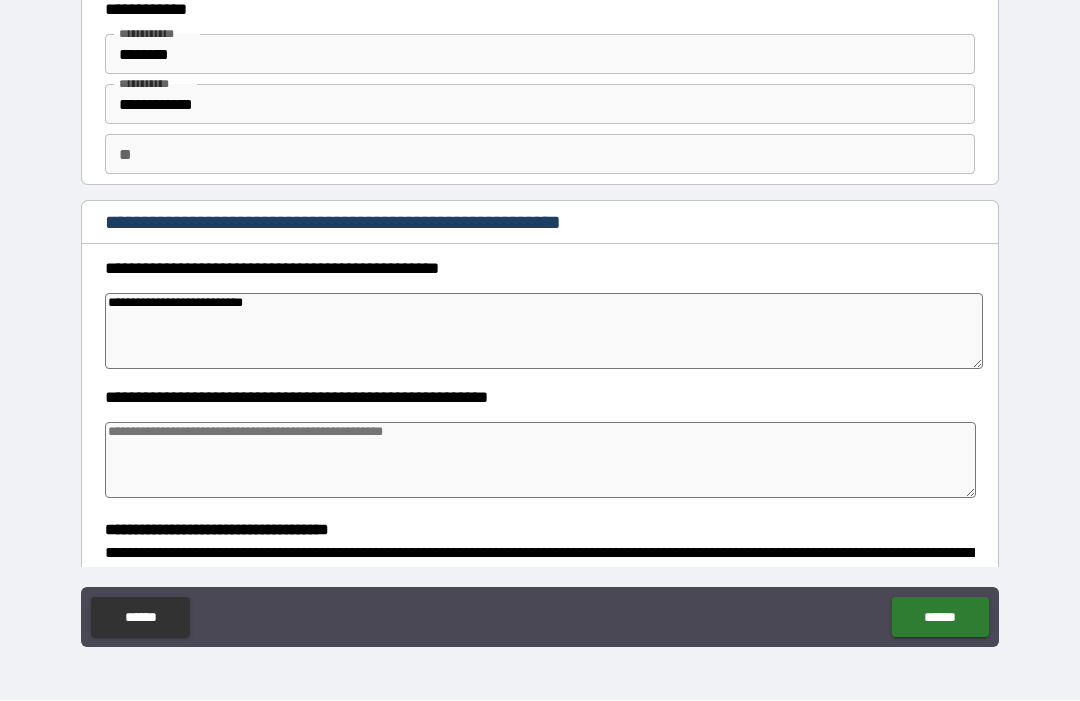 scroll, scrollTop: 112, scrollLeft: 0, axis: vertical 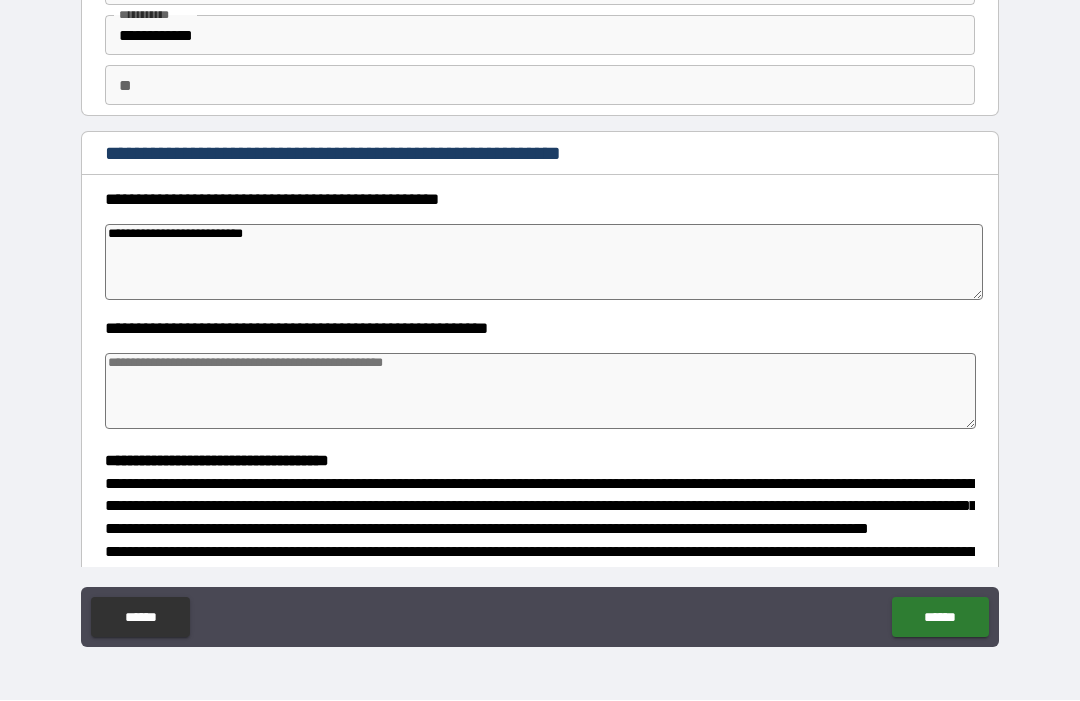click at bounding box center [540, 392] 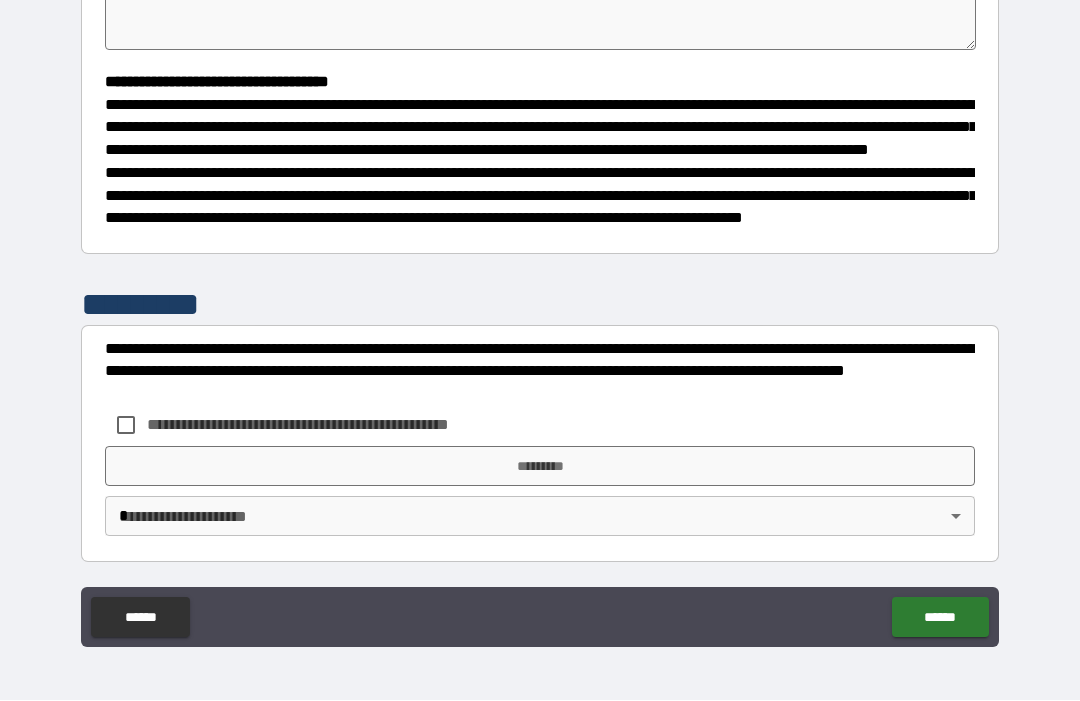 scroll, scrollTop: 529, scrollLeft: 0, axis: vertical 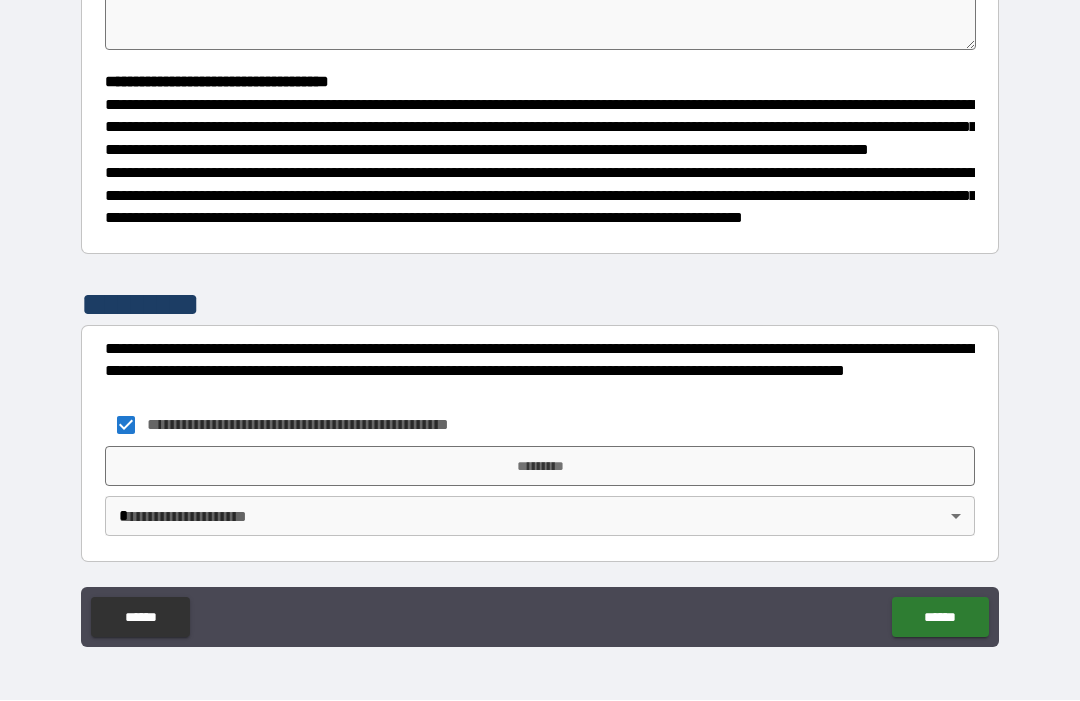 click on "**********" at bounding box center [540, 317] 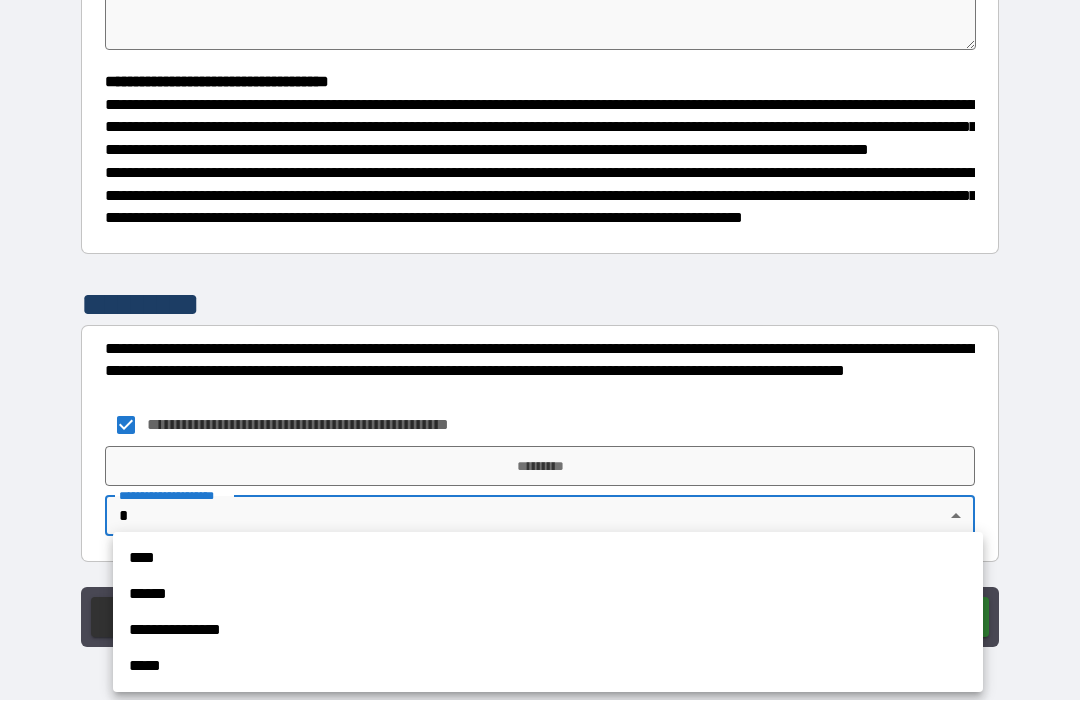 click on "****" at bounding box center (548, 559) 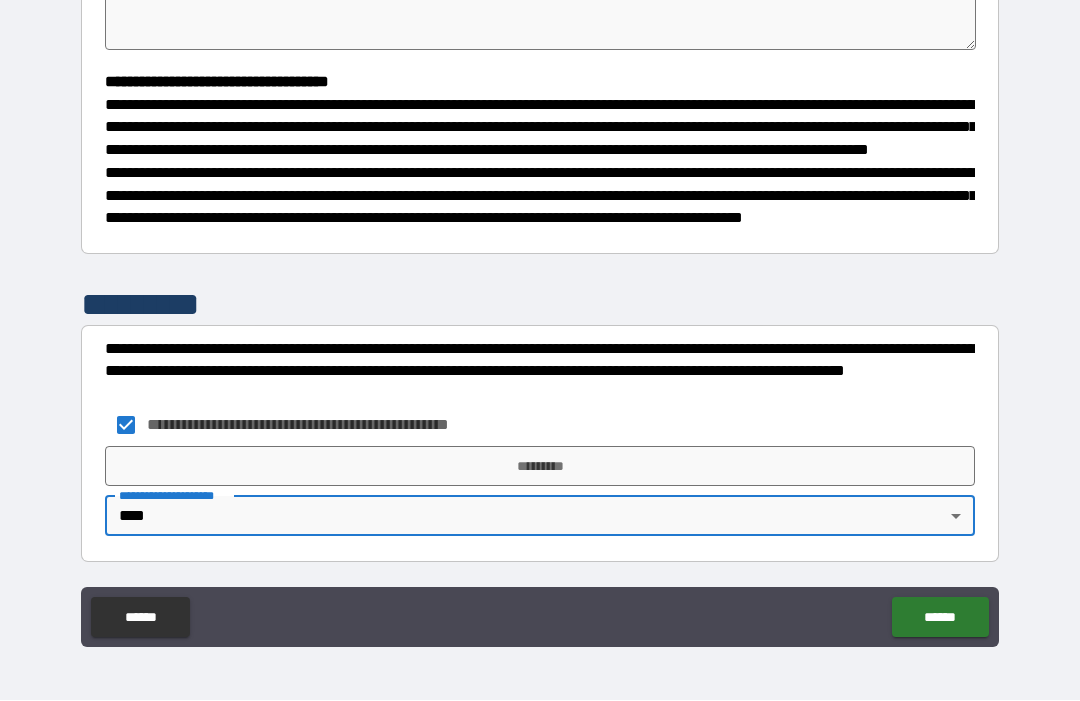 click on "*********" at bounding box center (540, 467) 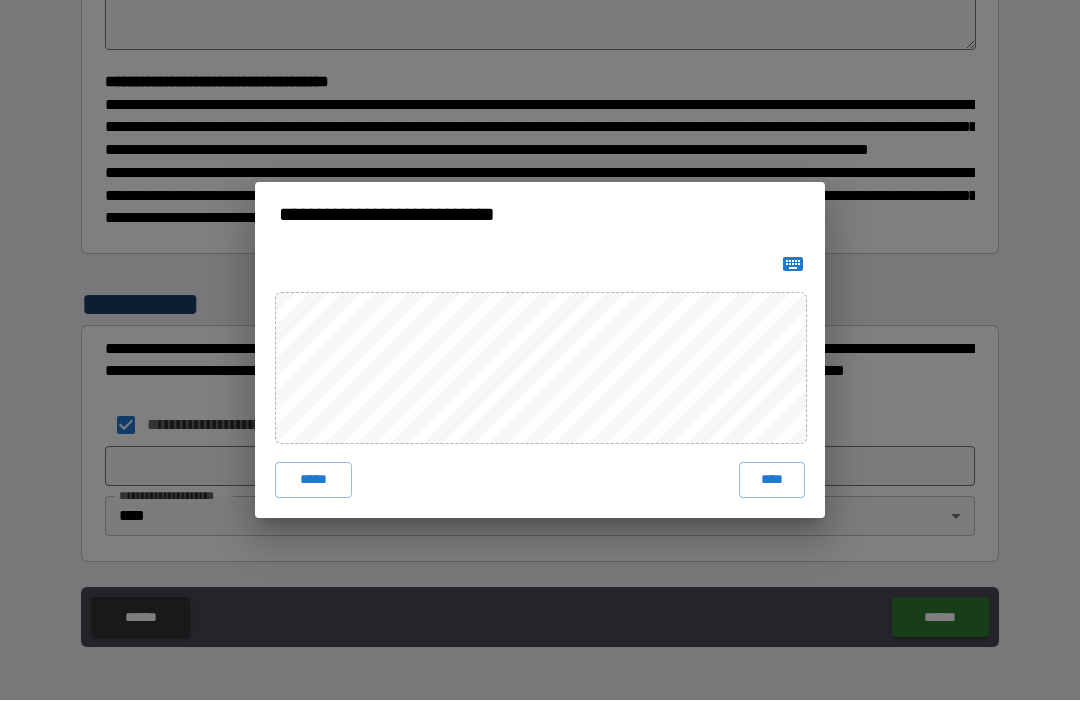 click on "****" at bounding box center [772, 481] 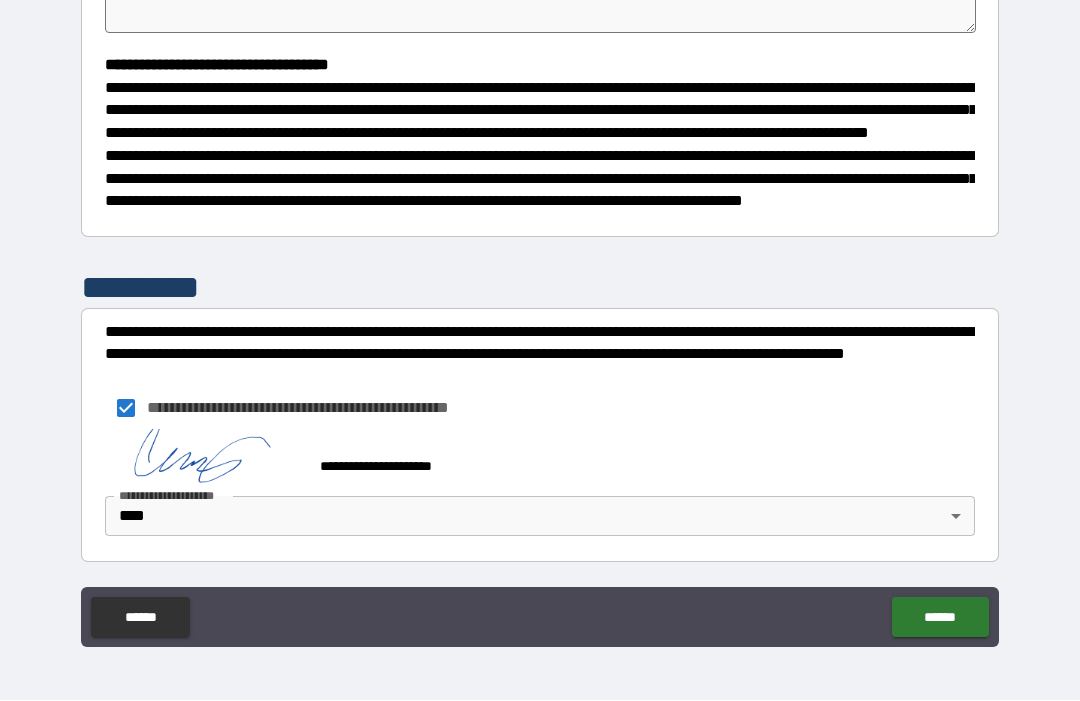 click on "******" at bounding box center (940, 618) 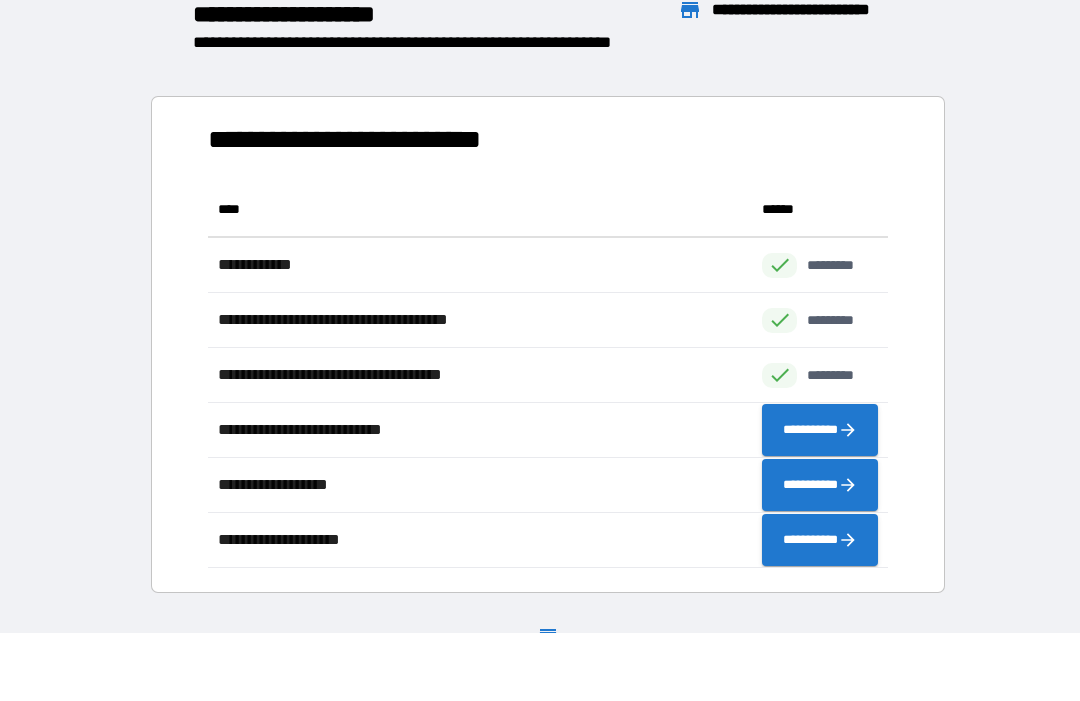 scroll, scrollTop: 1, scrollLeft: 1, axis: both 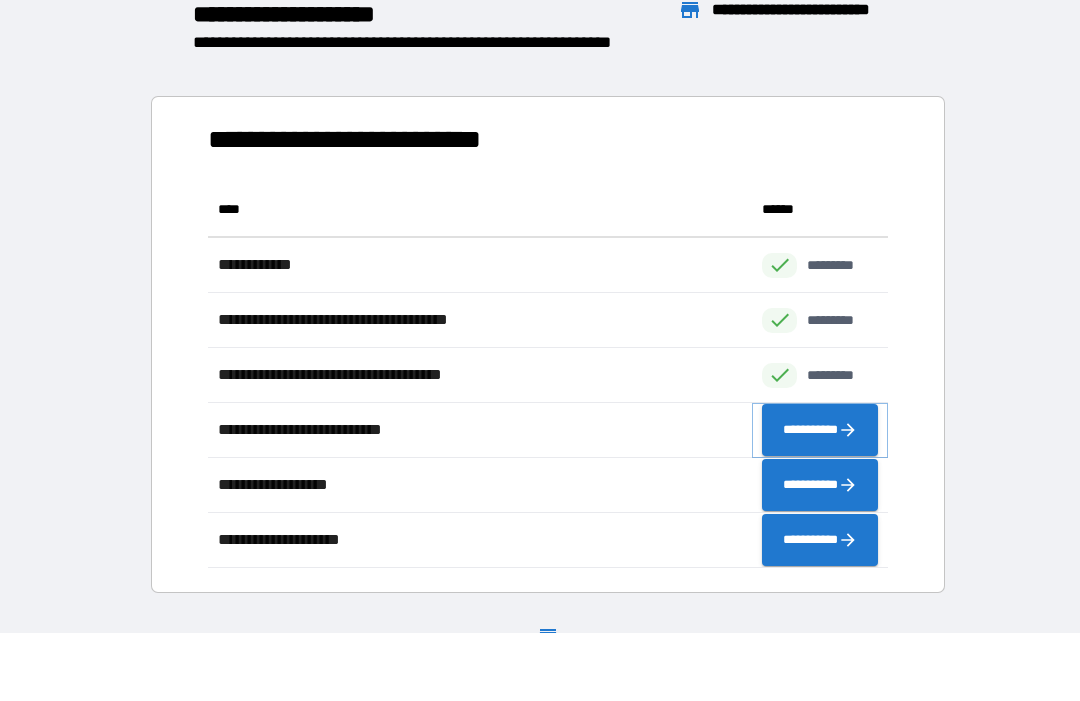 click on "**********" at bounding box center [820, 431] 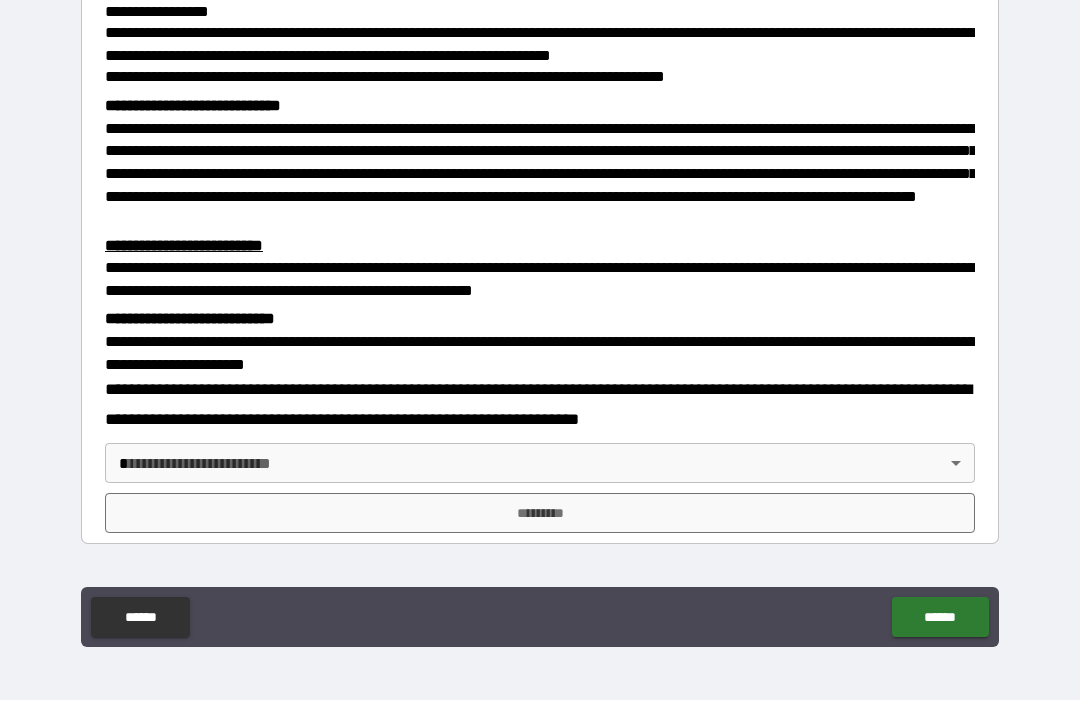 scroll, scrollTop: 349, scrollLeft: 0, axis: vertical 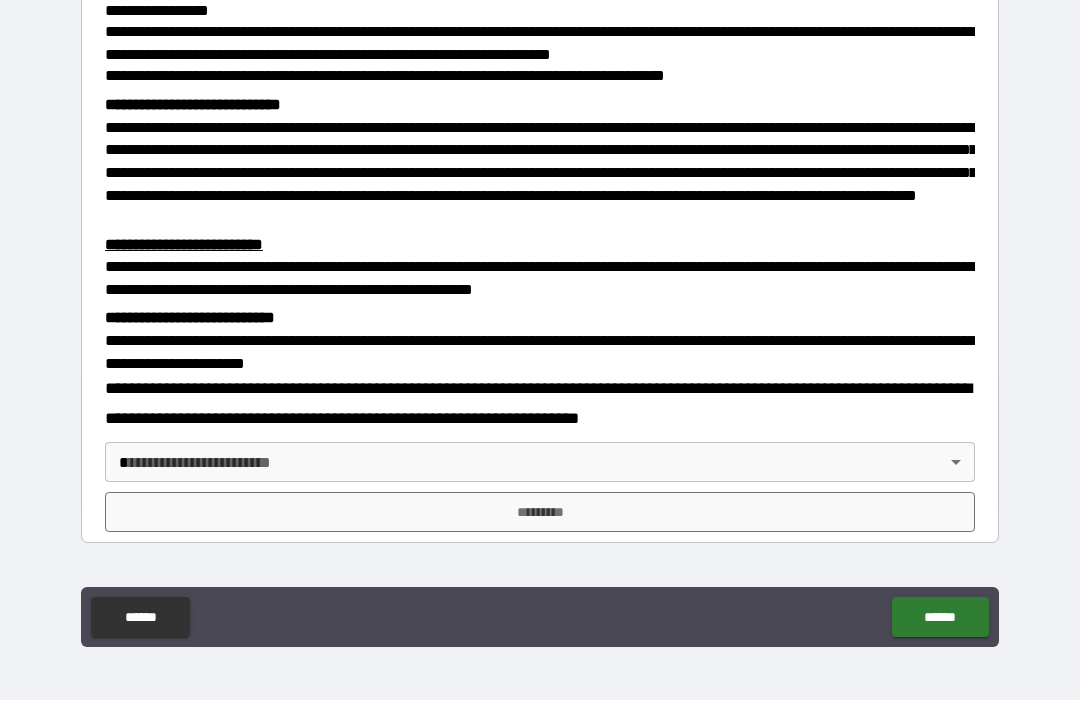 click on "**********" at bounding box center (540, 317) 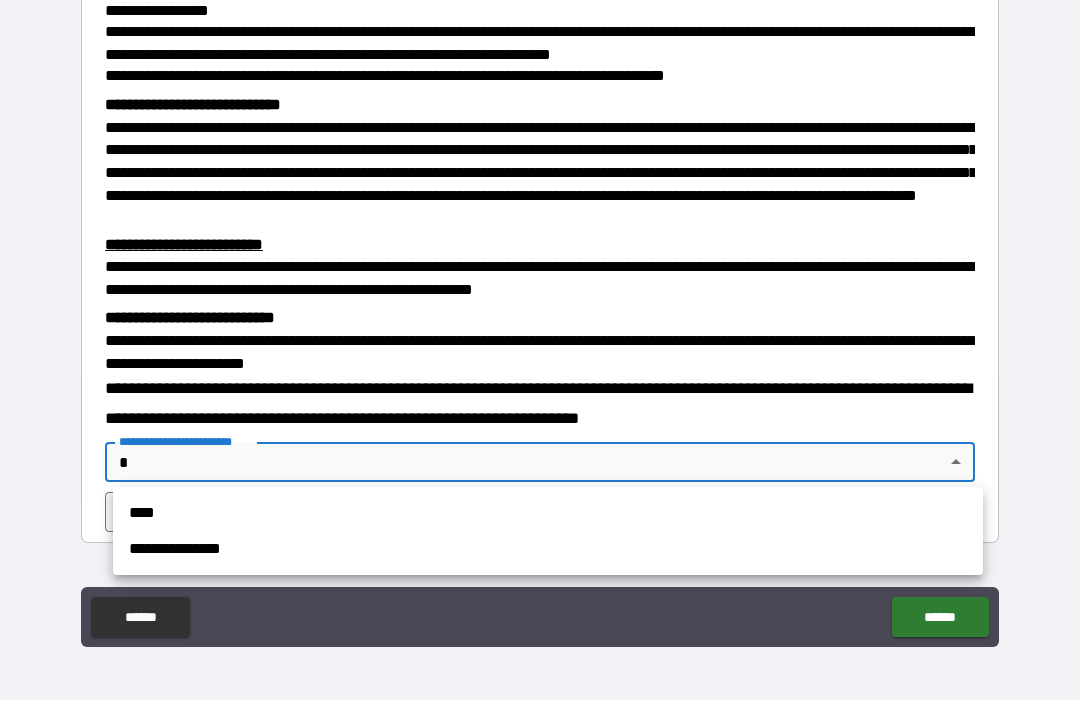click on "****" at bounding box center (548, 514) 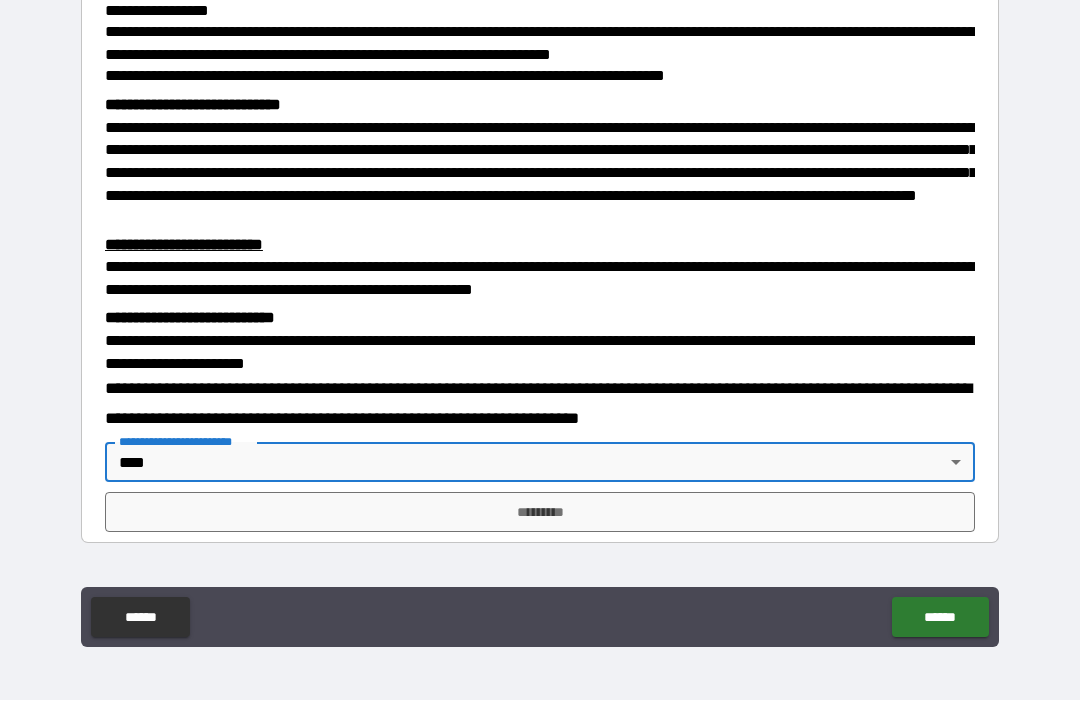 click on "*********" at bounding box center (540, 513) 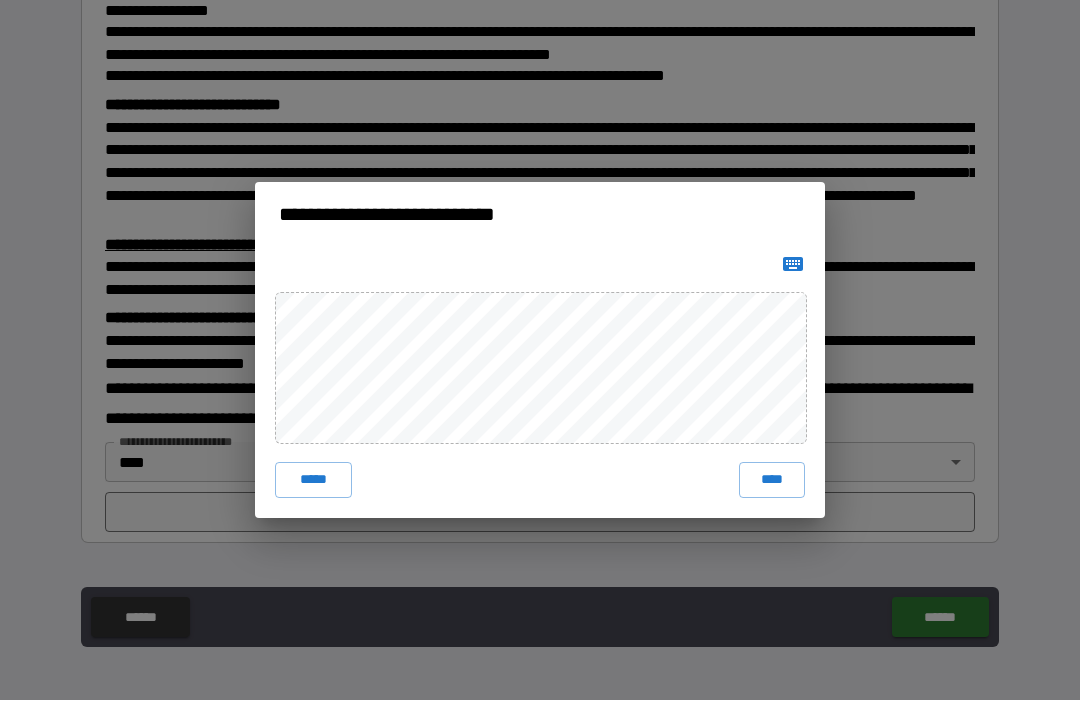 click on "****" at bounding box center (772, 481) 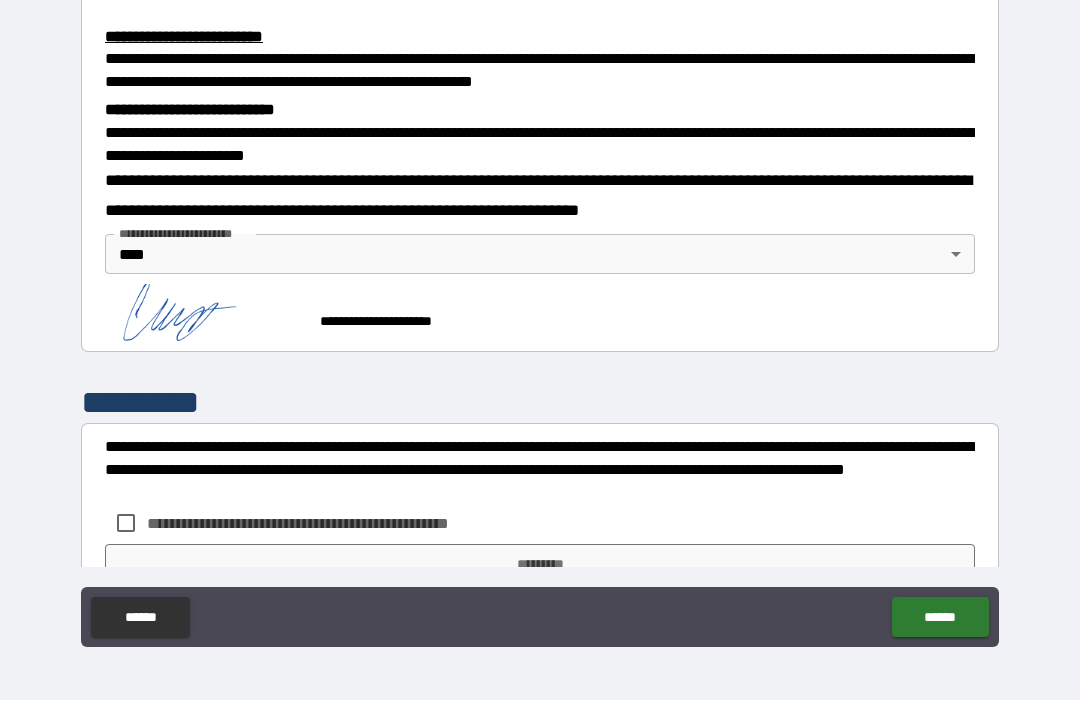 scroll, scrollTop: 581, scrollLeft: 0, axis: vertical 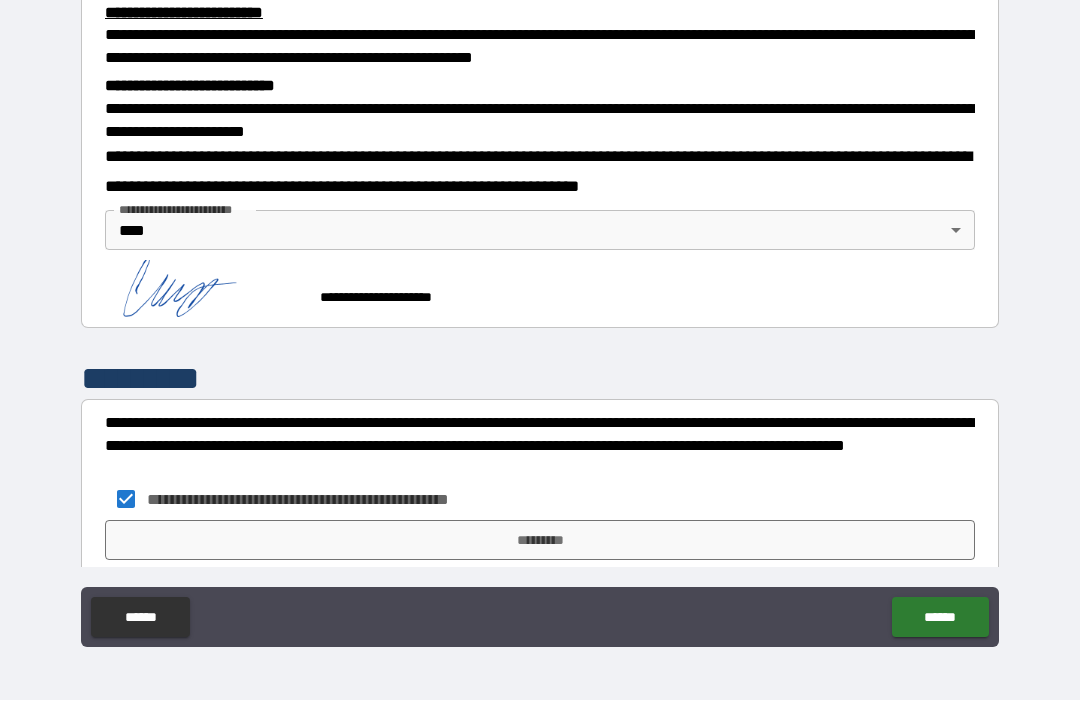 click on "*********" at bounding box center [540, 541] 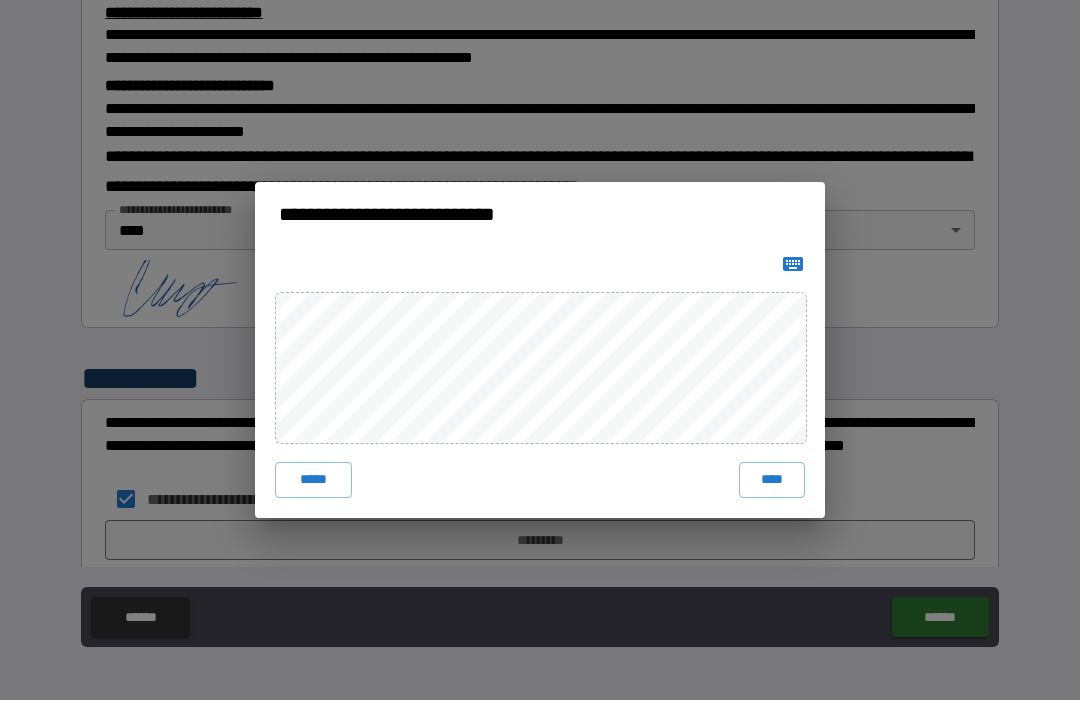 click on "****" at bounding box center [772, 481] 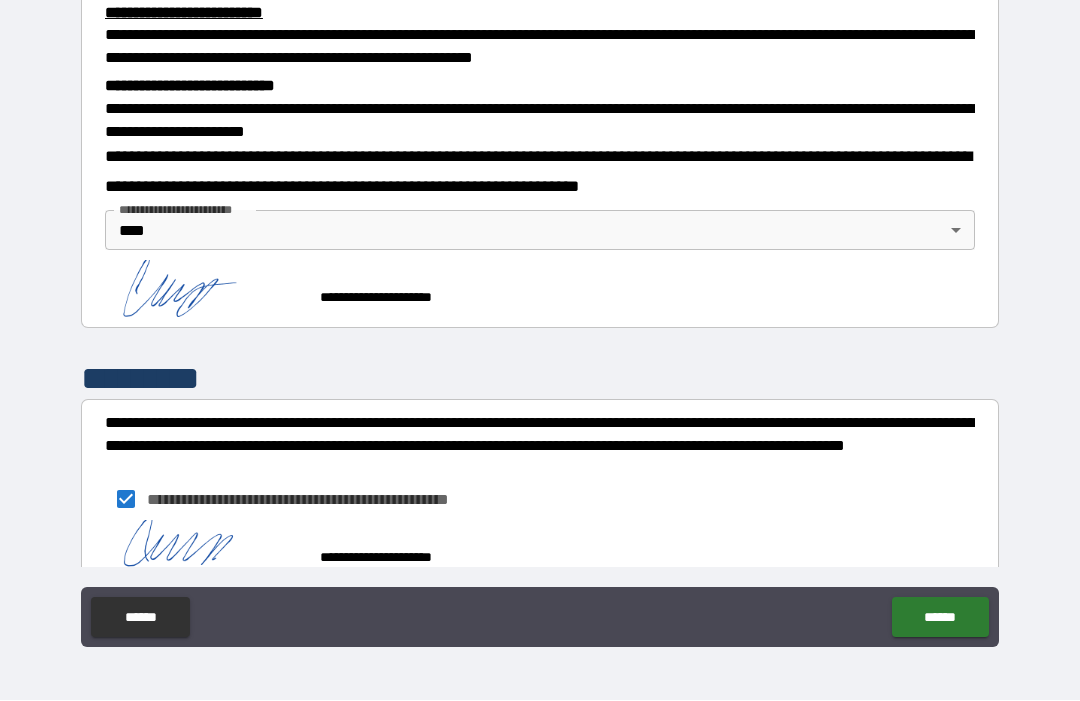 click on "******" at bounding box center [940, 618] 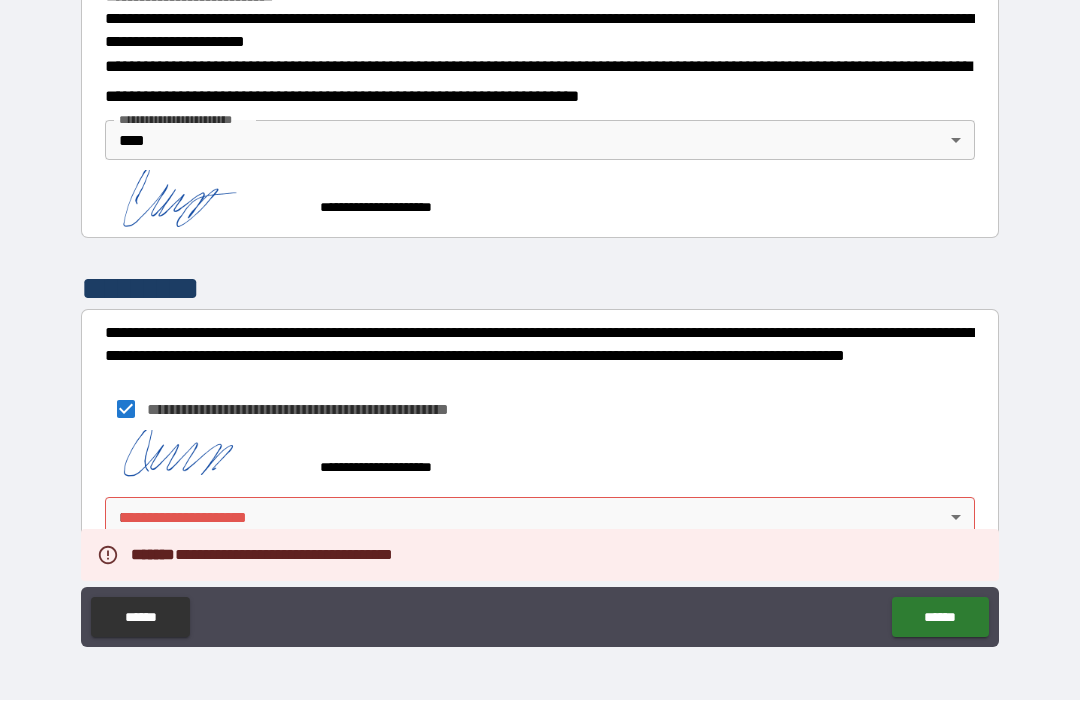 scroll, scrollTop: 670, scrollLeft: 0, axis: vertical 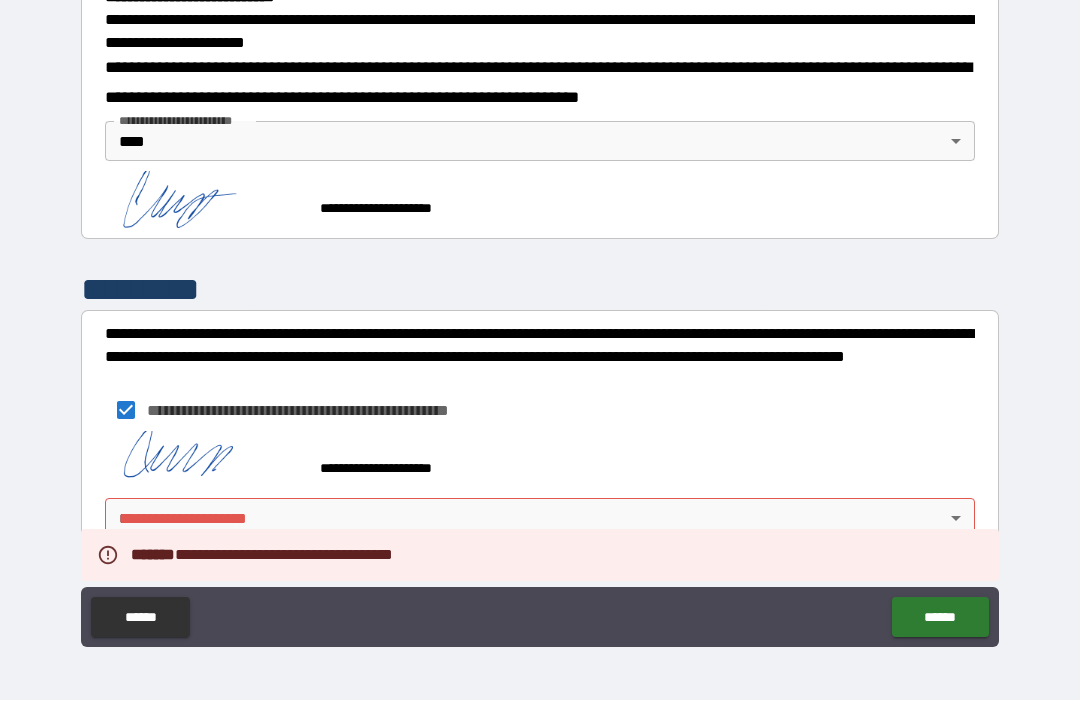 click on "**********" at bounding box center [540, 317] 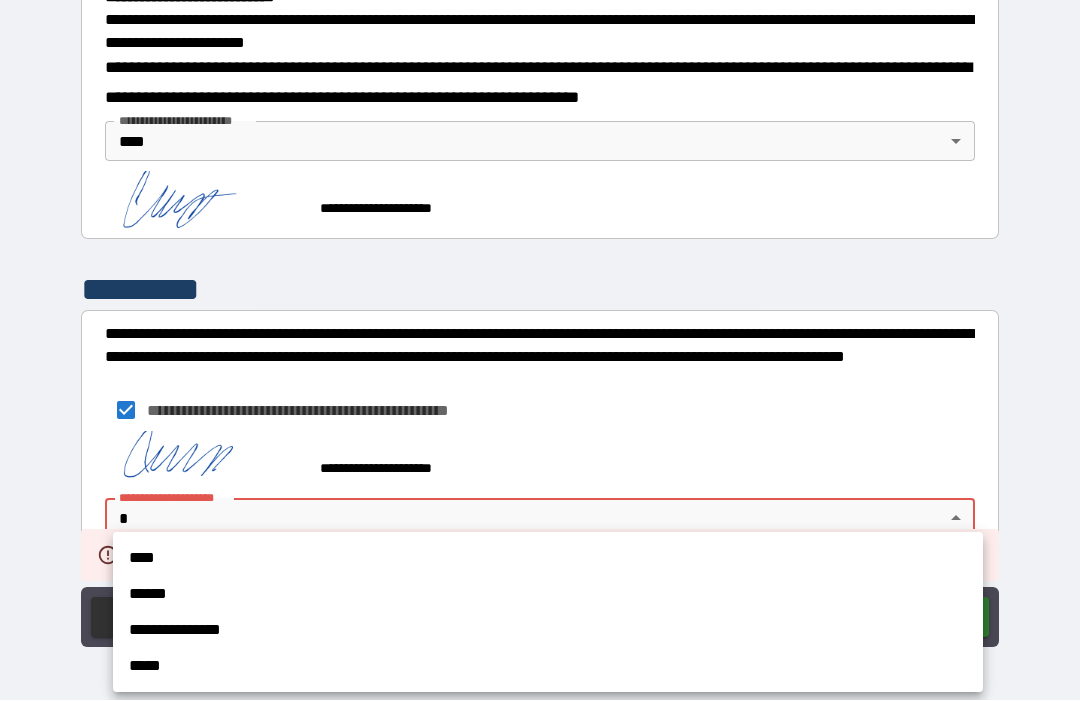 click on "****" at bounding box center (548, 559) 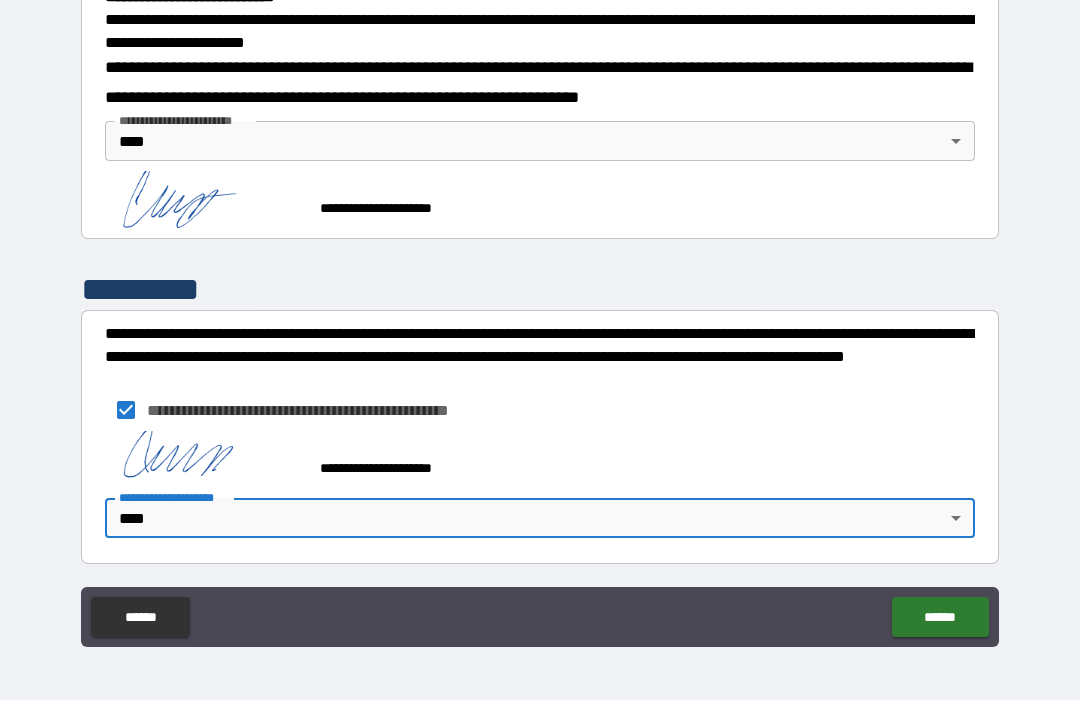 click on "******" at bounding box center [940, 618] 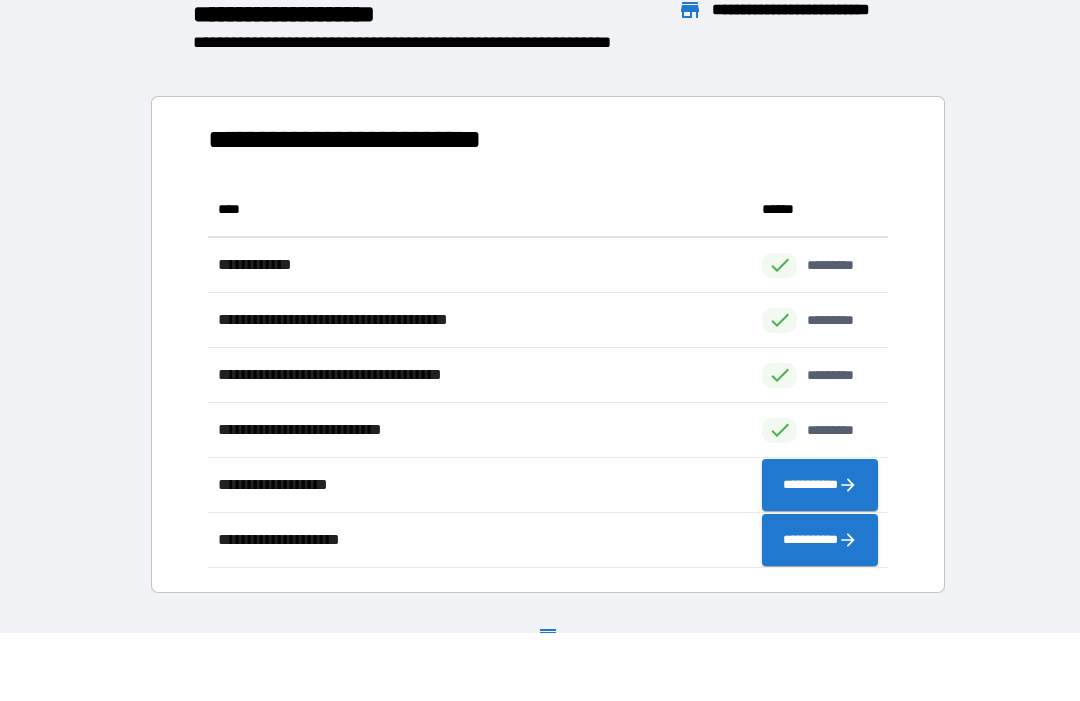 scroll, scrollTop: 386, scrollLeft: 680, axis: both 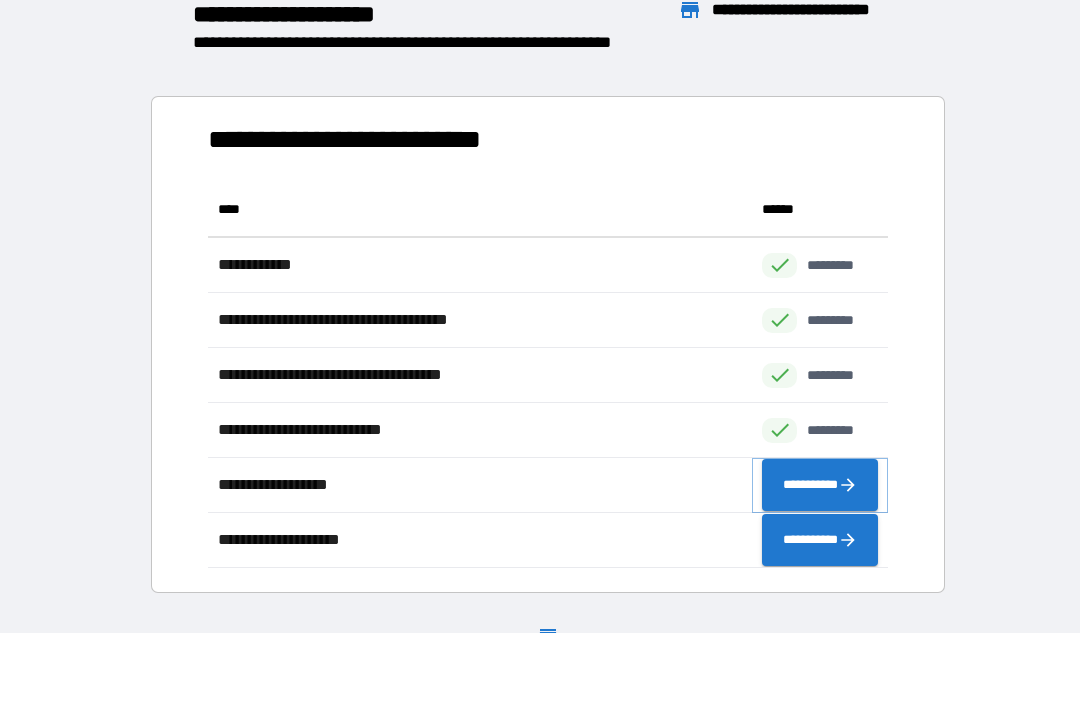 click on "**********" at bounding box center (820, 486) 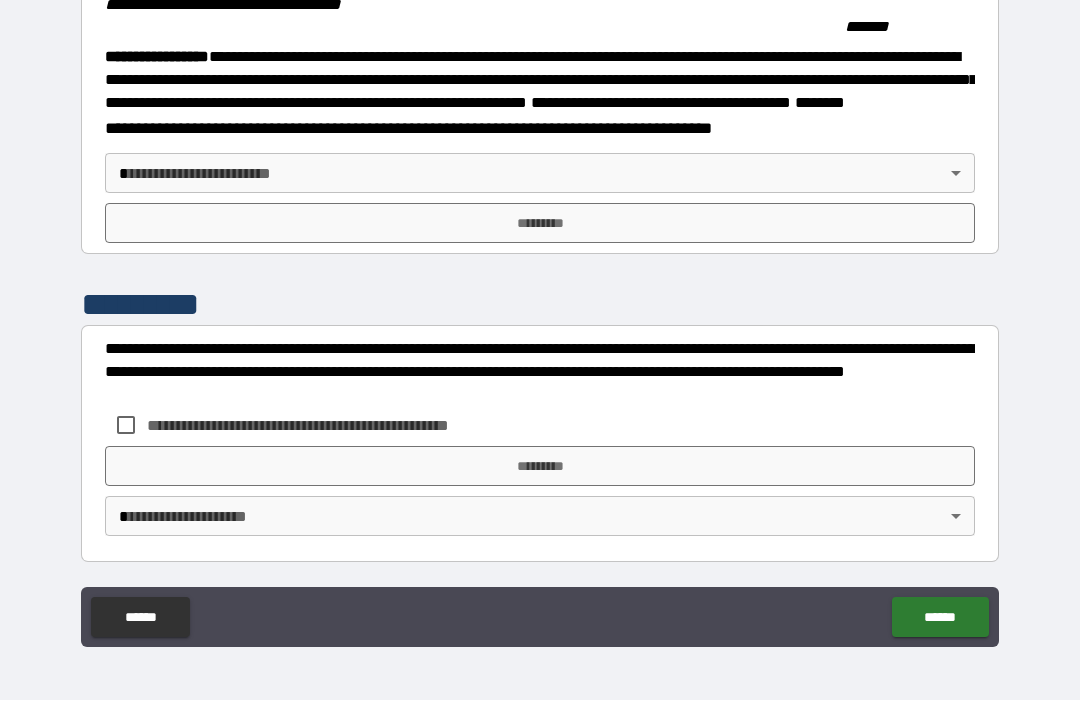 scroll, scrollTop: 2132, scrollLeft: 0, axis: vertical 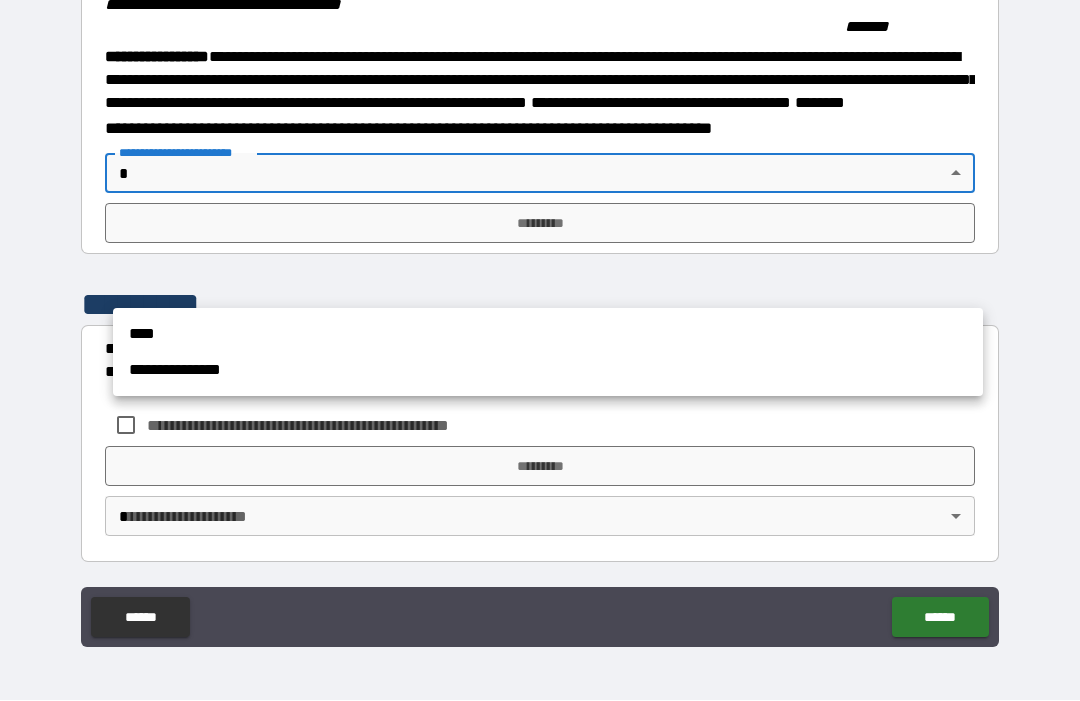 click on "****" at bounding box center (548, 335) 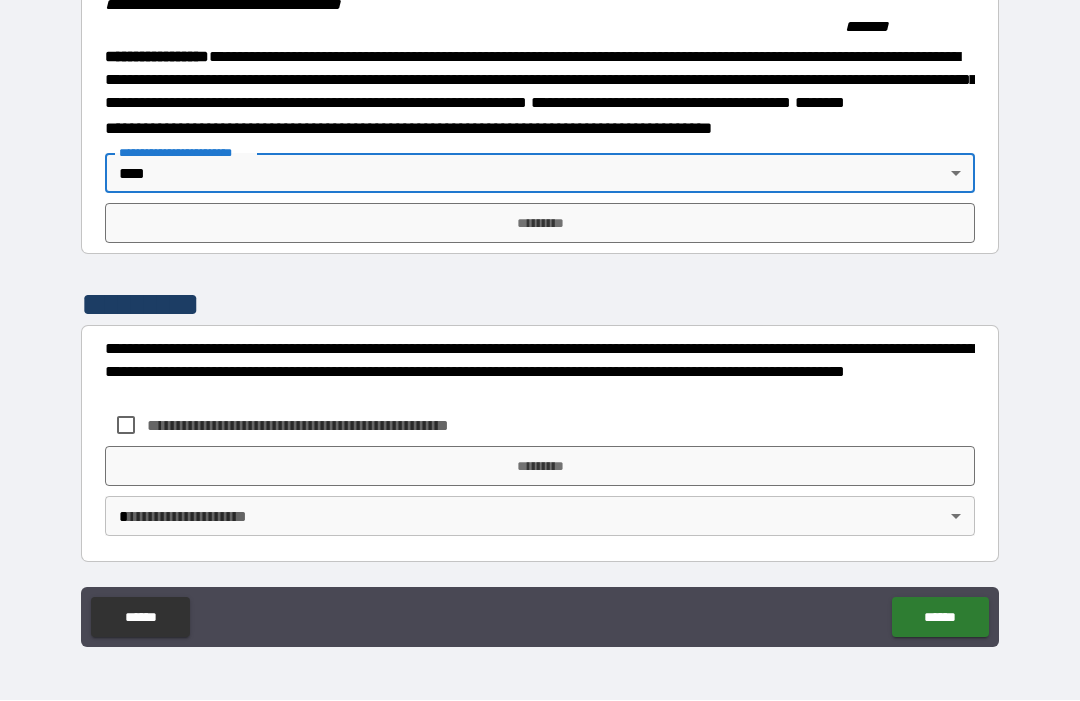 click on "*********" at bounding box center [540, 224] 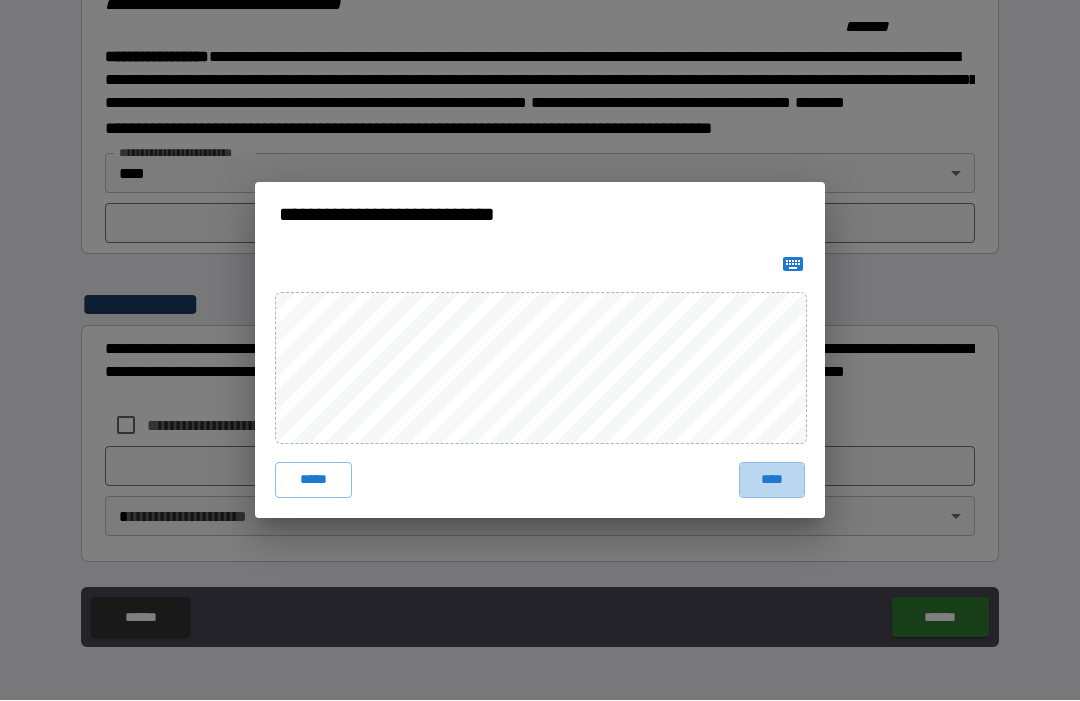 click on "****" at bounding box center [772, 481] 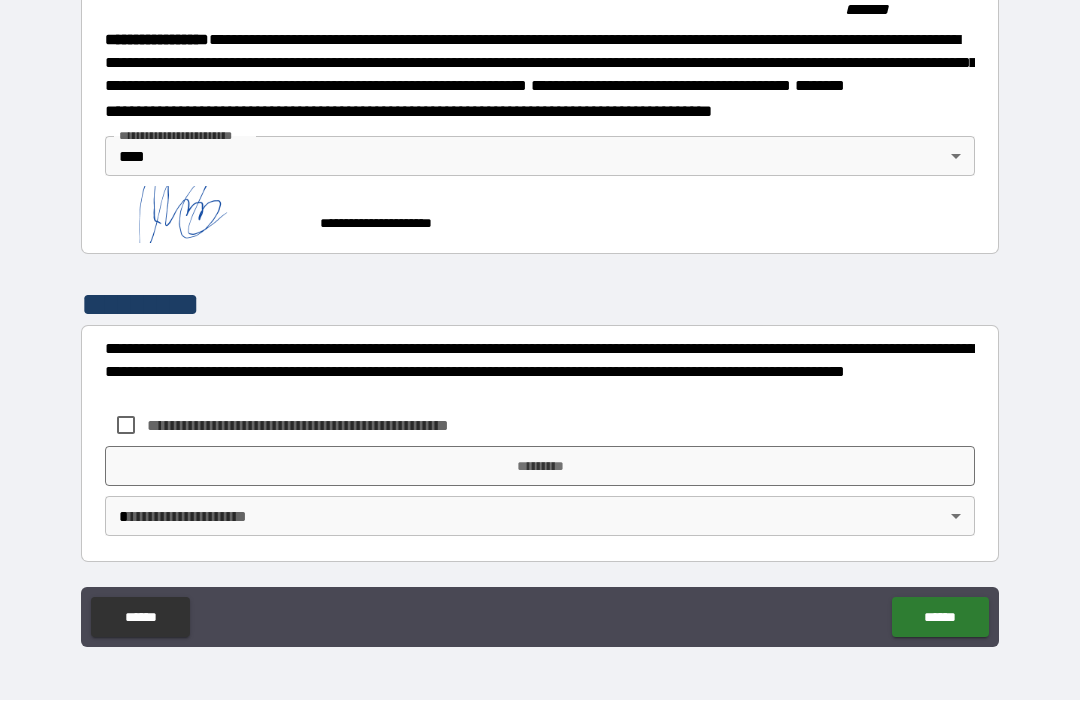 scroll, scrollTop: 2257, scrollLeft: 0, axis: vertical 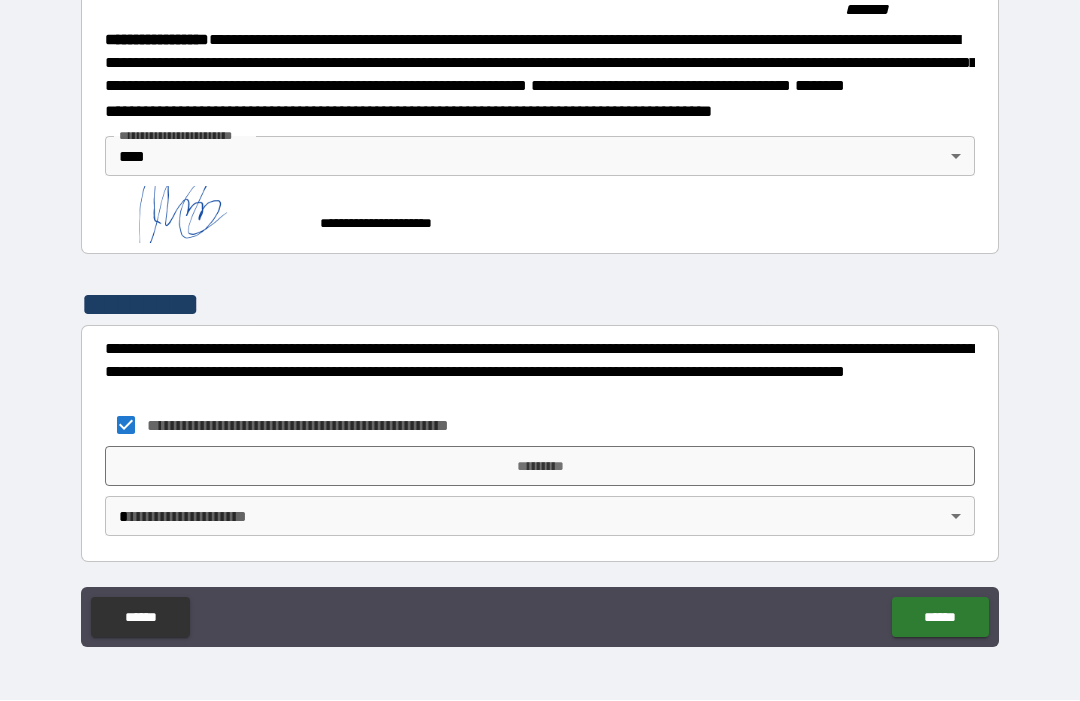 click on "*********" at bounding box center [540, 467] 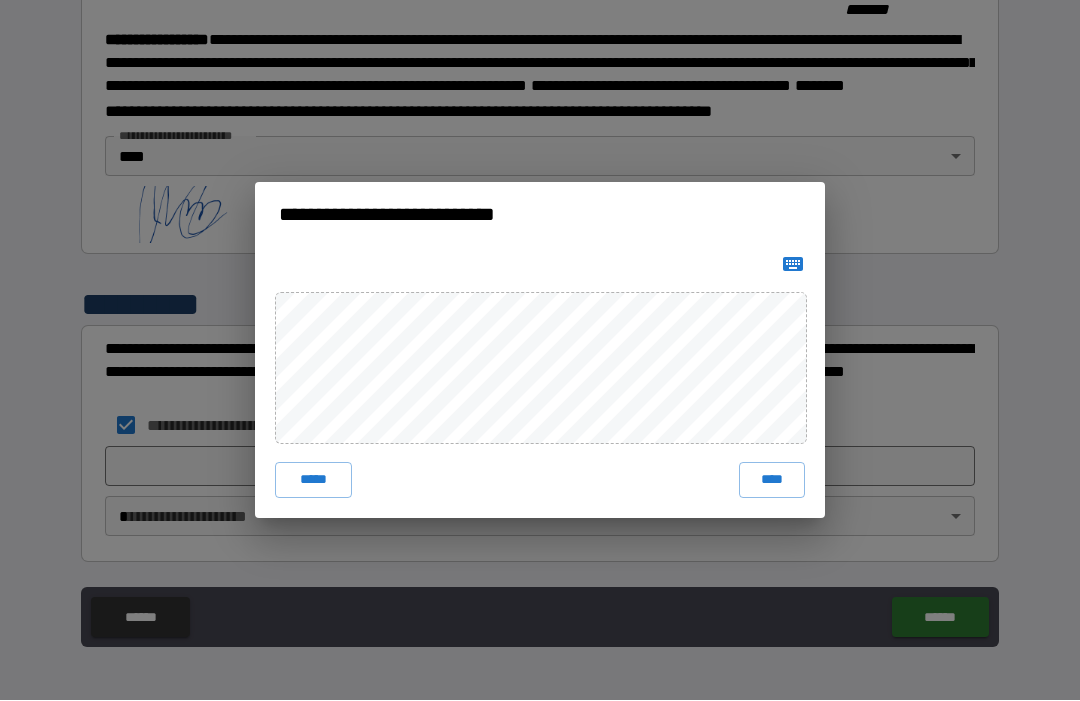 click on "****" at bounding box center [772, 481] 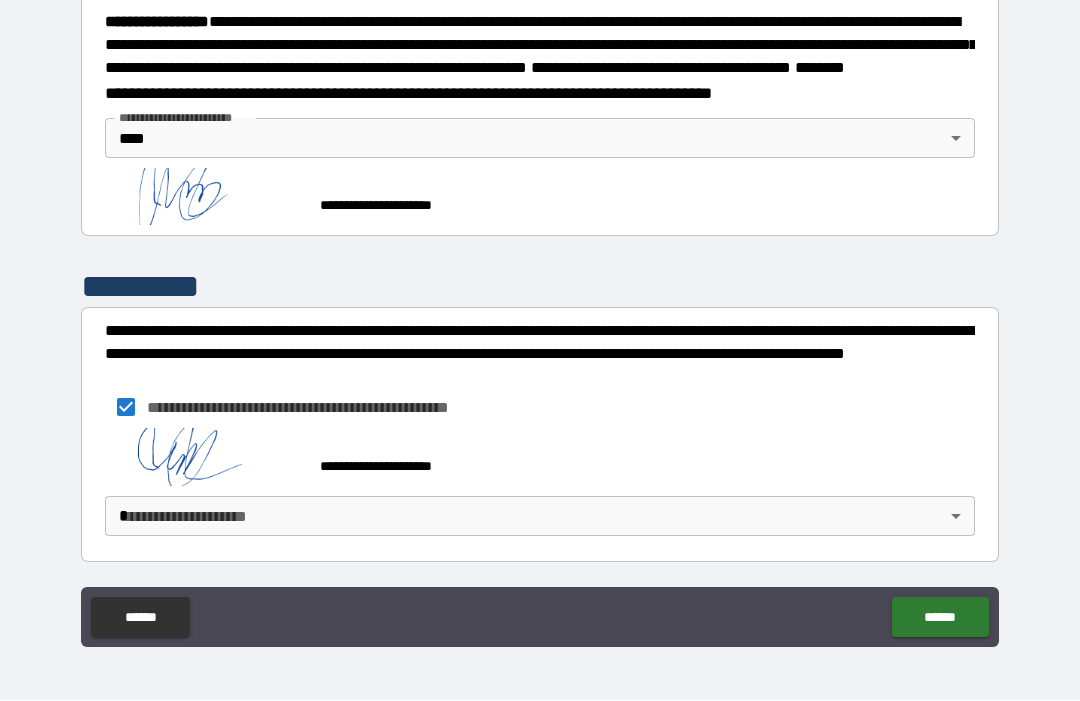 click on "**********" at bounding box center [540, 317] 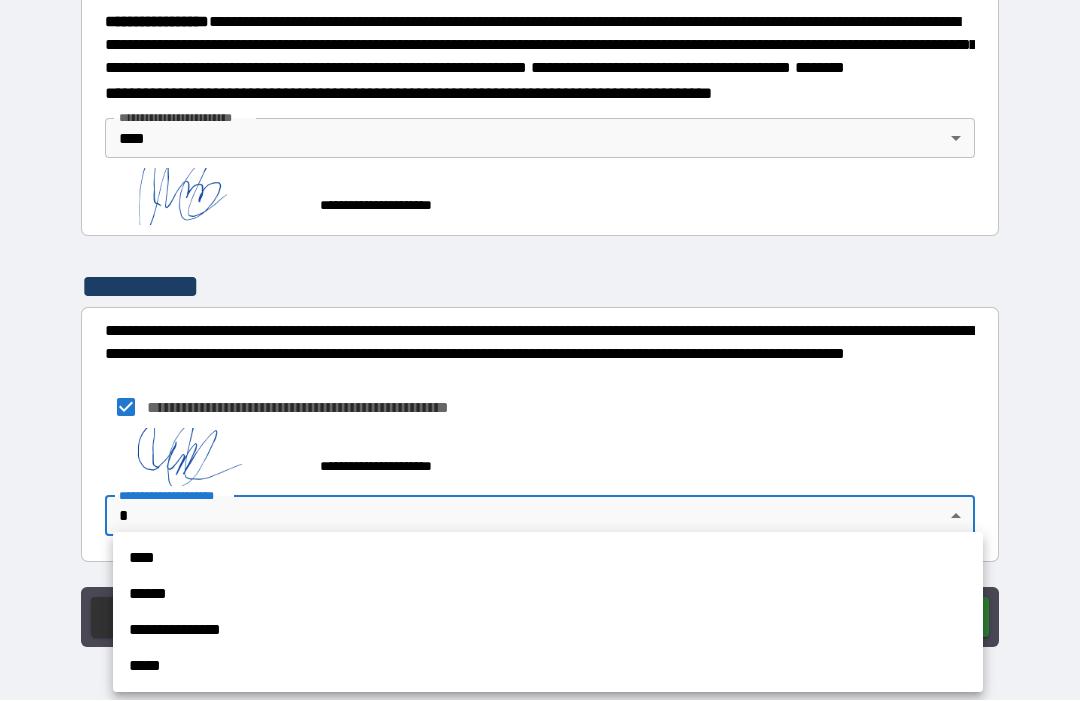 click on "****" at bounding box center (548, 559) 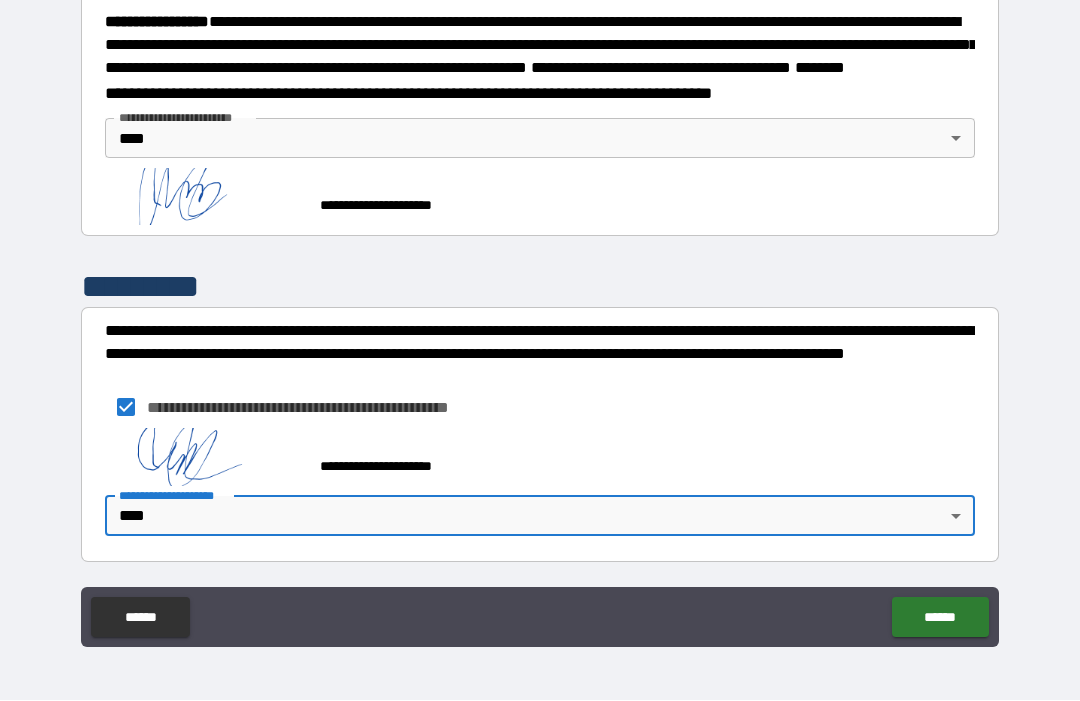 click on "******" at bounding box center (940, 618) 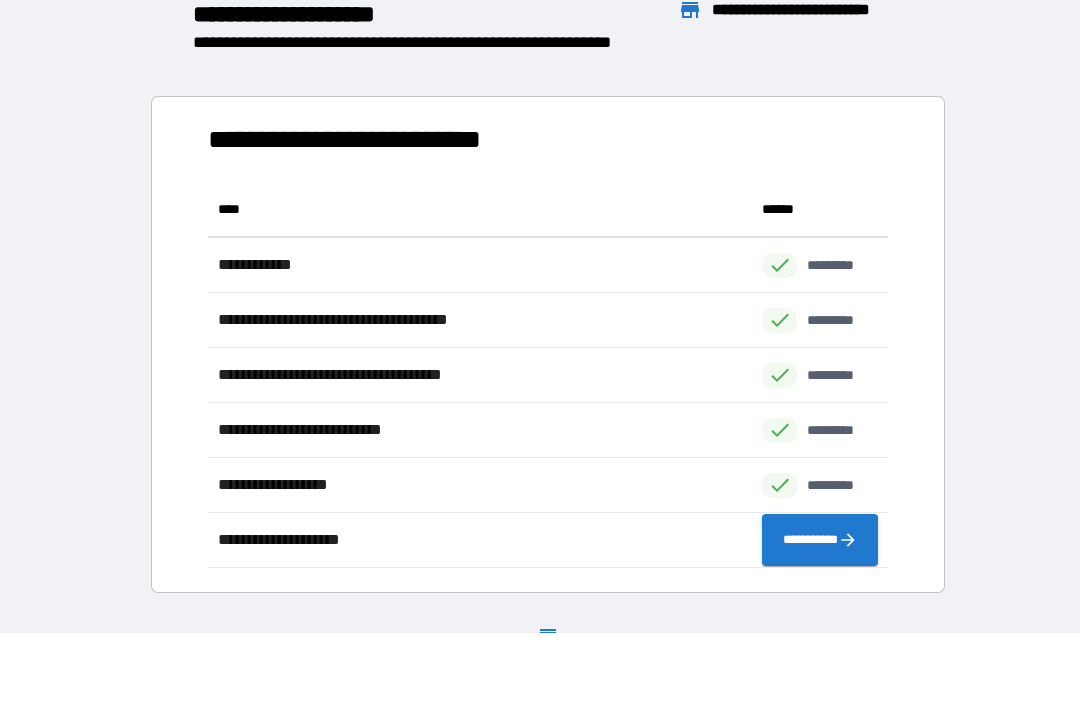 scroll, scrollTop: 1, scrollLeft: 1, axis: both 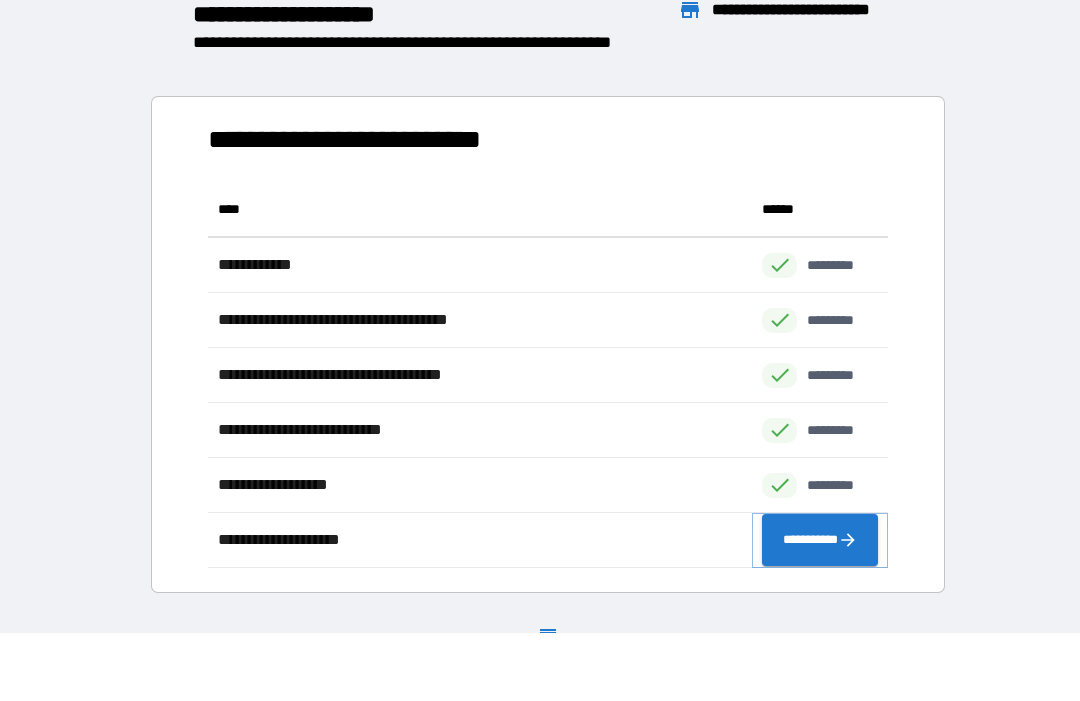 click on "**********" at bounding box center (820, 541) 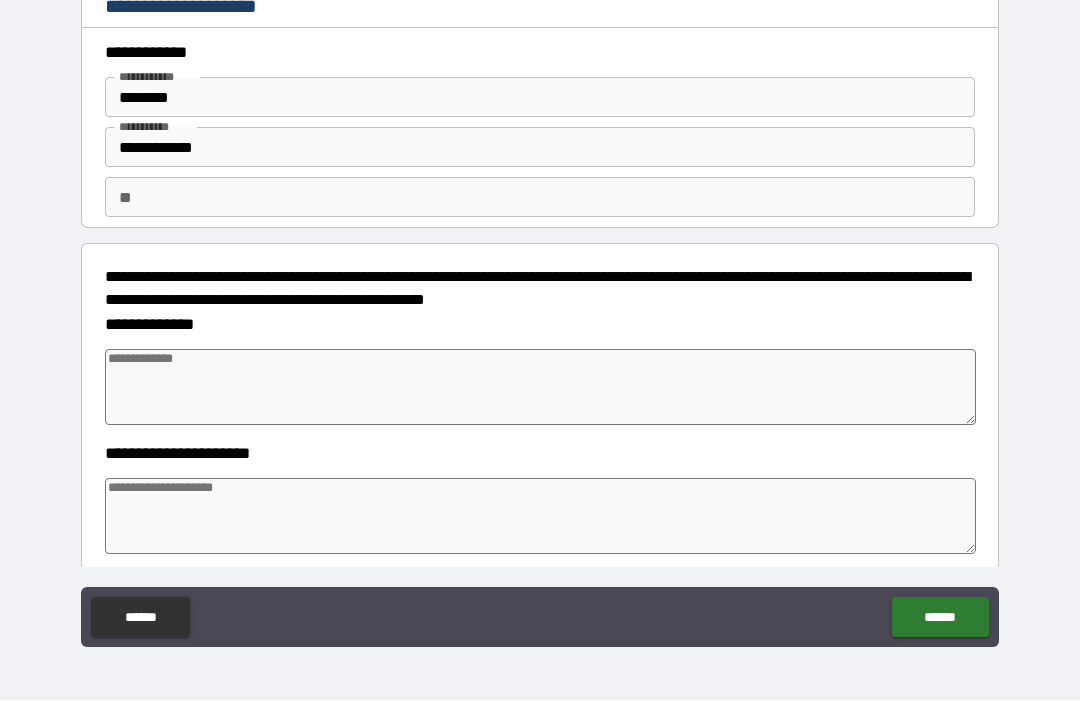 click at bounding box center (540, 388) 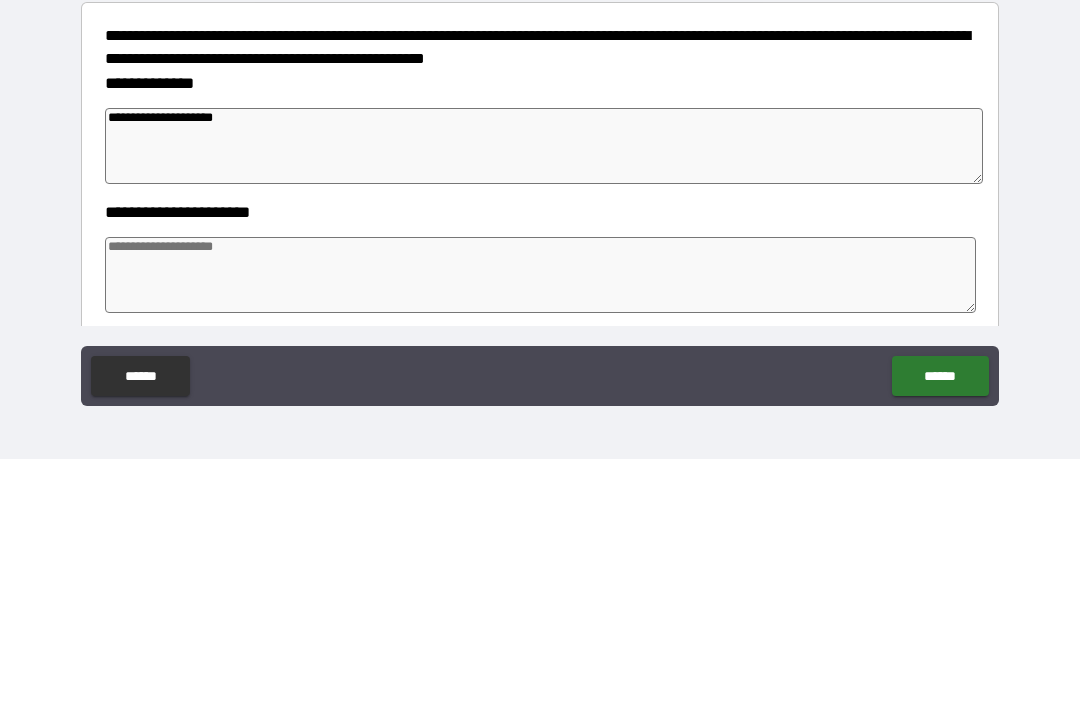 click at bounding box center (540, 517) 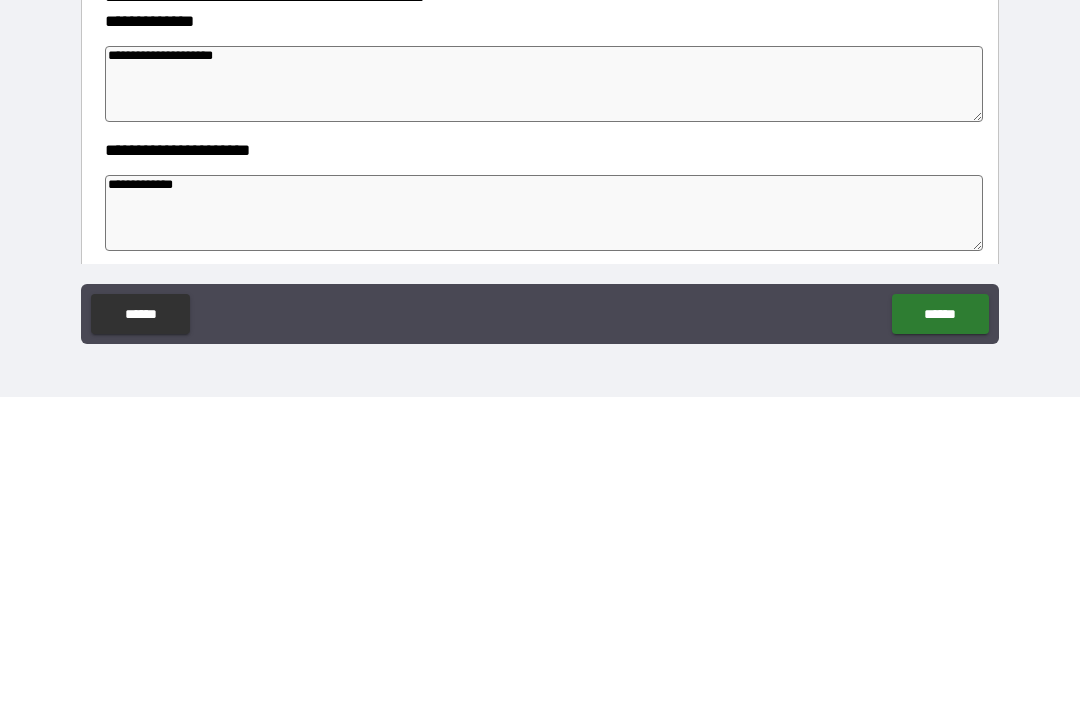 click on "**********" at bounding box center (544, 388) 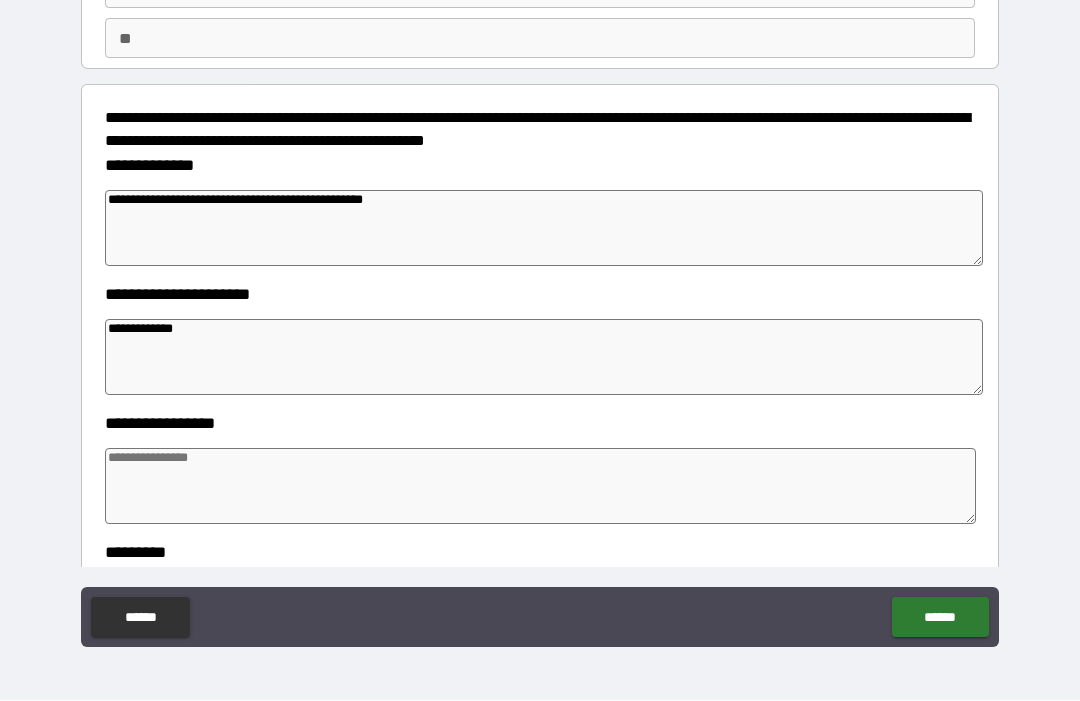 scroll, scrollTop: 169, scrollLeft: 0, axis: vertical 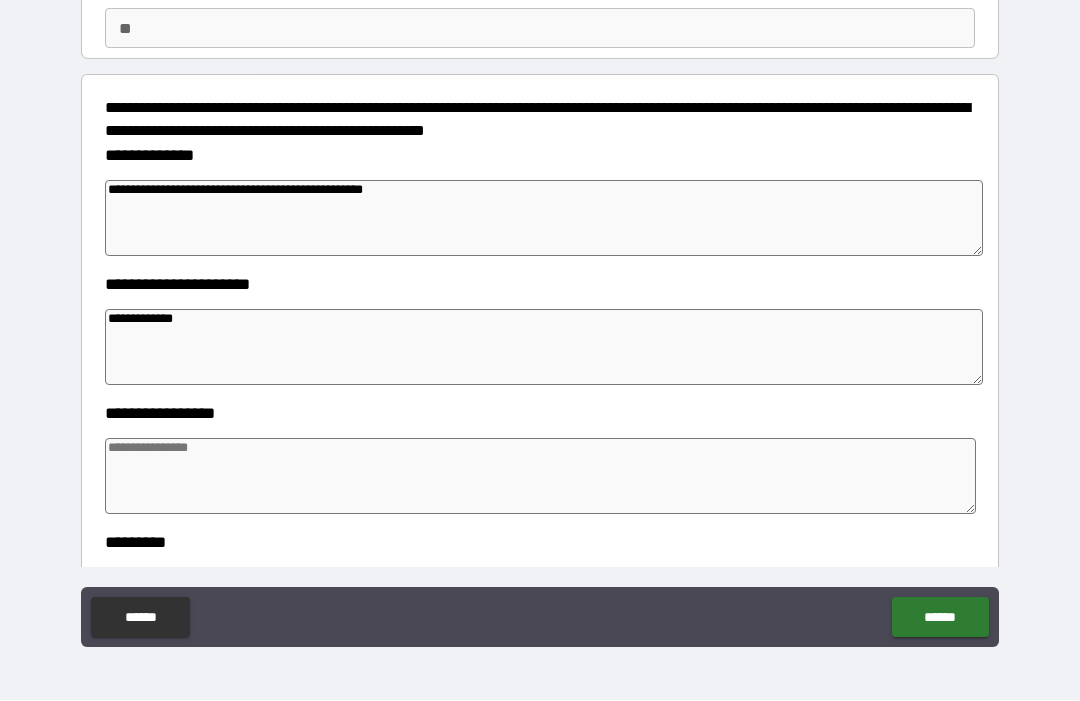 click at bounding box center [540, 477] 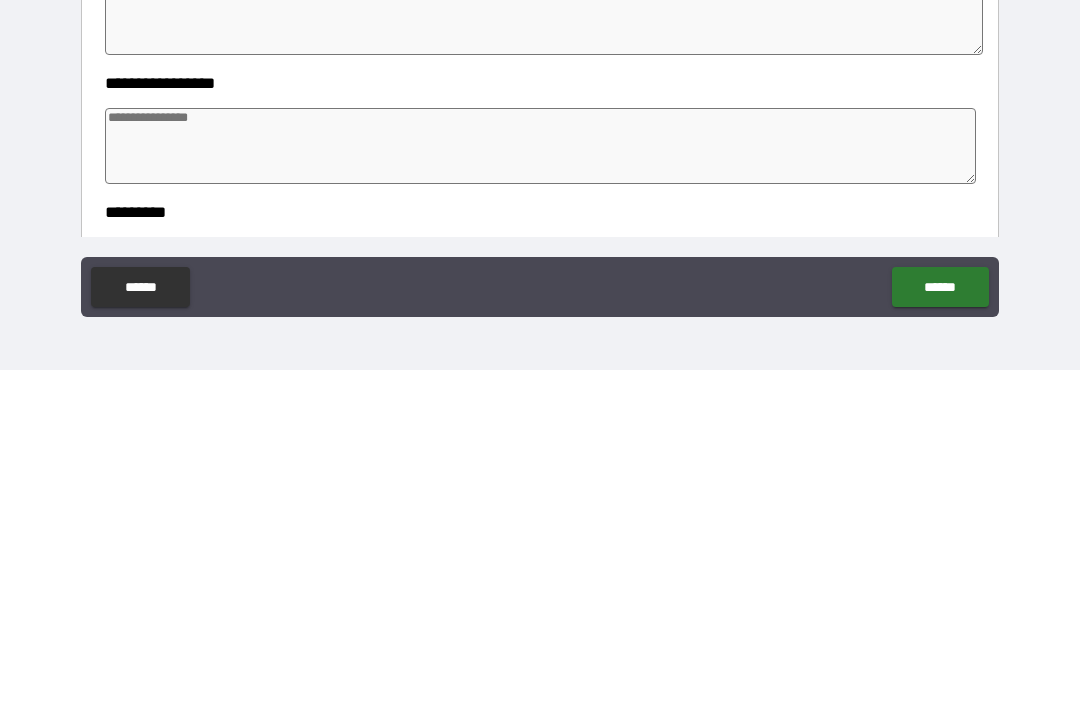 click at bounding box center (540, 477) 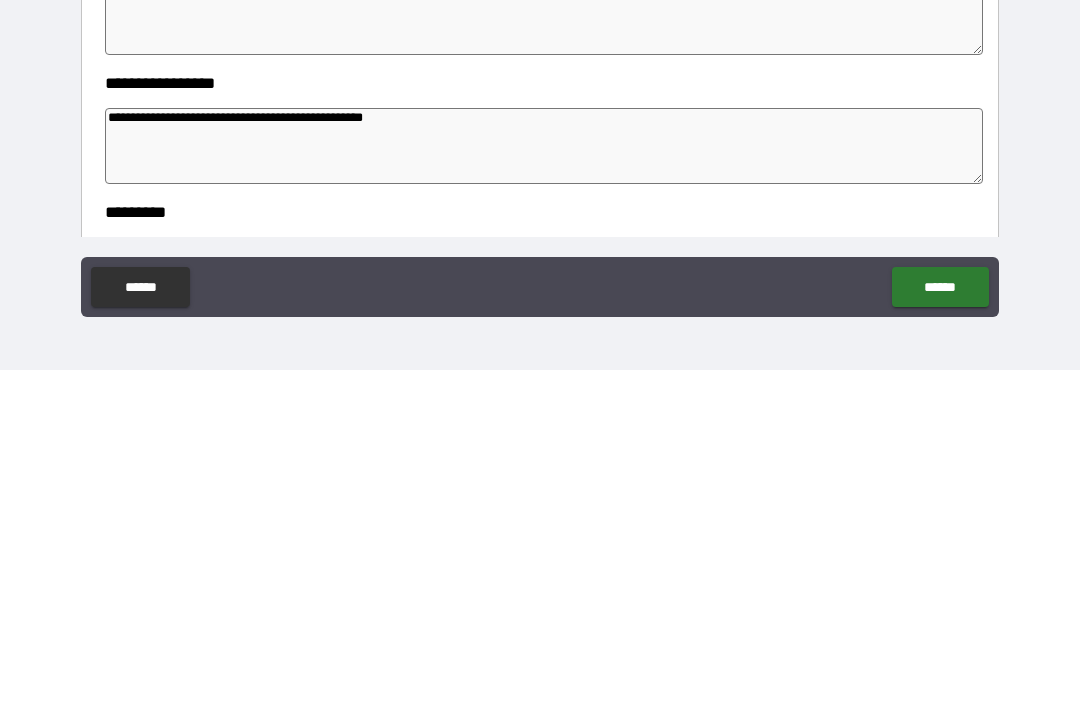 click on "**********" at bounding box center (544, 477) 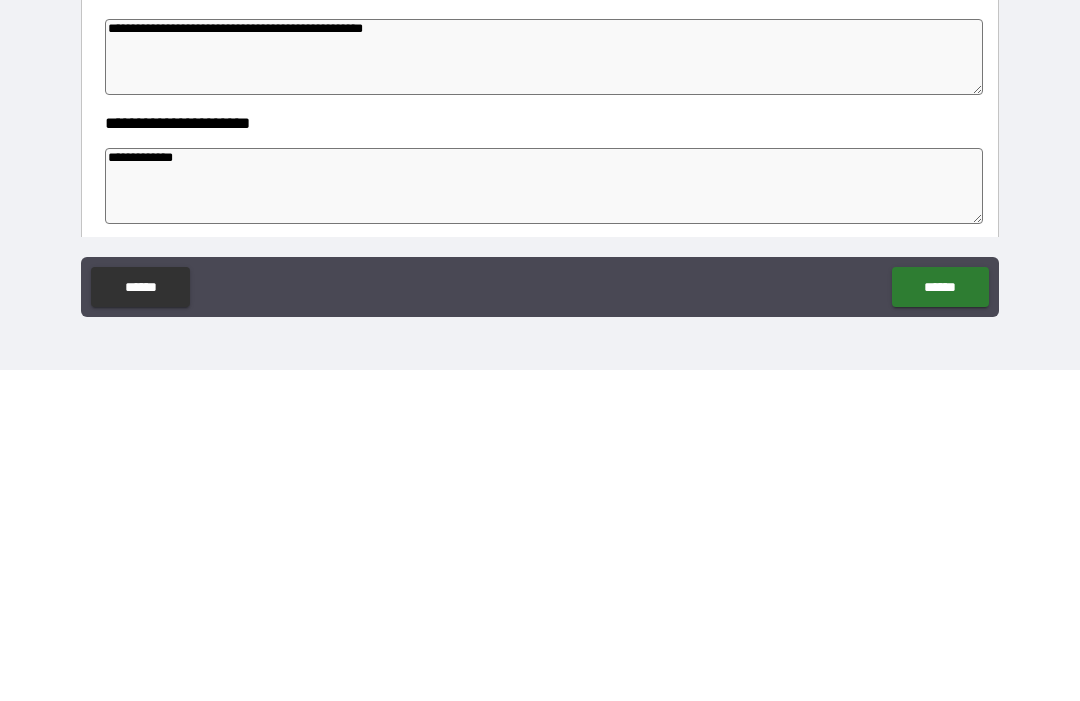 scroll, scrollTop: 0, scrollLeft: 0, axis: both 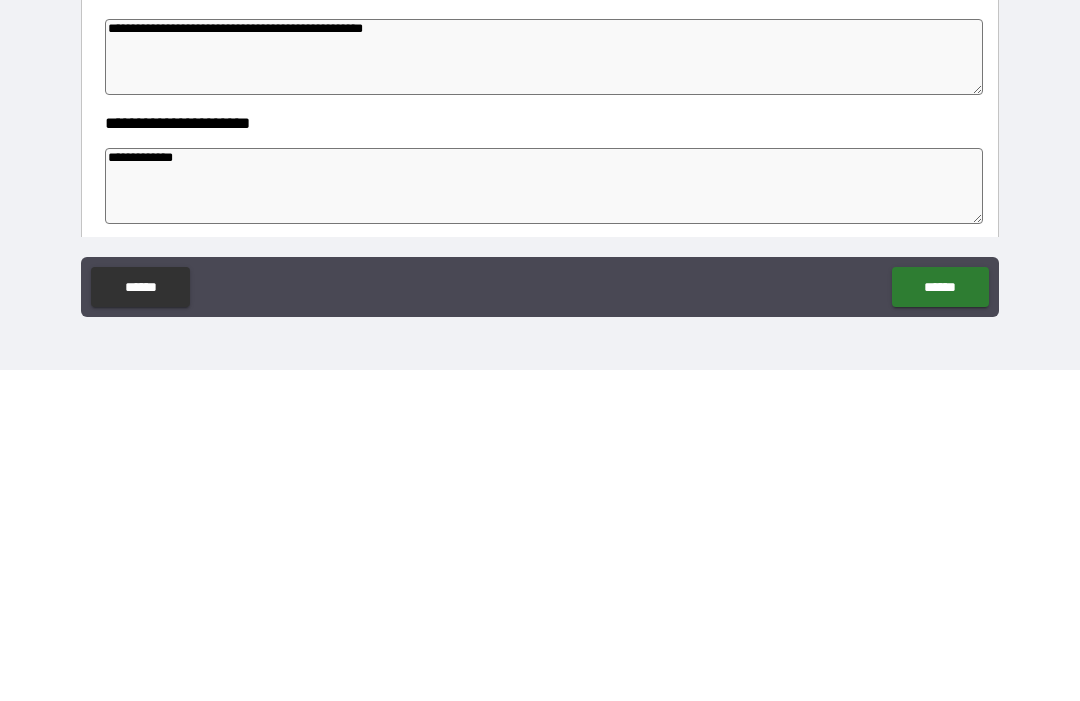 click on "**********" at bounding box center [544, 388] 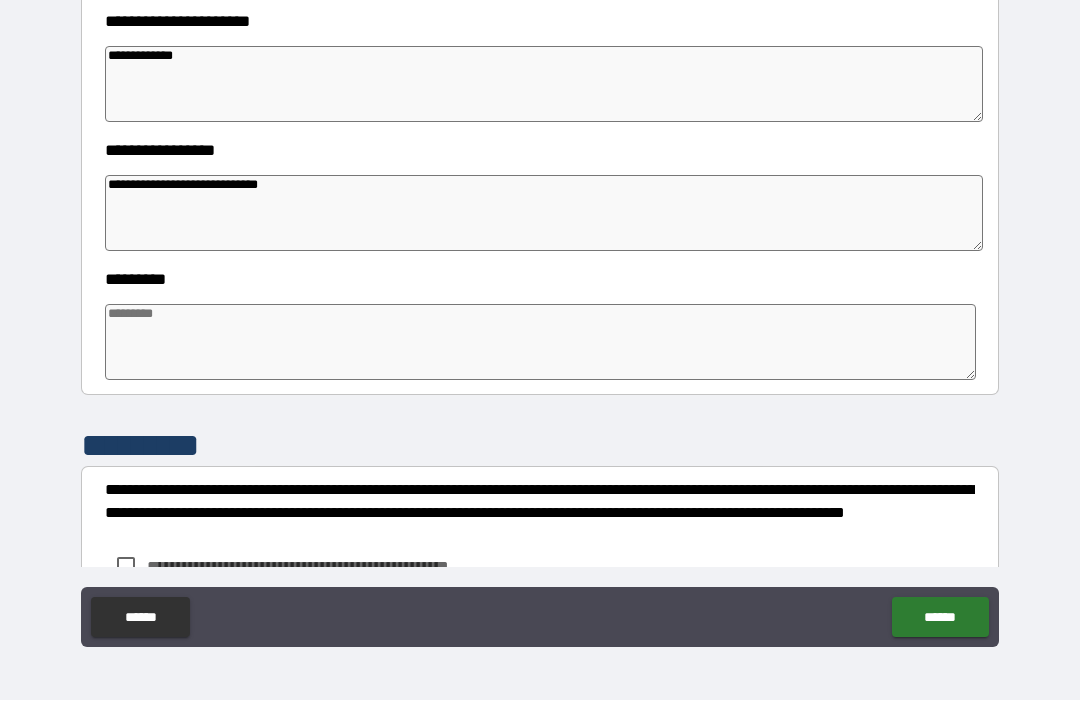 scroll, scrollTop: 442, scrollLeft: 0, axis: vertical 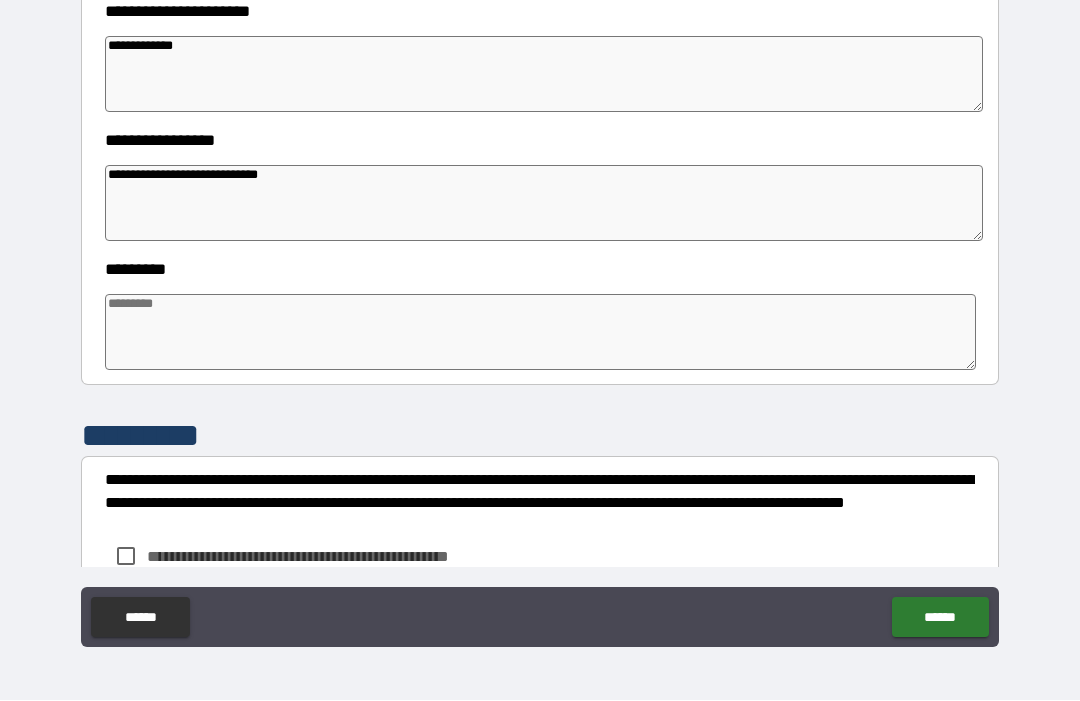 click at bounding box center (540, 333) 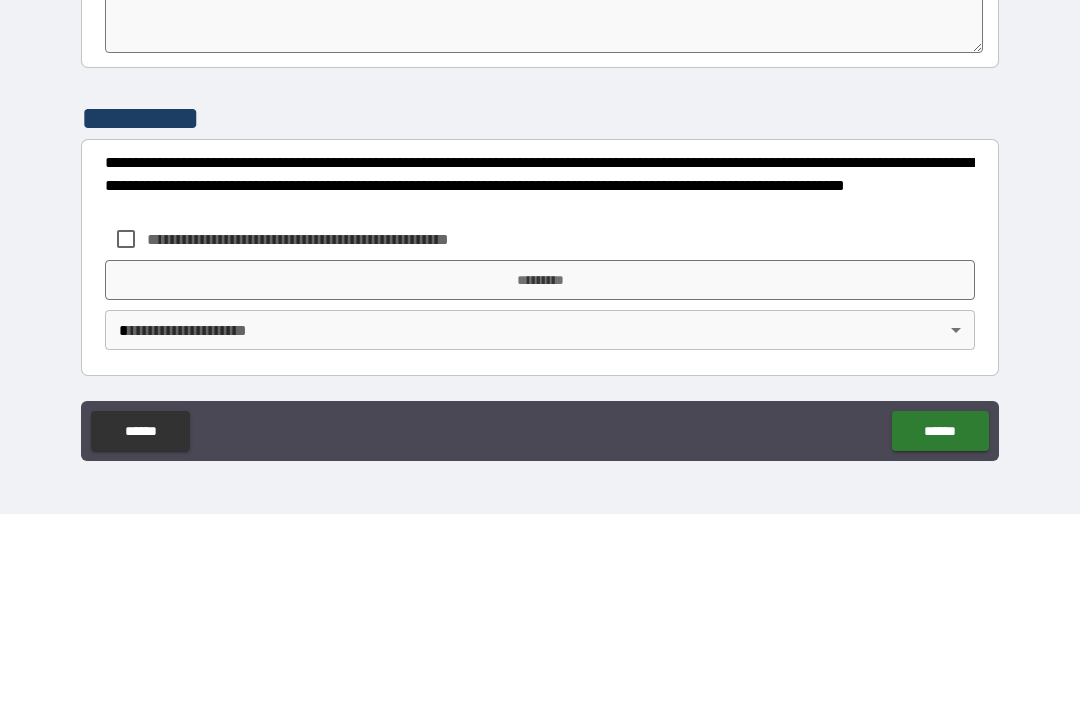 scroll, scrollTop: 573, scrollLeft: 0, axis: vertical 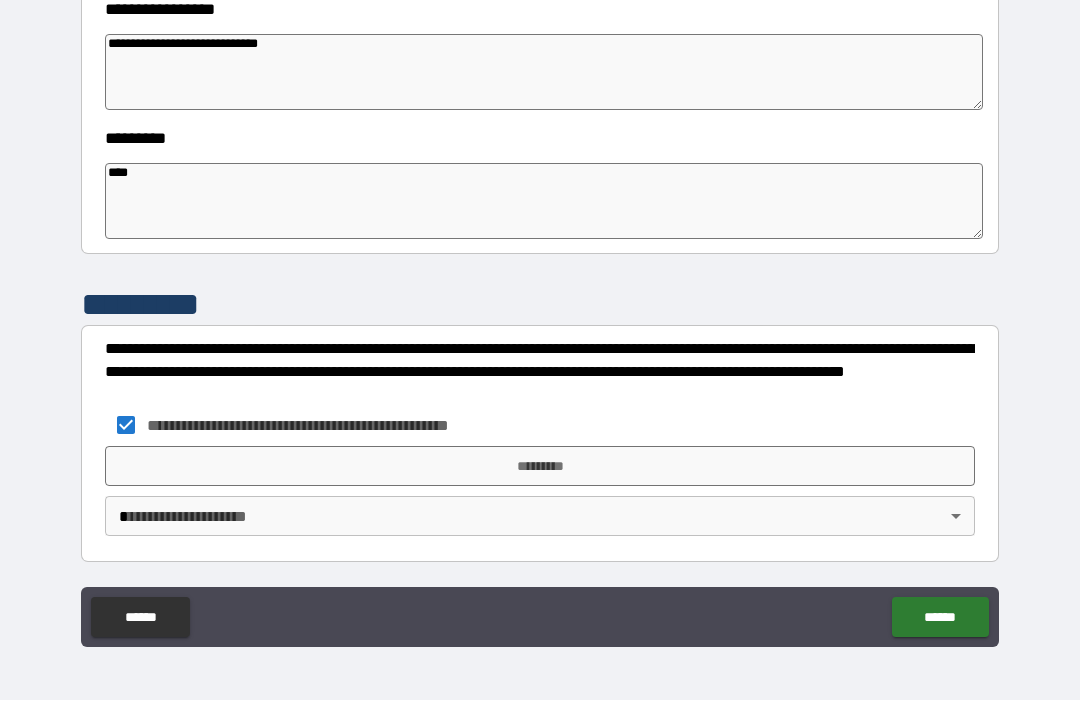 click on "*********" at bounding box center [540, 467] 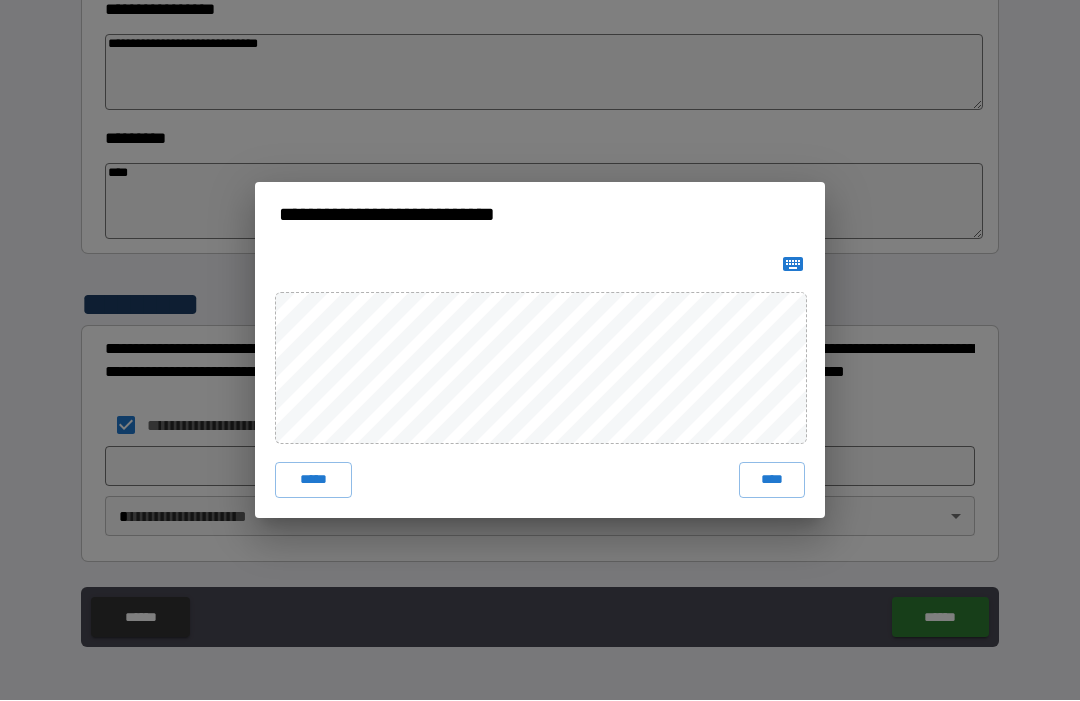 click on "****" at bounding box center (772, 481) 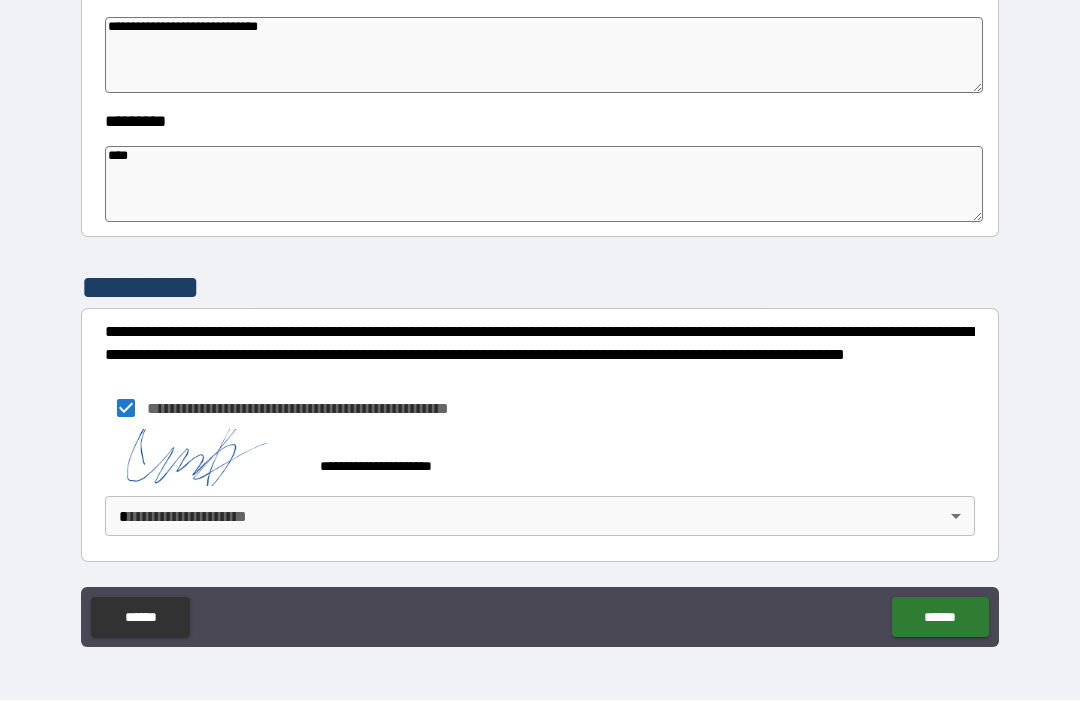 scroll, scrollTop: 590, scrollLeft: 0, axis: vertical 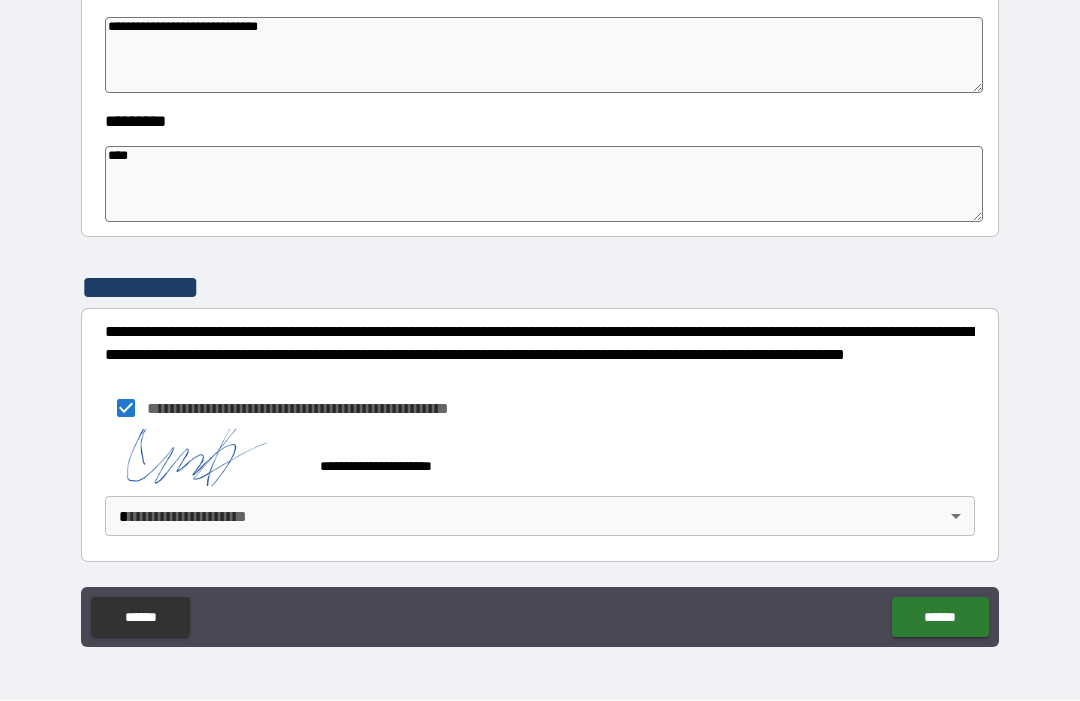 click on "**********" at bounding box center [540, 317] 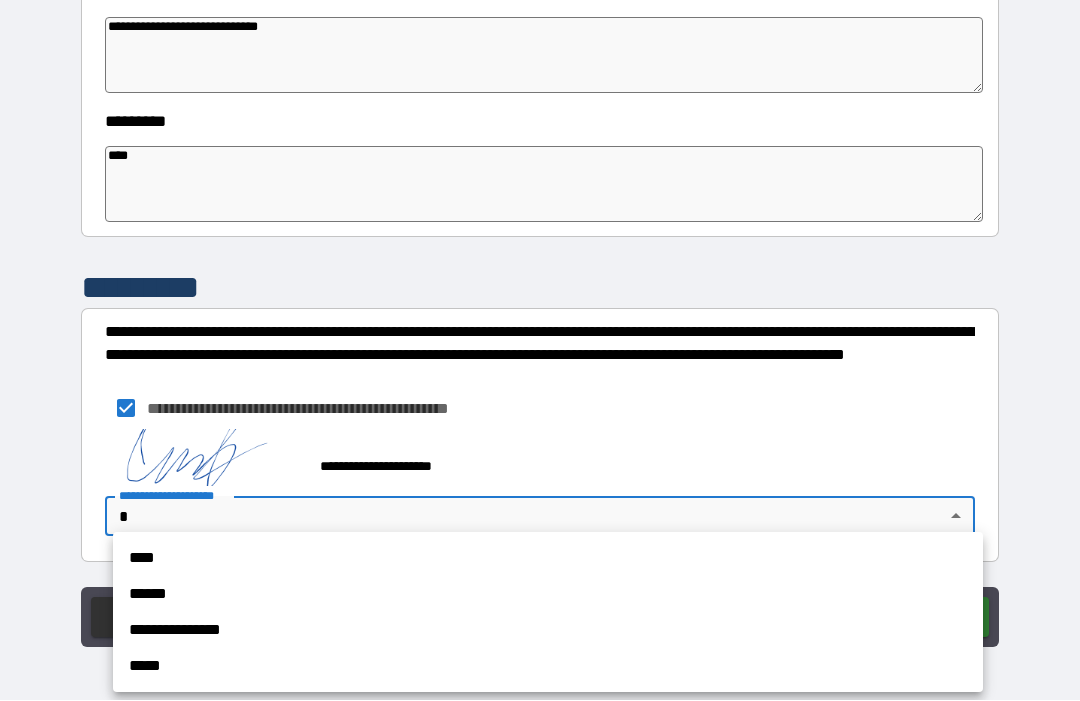 click on "****" at bounding box center [548, 559] 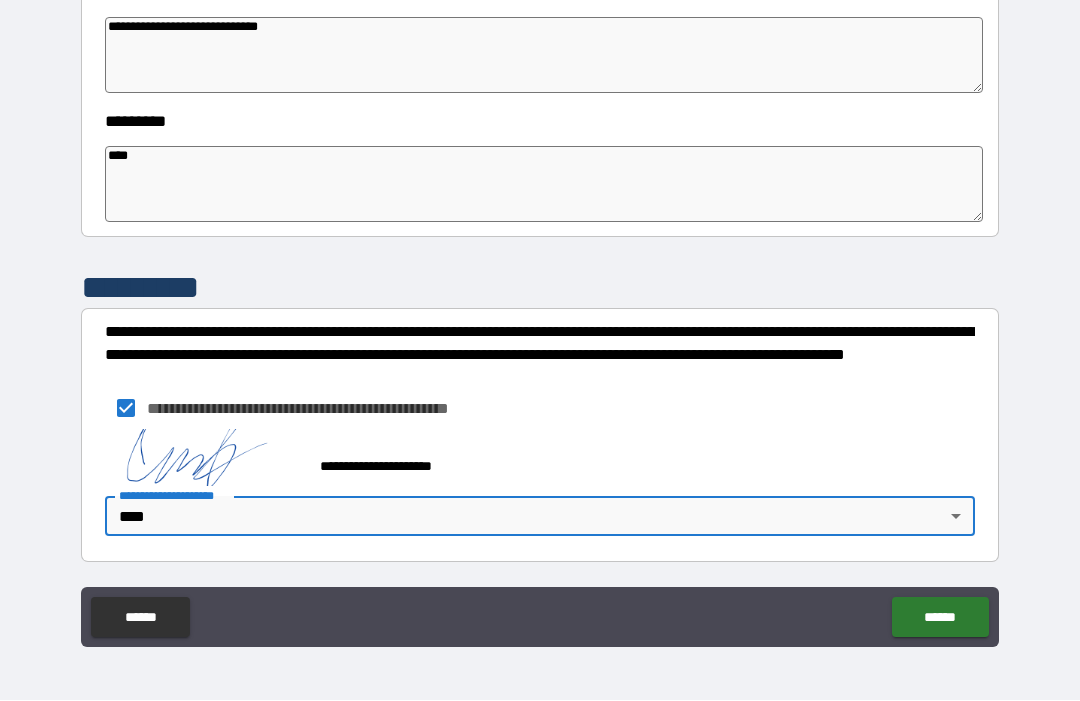 click on "******" at bounding box center (940, 618) 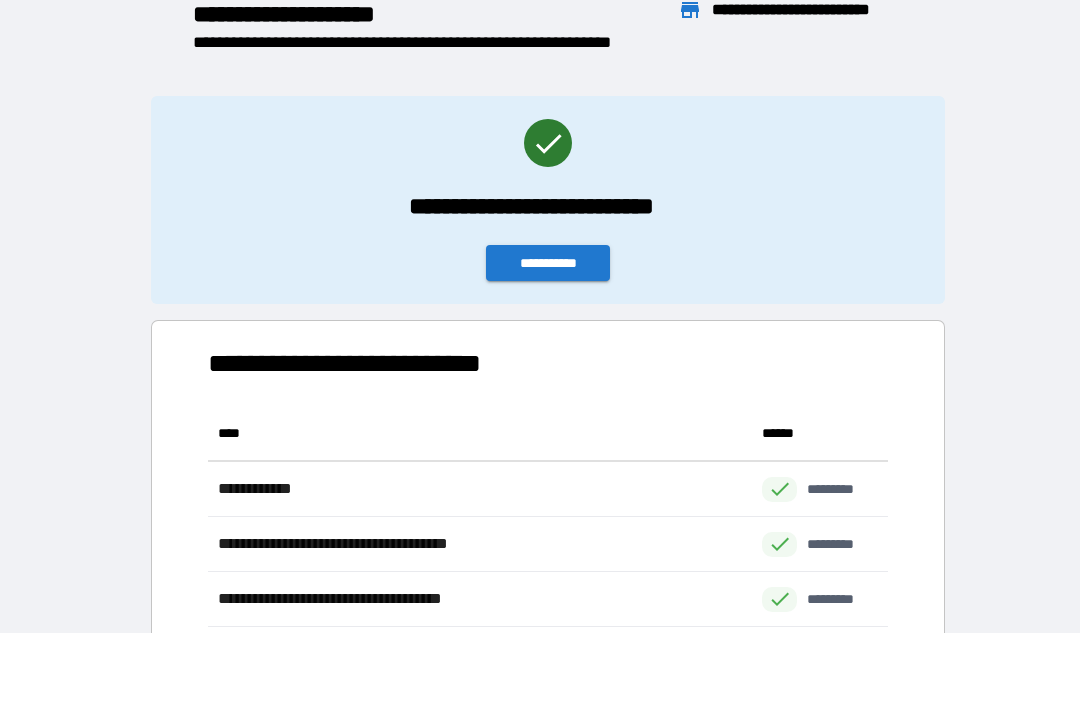 scroll, scrollTop: 386, scrollLeft: 680, axis: both 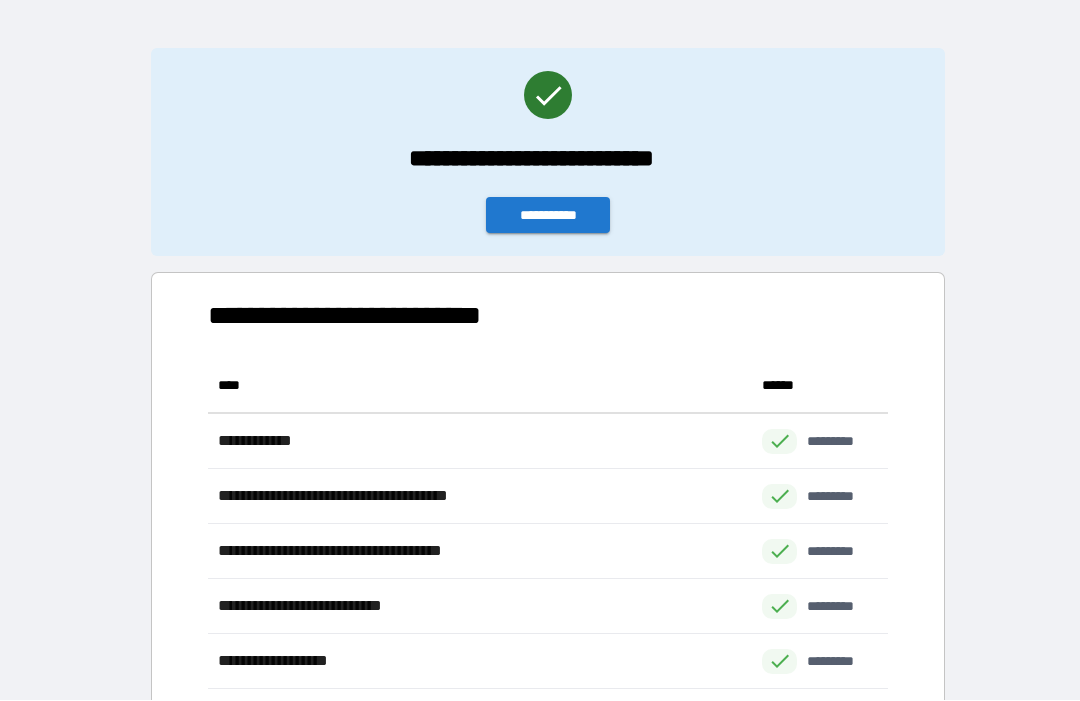 click on "**********" at bounding box center [548, 216] 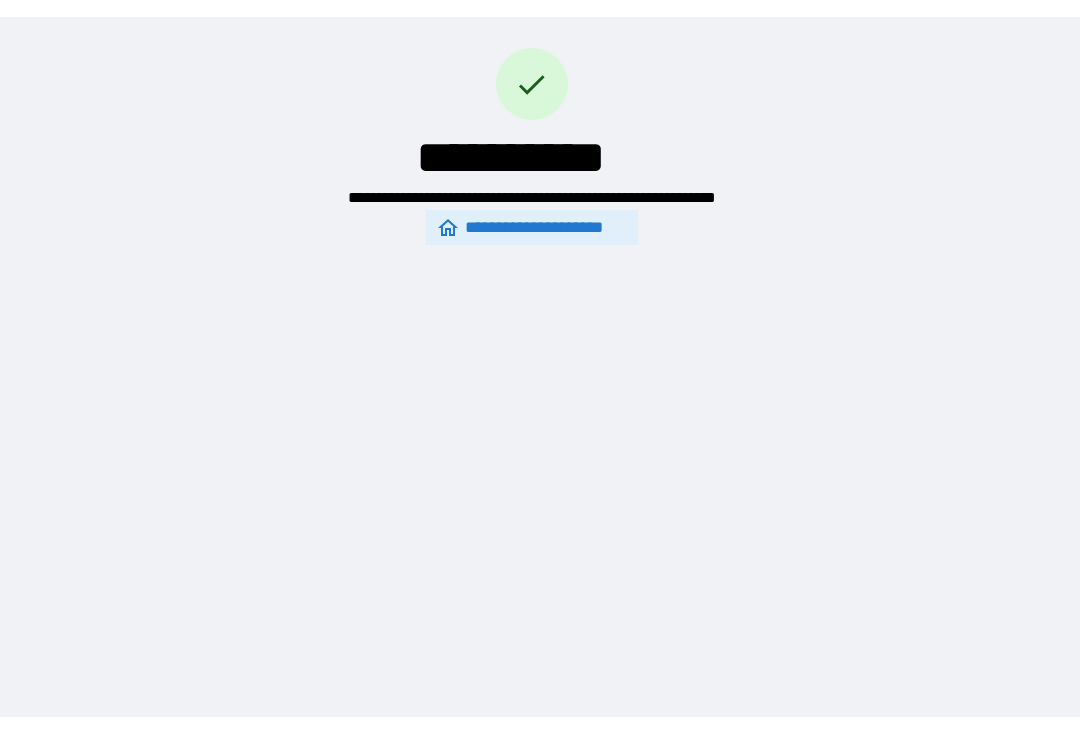 scroll, scrollTop: 34, scrollLeft: 0, axis: vertical 